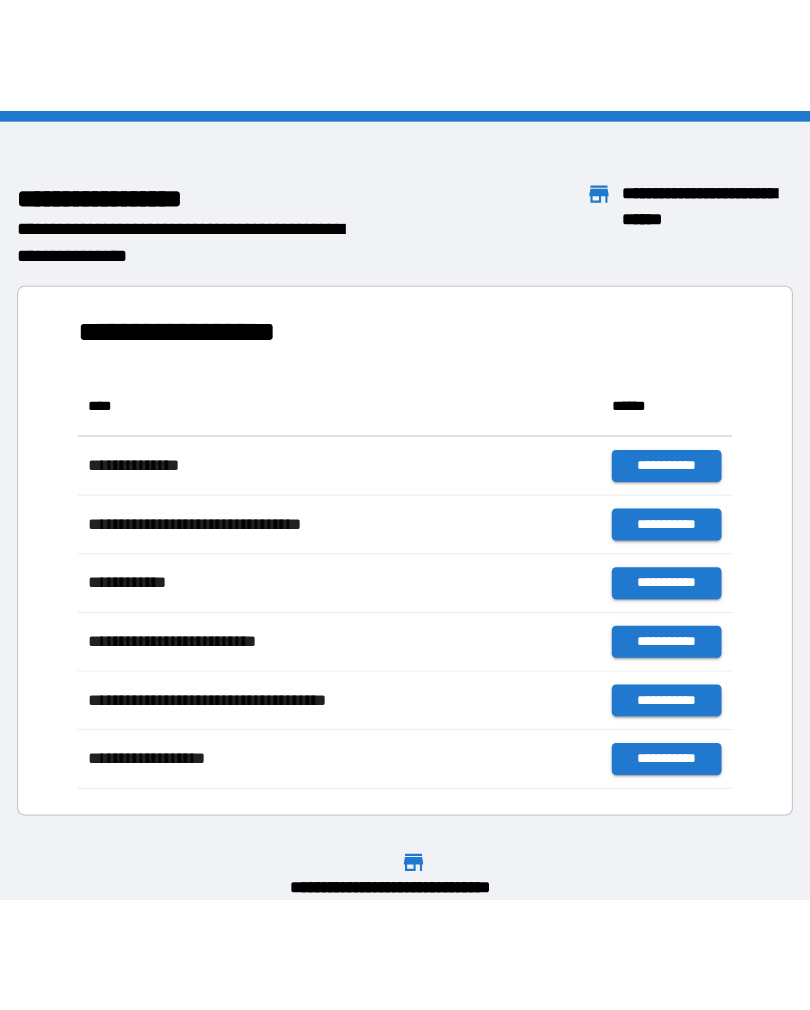 scroll, scrollTop: 0, scrollLeft: 0, axis: both 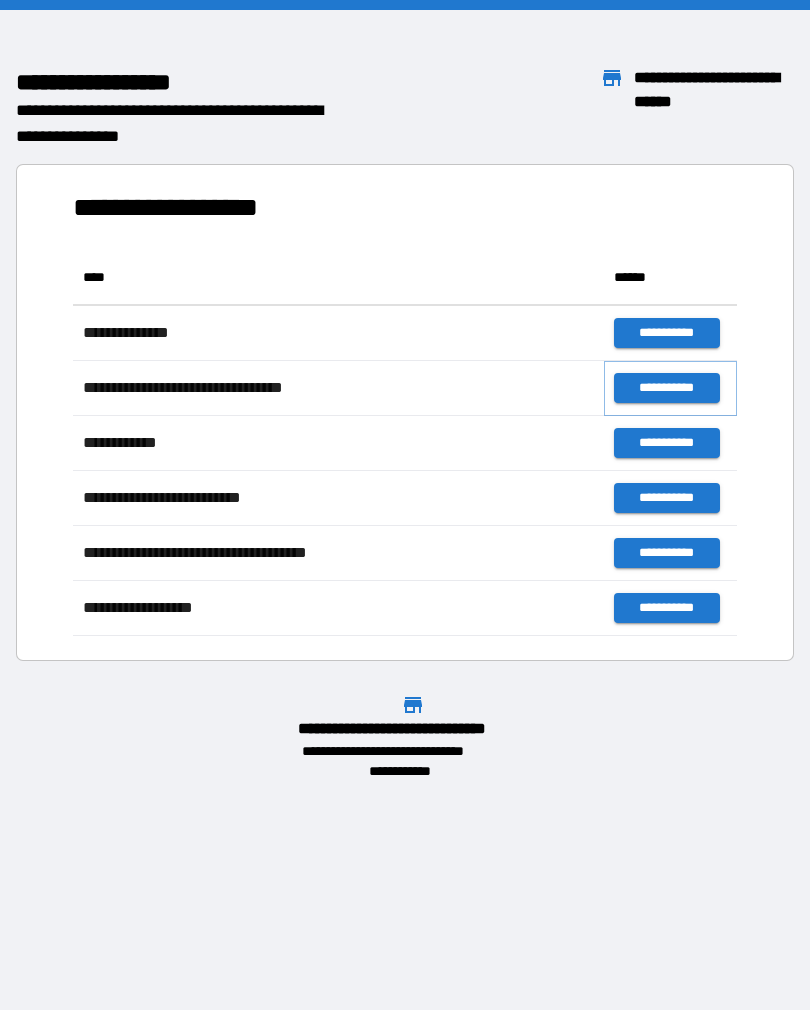 click on "**********" at bounding box center (666, 388) 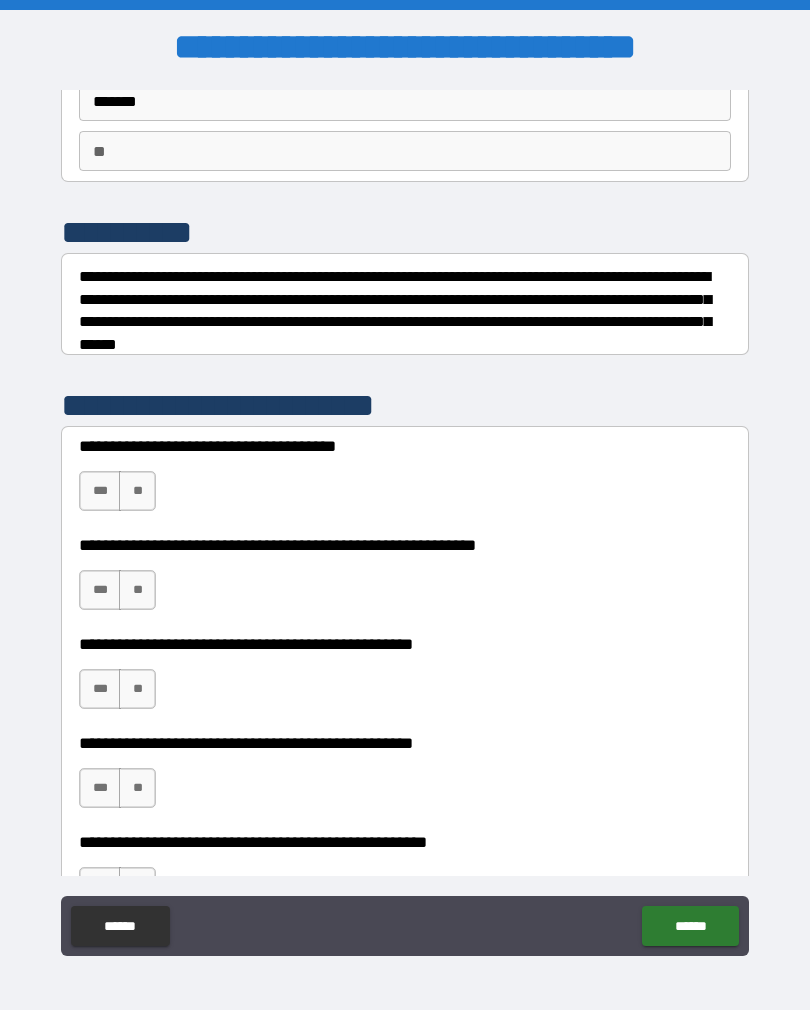 scroll, scrollTop: 155, scrollLeft: 0, axis: vertical 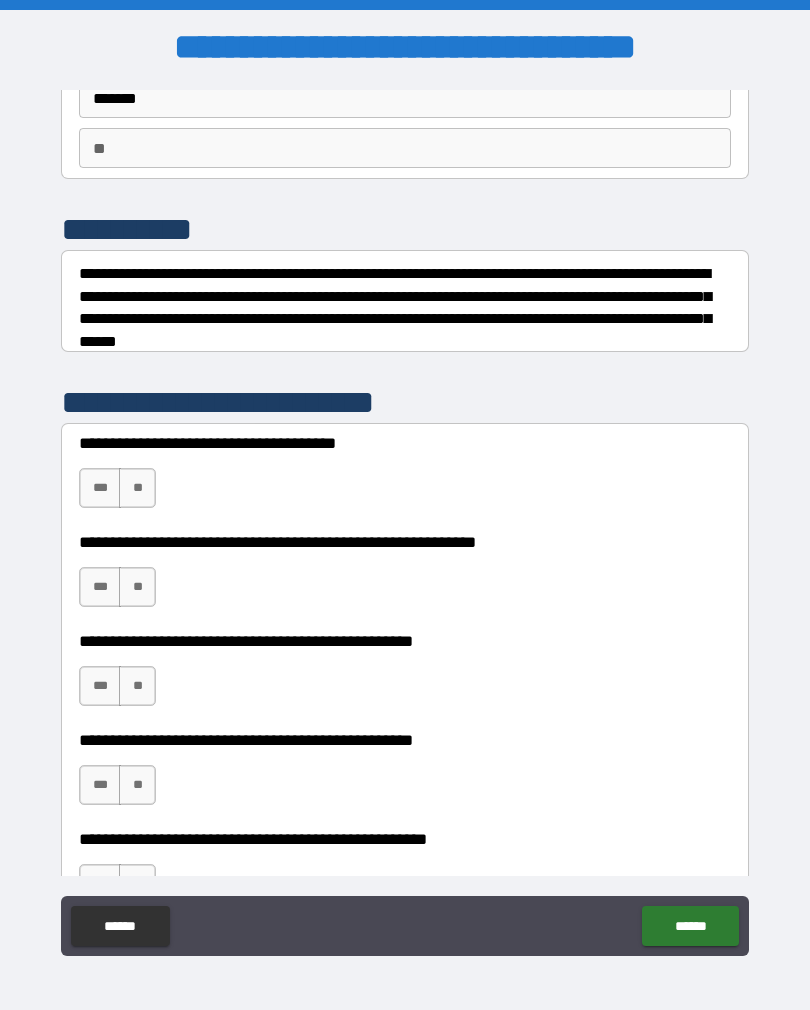click on "**" at bounding box center [137, 488] 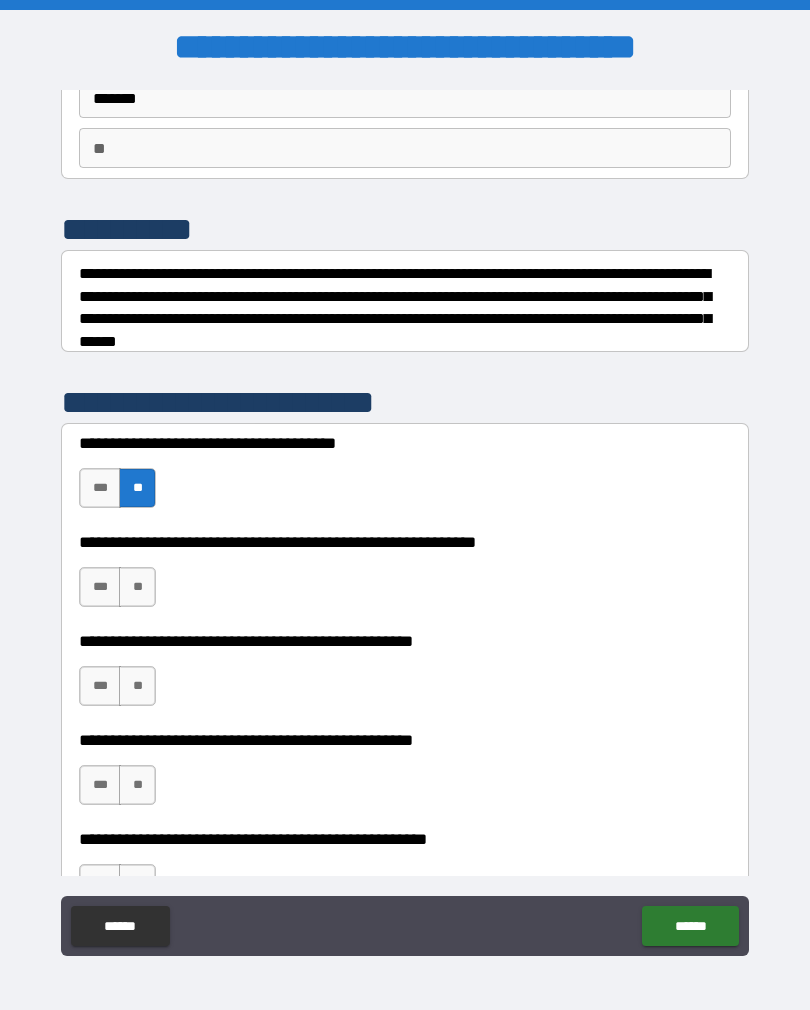 click on "**" at bounding box center (137, 587) 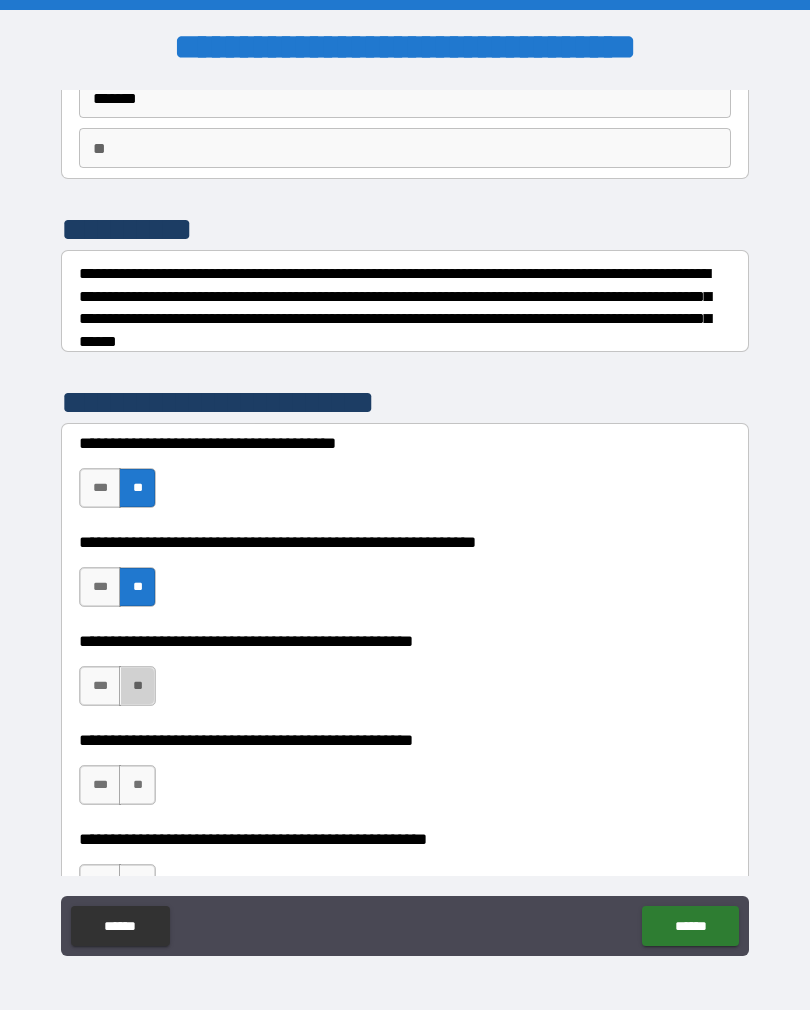 click on "**" at bounding box center [137, 686] 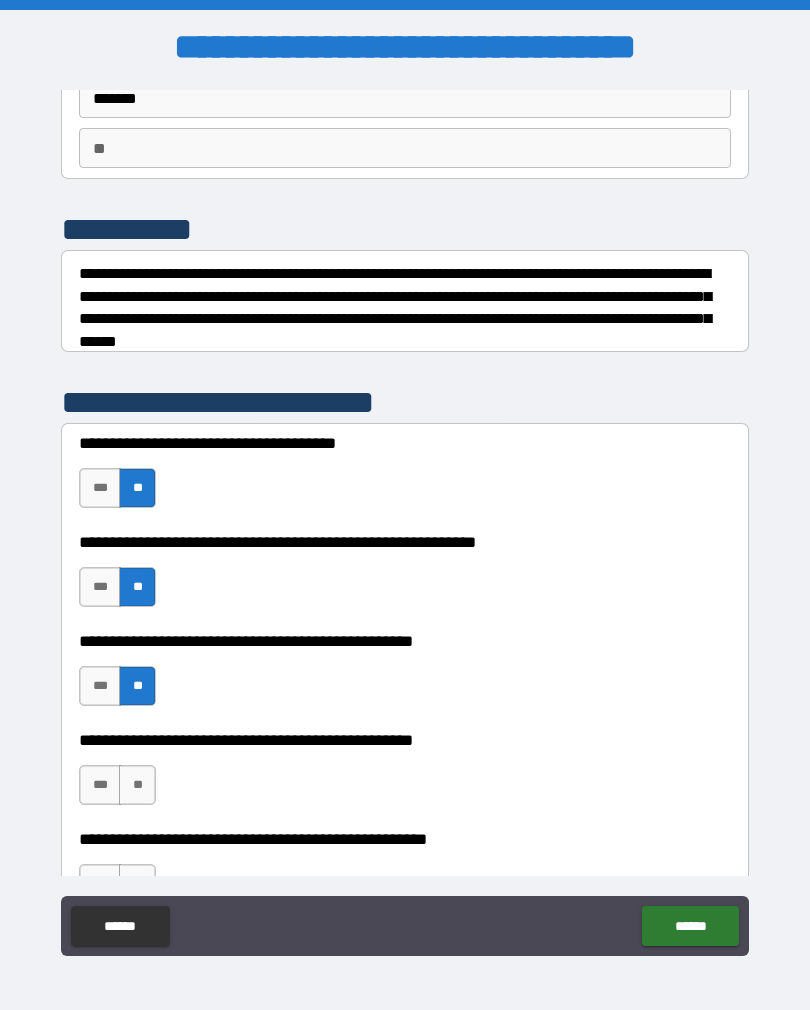 click on "**" at bounding box center (137, 785) 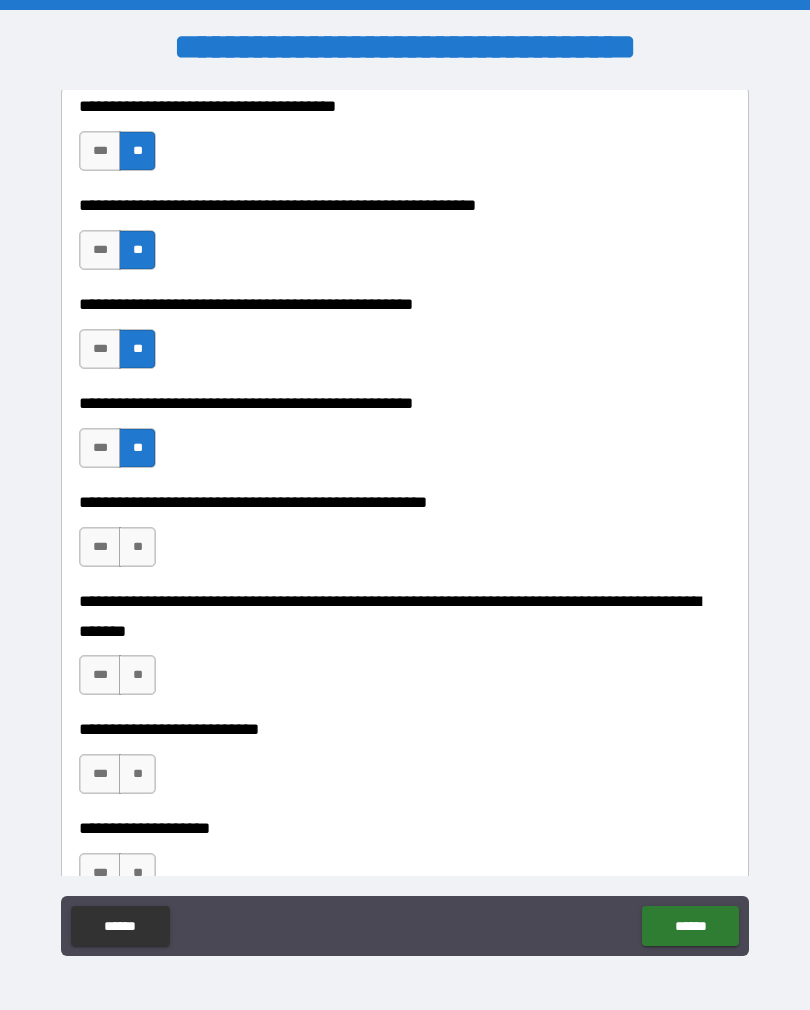 scroll, scrollTop: 499, scrollLeft: 0, axis: vertical 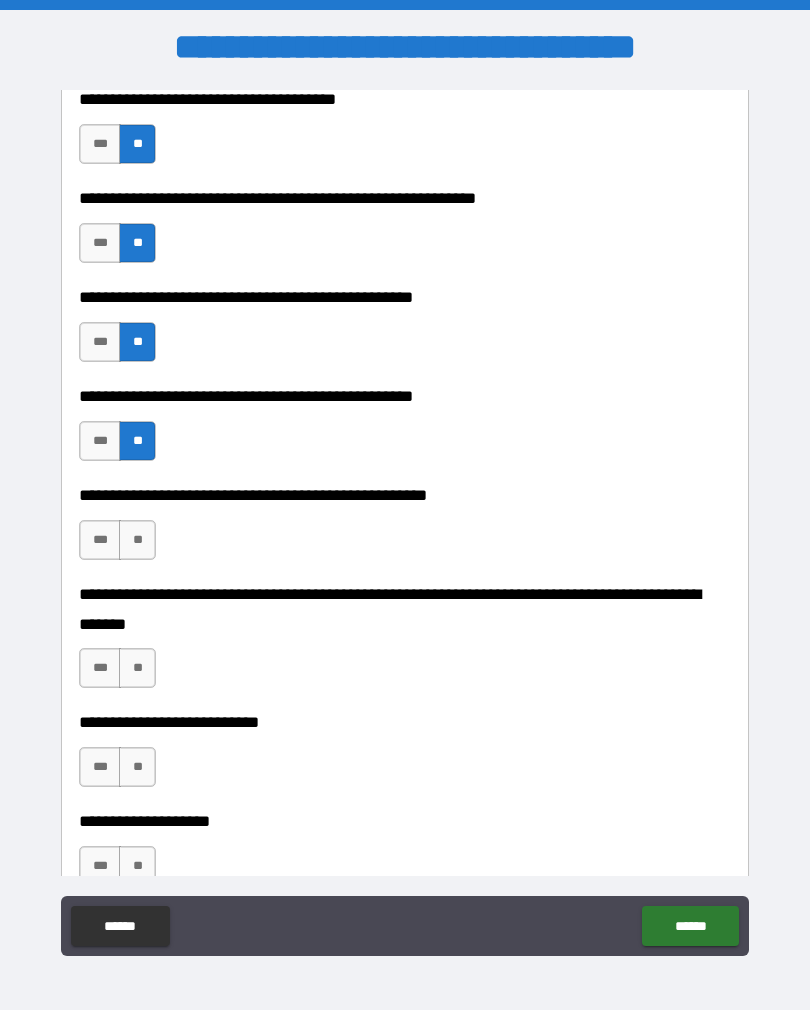 click on "**" at bounding box center [137, 540] 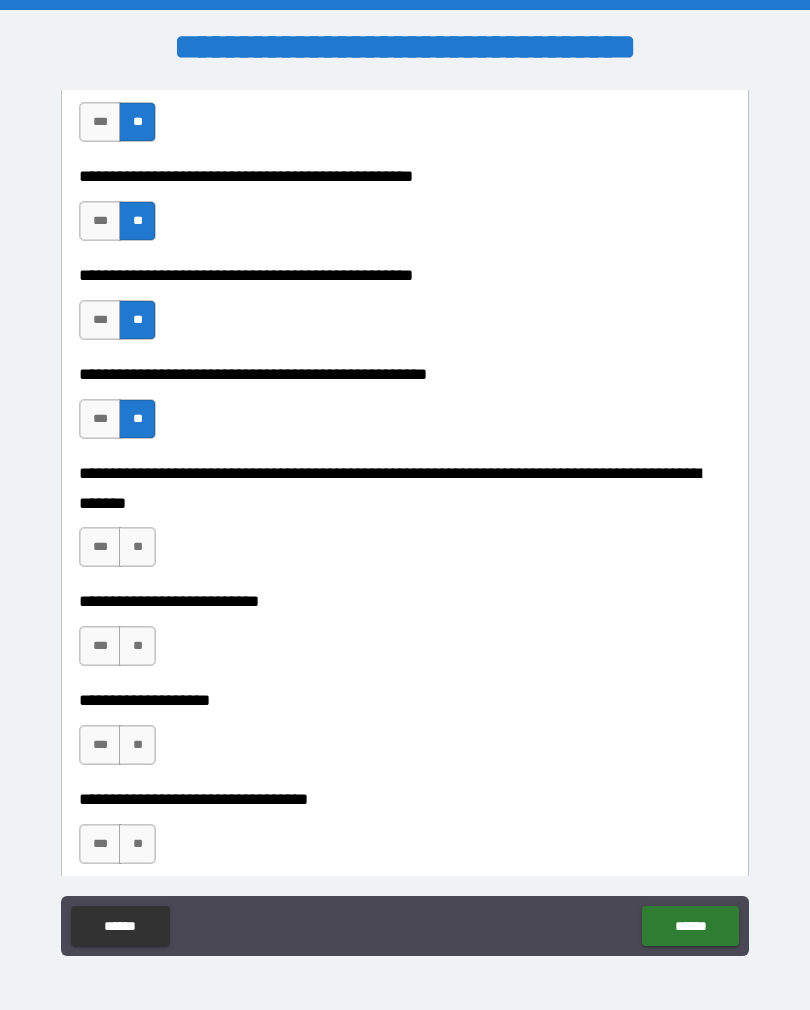 scroll, scrollTop: 627, scrollLeft: 0, axis: vertical 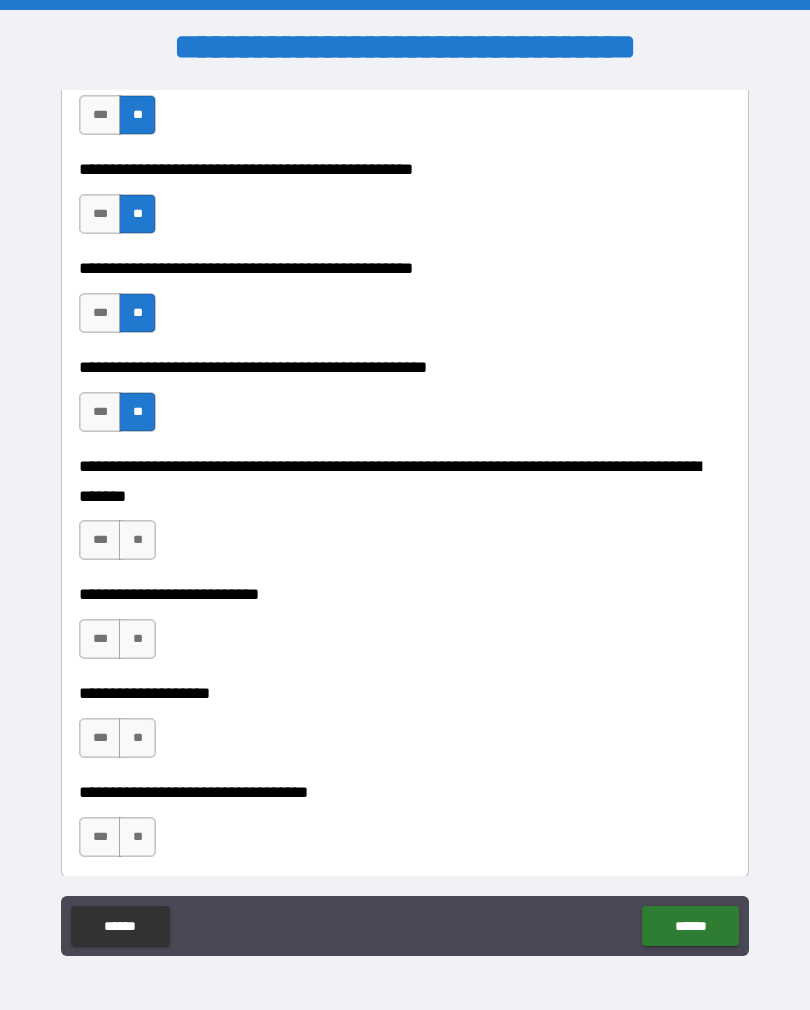 click on "**" at bounding box center [137, 540] 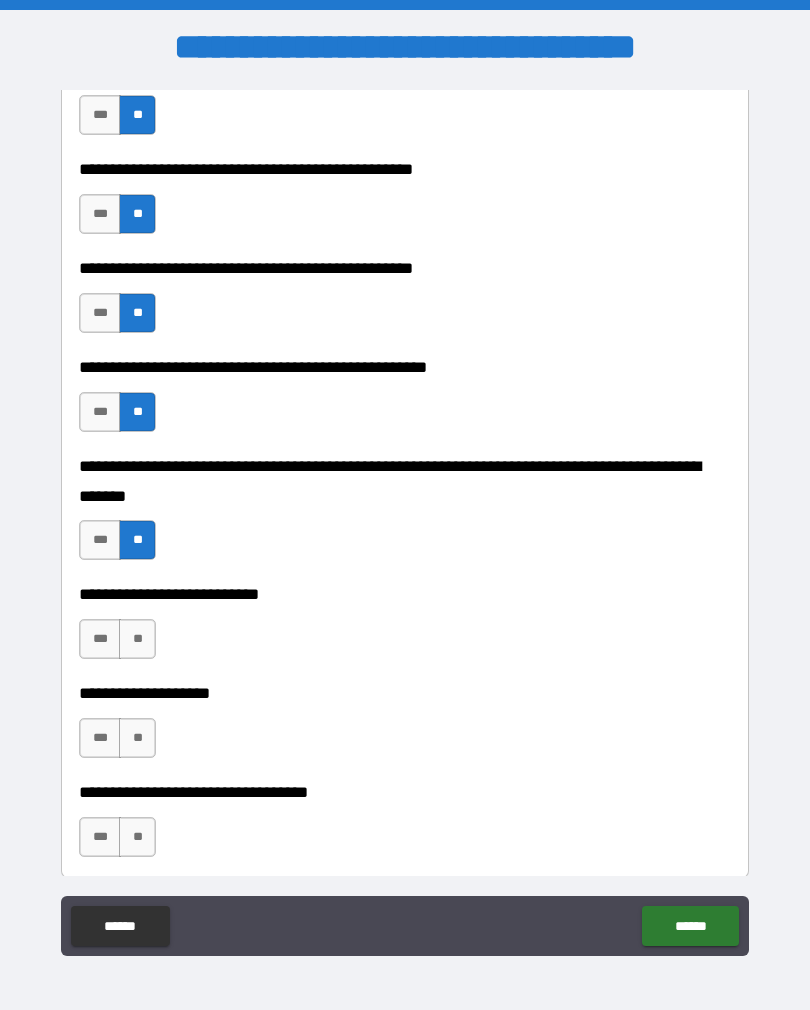 click on "**" at bounding box center (137, 639) 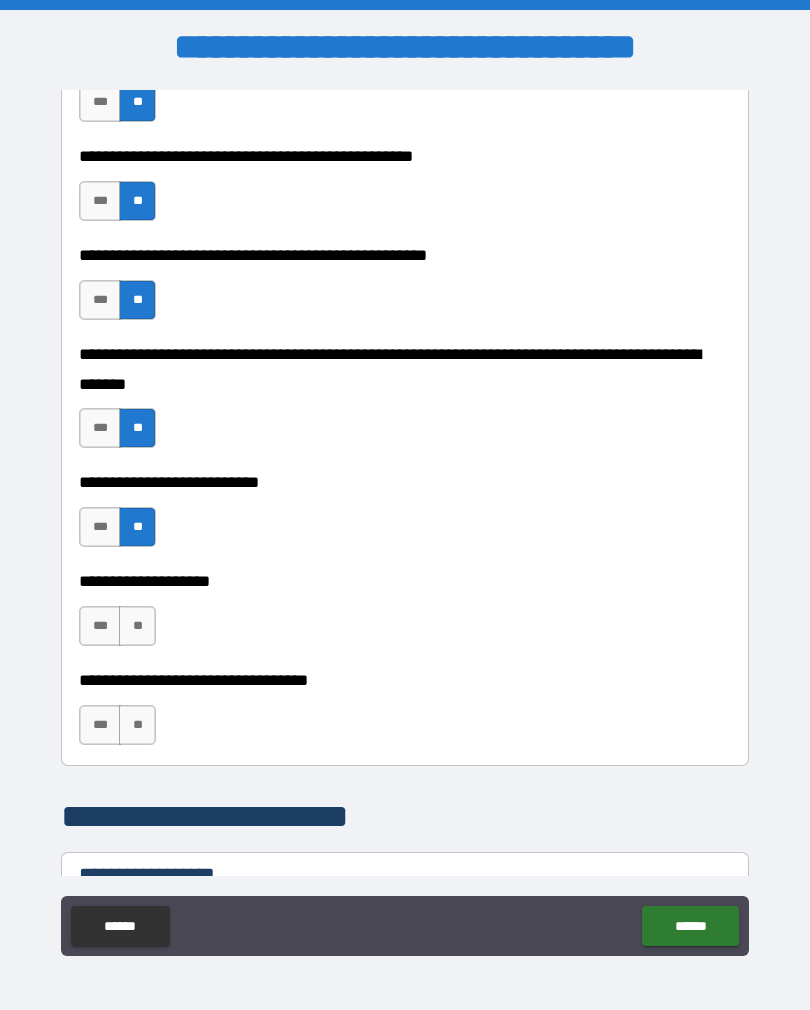 scroll, scrollTop: 745, scrollLeft: 0, axis: vertical 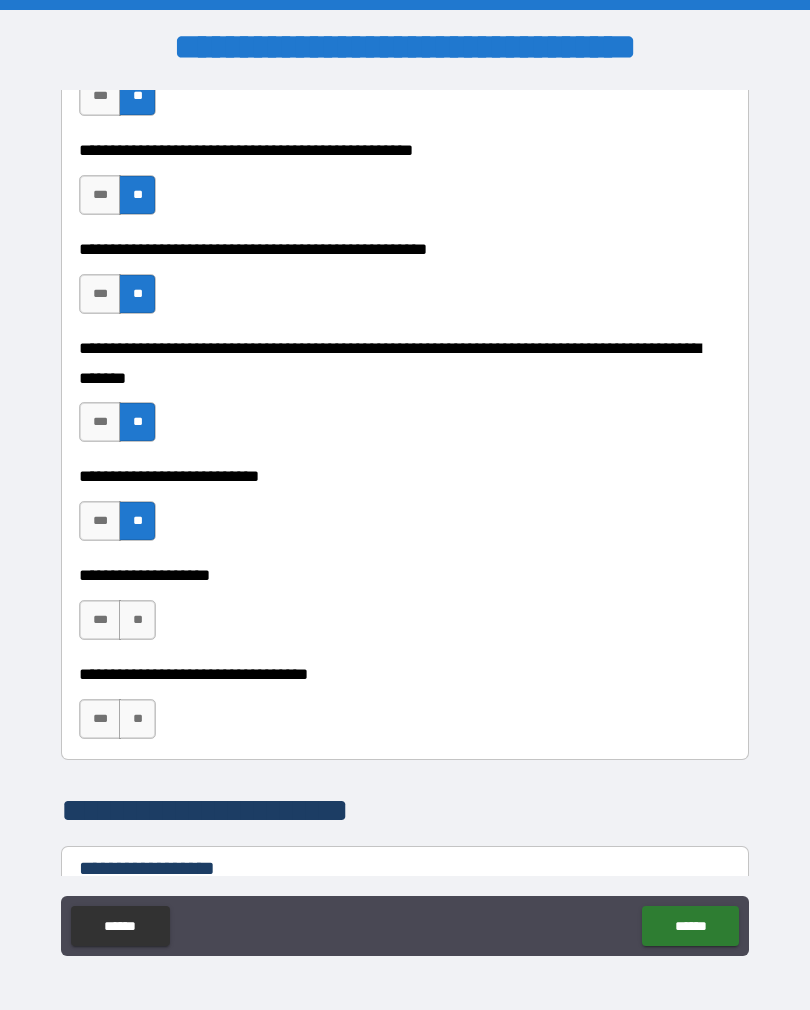 click on "**" at bounding box center (137, 620) 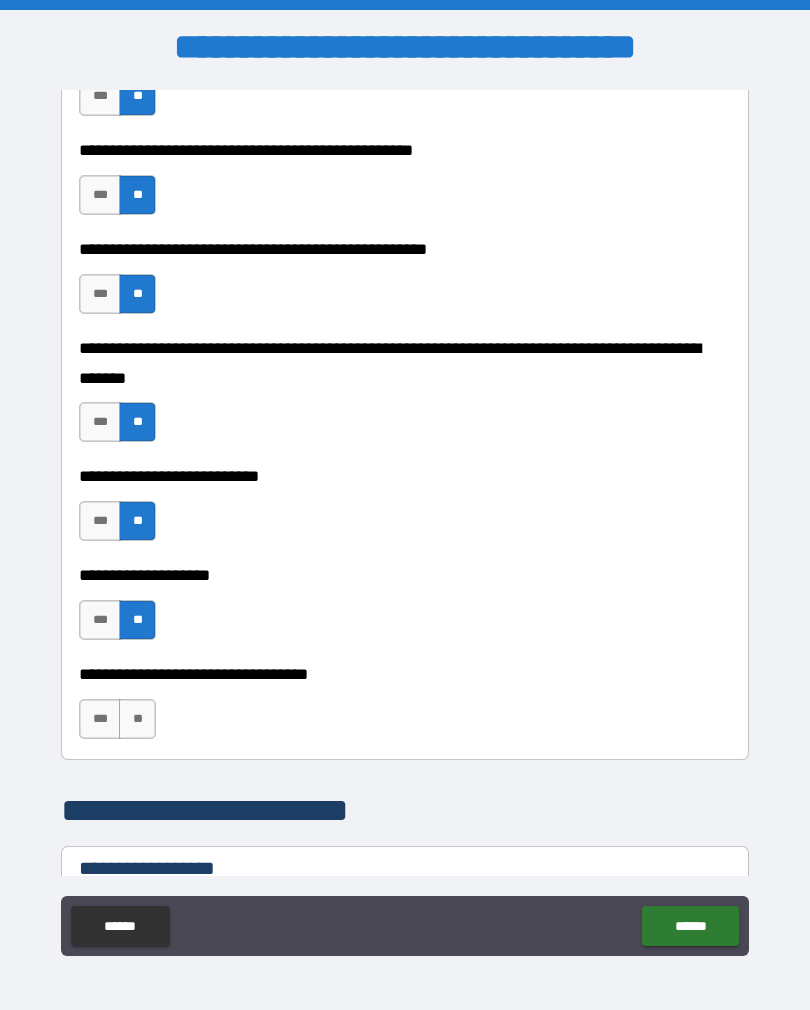 click on "**" at bounding box center [137, 719] 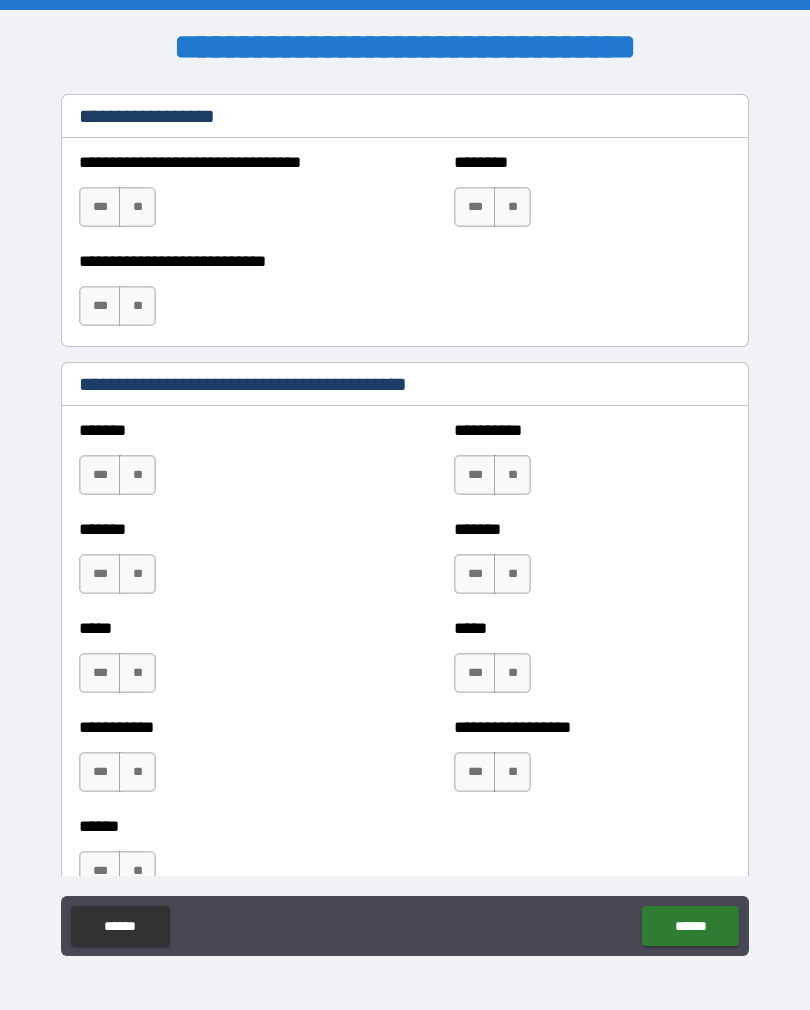 scroll, scrollTop: 1496, scrollLeft: 0, axis: vertical 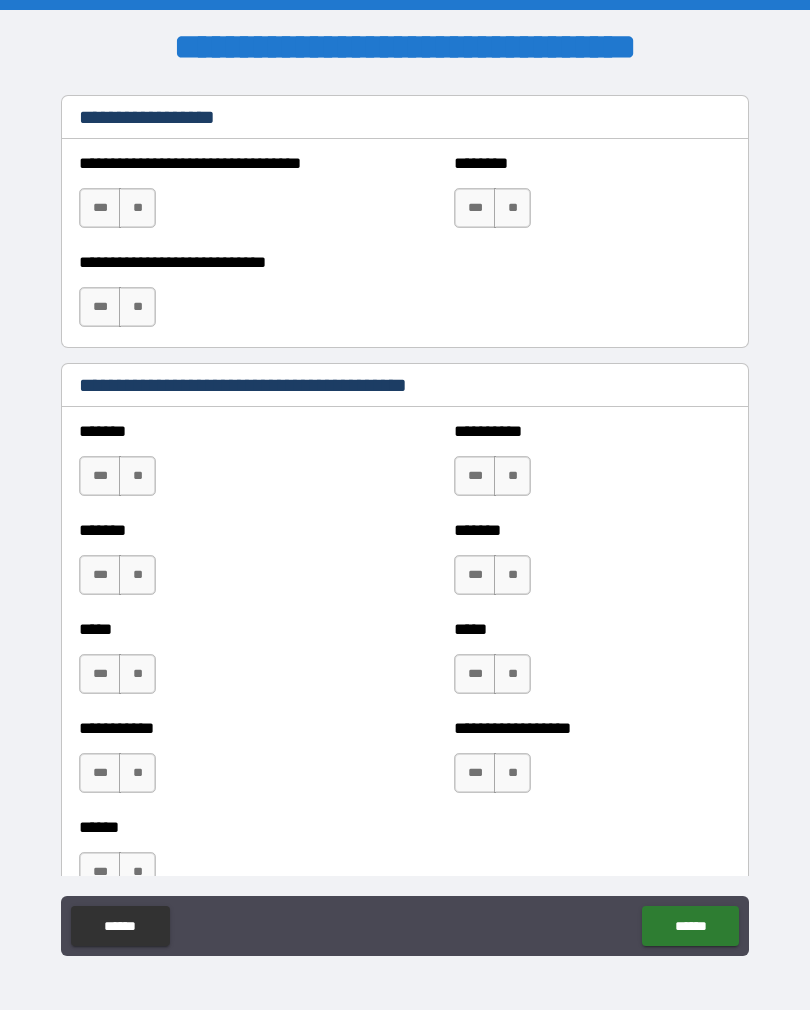 click on "**" at bounding box center [137, 575] 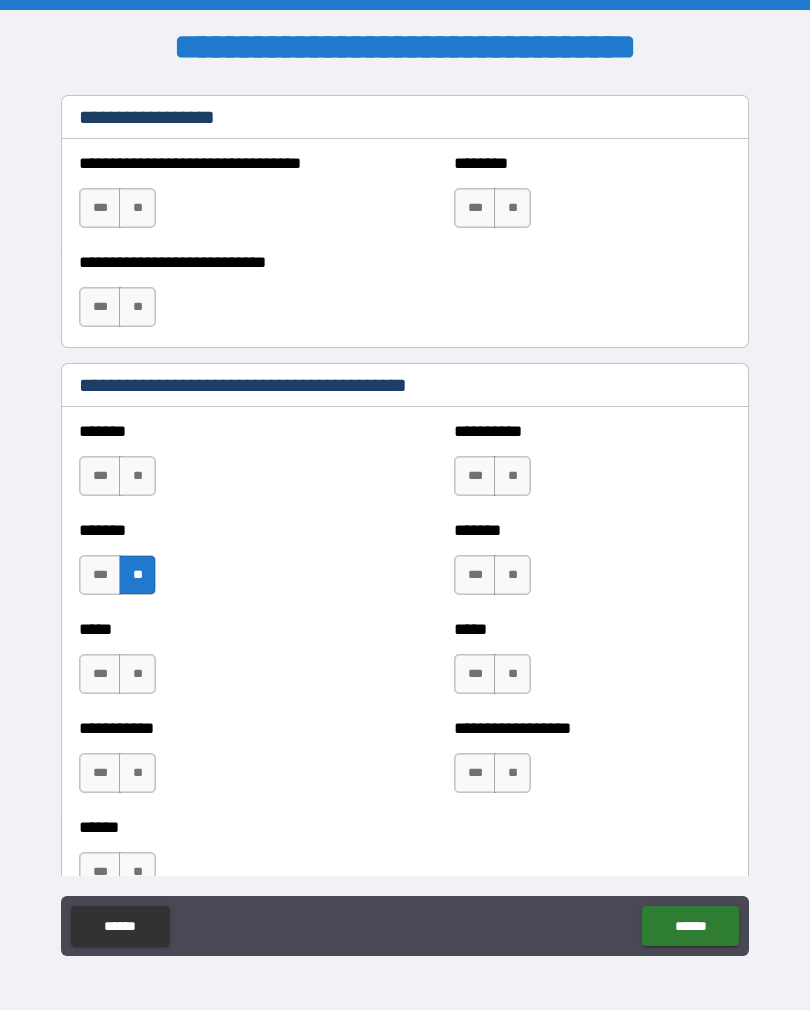 click on "**" at bounding box center (512, 476) 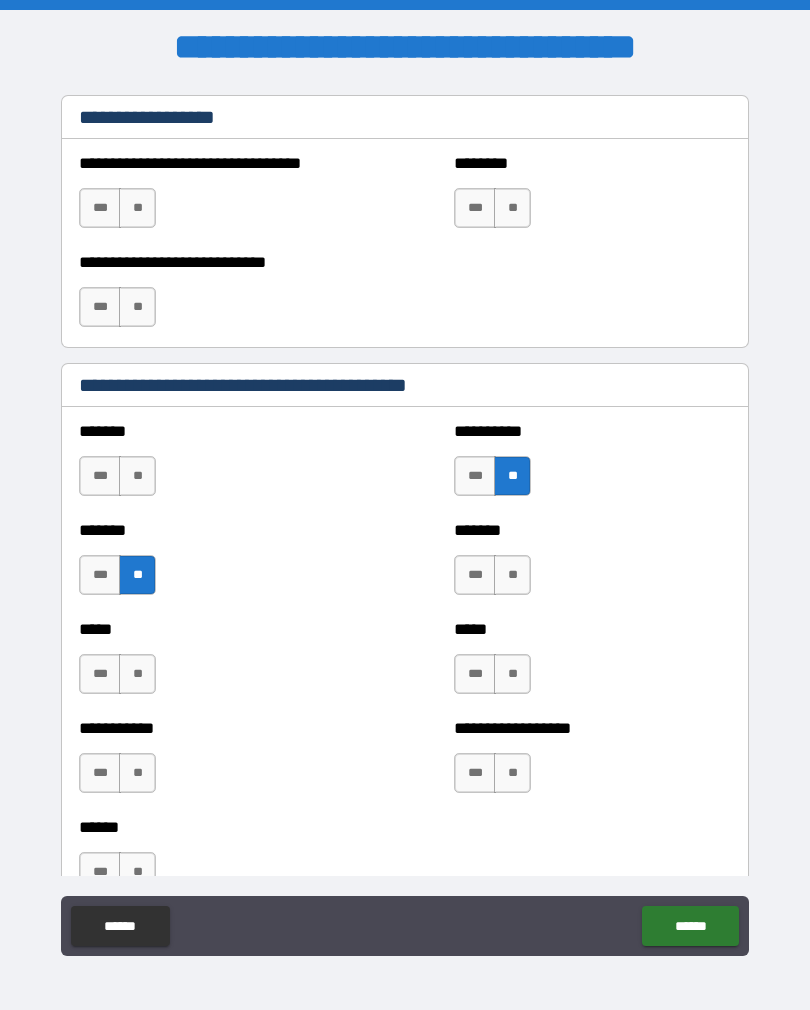 click on "**" at bounding box center [512, 575] 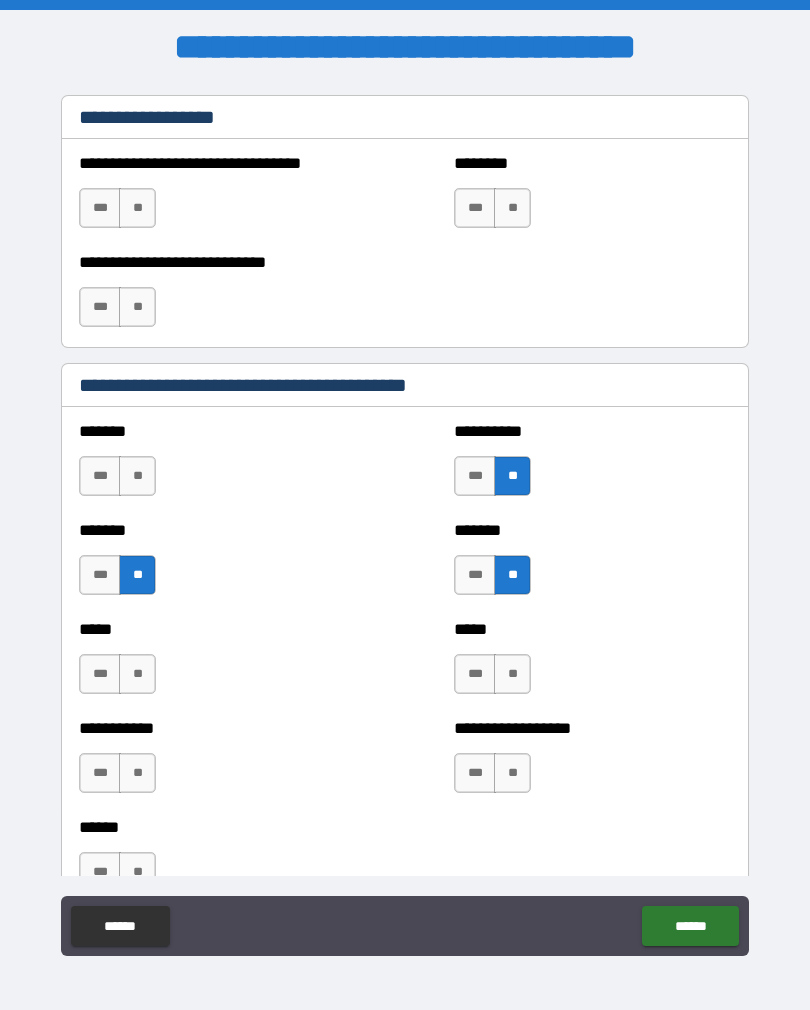 click on "**" at bounding box center [512, 674] 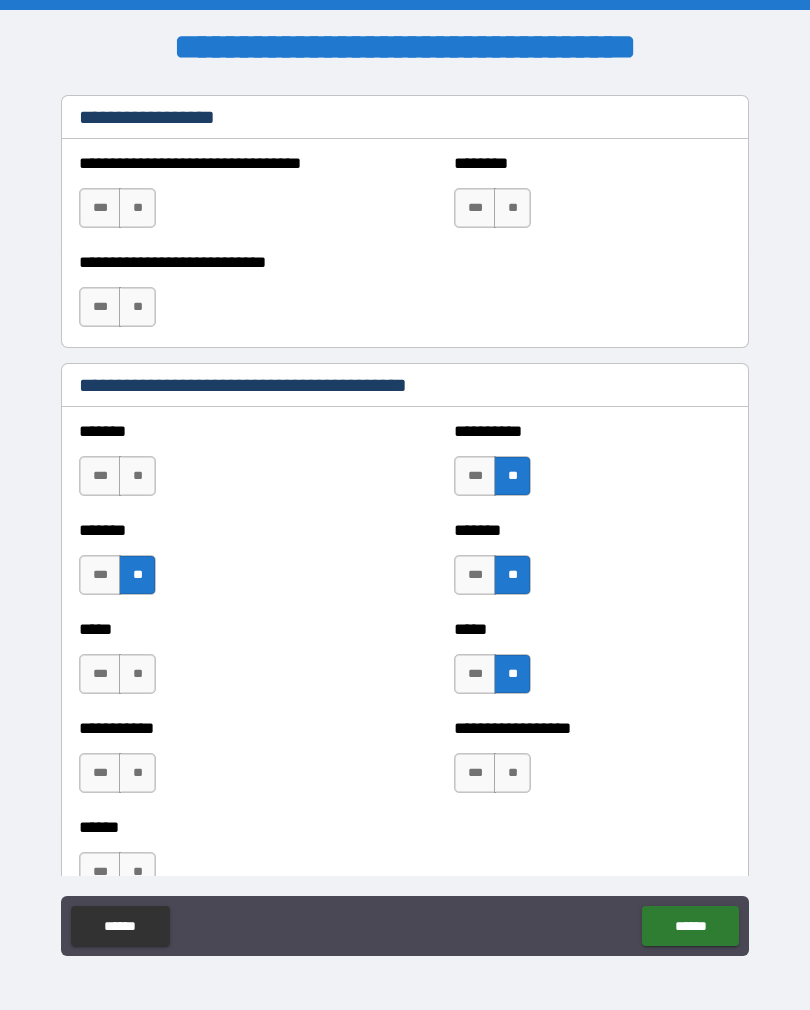 click on "**" at bounding box center (512, 773) 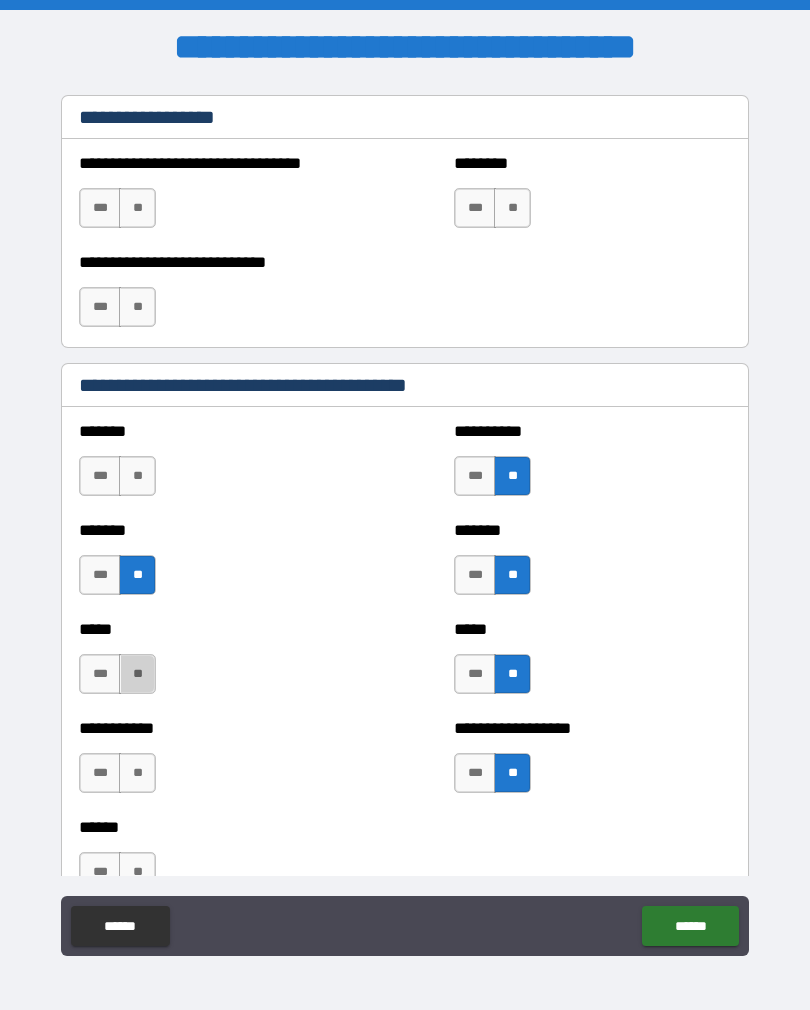 click on "**" at bounding box center (137, 674) 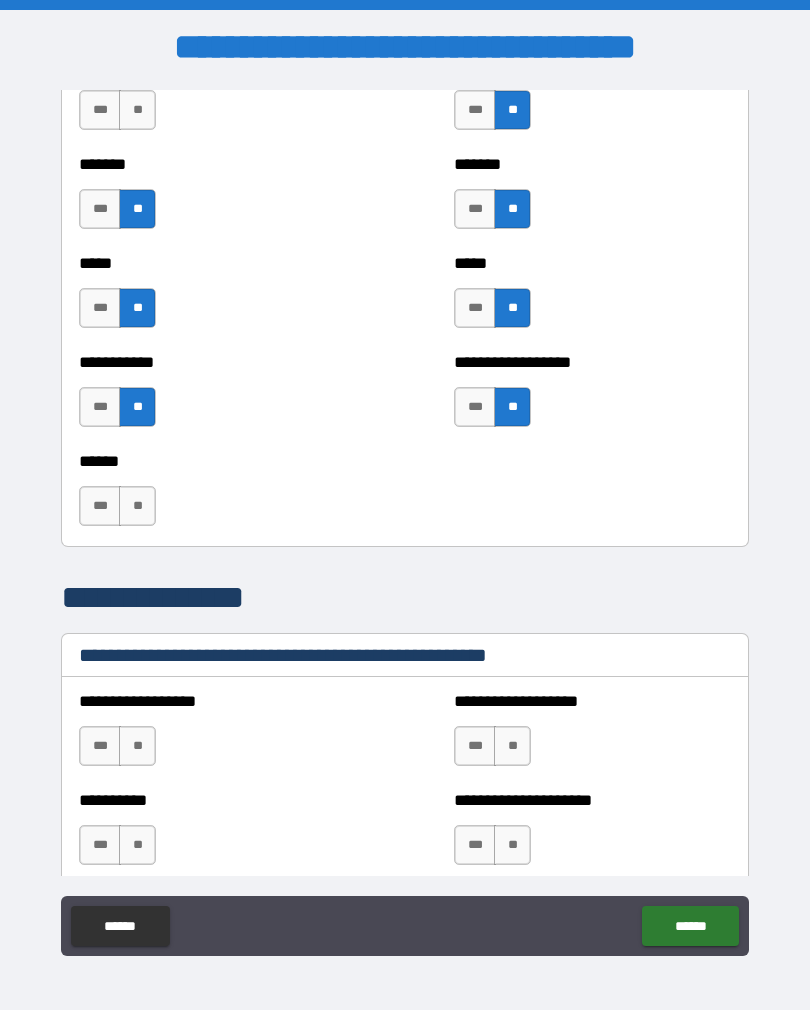 scroll, scrollTop: 1881, scrollLeft: 0, axis: vertical 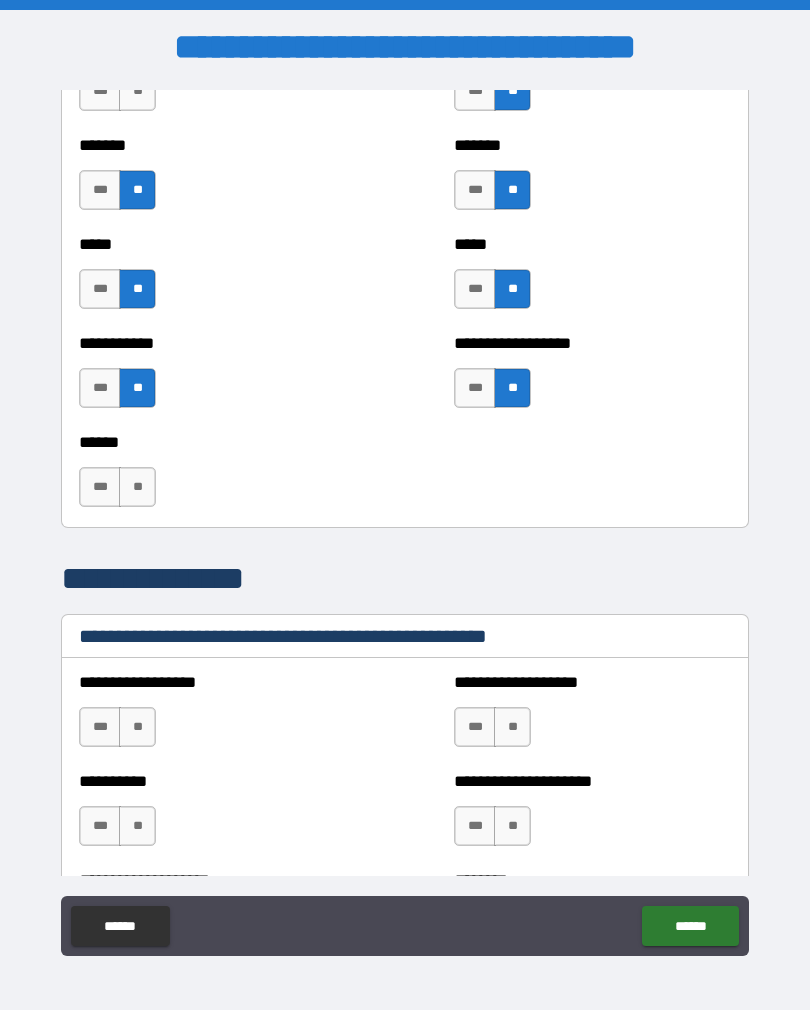 click on "**" at bounding box center [137, 487] 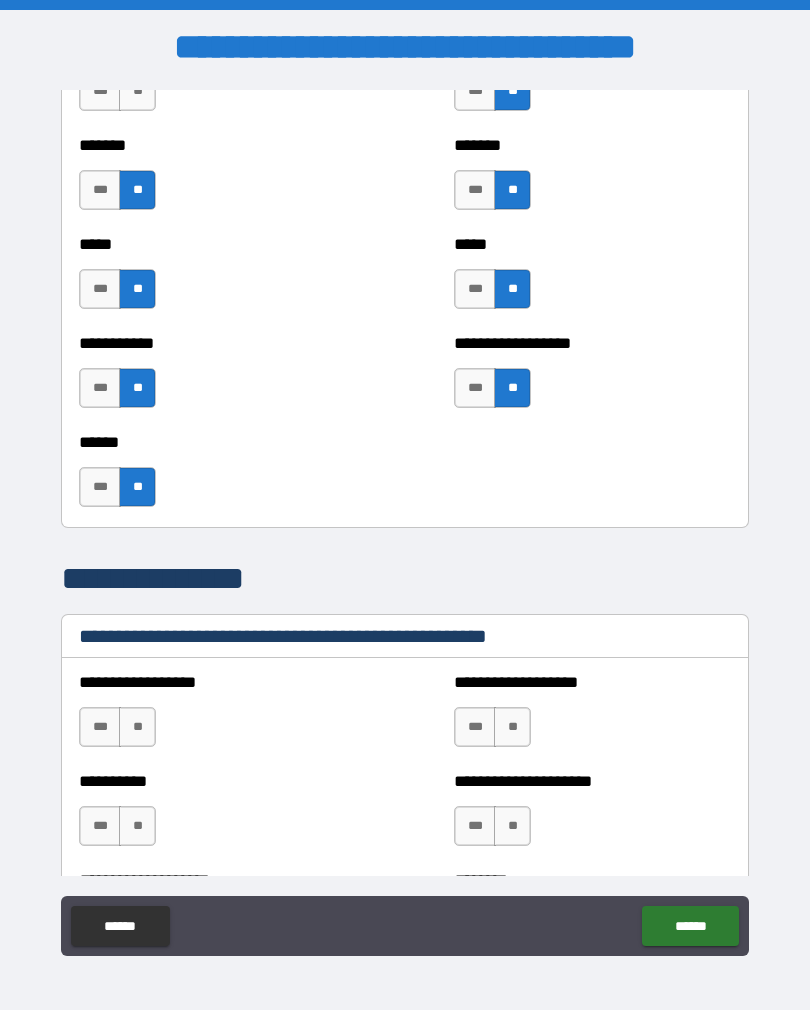 click on "**" at bounding box center [137, 487] 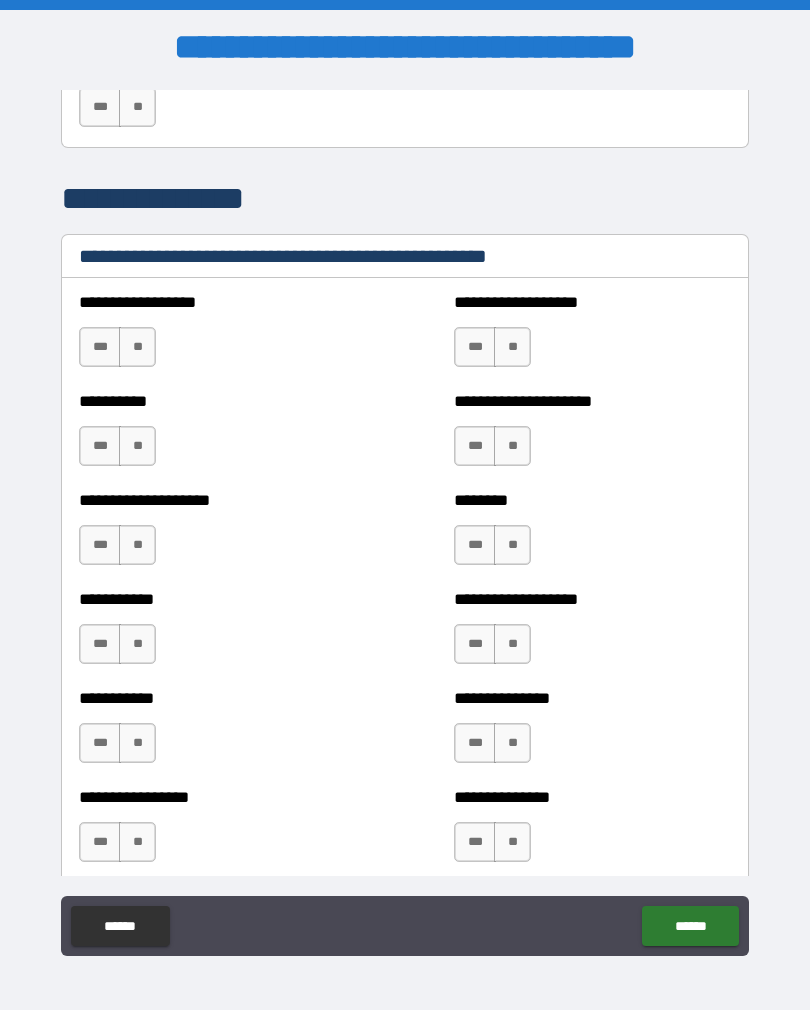 scroll, scrollTop: 2262, scrollLeft: 0, axis: vertical 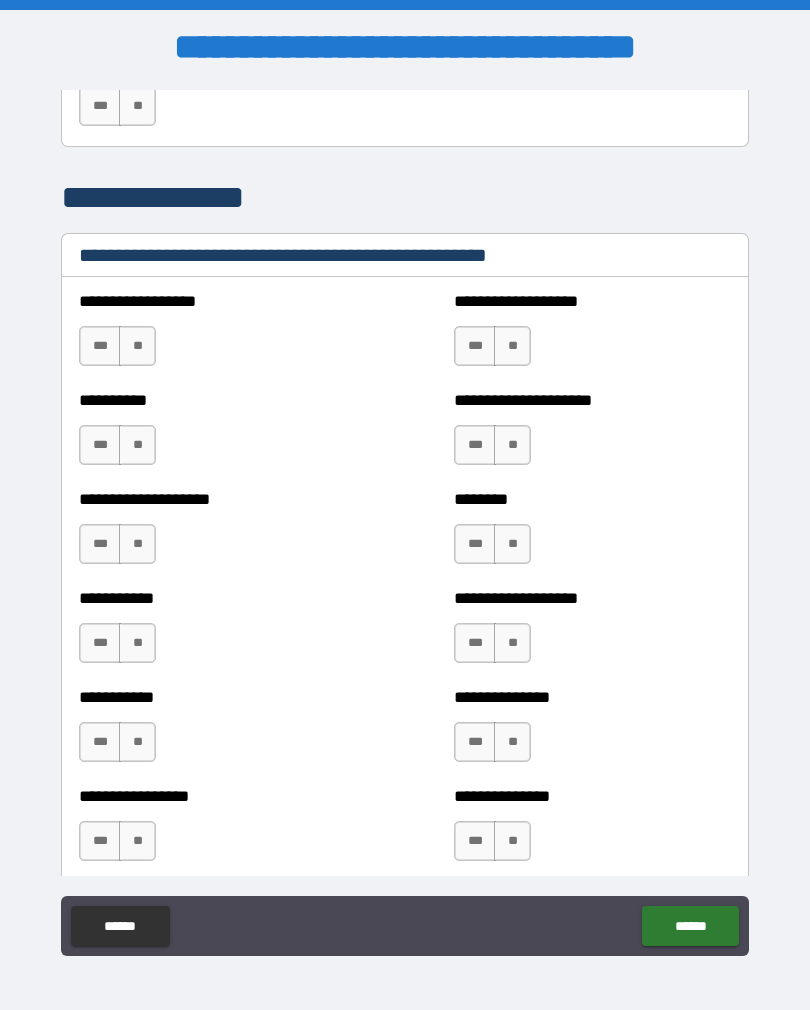click on "**" at bounding box center (137, 346) 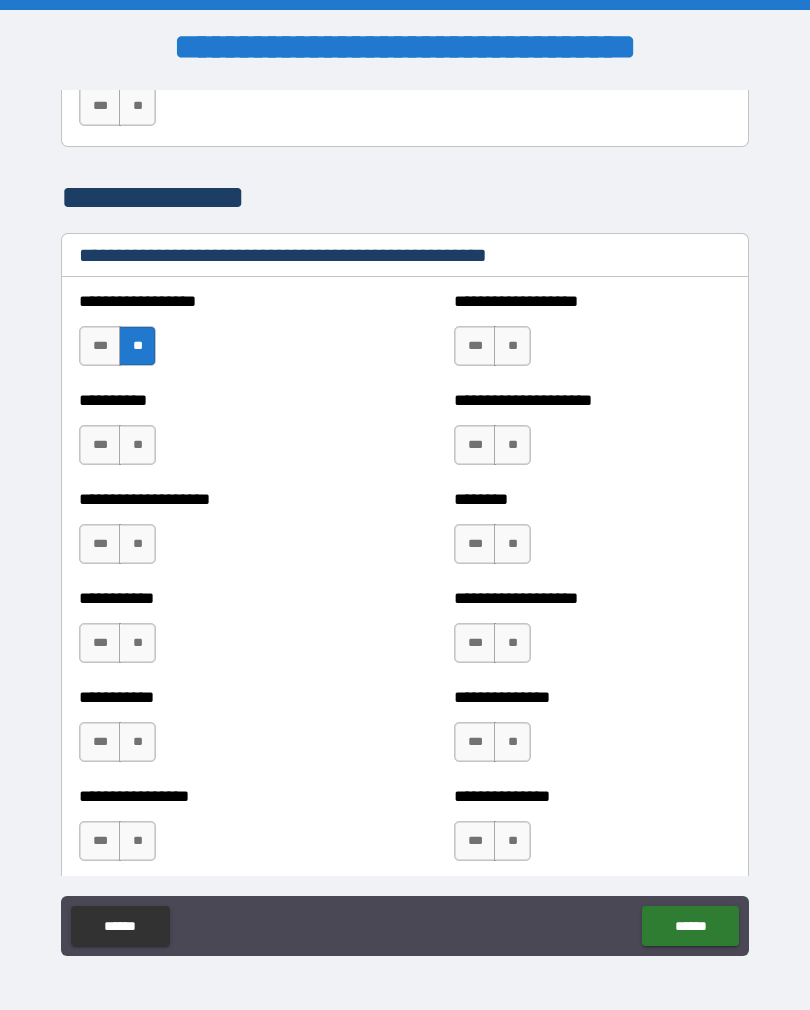 click on "**" at bounding box center (137, 445) 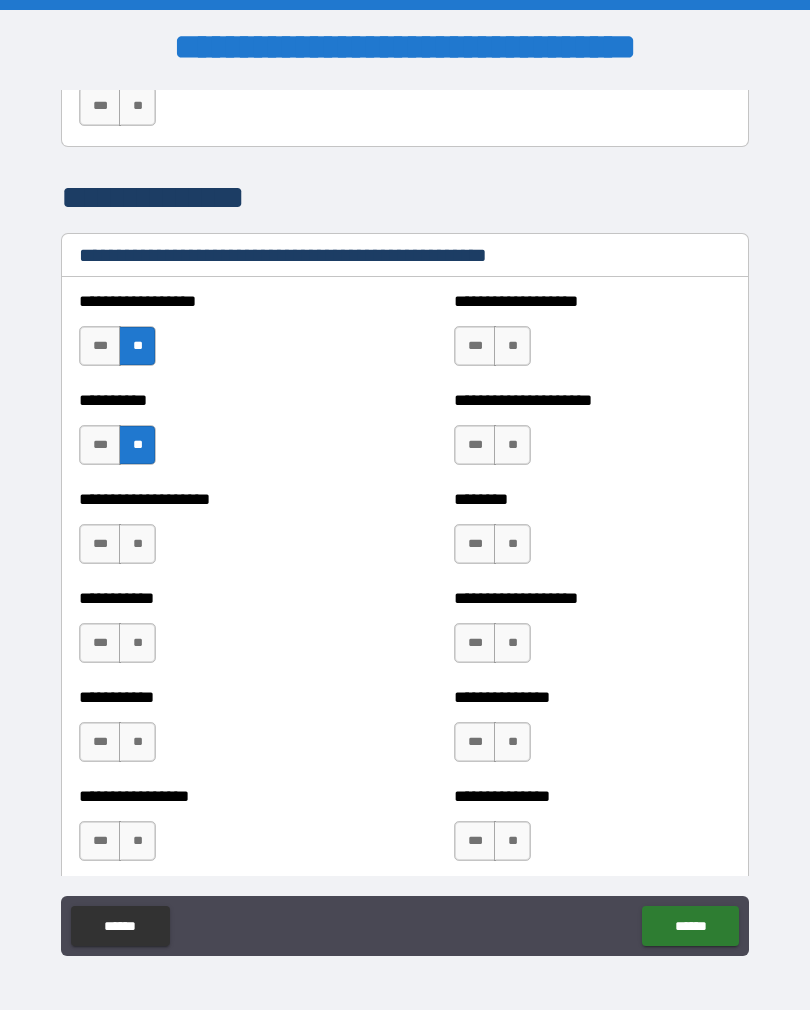 click on "**" at bounding box center (137, 643) 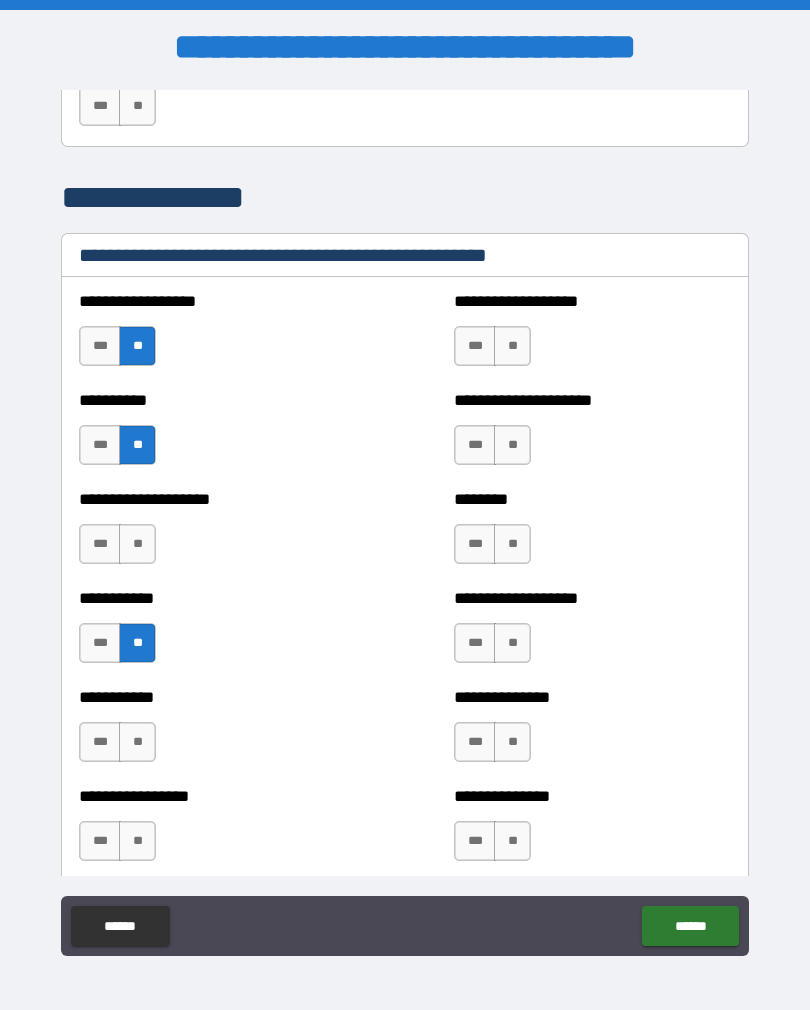 click on "**" at bounding box center (137, 544) 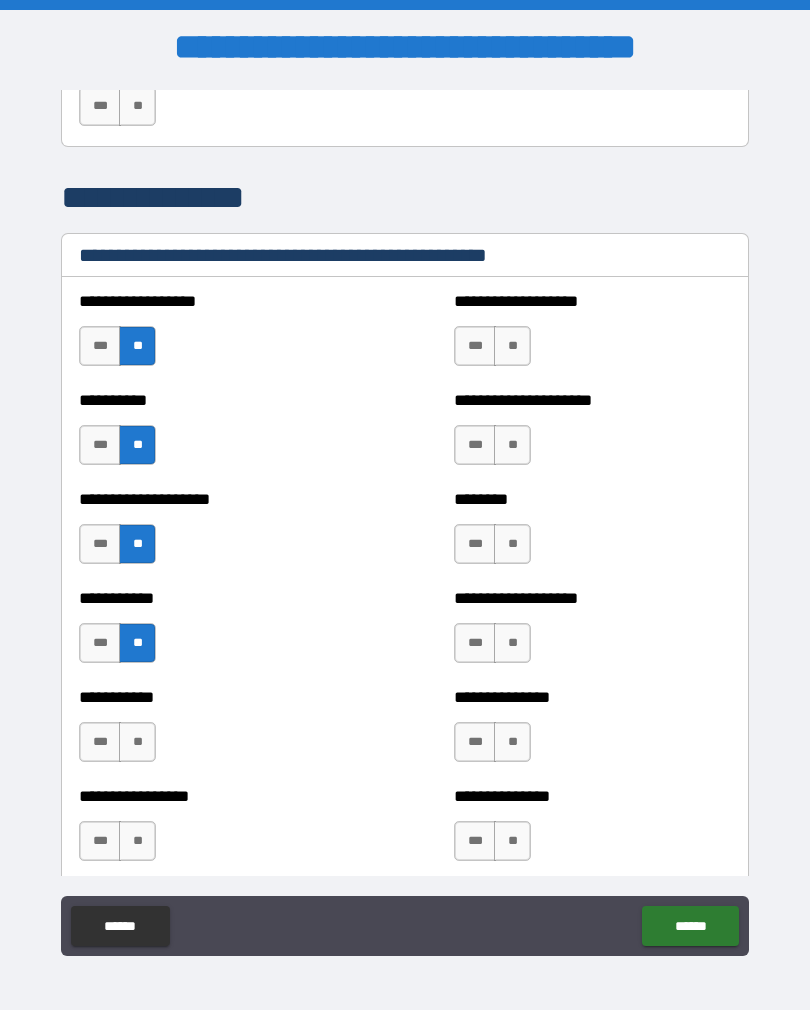 click on "**" at bounding box center [137, 742] 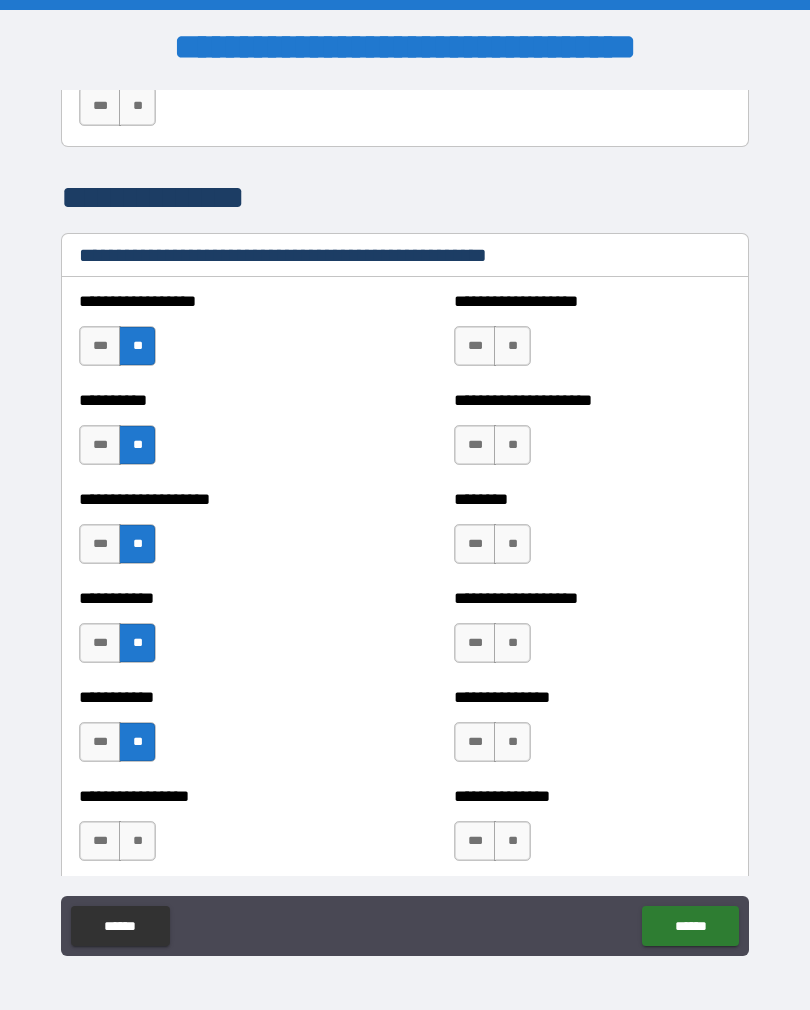 click on "**" at bounding box center (137, 841) 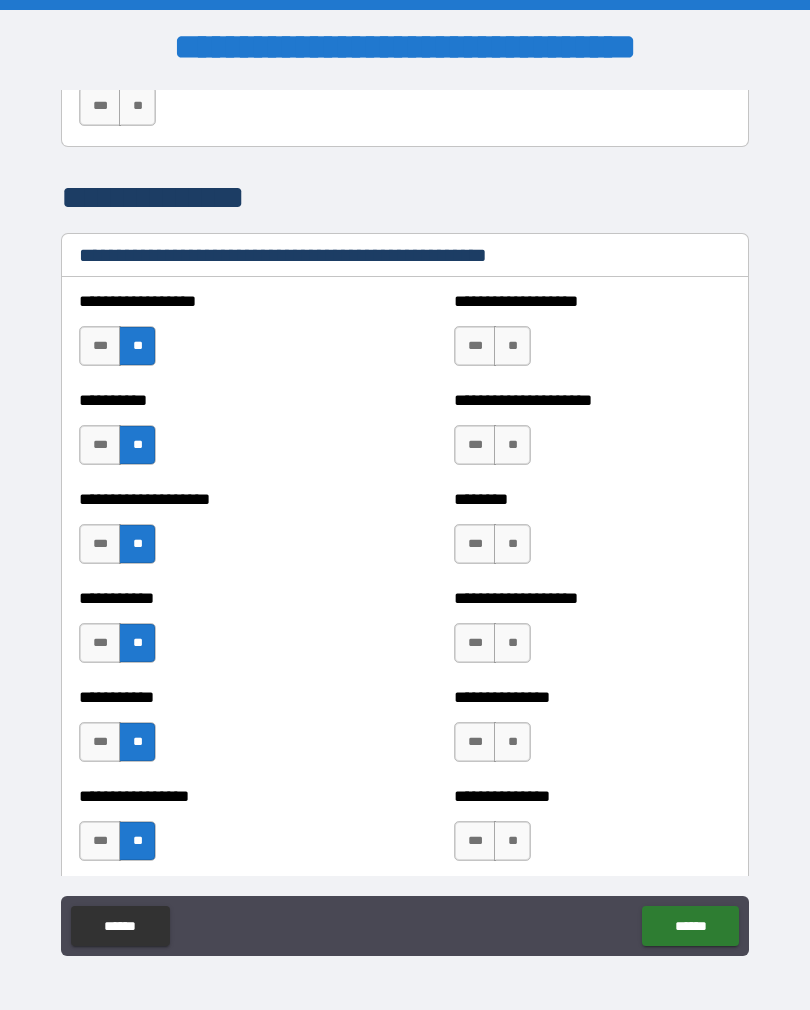 click on "**" at bounding box center [512, 841] 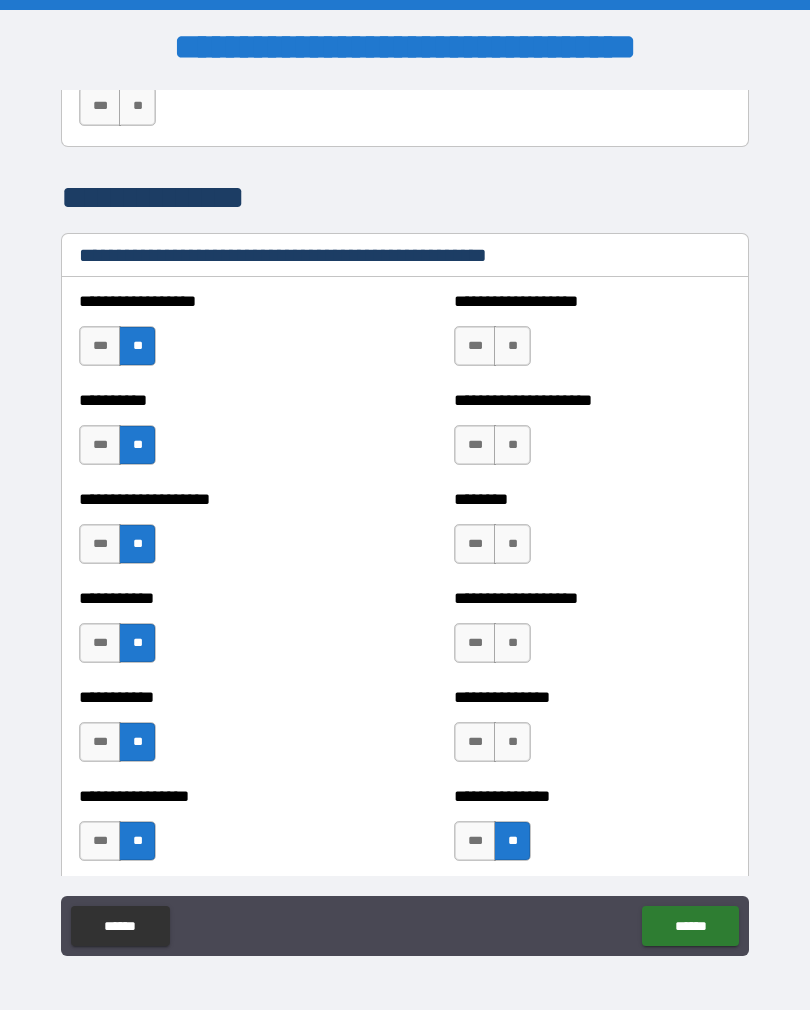 click on "**" at bounding box center (512, 742) 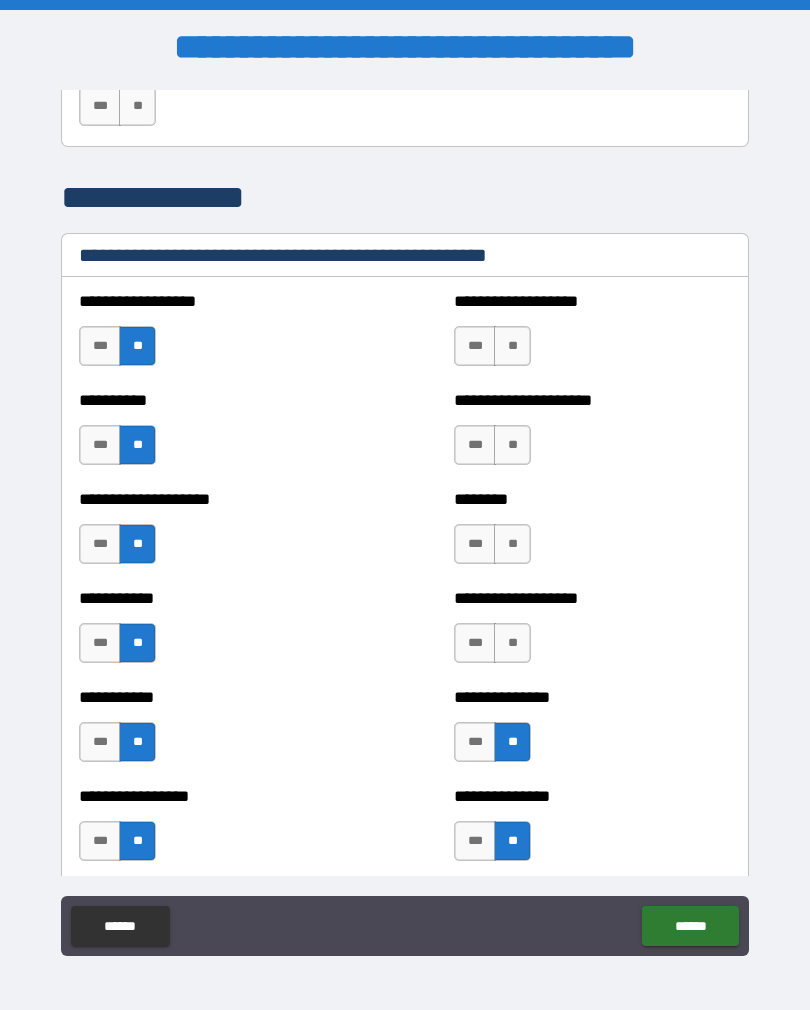 click on "**" at bounding box center [512, 643] 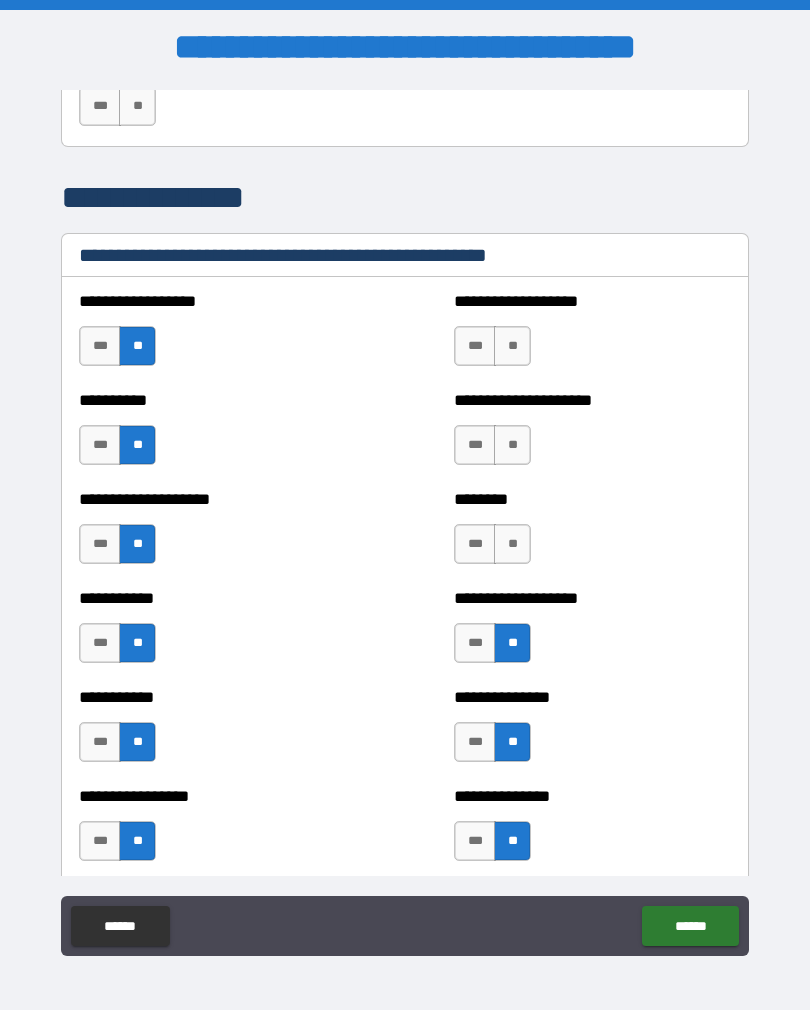 click on "**" at bounding box center (512, 544) 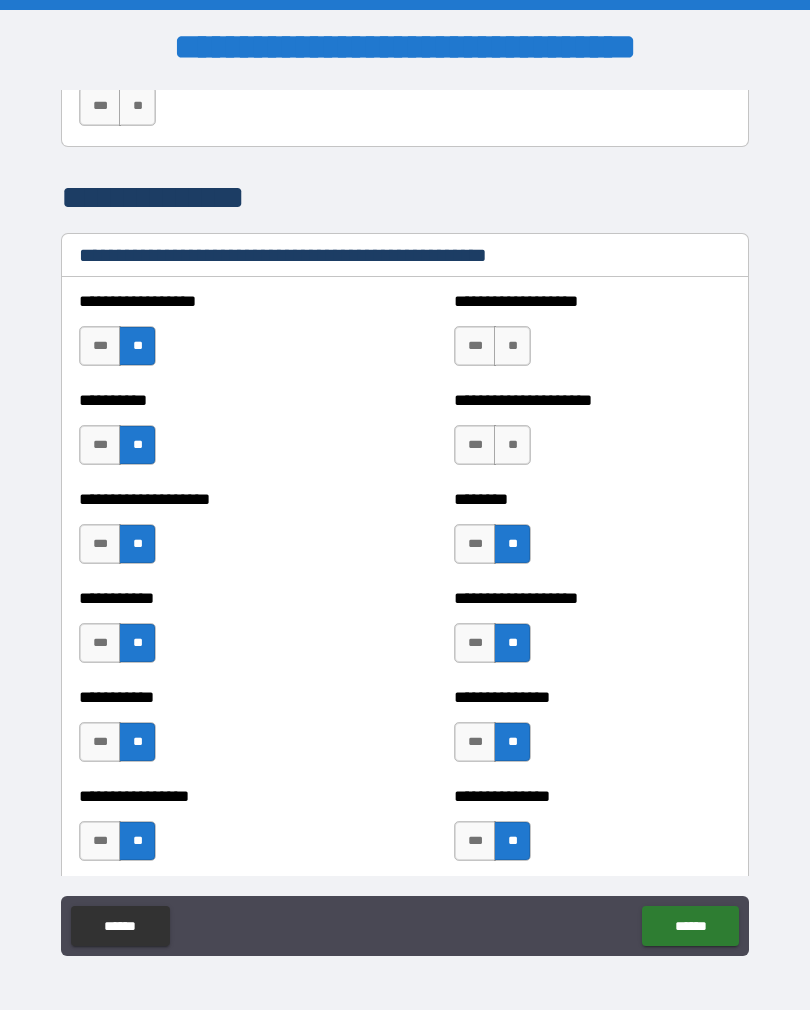 click on "**" at bounding box center [512, 445] 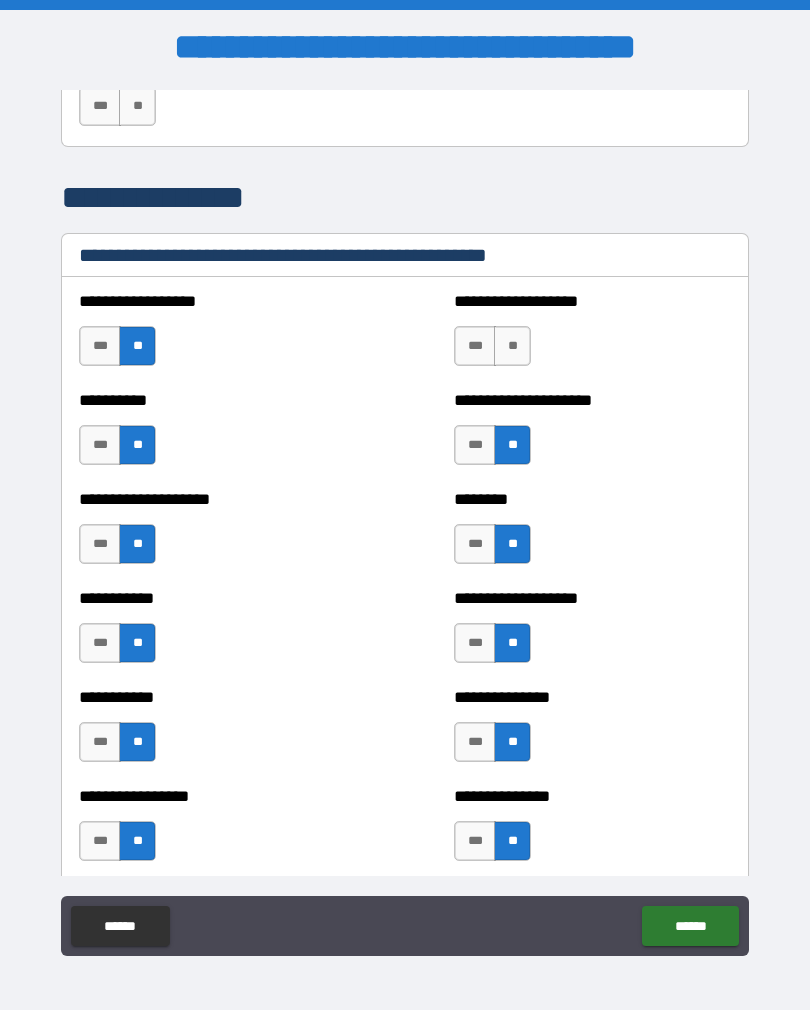 click on "**" at bounding box center (512, 346) 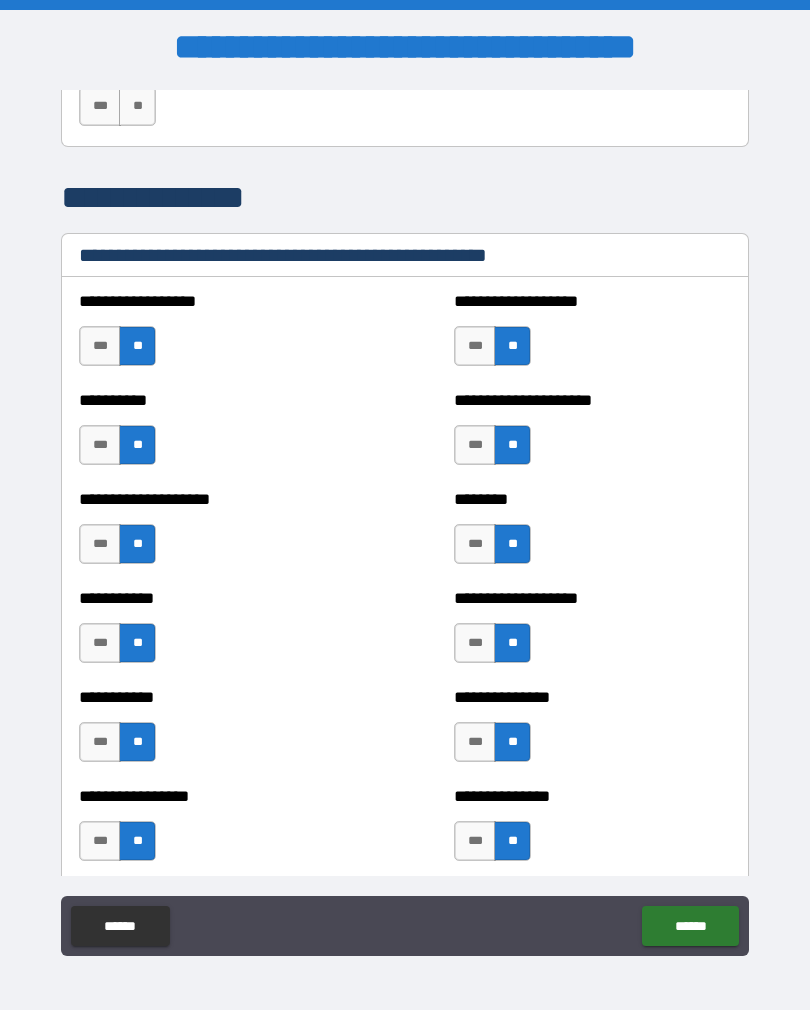 click on "******" at bounding box center (690, 926) 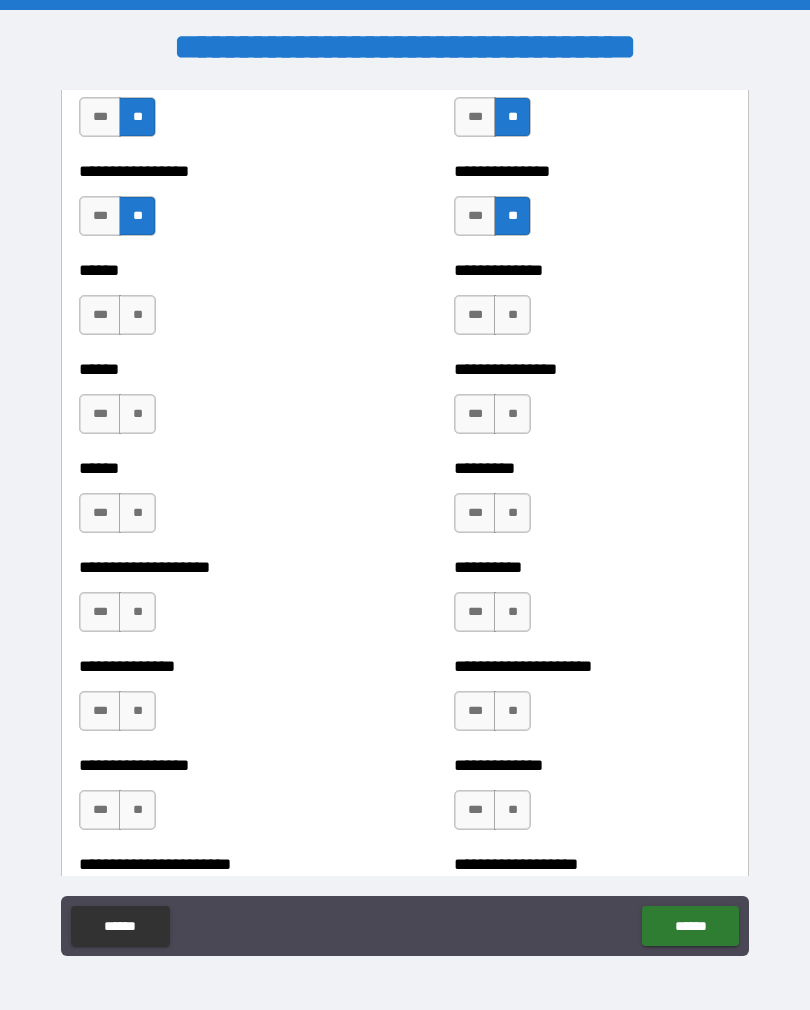 scroll, scrollTop: 2854, scrollLeft: 0, axis: vertical 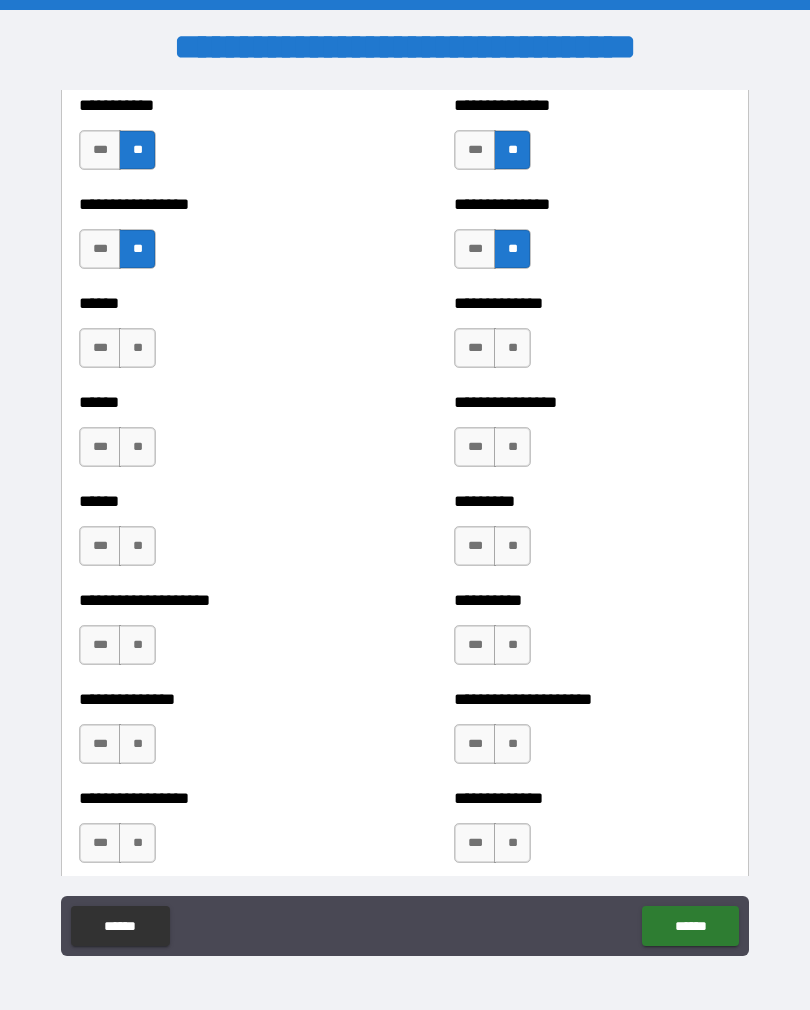 click on "**" at bounding box center [512, 348] 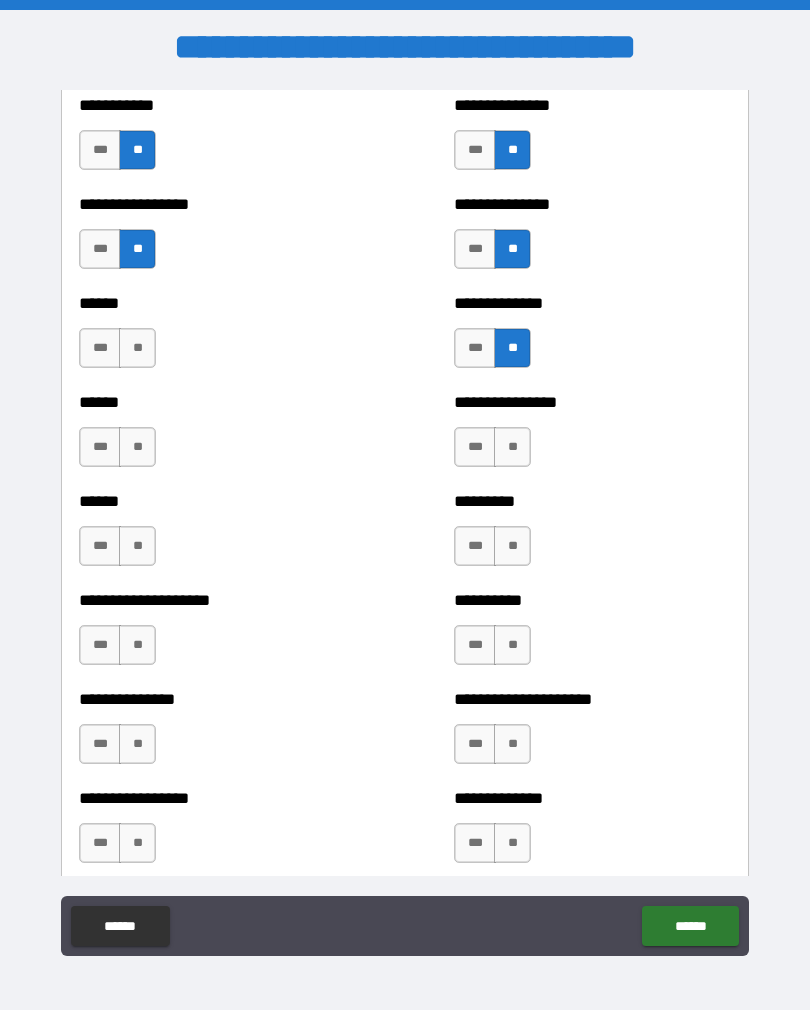 click on "**" at bounding box center (512, 447) 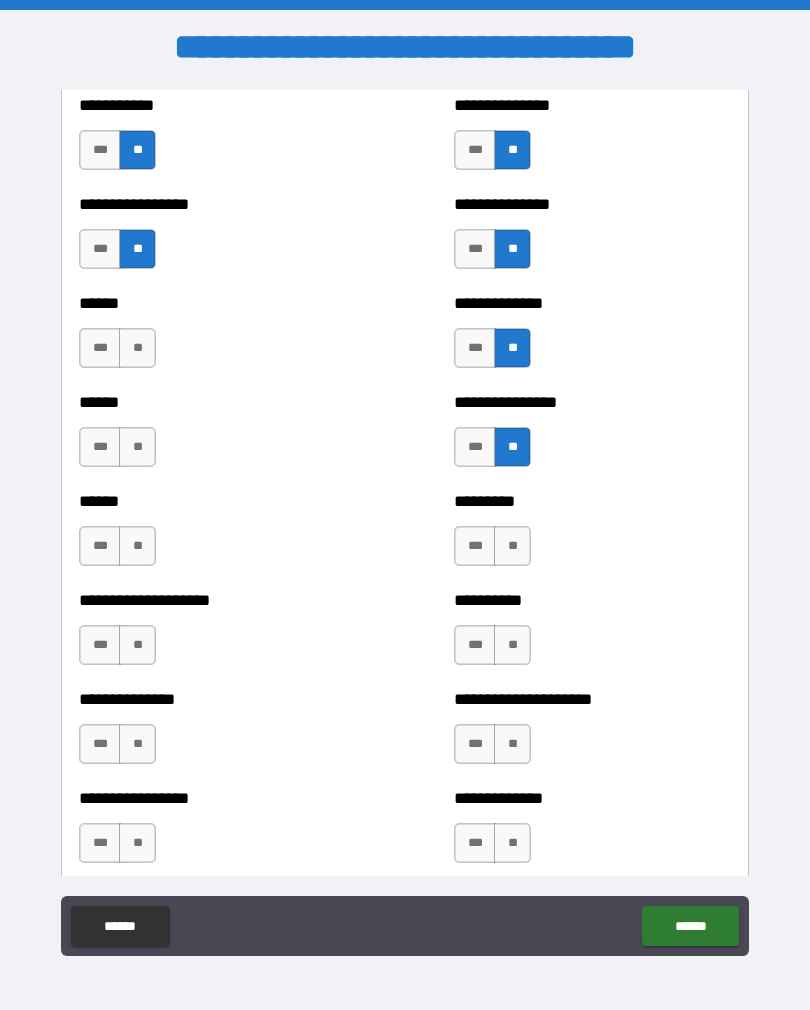 click on "**" at bounding box center [512, 546] 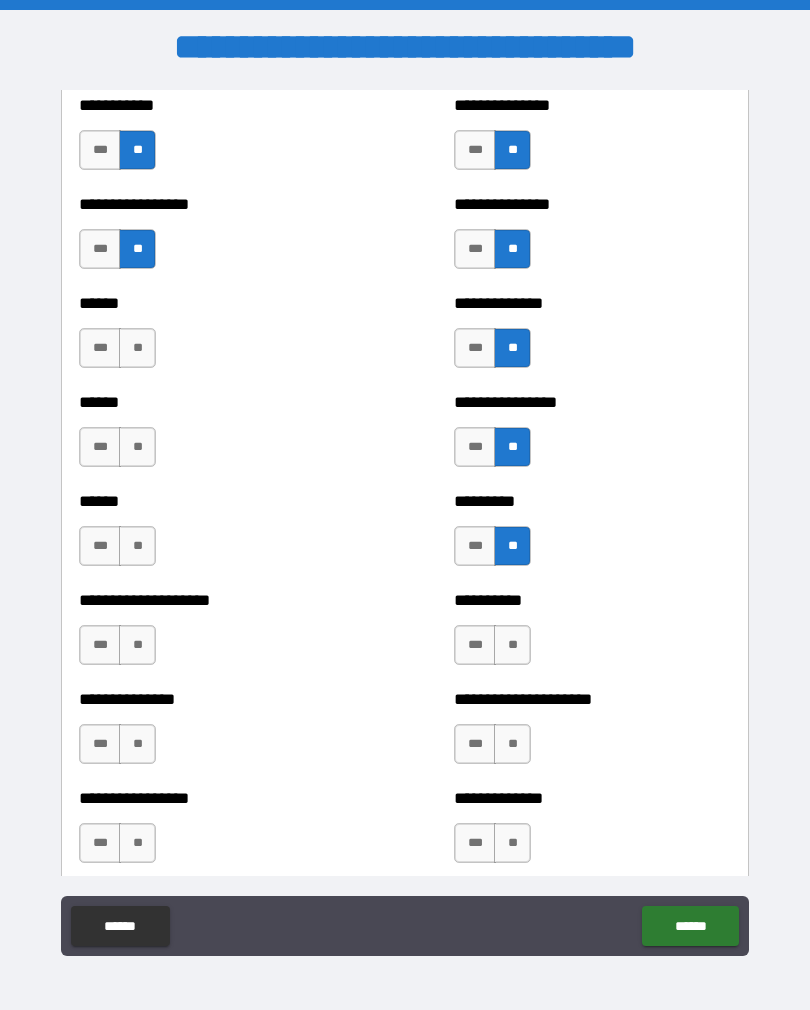 click on "**" at bounding box center (512, 645) 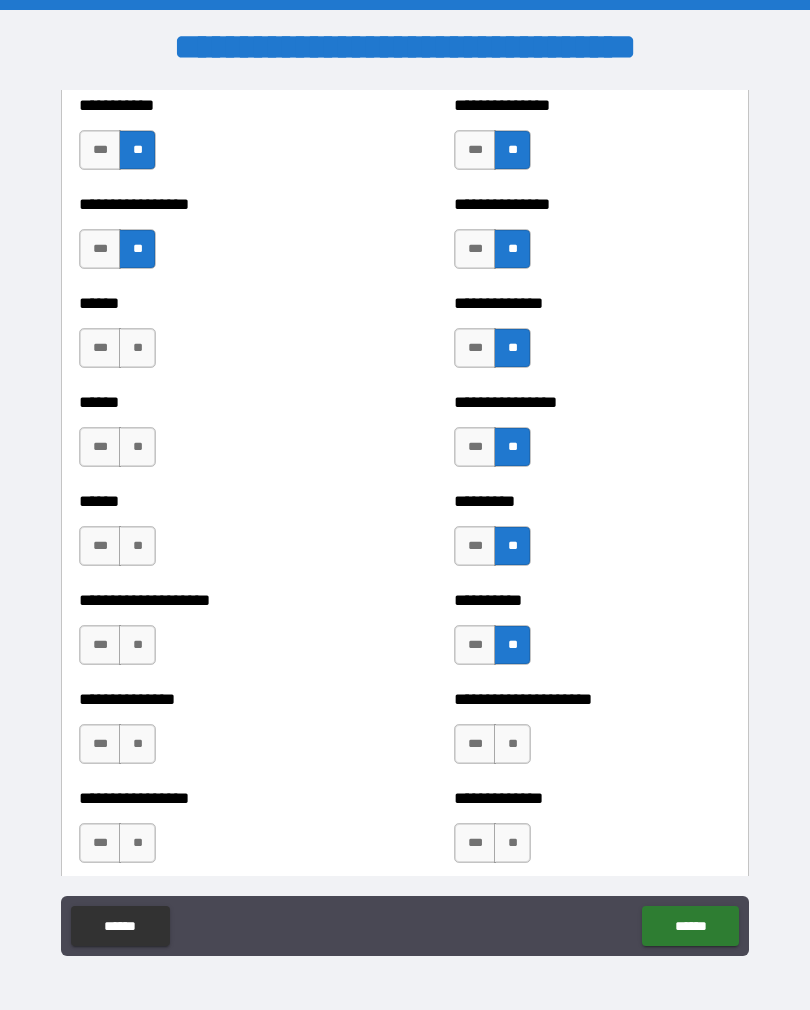 click on "**" at bounding box center (512, 744) 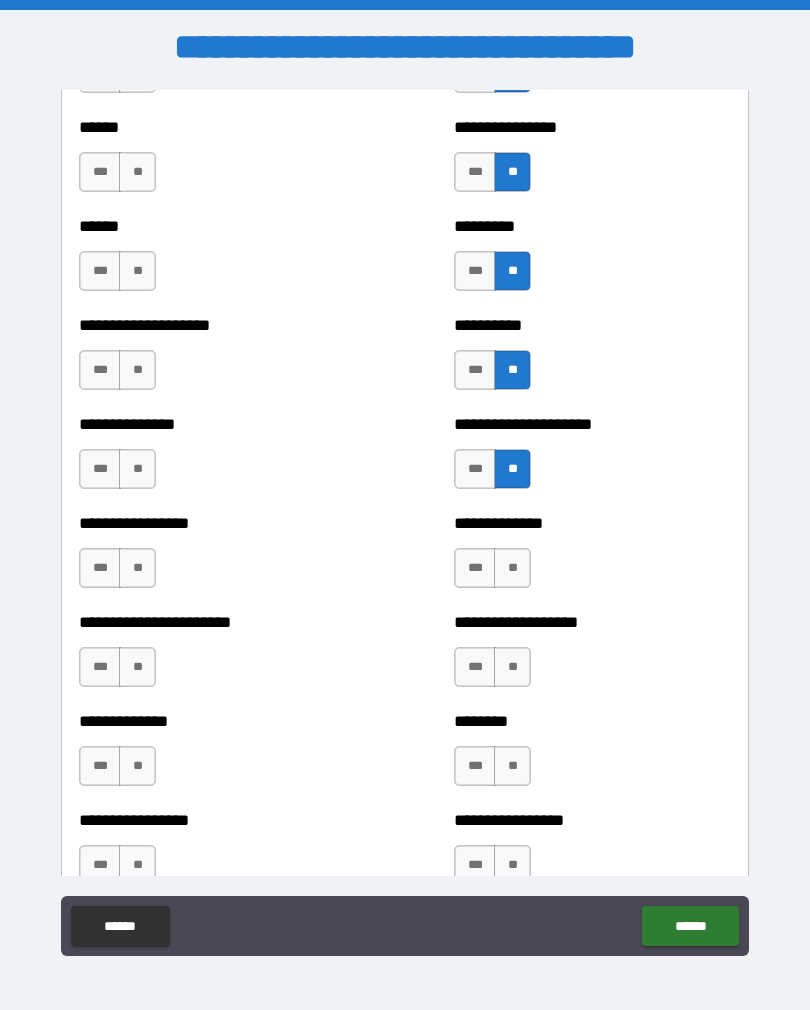 scroll, scrollTop: 3158, scrollLeft: 0, axis: vertical 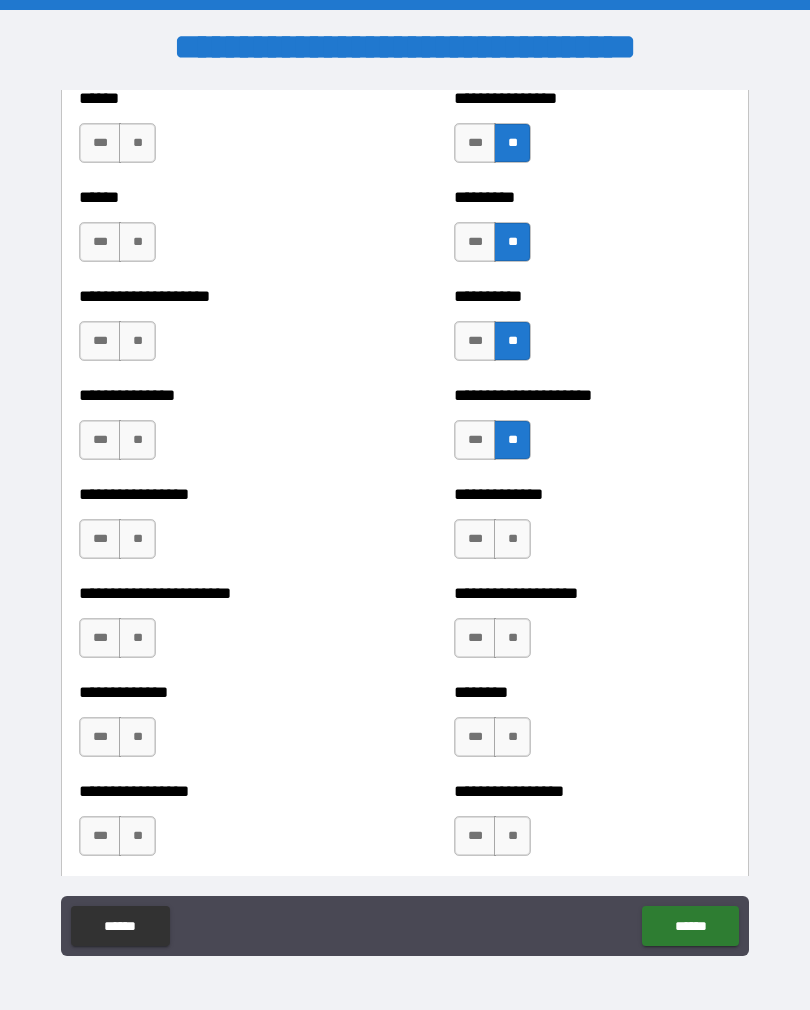 click on "**" at bounding box center [512, 539] 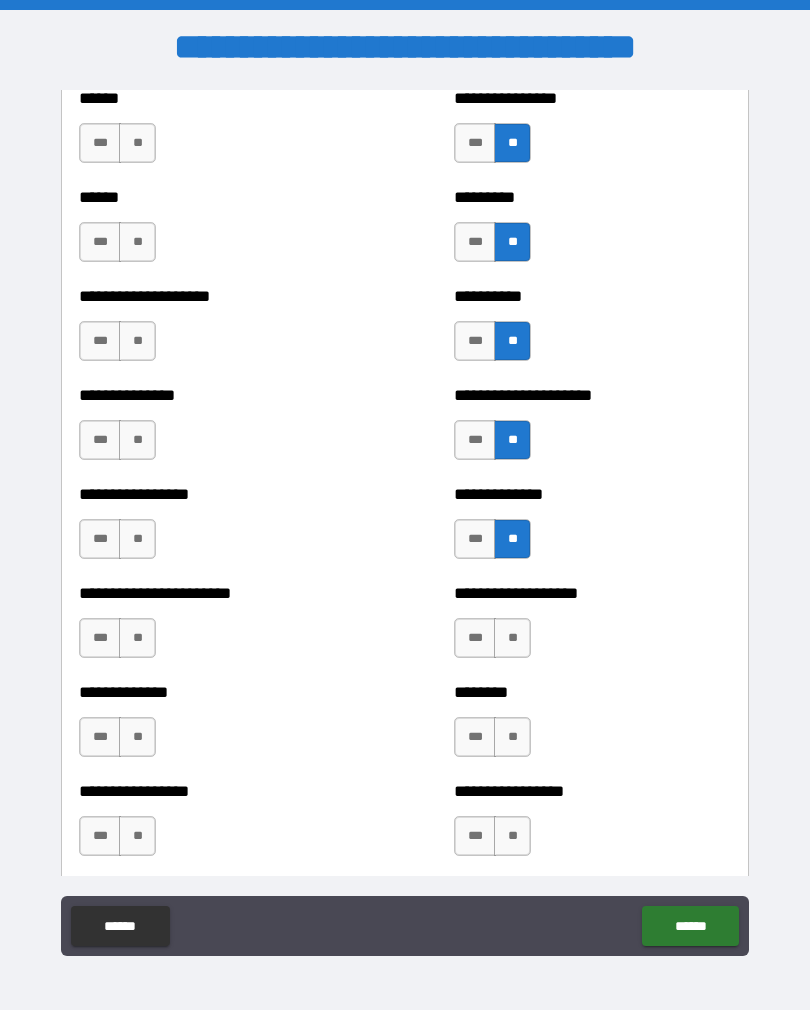 click on "**" at bounding box center (512, 638) 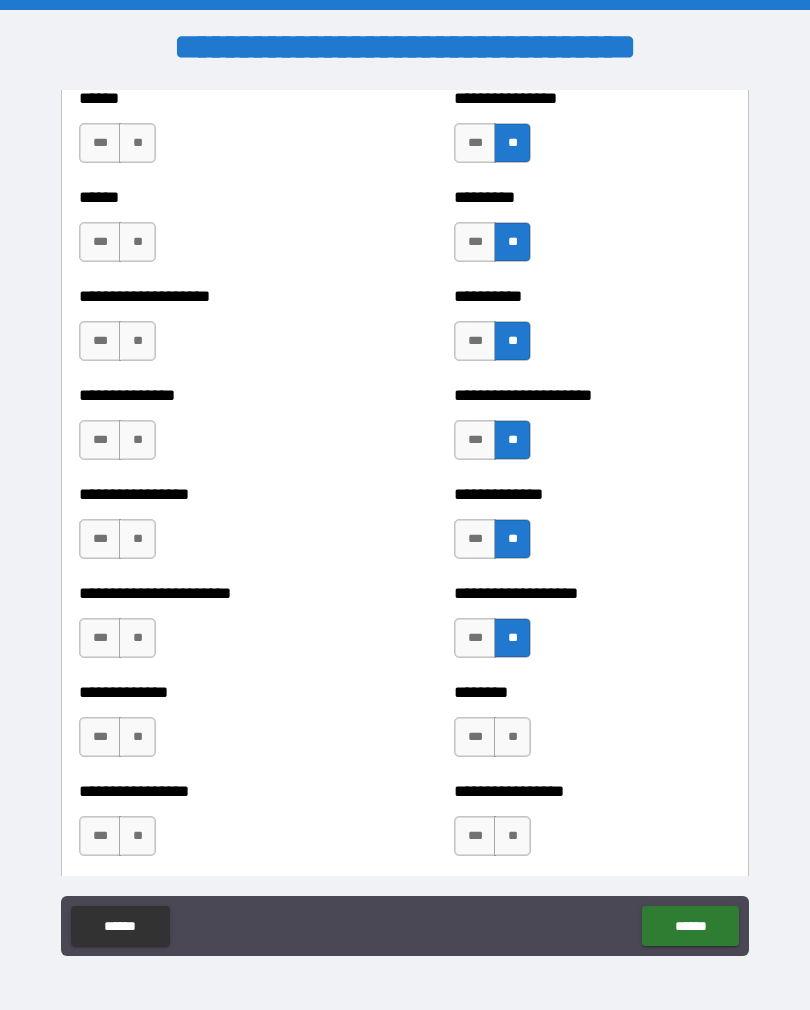 click on "**" at bounding box center [512, 737] 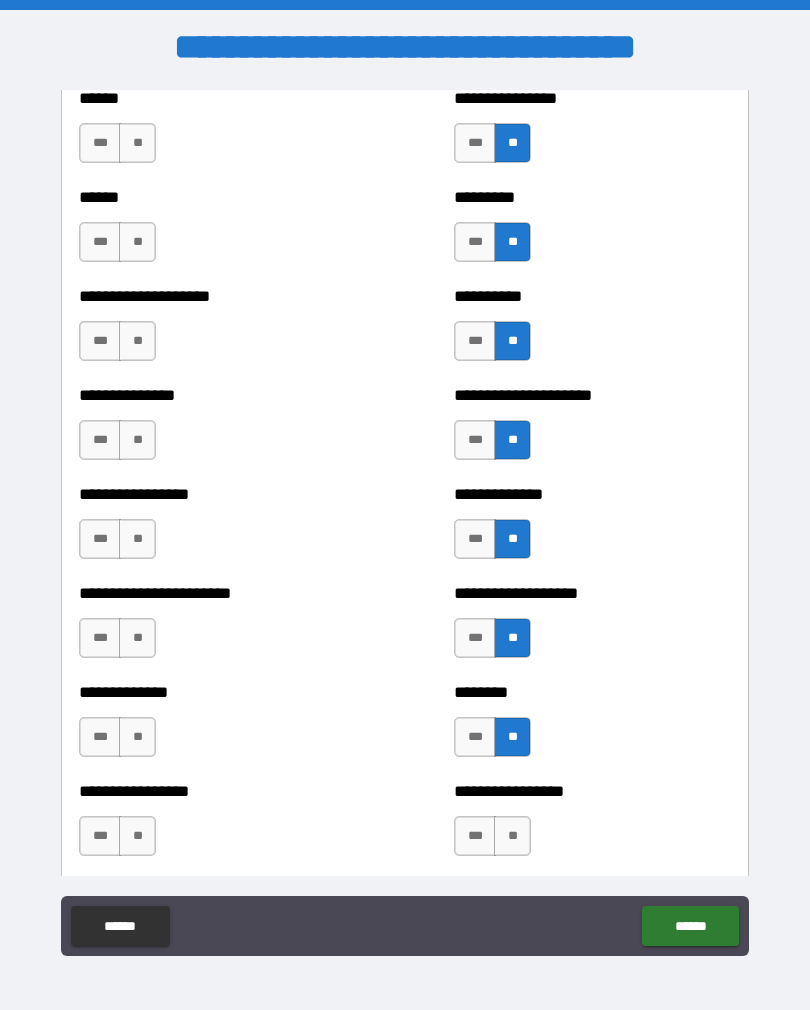 click on "**" at bounding box center [512, 836] 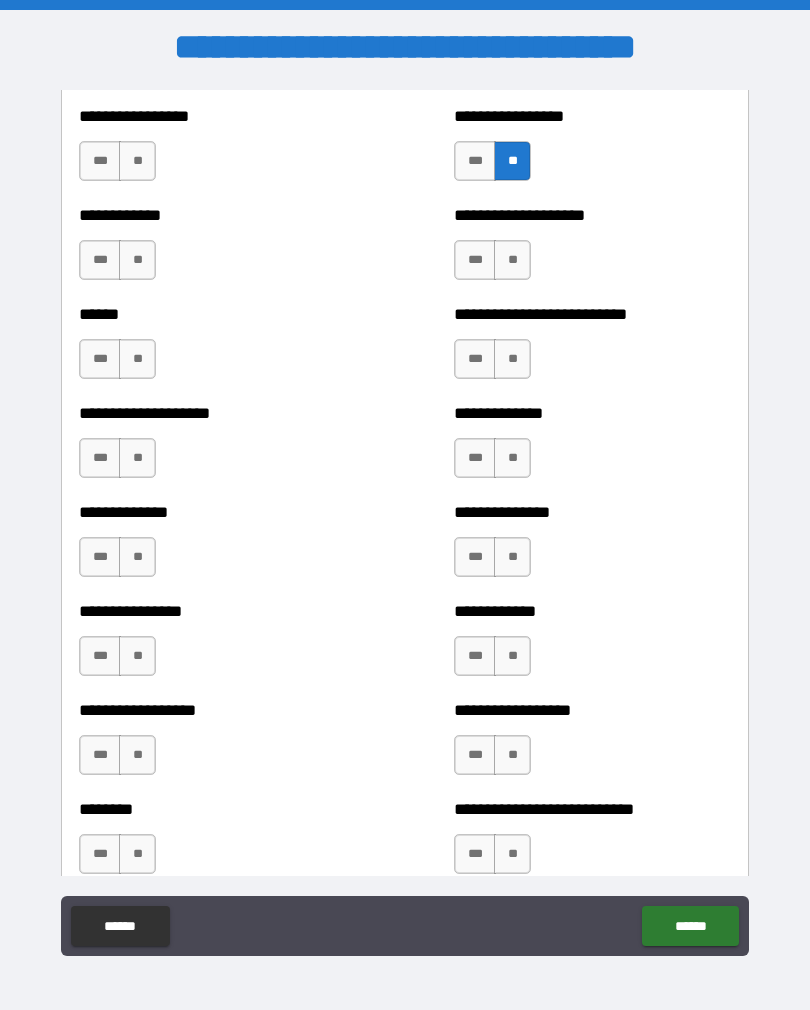 scroll, scrollTop: 3835, scrollLeft: 0, axis: vertical 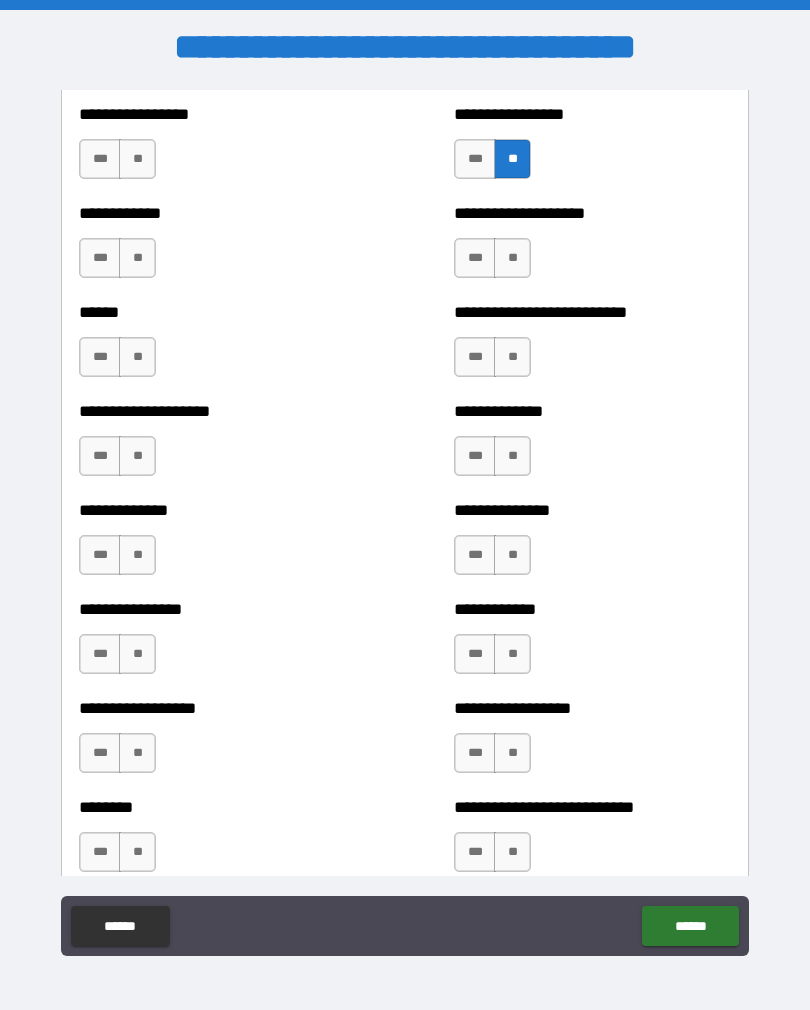 click on "**" at bounding box center [512, 258] 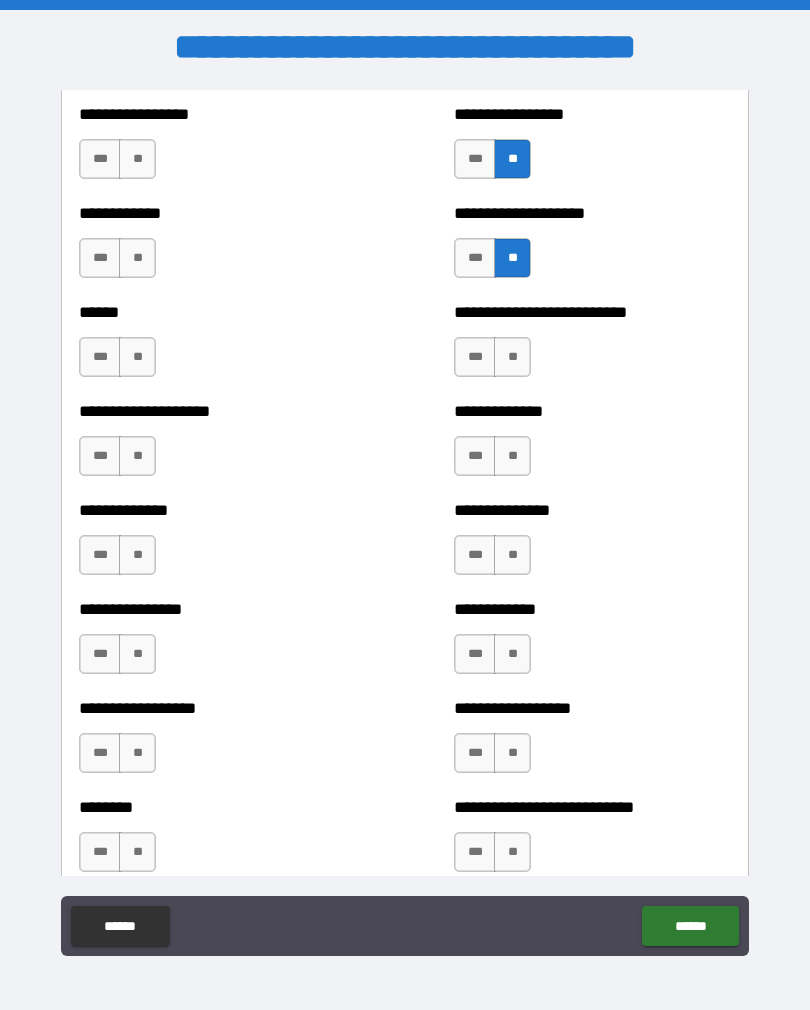 click on "**" at bounding box center (512, 357) 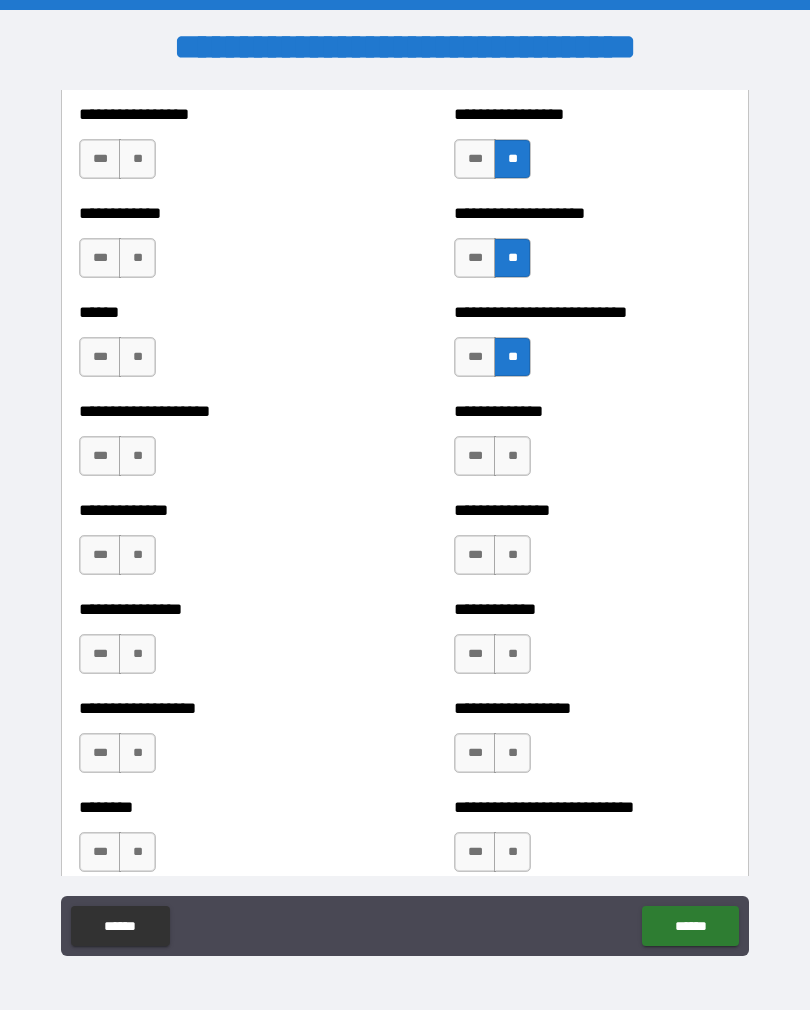 click on "**" at bounding box center [512, 456] 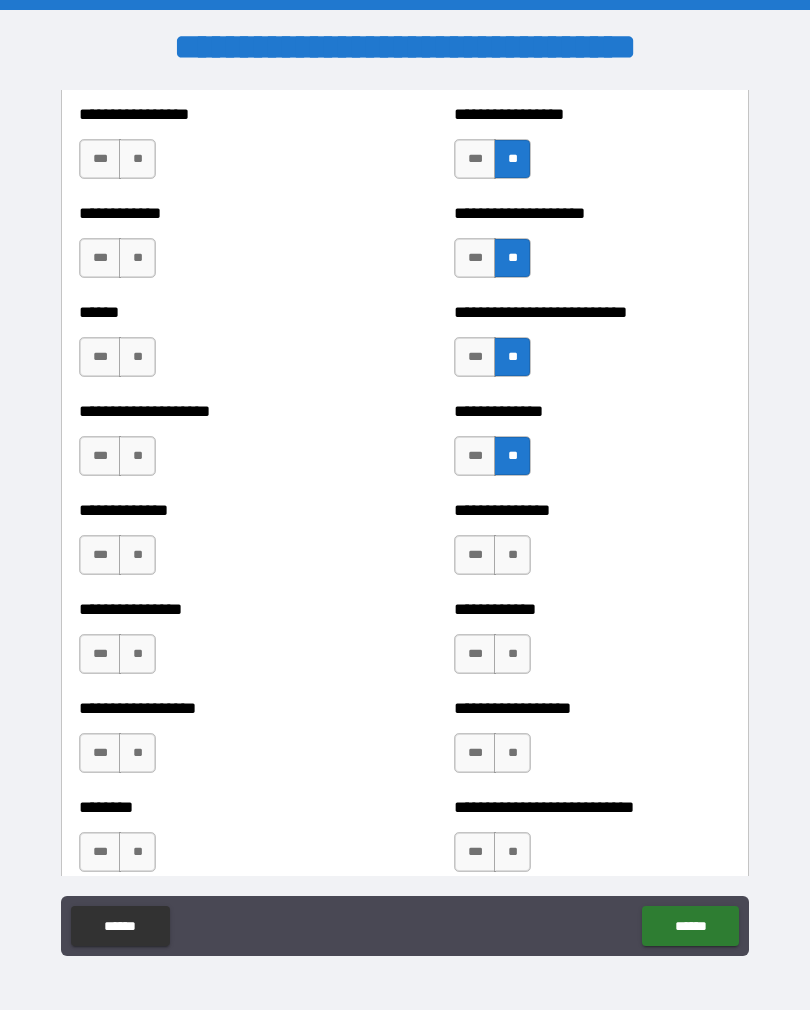 click on "**********" at bounding box center (592, 545) 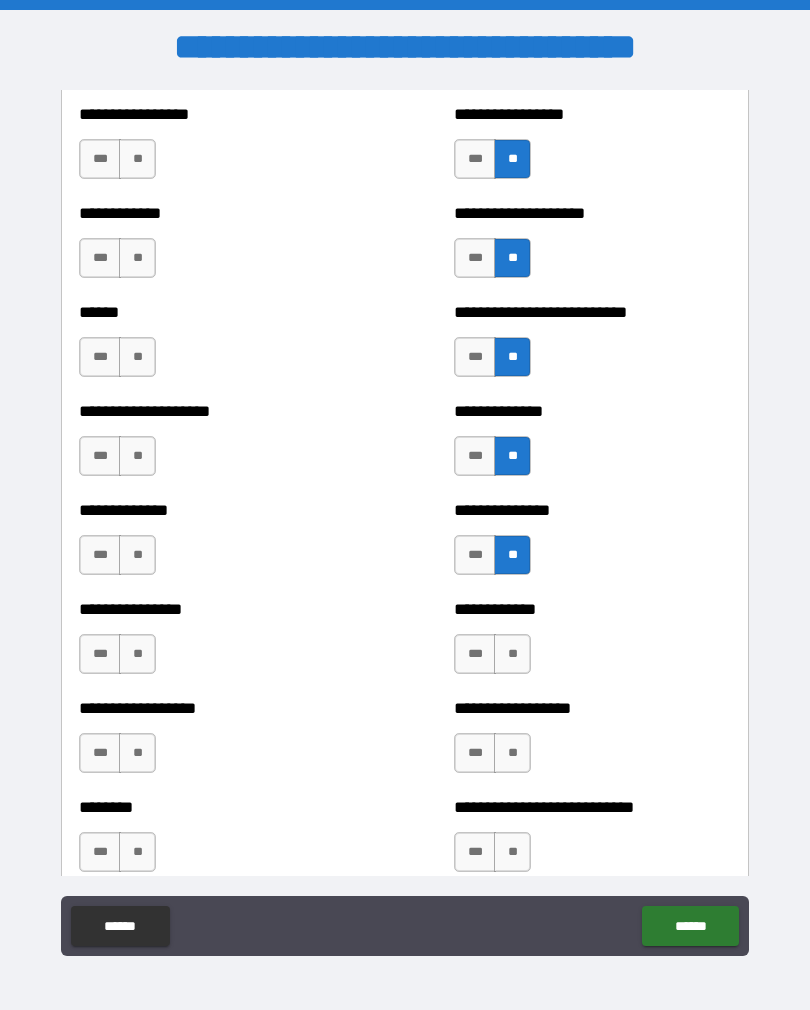 click on "**" at bounding box center (512, 654) 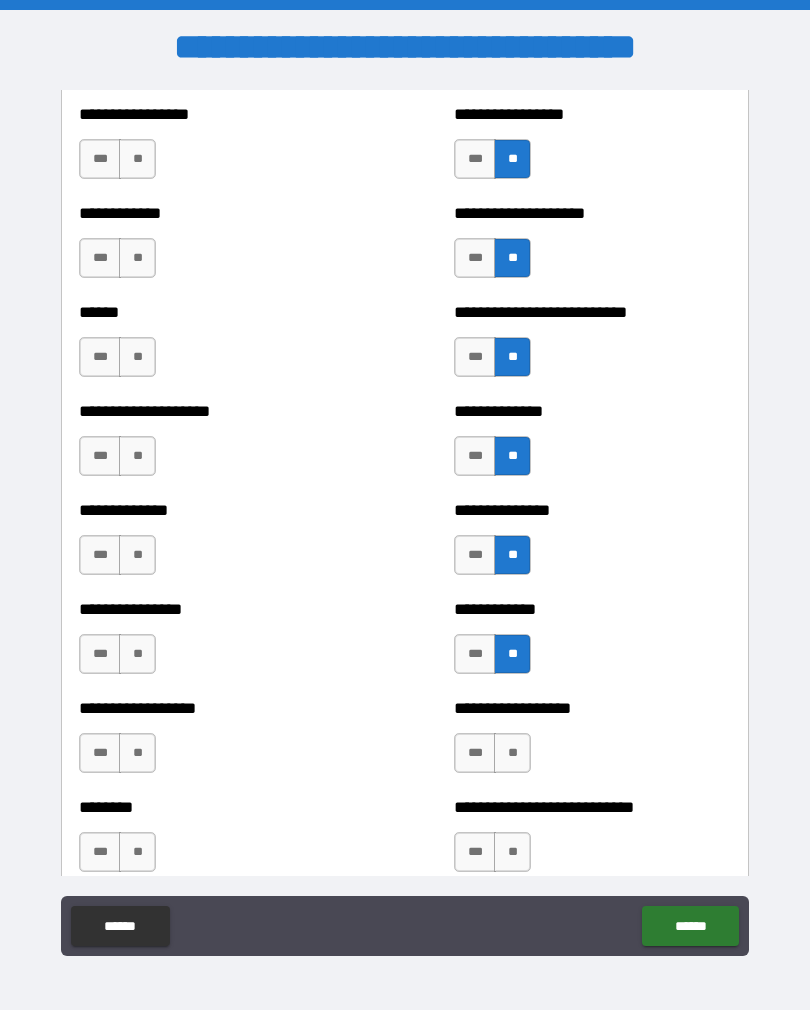 click on "**********" at bounding box center [592, 708] 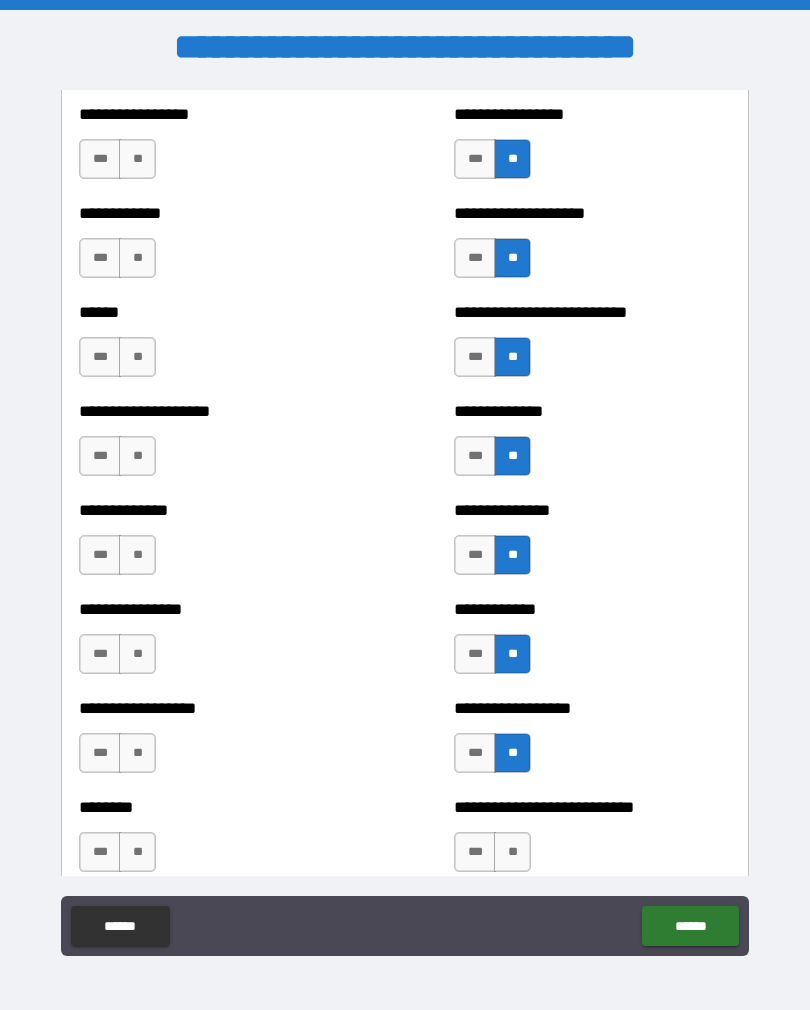 click on "**" at bounding box center [512, 852] 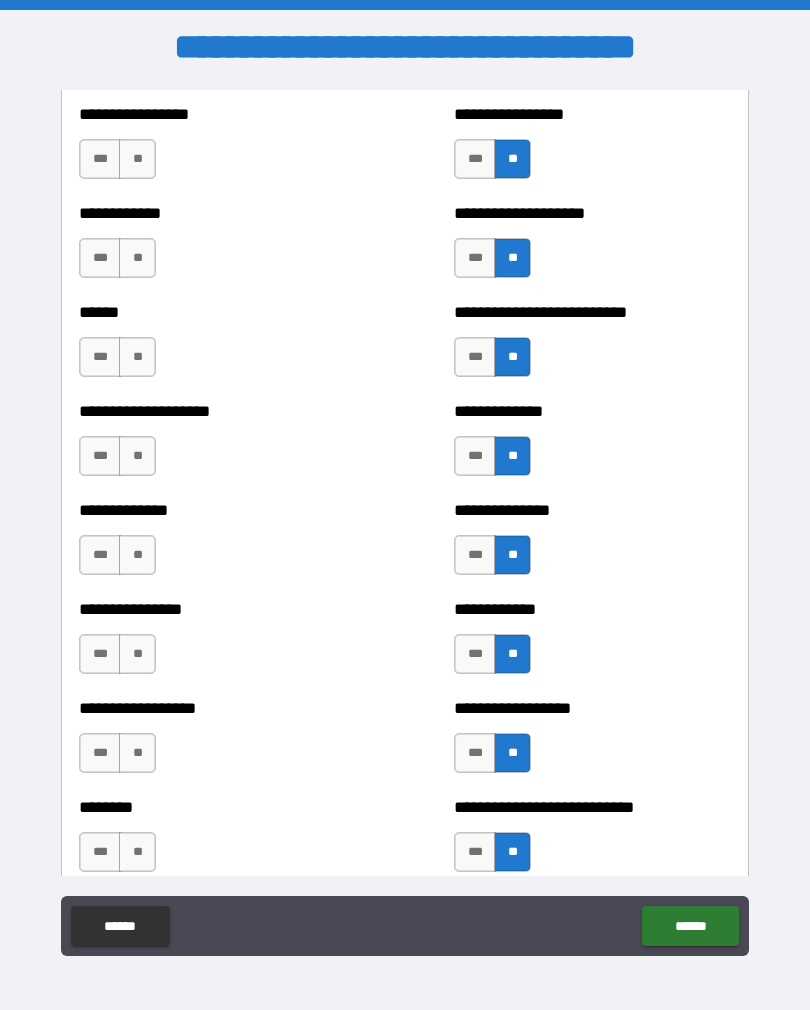 click on "**" at bounding box center (137, 852) 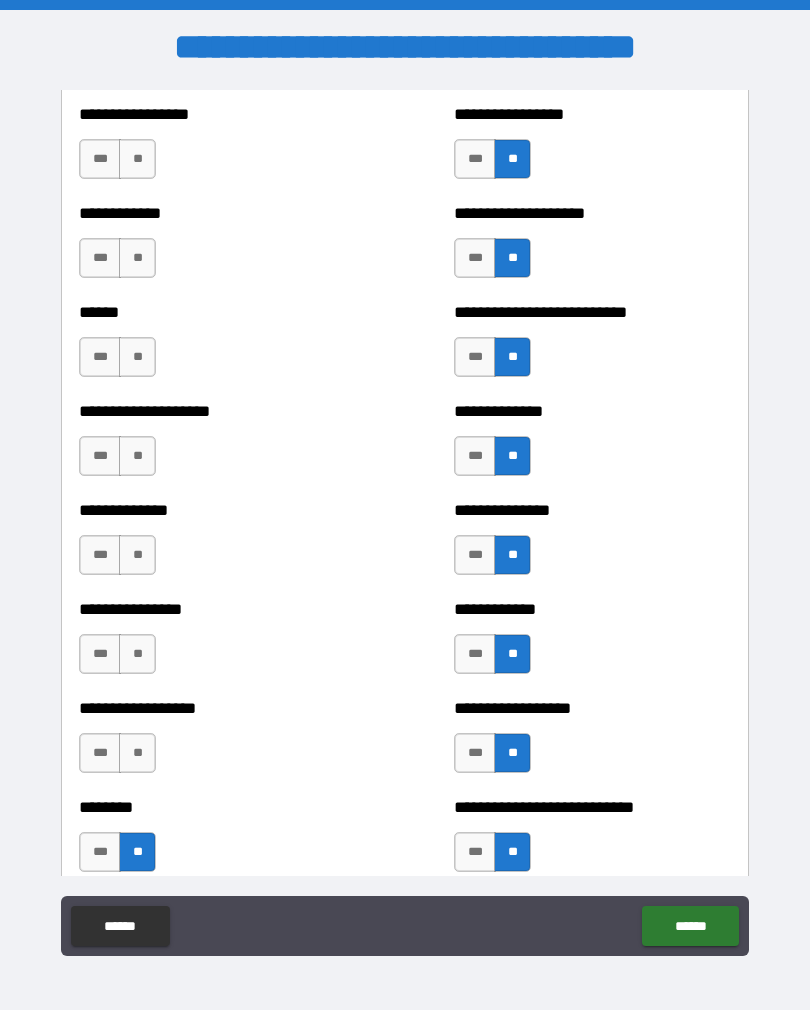 click on "**" at bounding box center [137, 753] 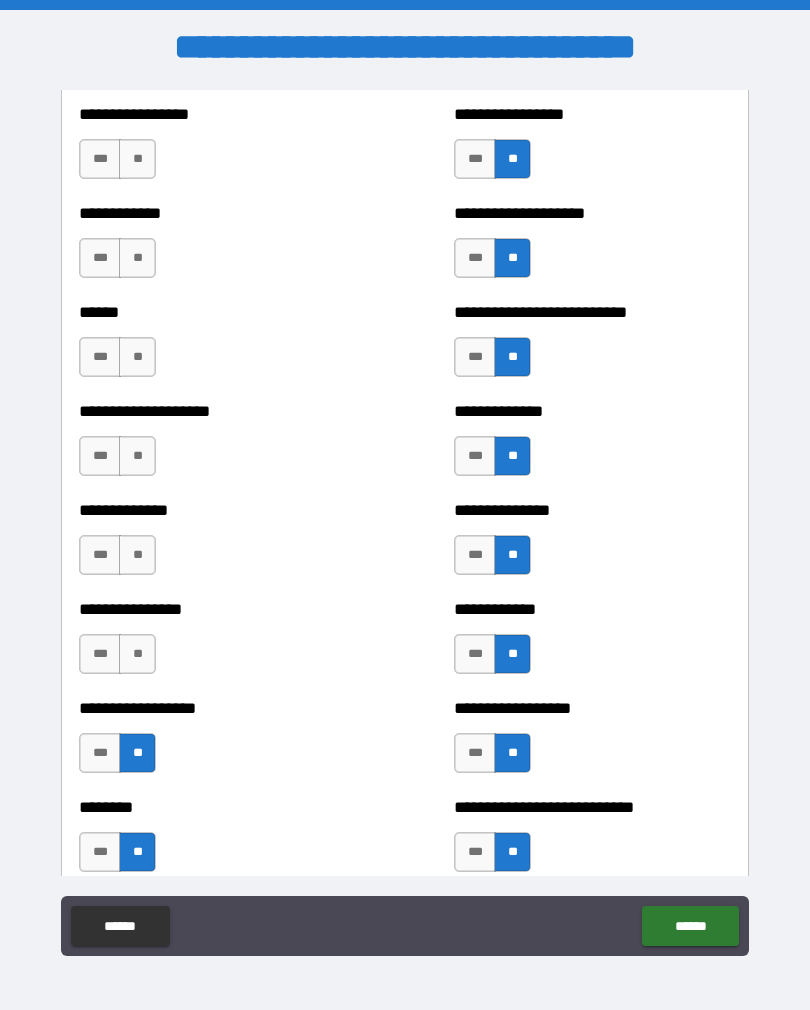 click on "**" at bounding box center (137, 654) 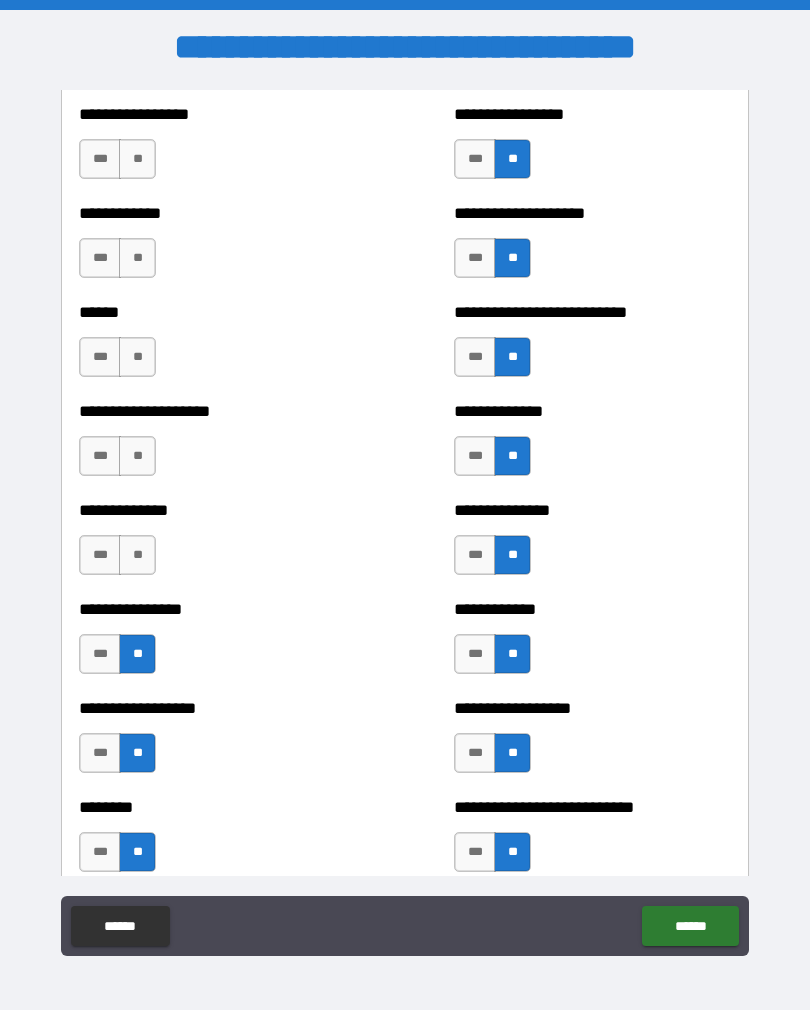 click on "**" at bounding box center [137, 555] 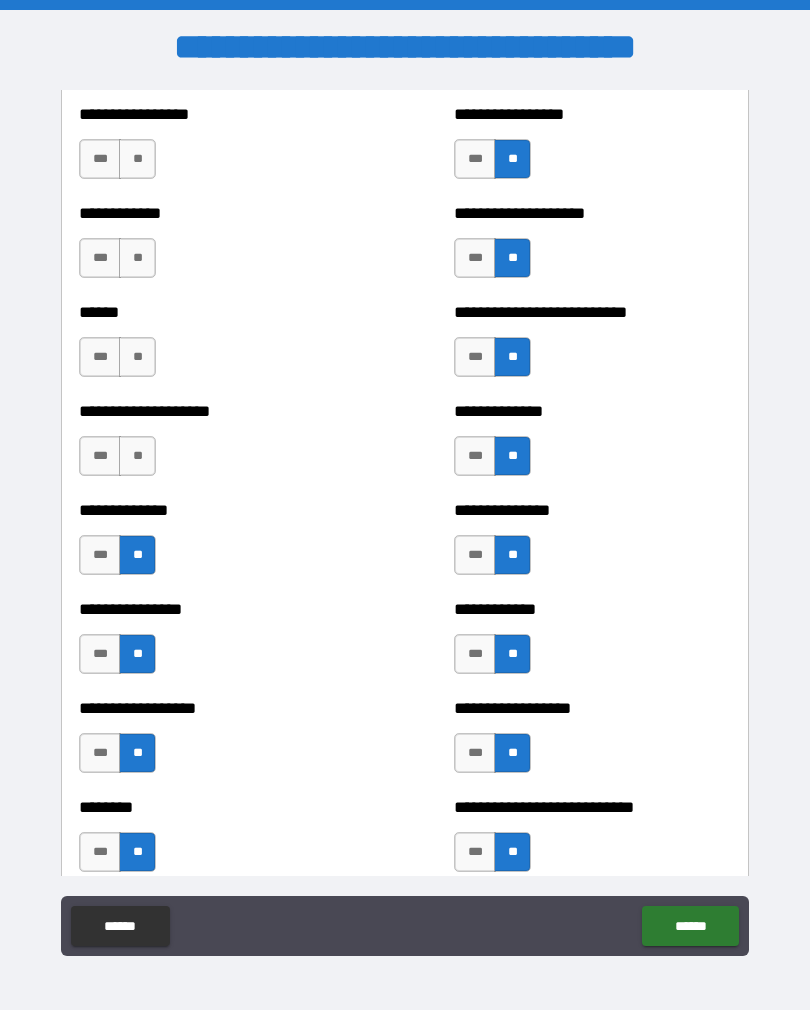click on "**" at bounding box center [137, 456] 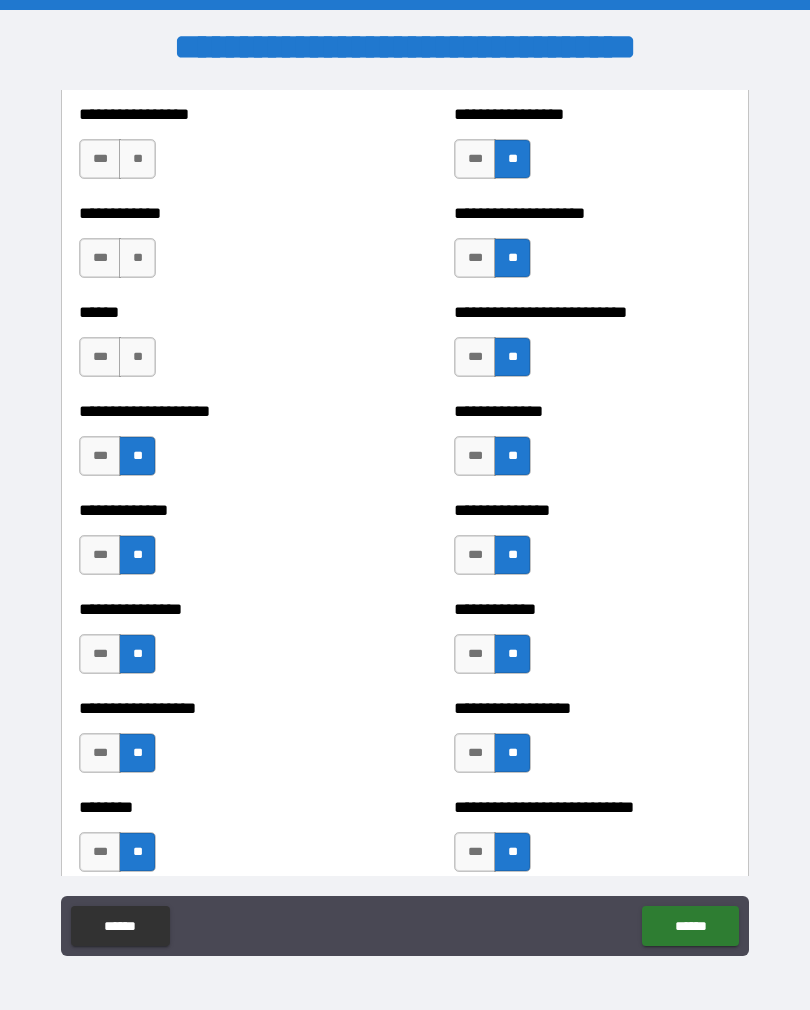 click on "**" at bounding box center [137, 357] 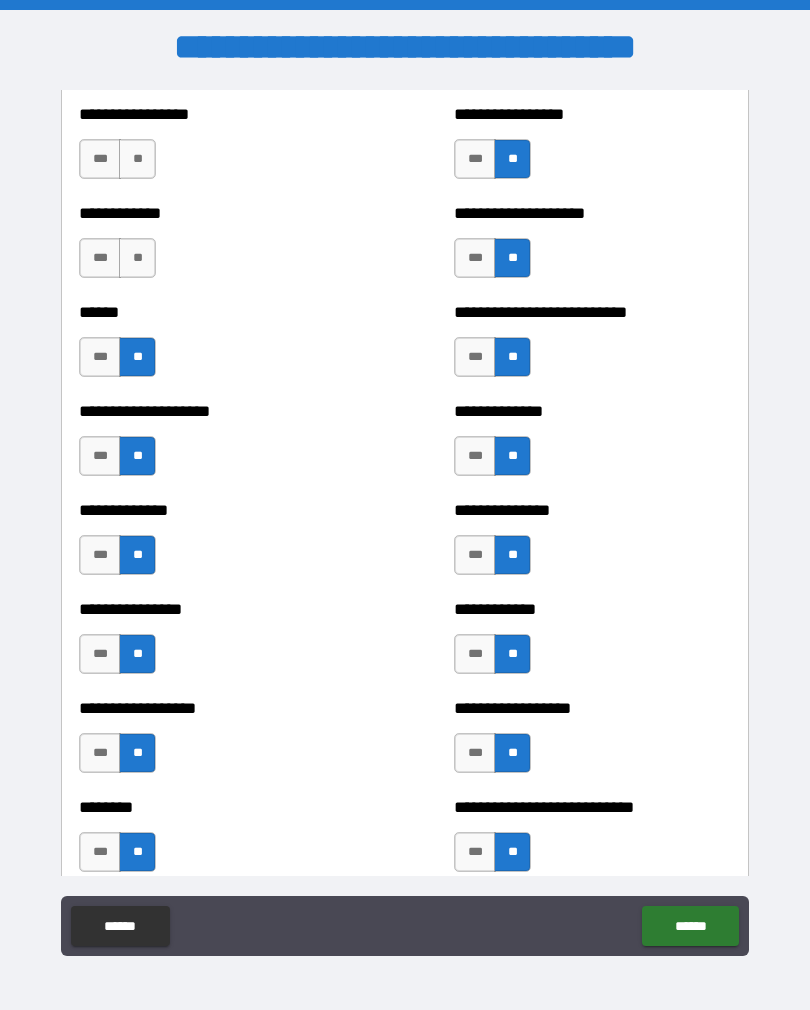 click on "**" at bounding box center (137, 258) 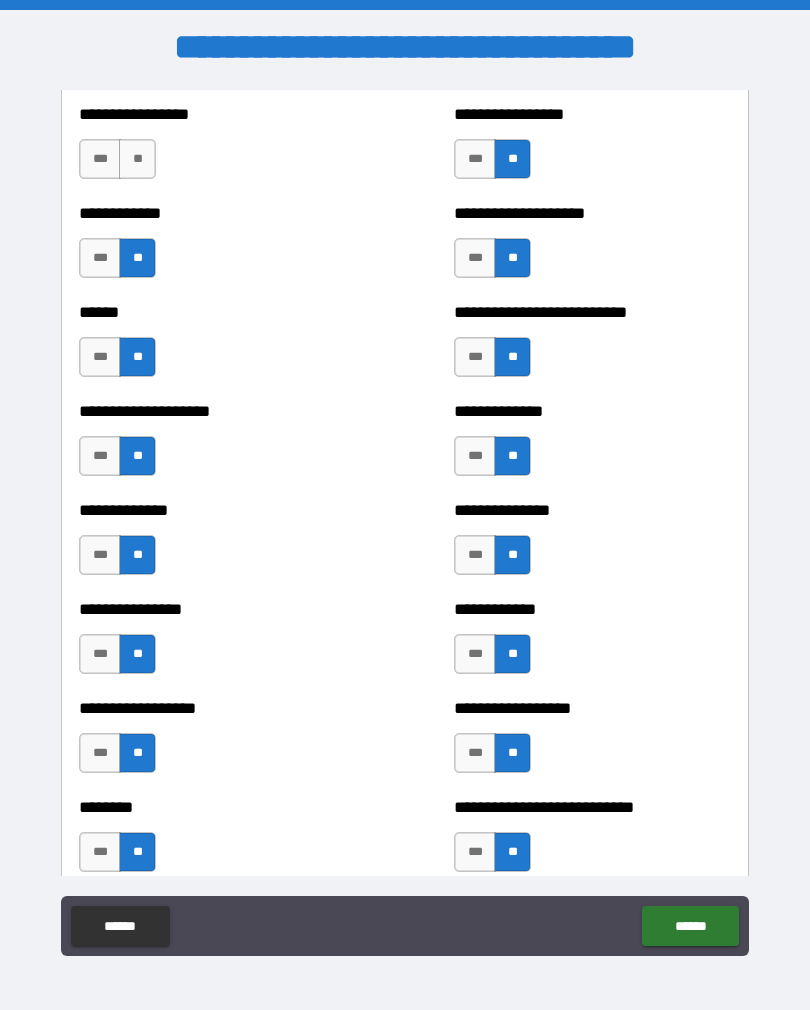 click on "**" at bounding box center [137, 159] 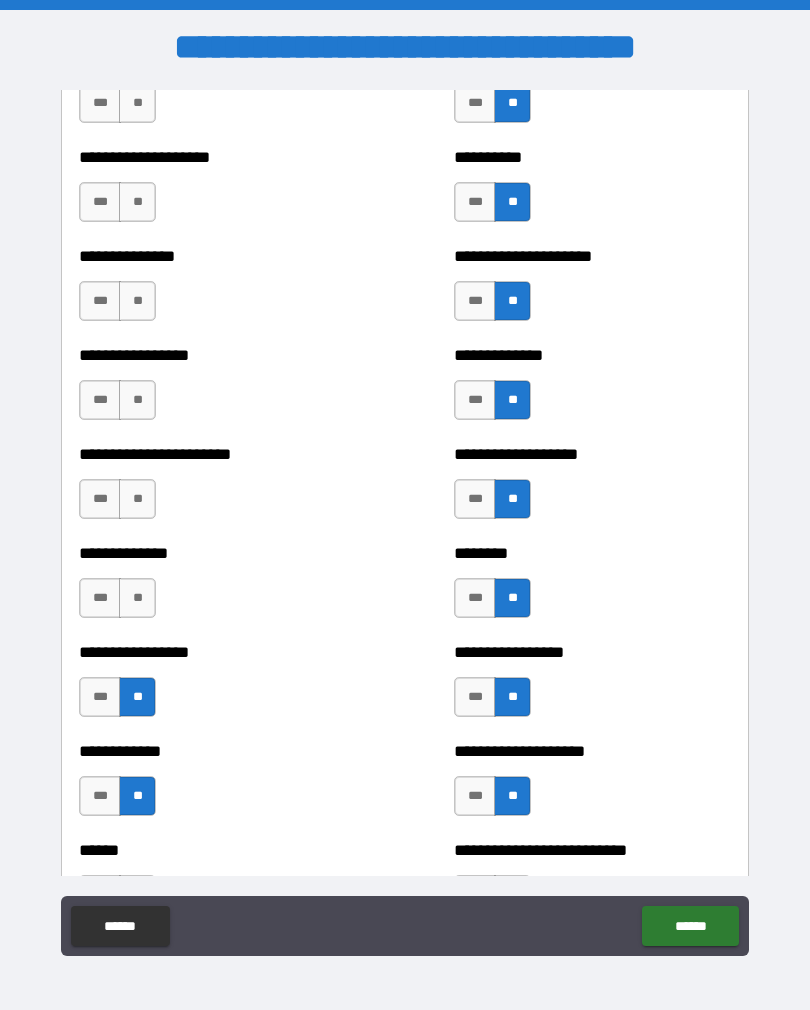 scroll, scrollTop: 3298, scrollLeft: 0, axis: vertical 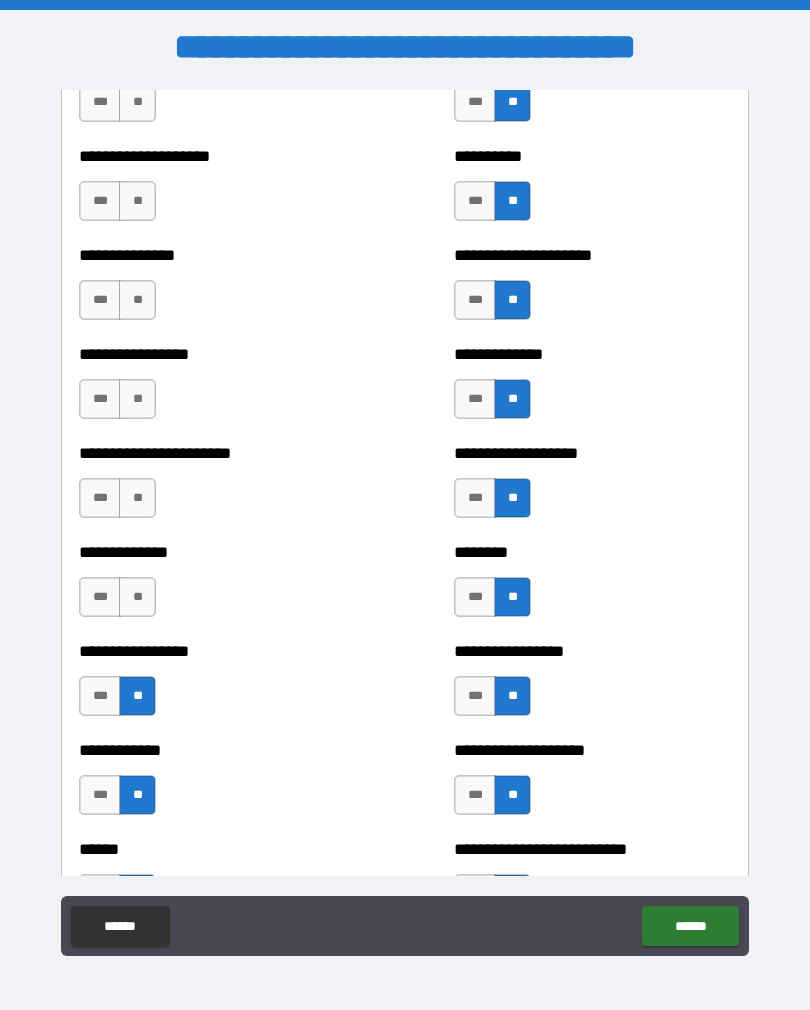 click on "**" at bounding box center (137, 597) 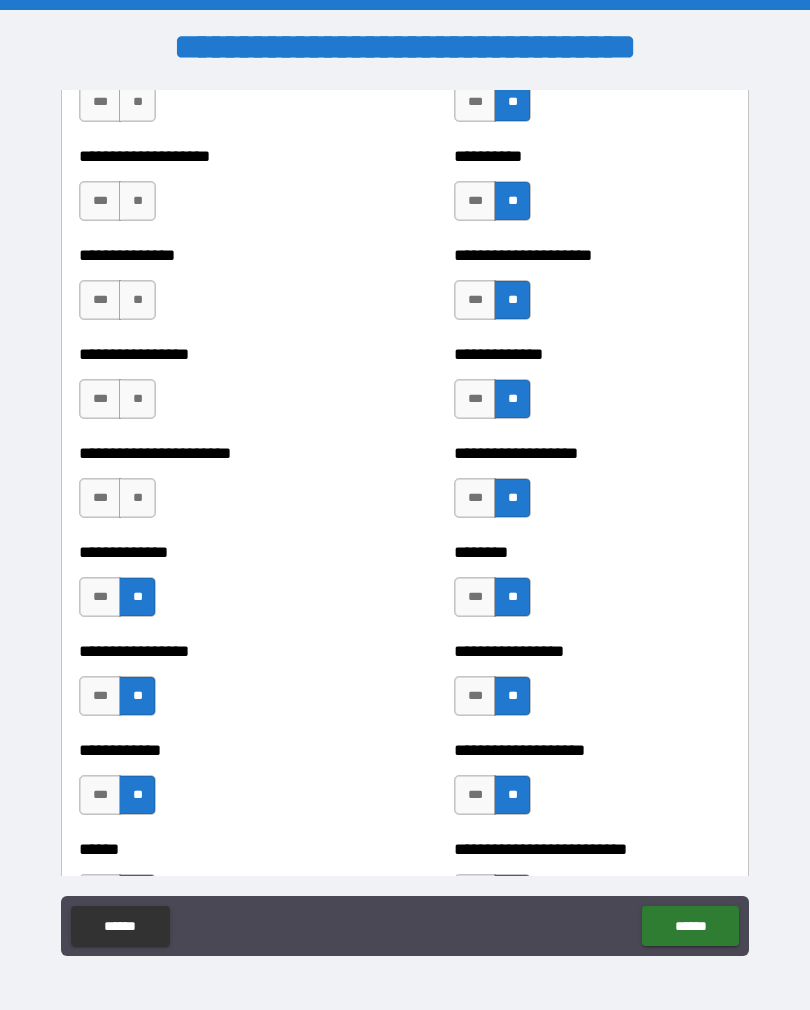 click on "**" at bounding box center (137, 498) 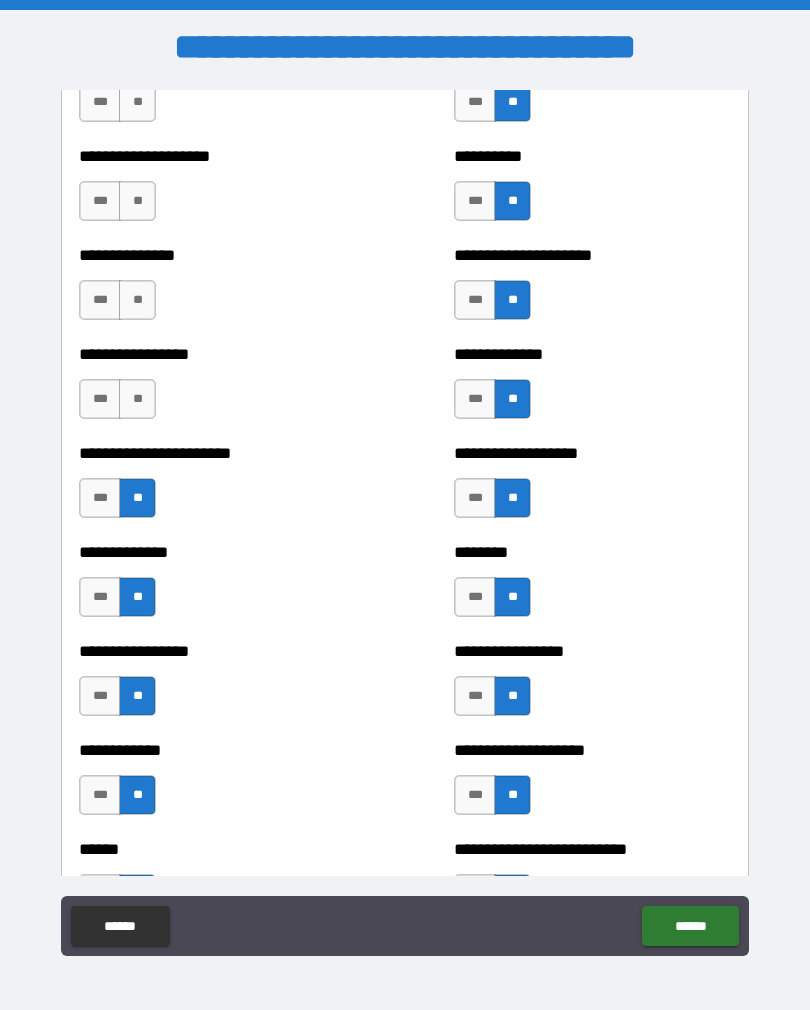 click on "**" at bounding box center [137, 399] 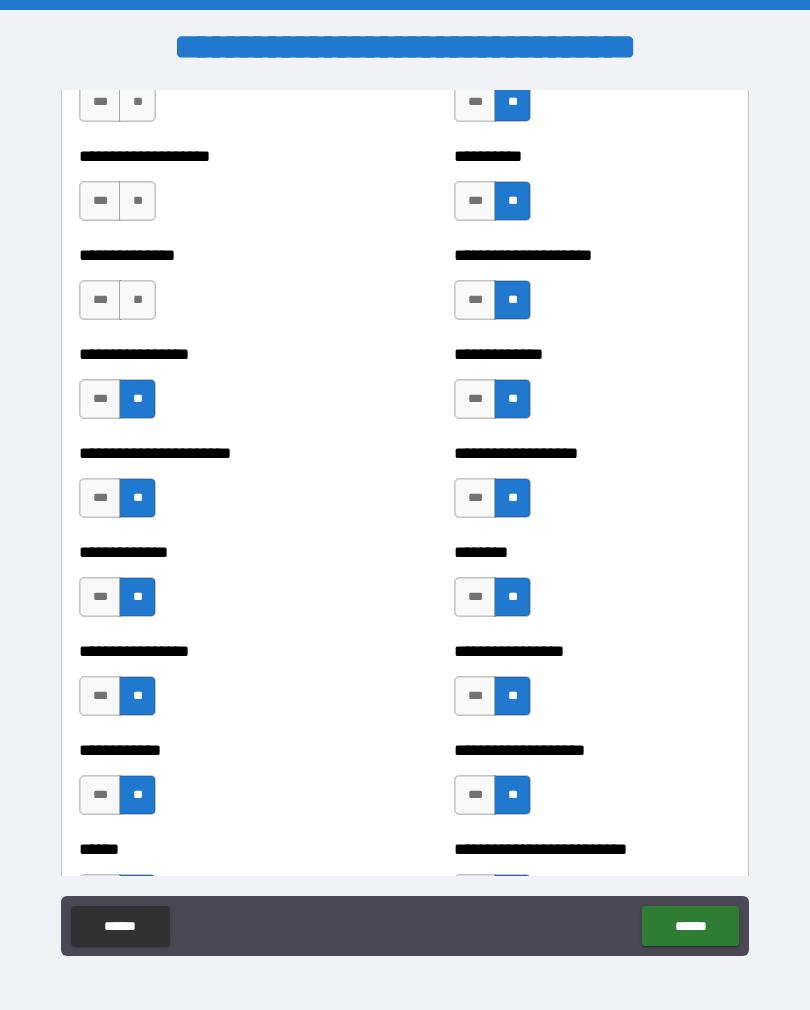 click on "**" at bounding box center [137, 300] 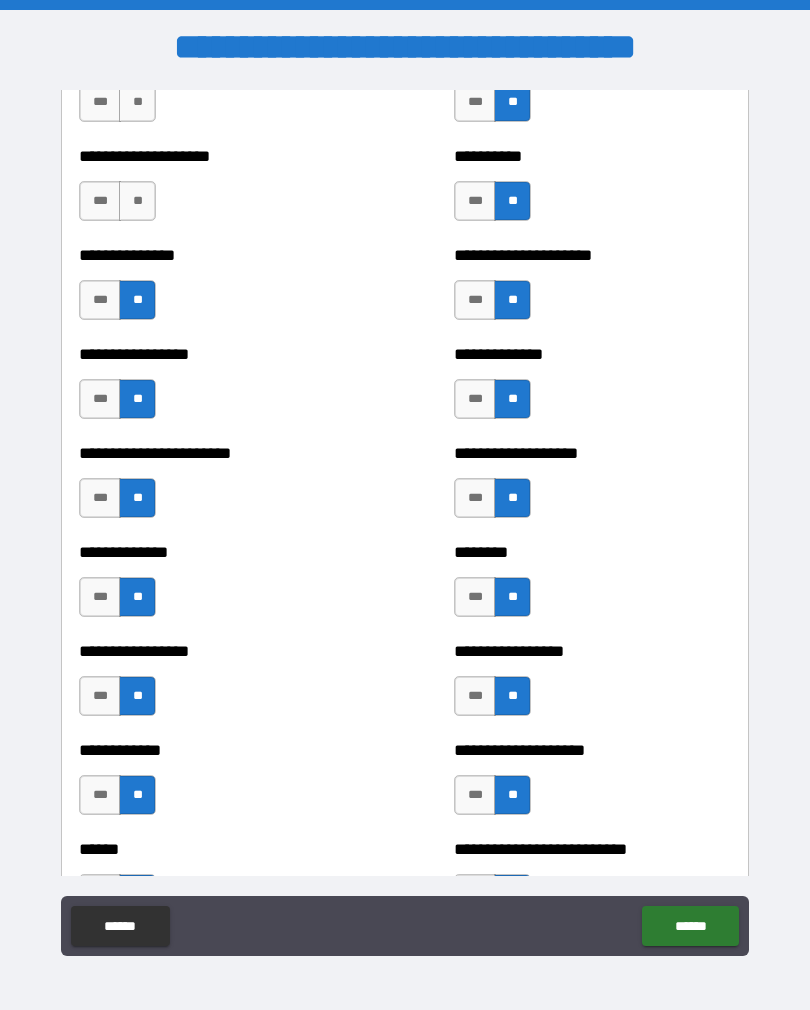 click on "**" at bounding box center [137, 201] 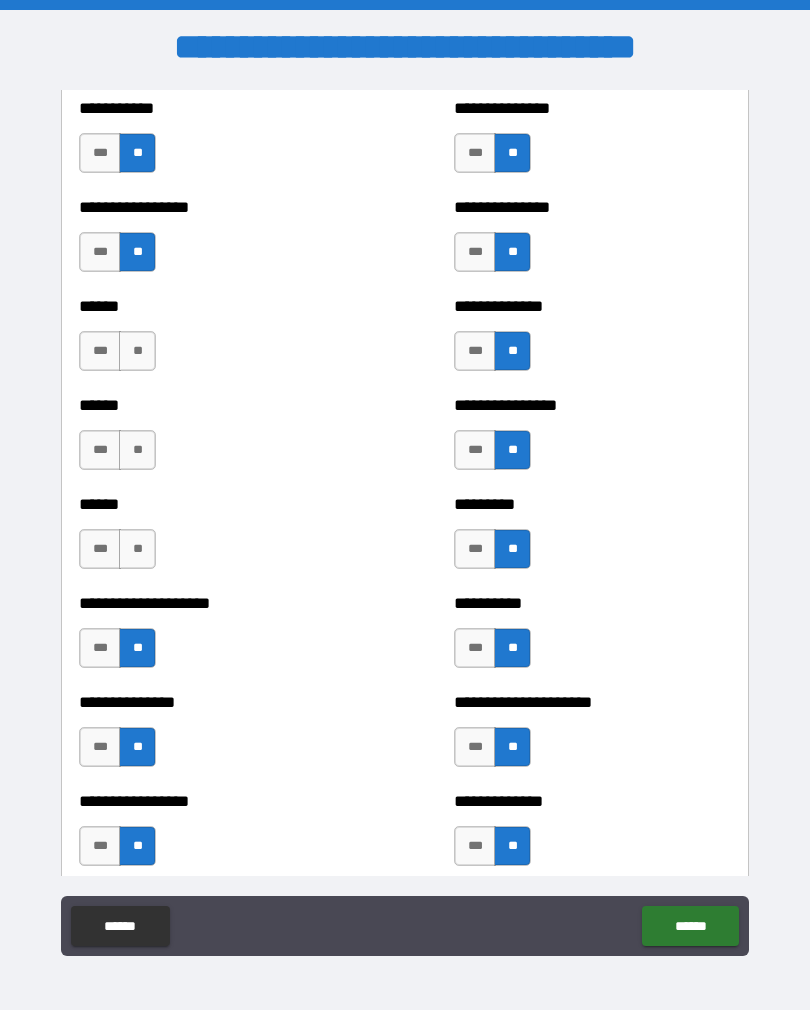 scroll, scrollTop: 2843, scrollLeft: 0, axis: vertical 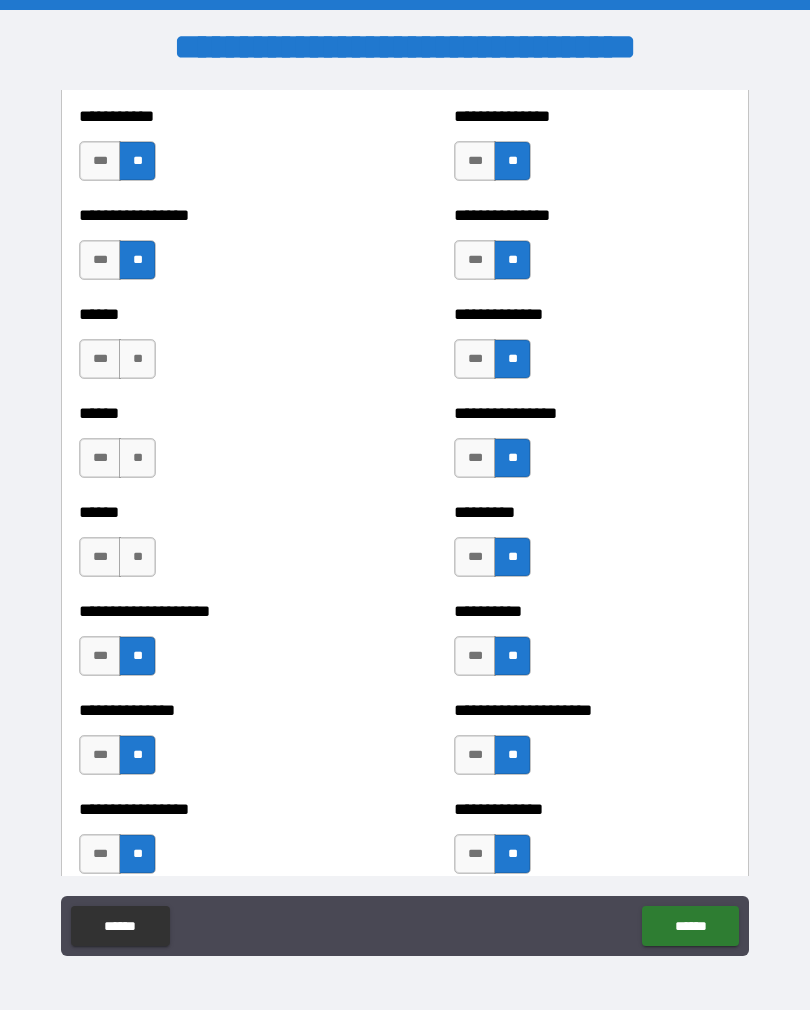 click on "**" at bounding box center [137, 557] 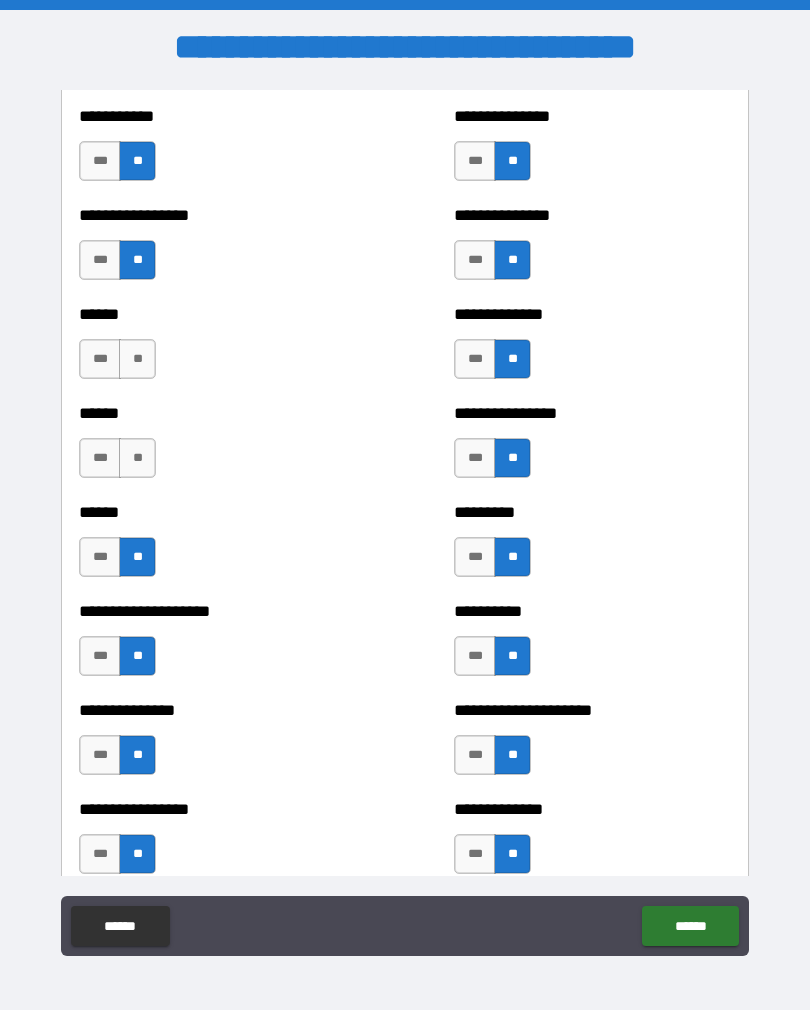 click on "**" at bounding box center (137, 458) 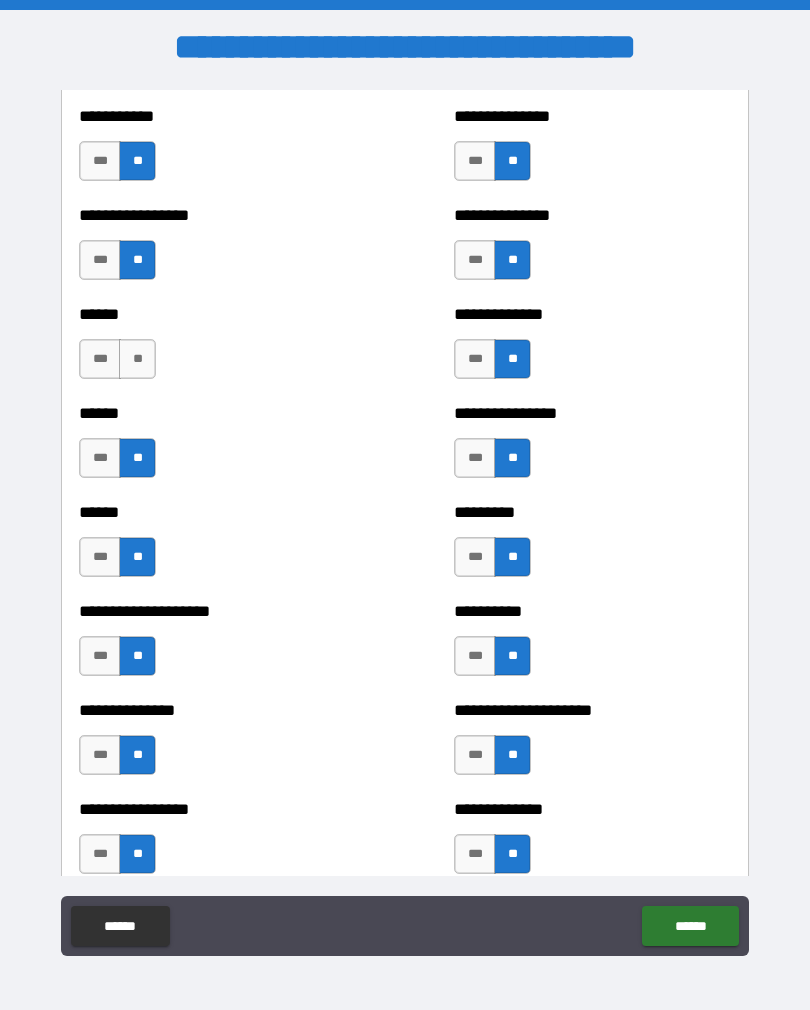 click on "**" at bounding box center [137, 359] 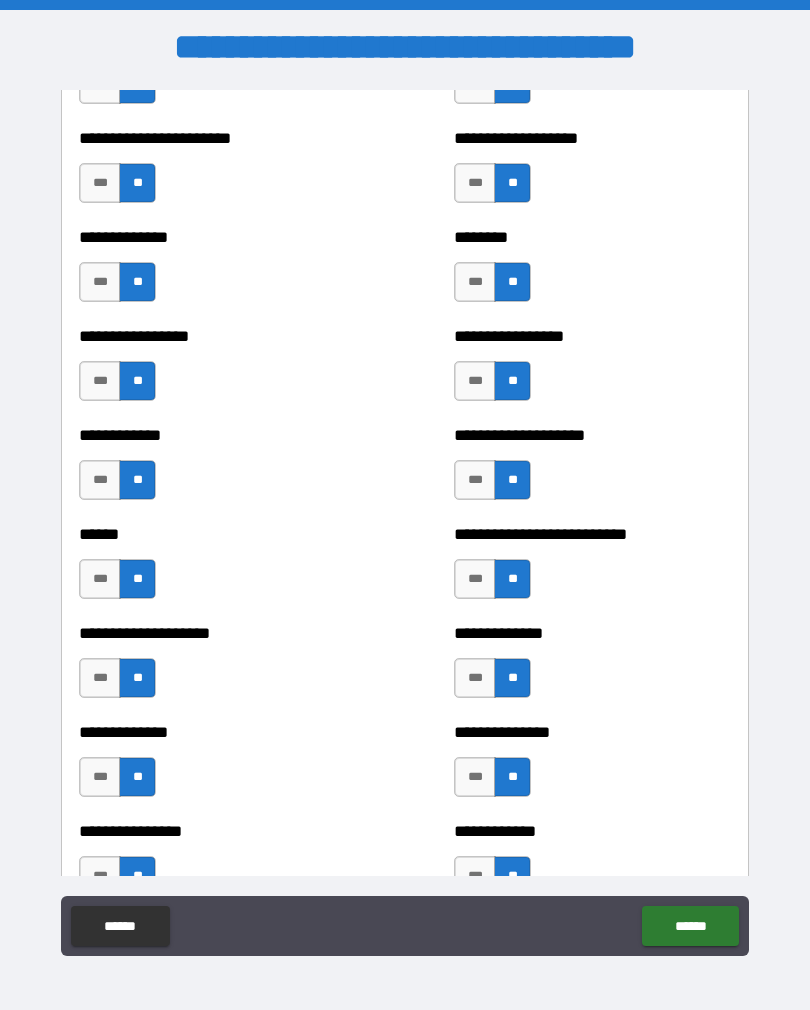click on "******" at bounding box center (690, 926) 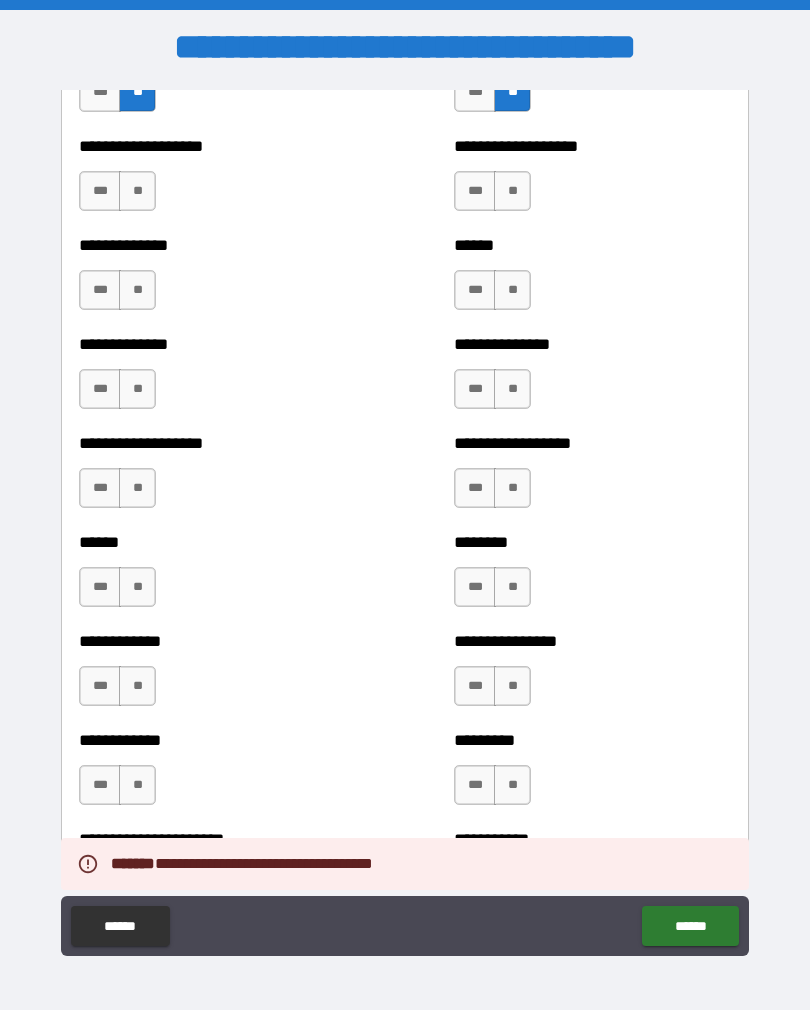 scroll, scrollTop: 4585, scrollLeft: 0, axis: vertical 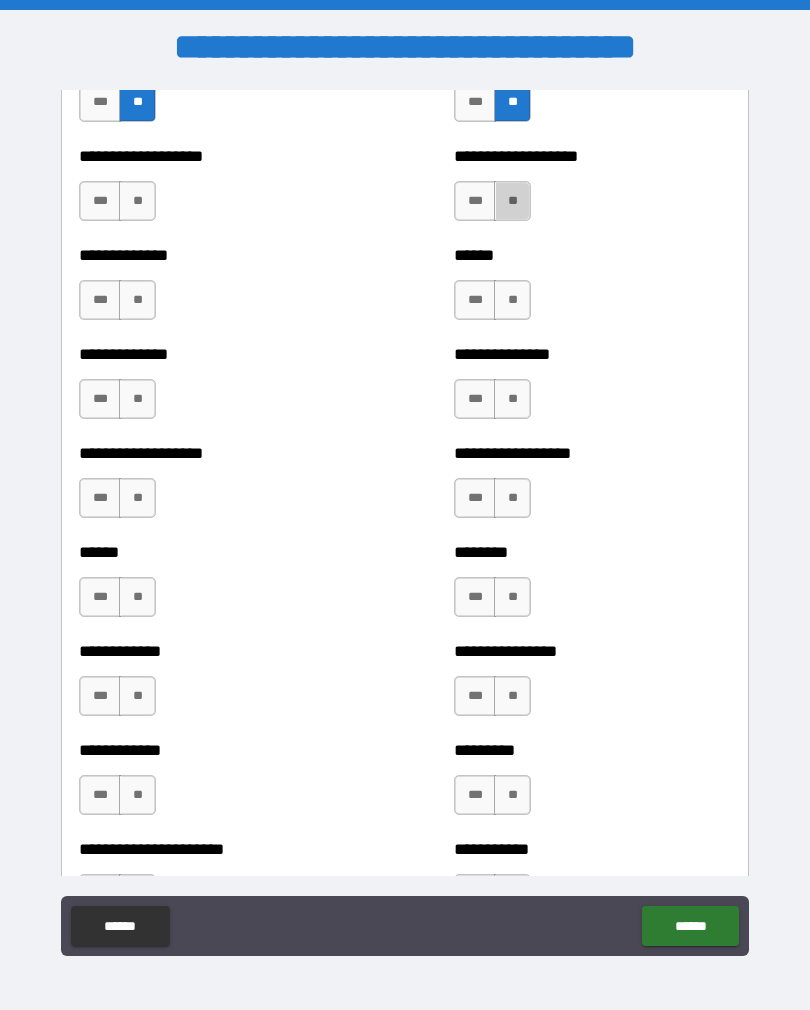 click on "**" at bounding box center [512, 300] 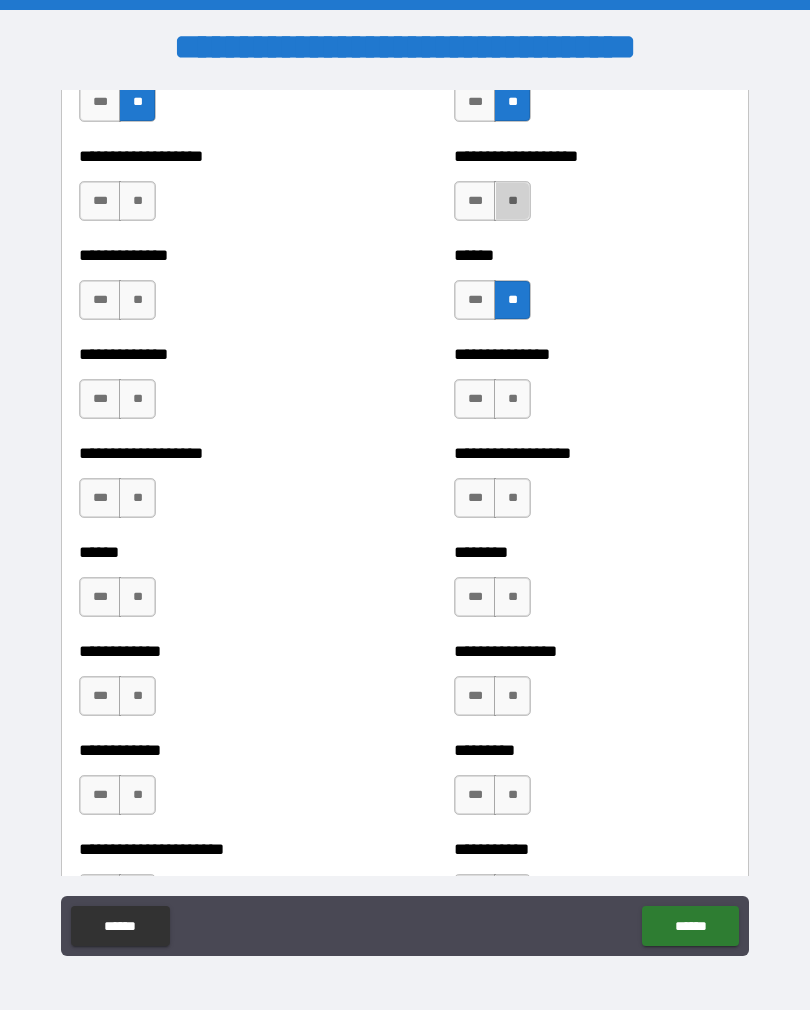 click on "**" at bounding box center [512, 399] 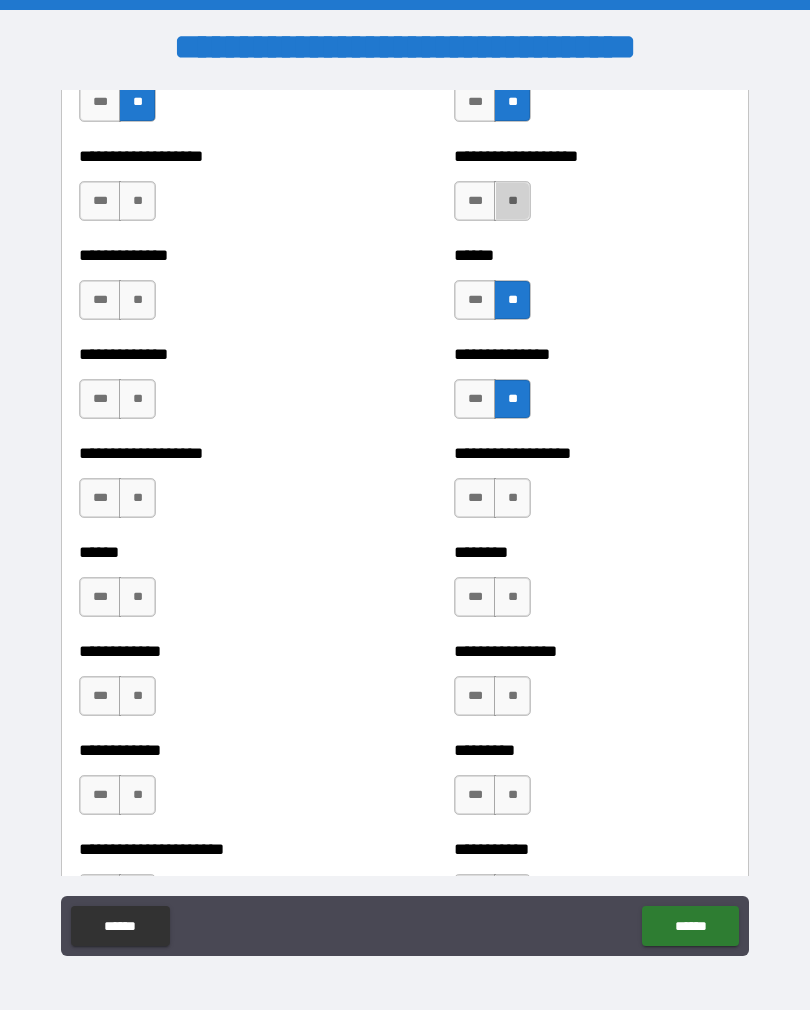 click on "**" at bounding box center (512, 498) 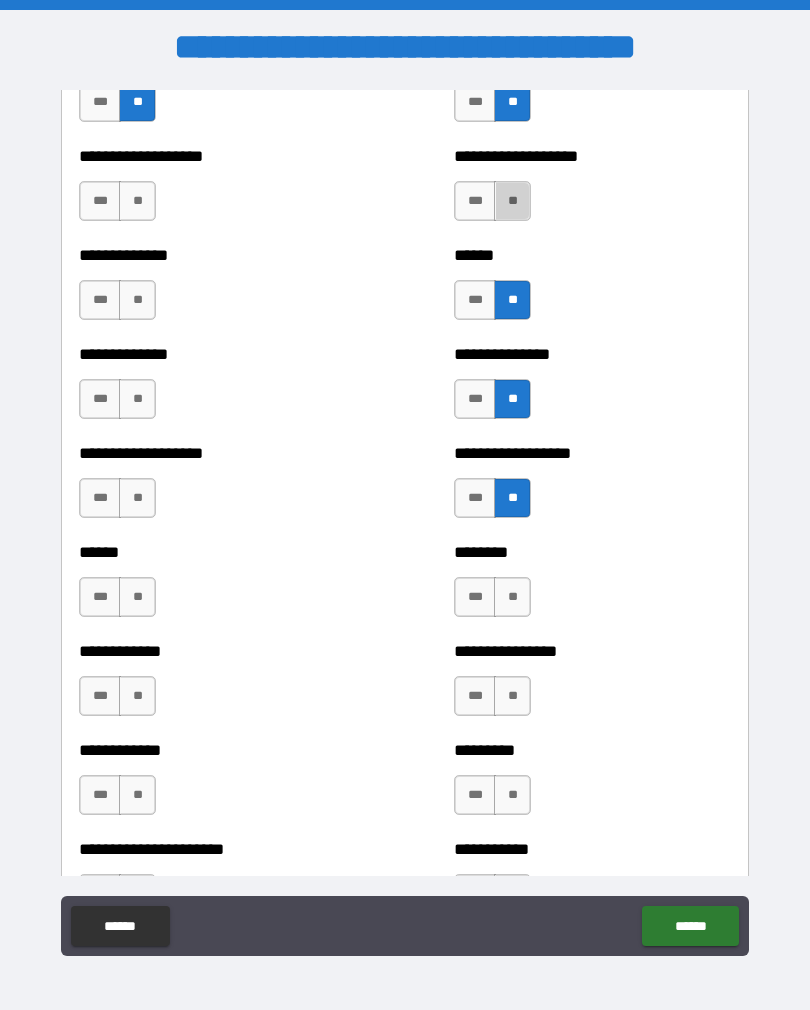 click on "**" at bounding box center (512, 597) 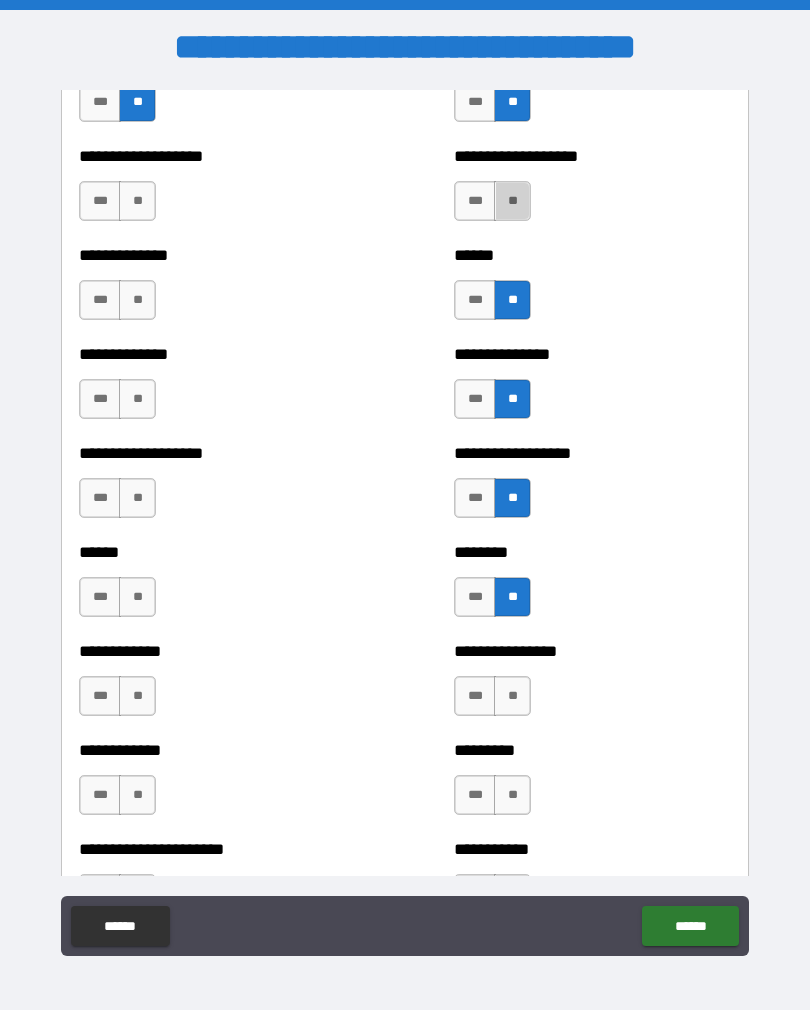 click on "**" at bounding box center (512, 696) 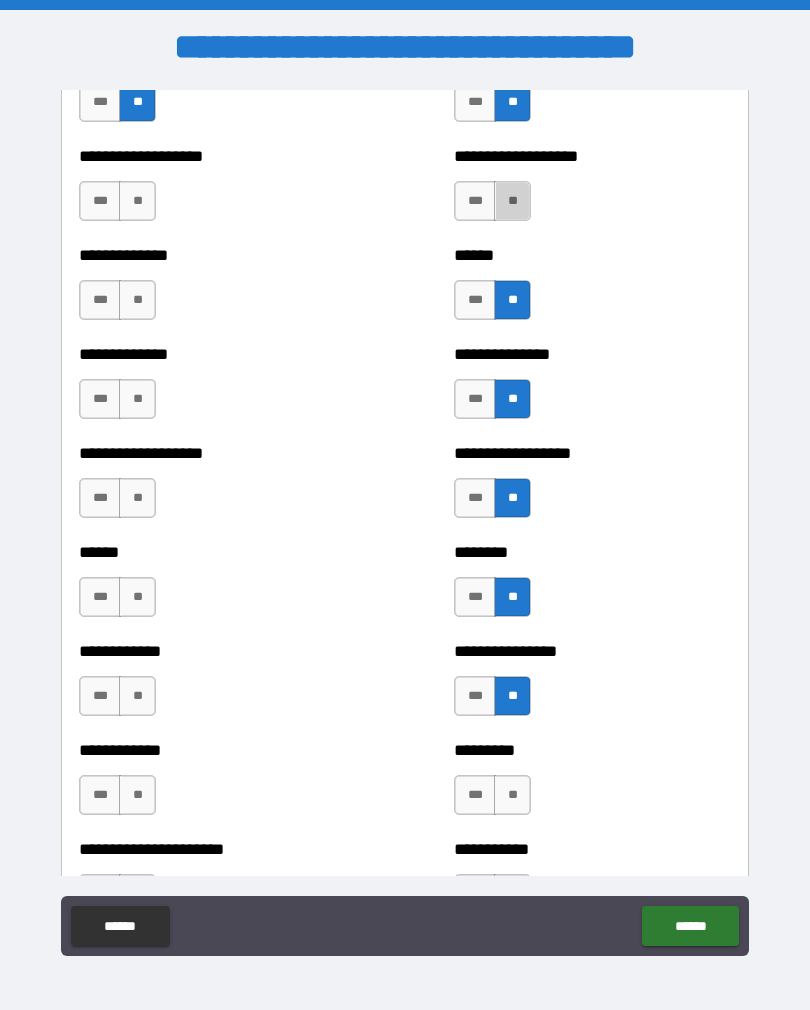 click on "**" at bounding box center [512, 795] 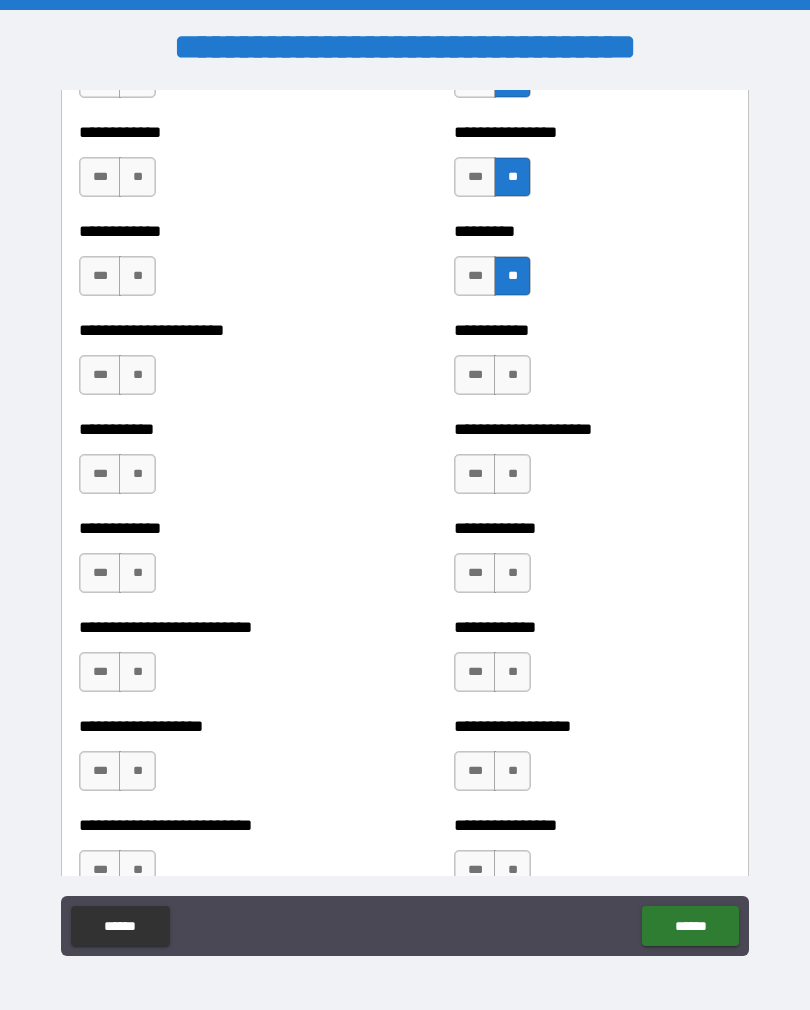 scroll, scrollTop: 5115, scrollLeft: 0, axis: vertical 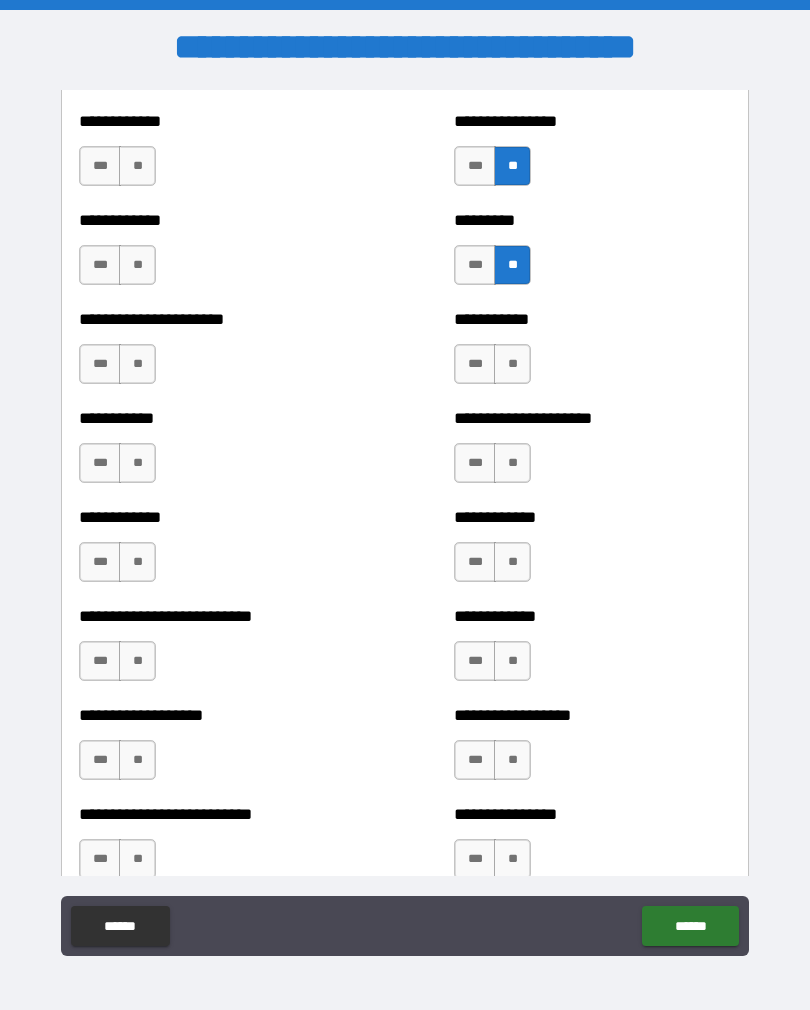 click on "**" at bounding box center [512, 364] 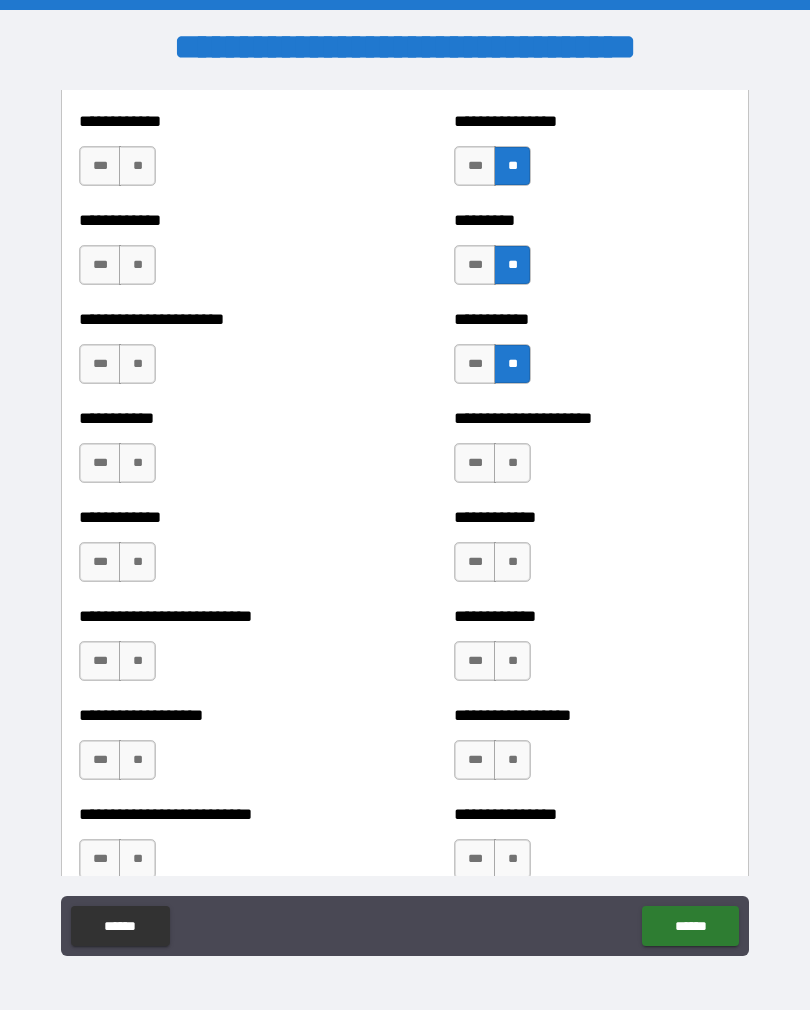 click on "**" at bounding box center [512, 463] 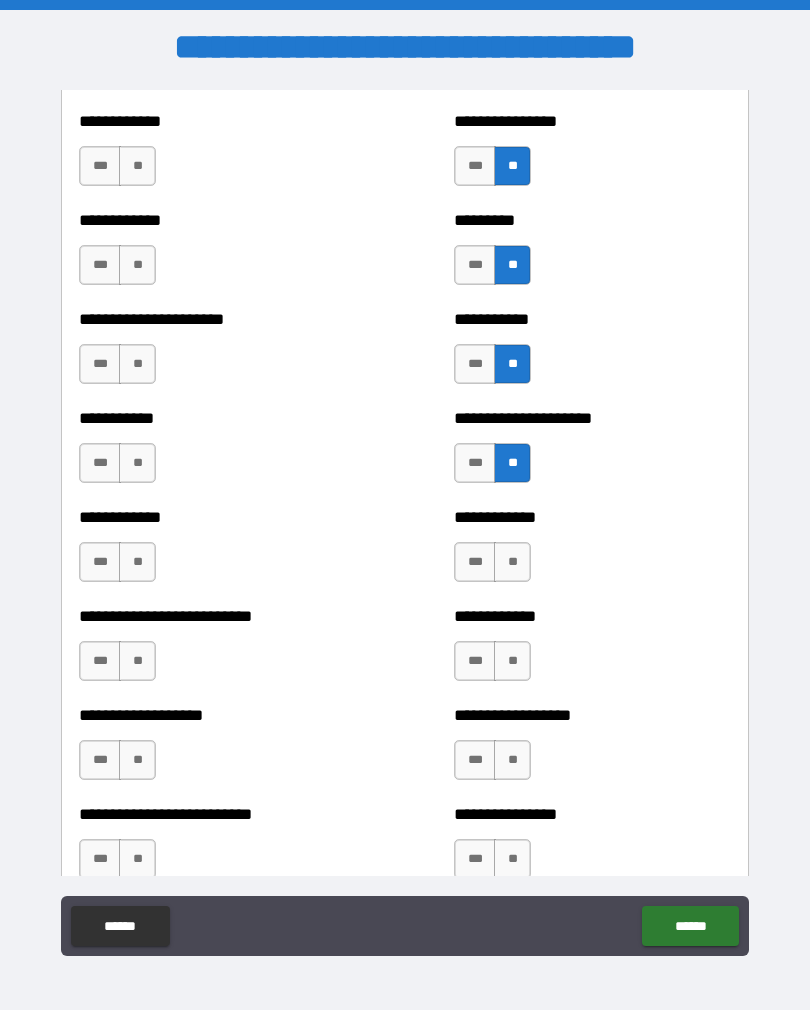 click on "**" at bounding box center [512, 562] 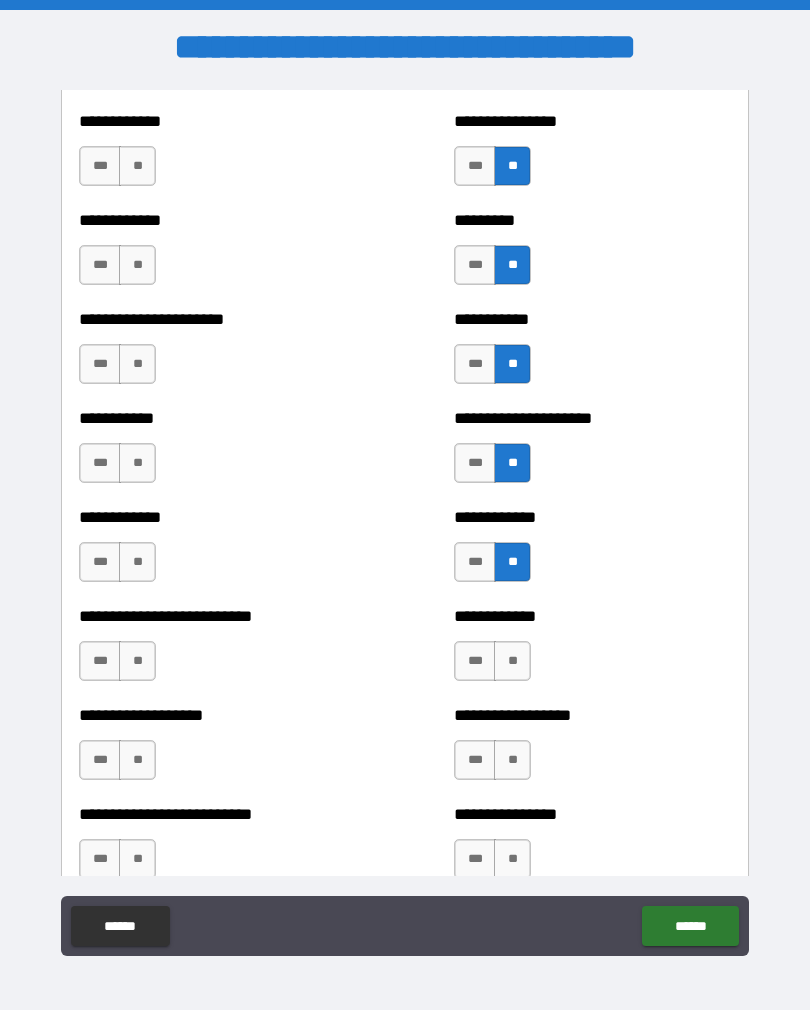 click on "**" at bounding box center (512, 661) 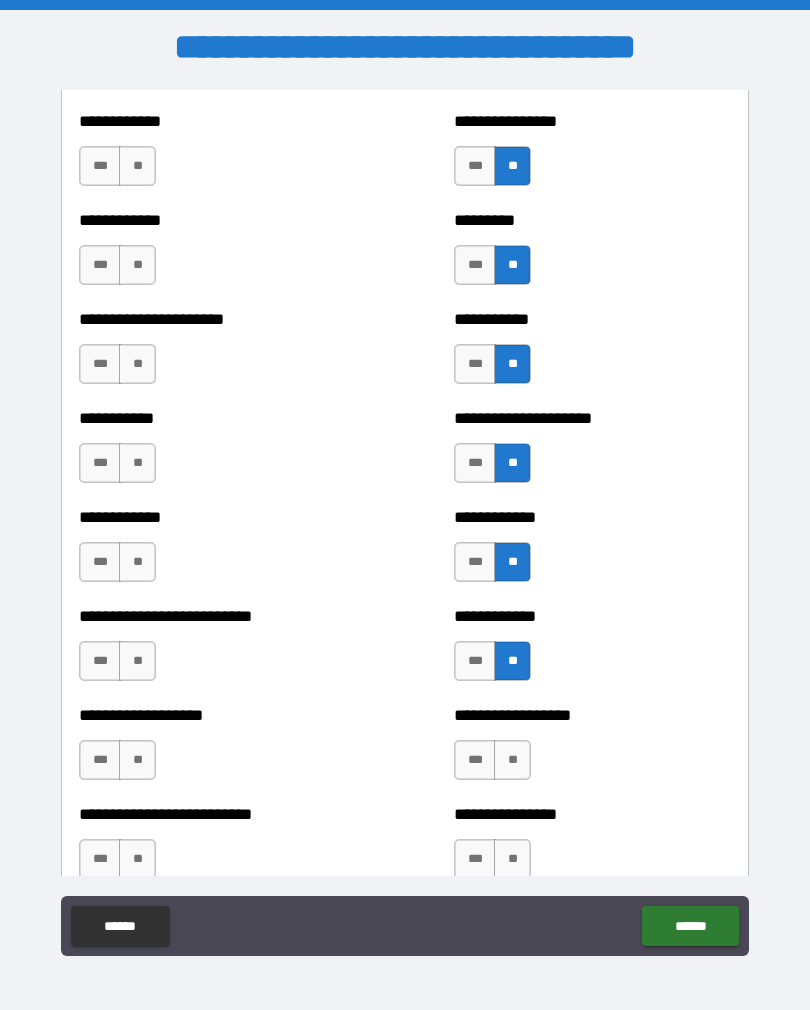click on "**" at bounding box center (512, 760) 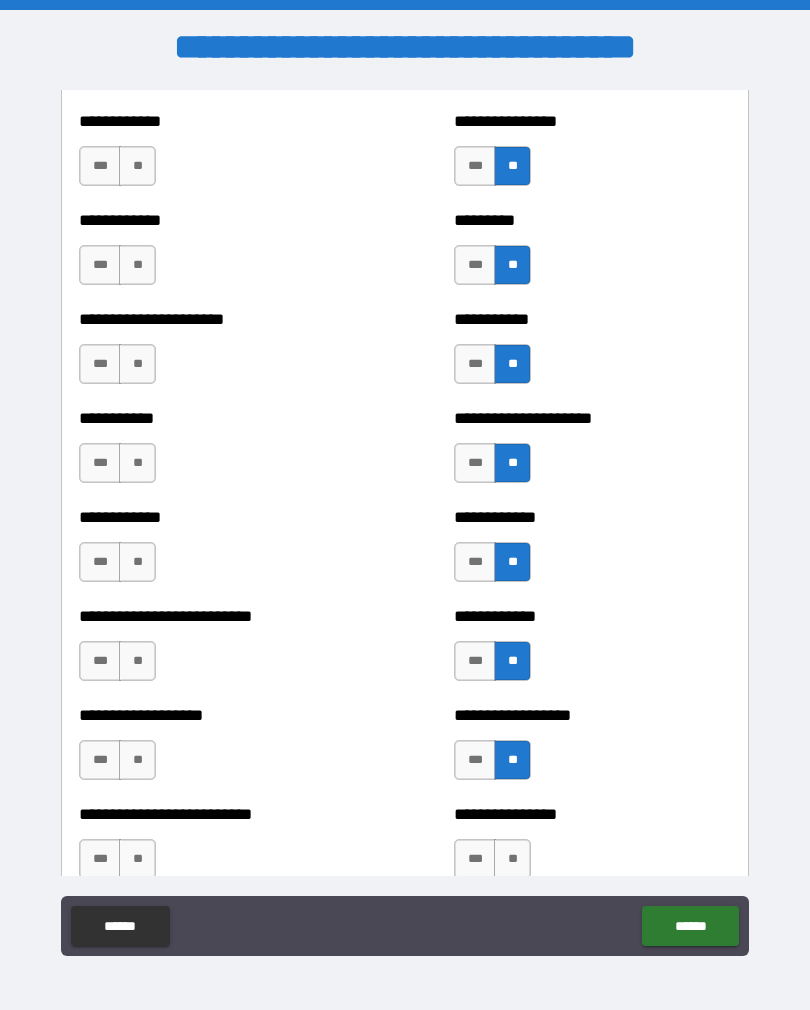 click on "**" at bounding box center [512, 859] 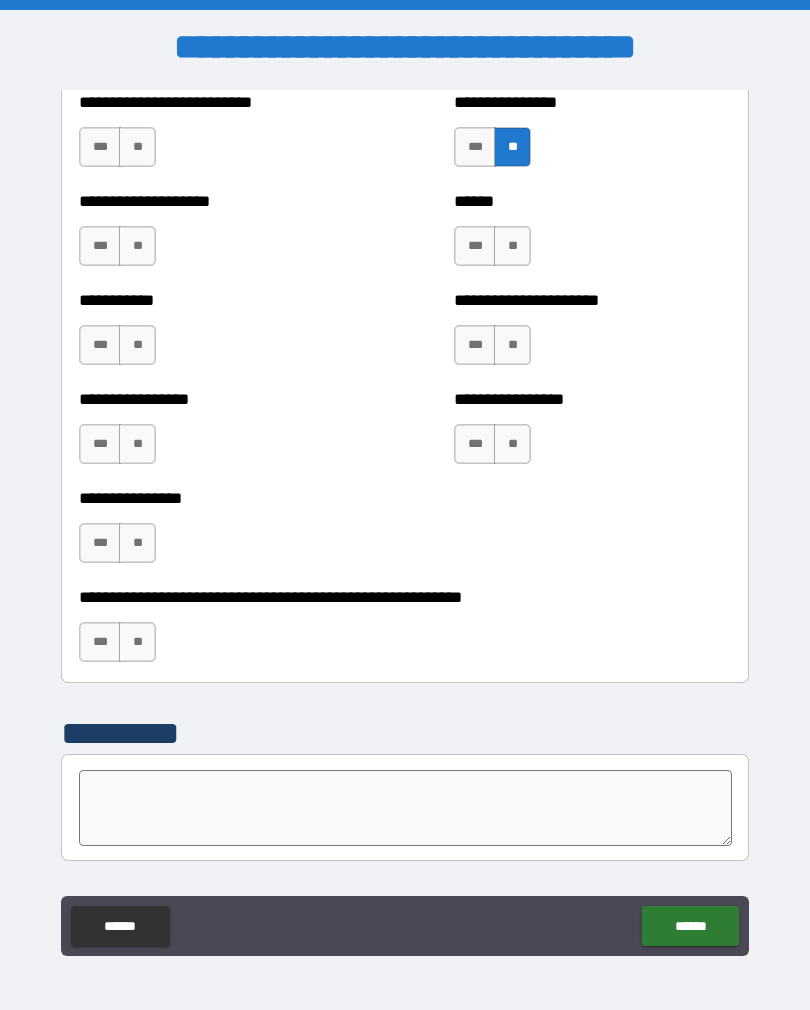 scroll, scrollTop: 5829, scrollLeft: 0, axis: vertical 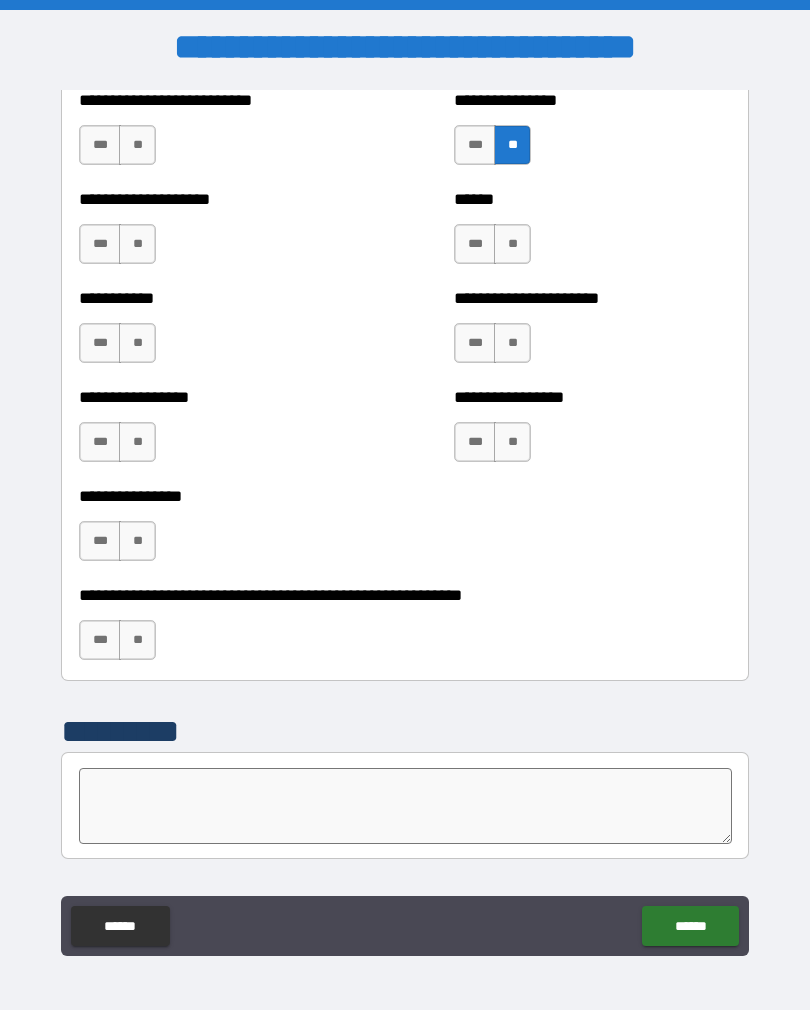 click on "**" at bounding box center [512, 442] 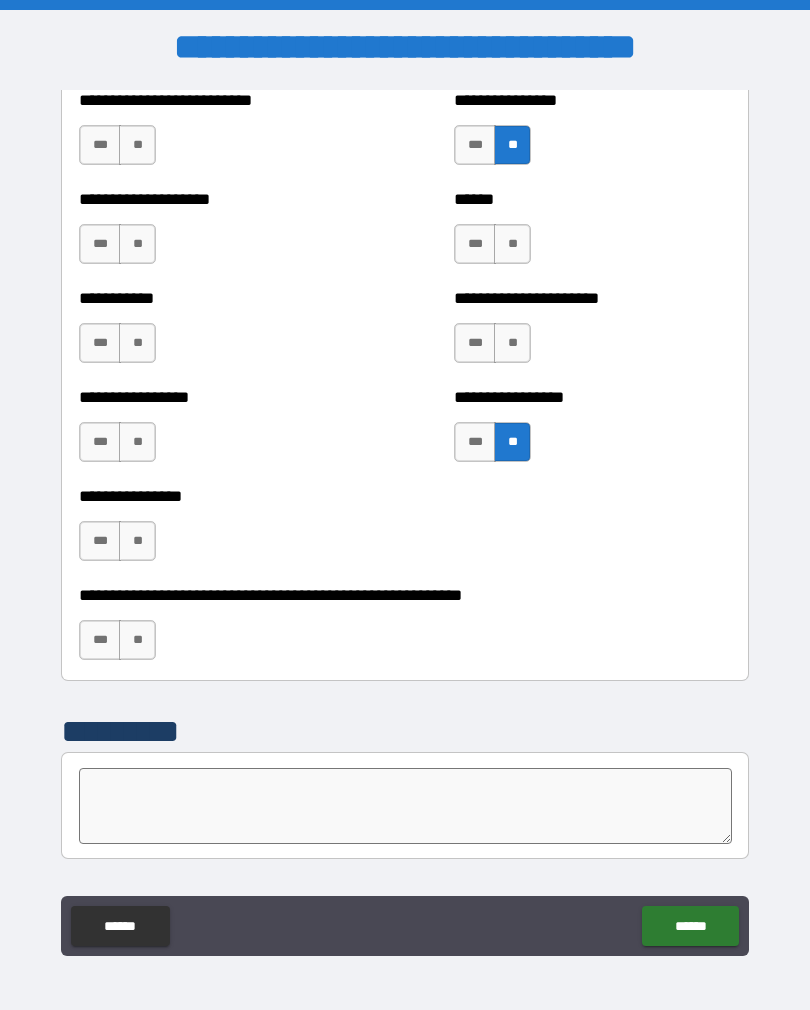 click on "**" at bounding box center [512, 343] 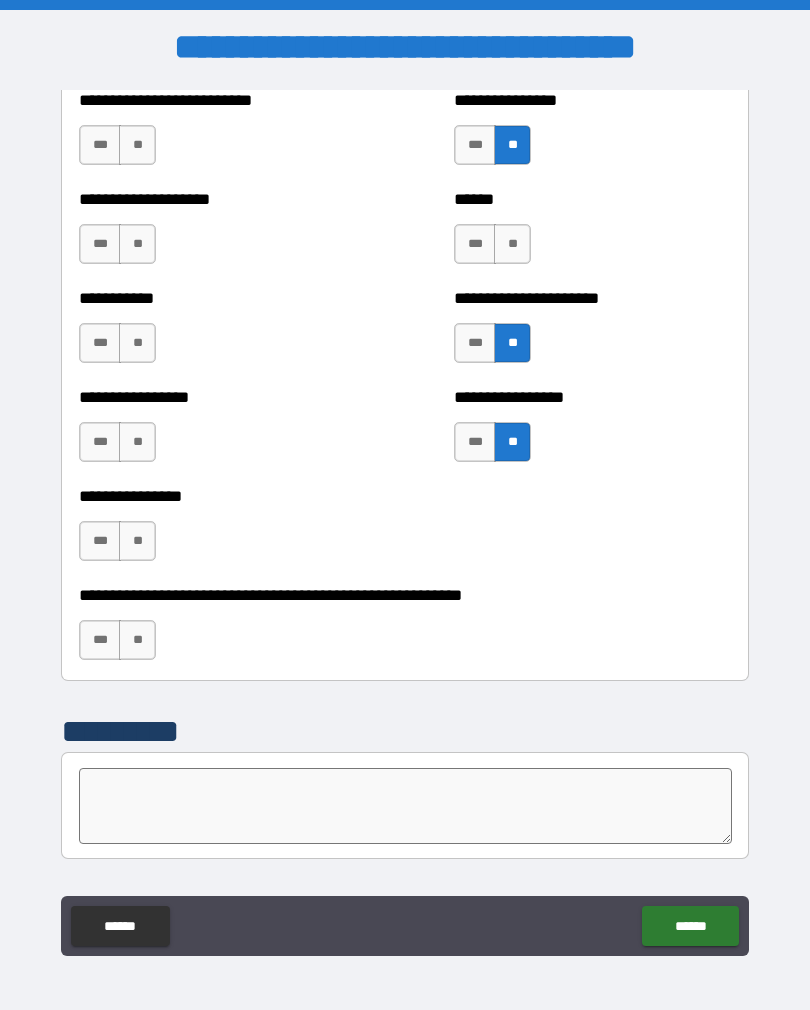 click on "**" at bounding box center [512, 244] 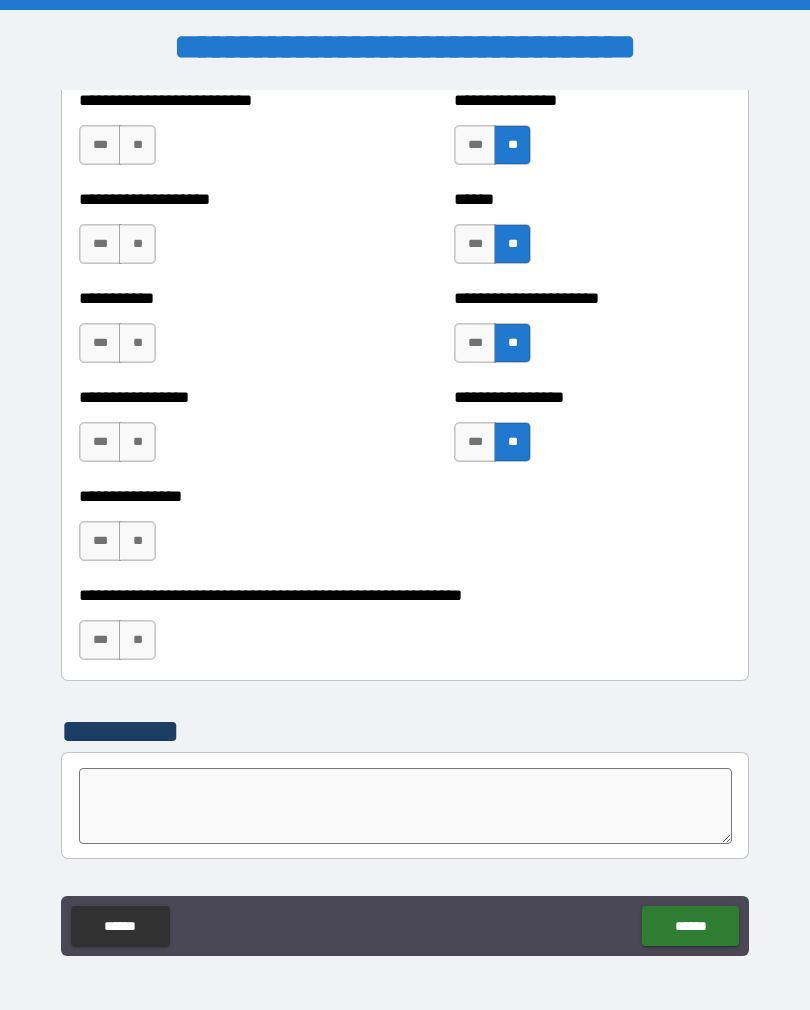 click on "**" at bounding box center (137, 640) 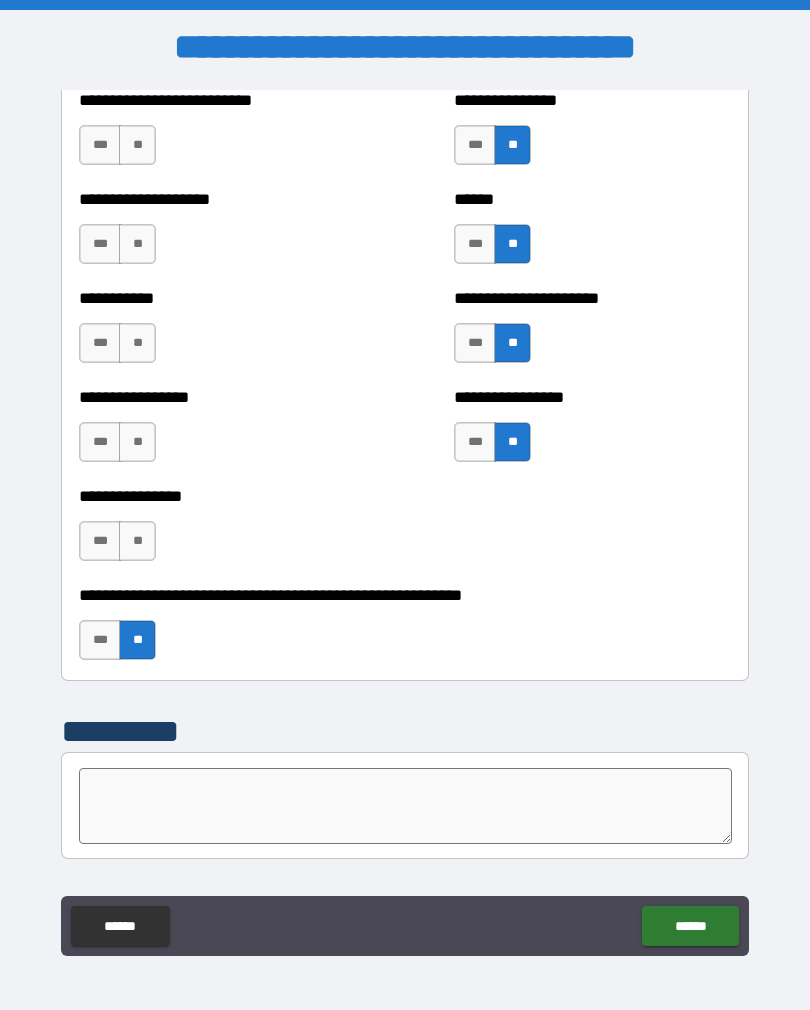 click on "**" at bounding box center (137, 541) 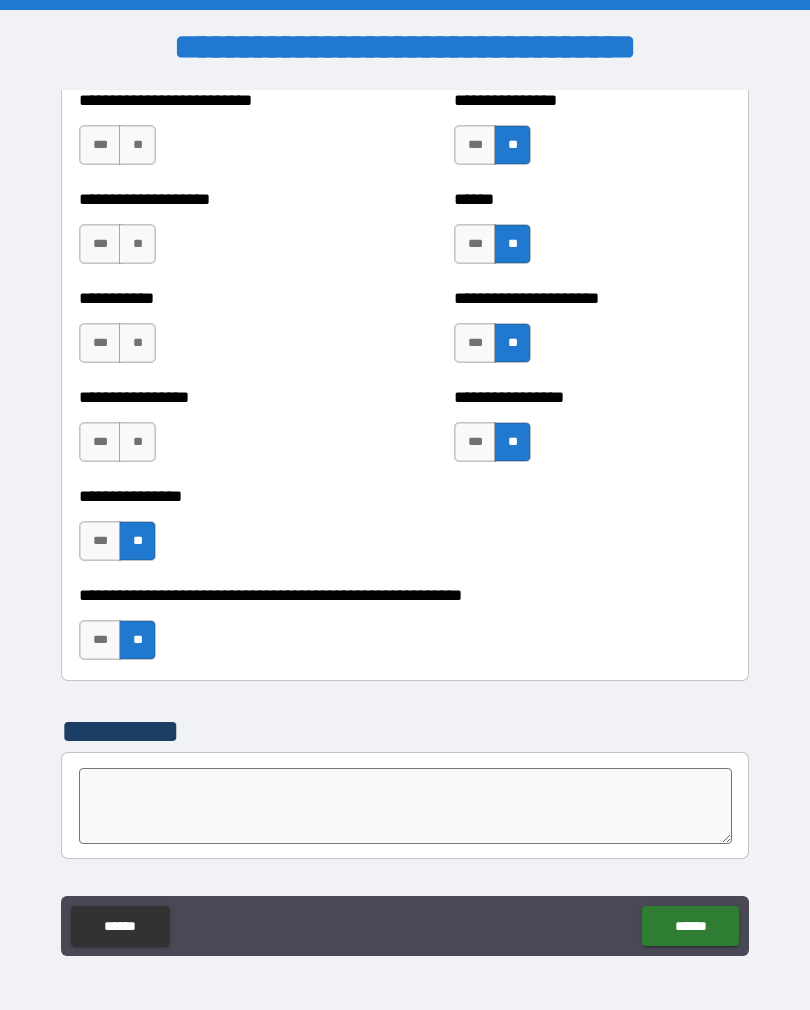 click on "**" at bounding box center [137, 442] 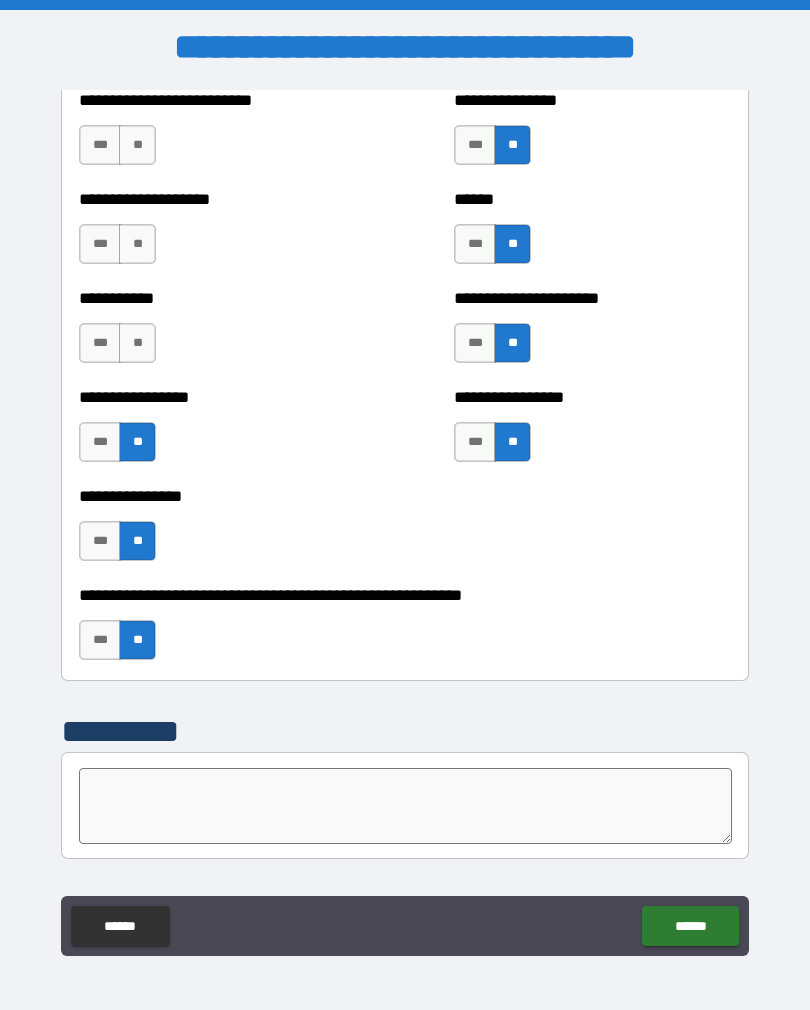click on "**" at bounding box center (137, 343) 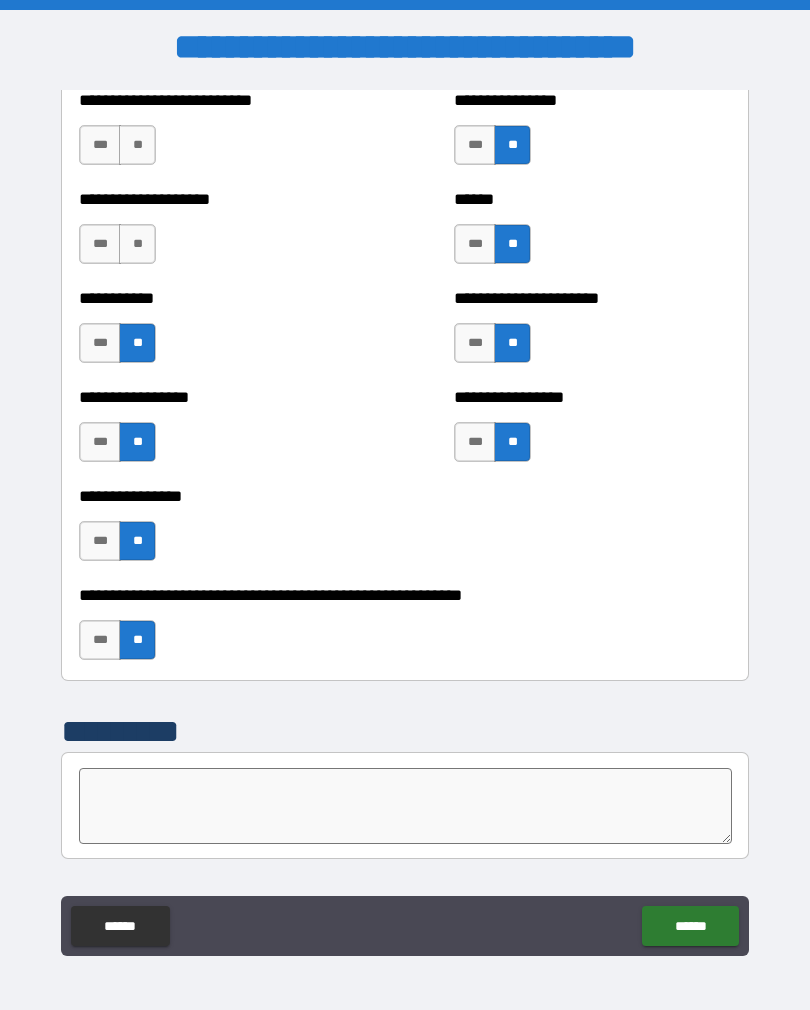 click on "**" at bounding box center [137, 244] 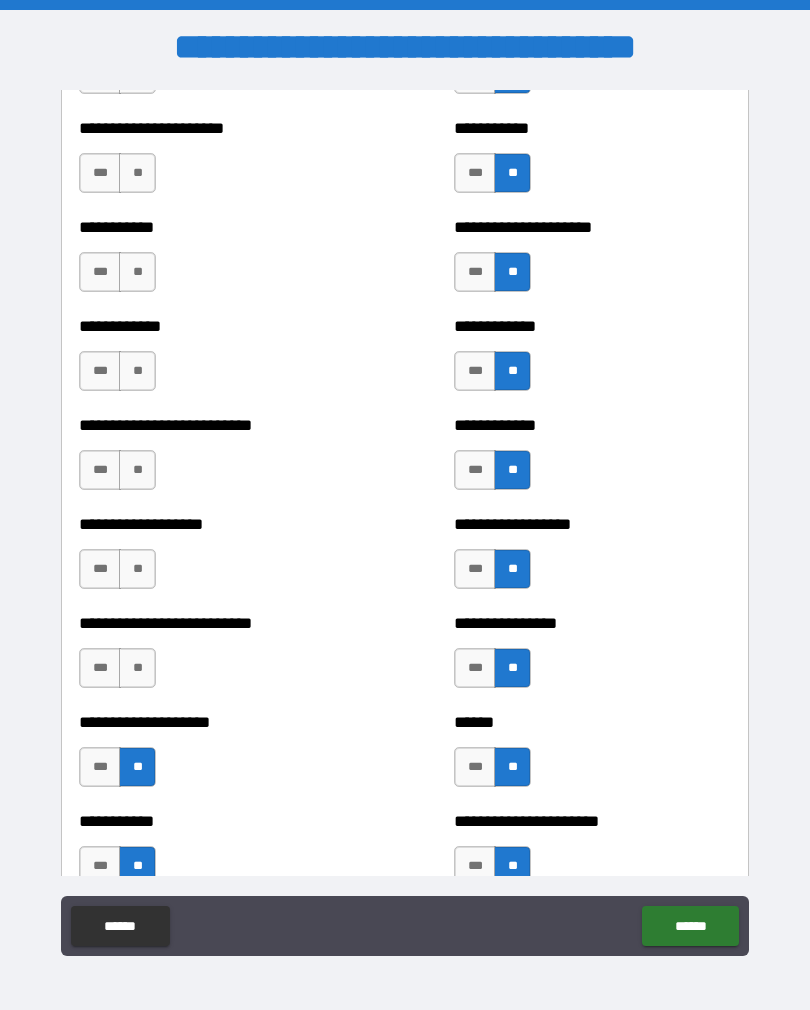 scroll, scrollTop: 5298, scrollLeft: 0, axis: vertical 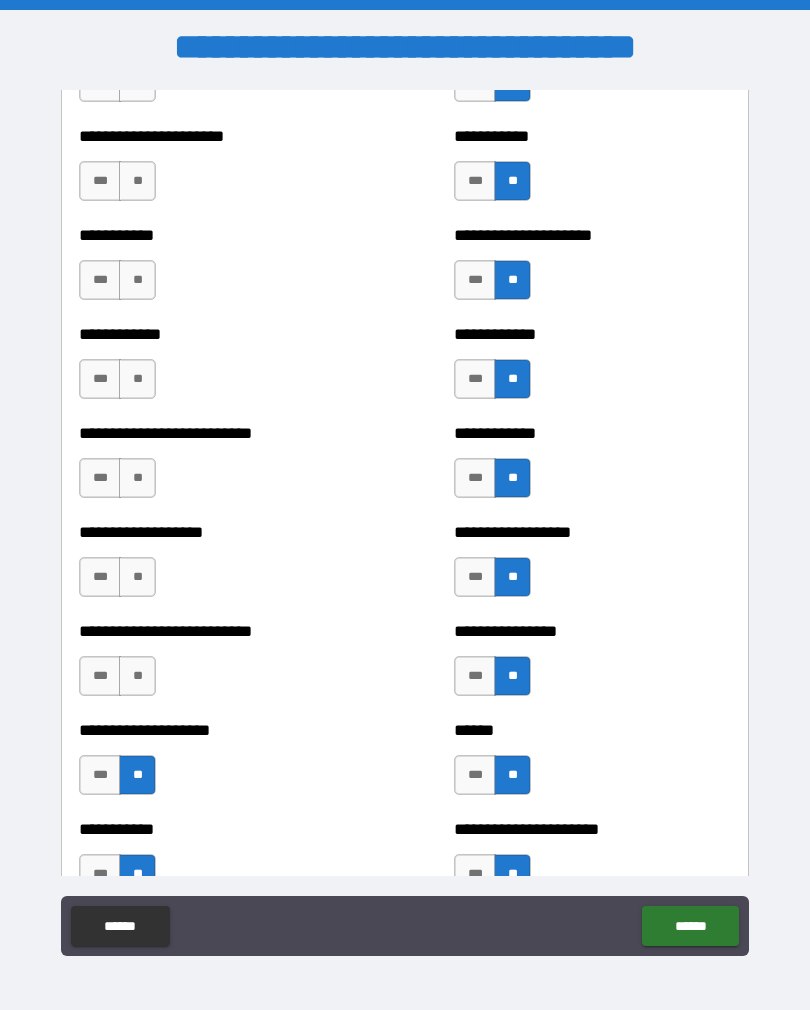 click on "**" at bounding box center (137, 676) 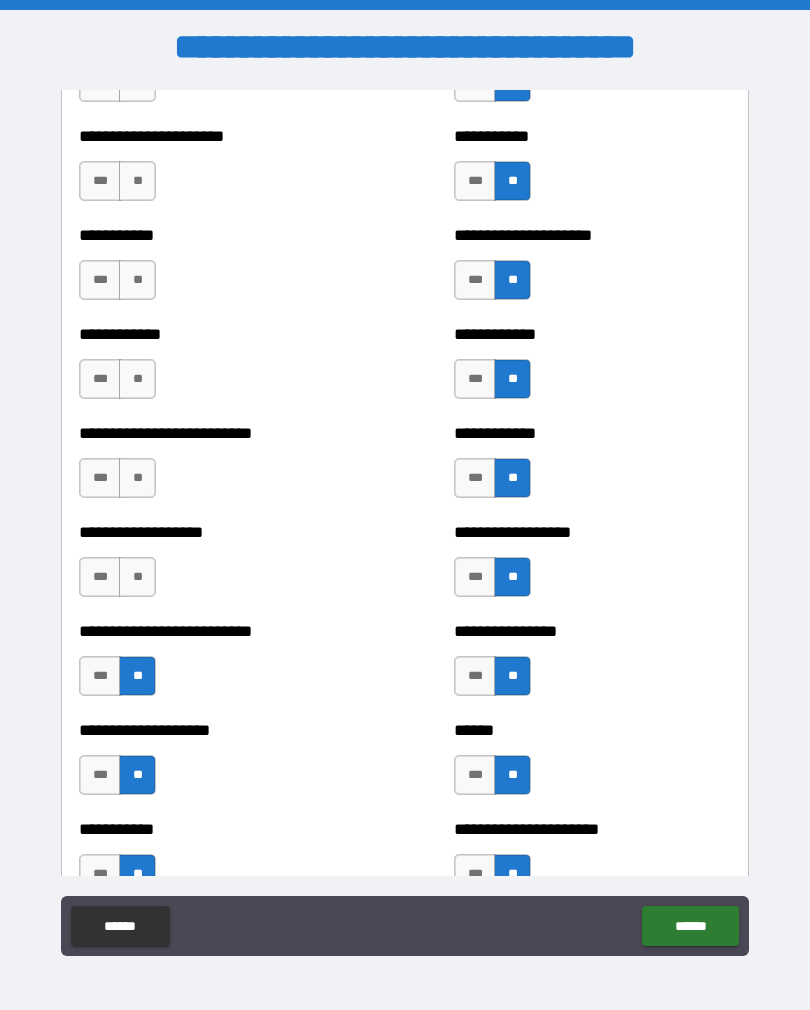 click on "**" at bounding box center (137, 577) 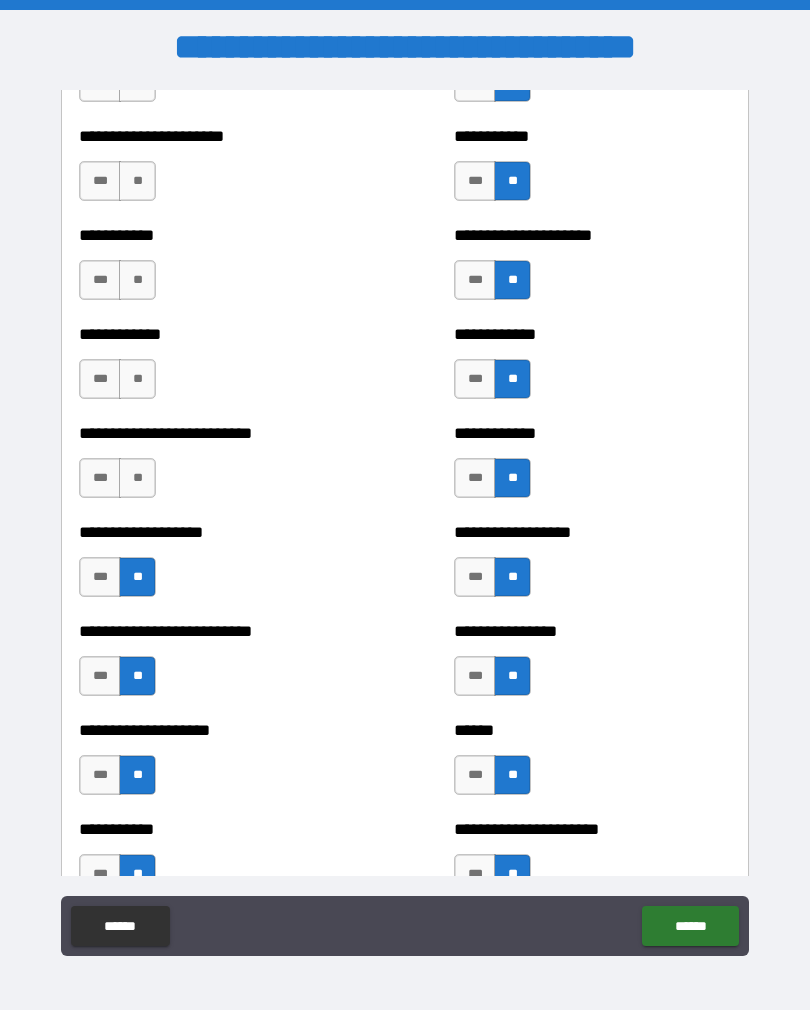 click on "**" at bounding box center [137, 478] 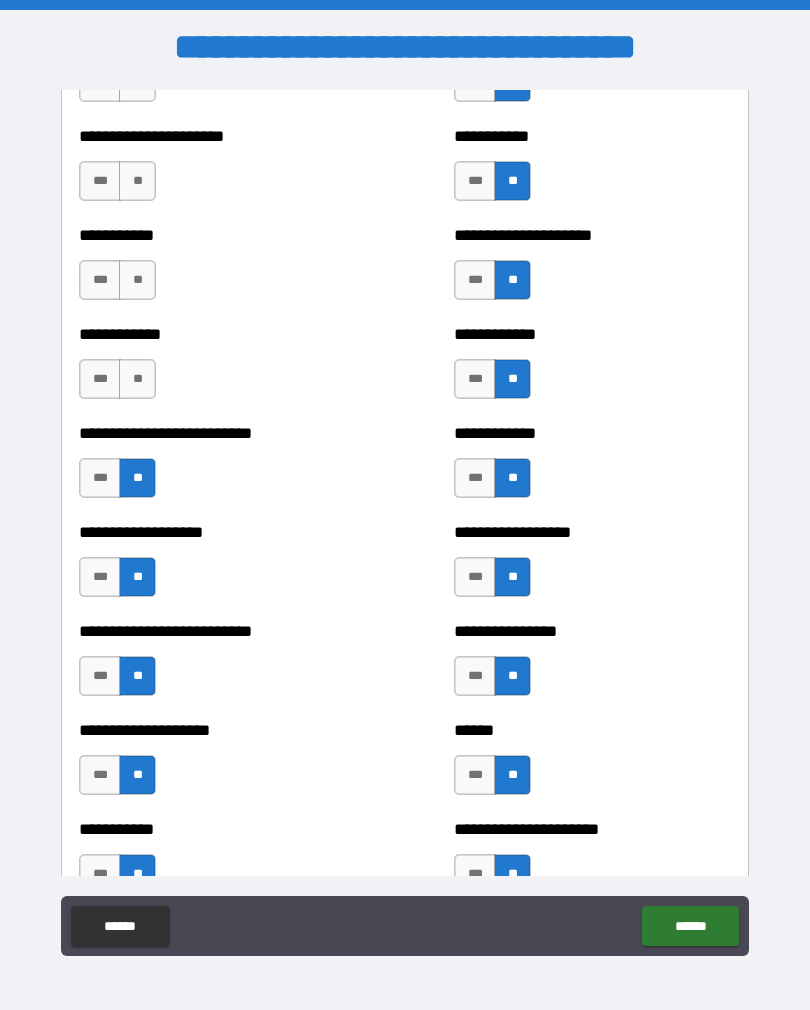 click on "**" at bounding box center (137, 379) 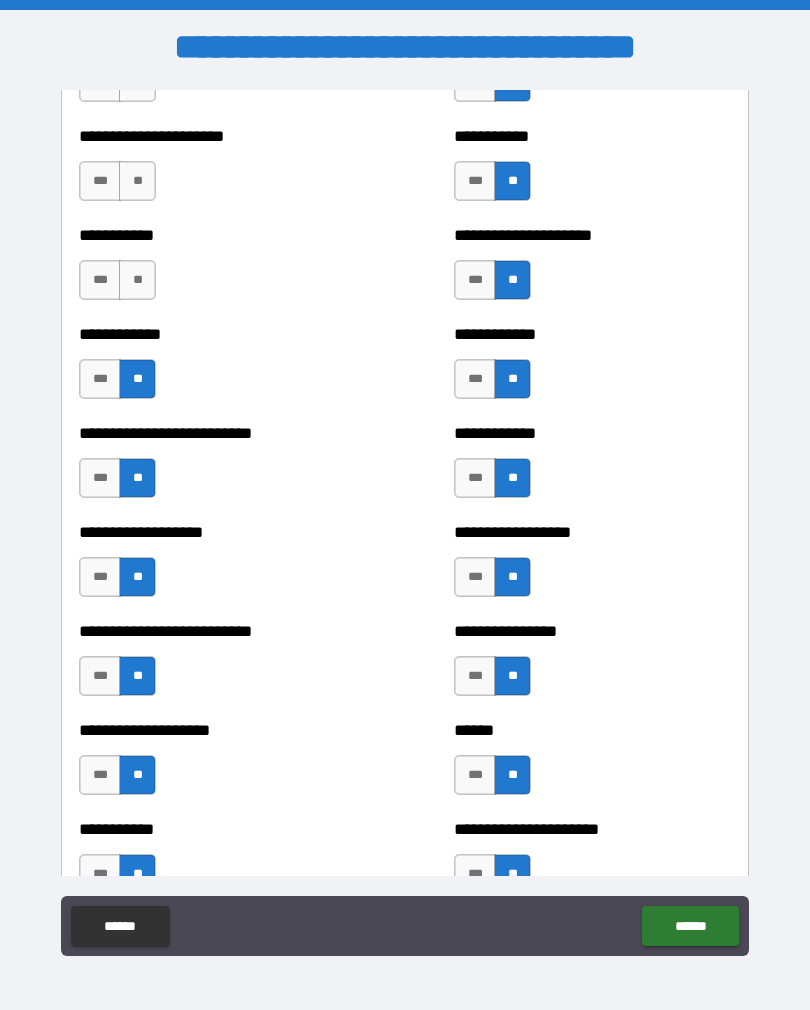 click on "**" at bounding box center [137, 280] 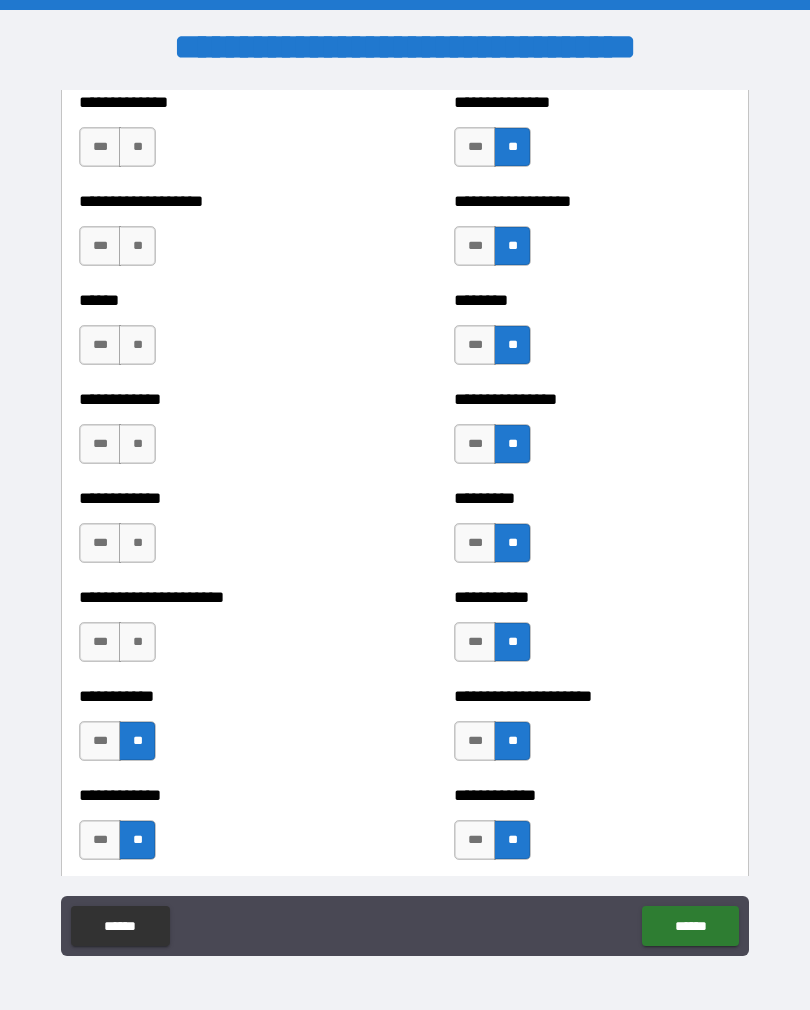 scroll, scrollTop: 4823, scrollLeft: 0, axis: vertical 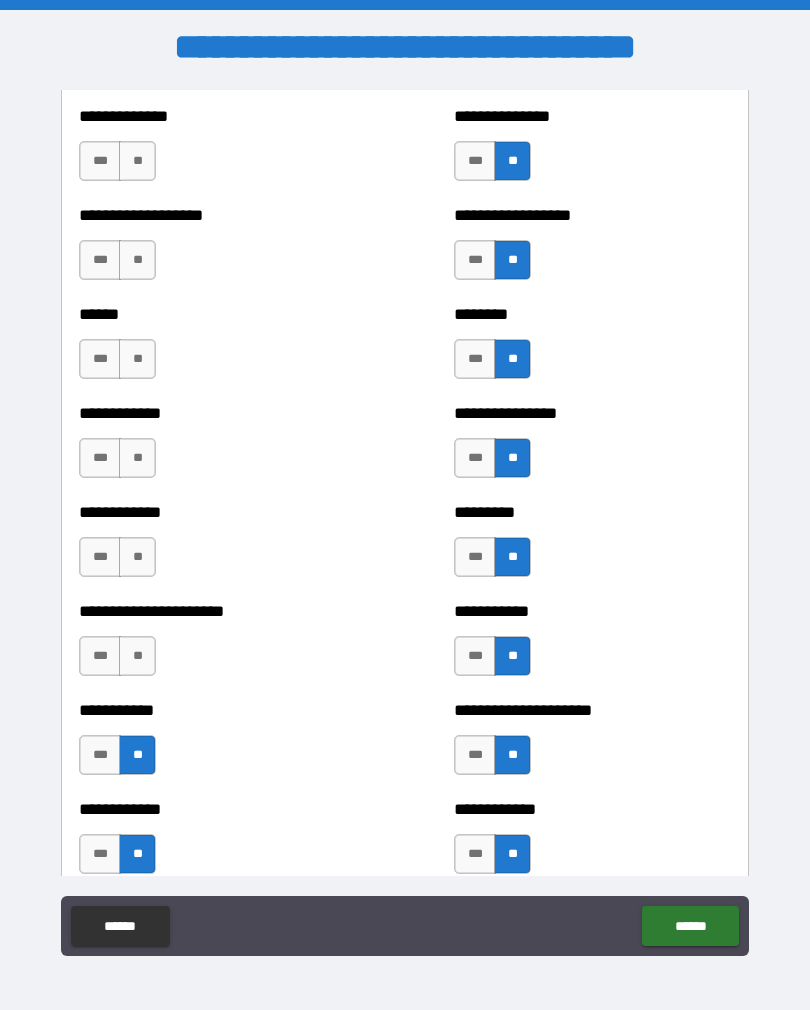 click on "**" at bounding box center [137, 656] 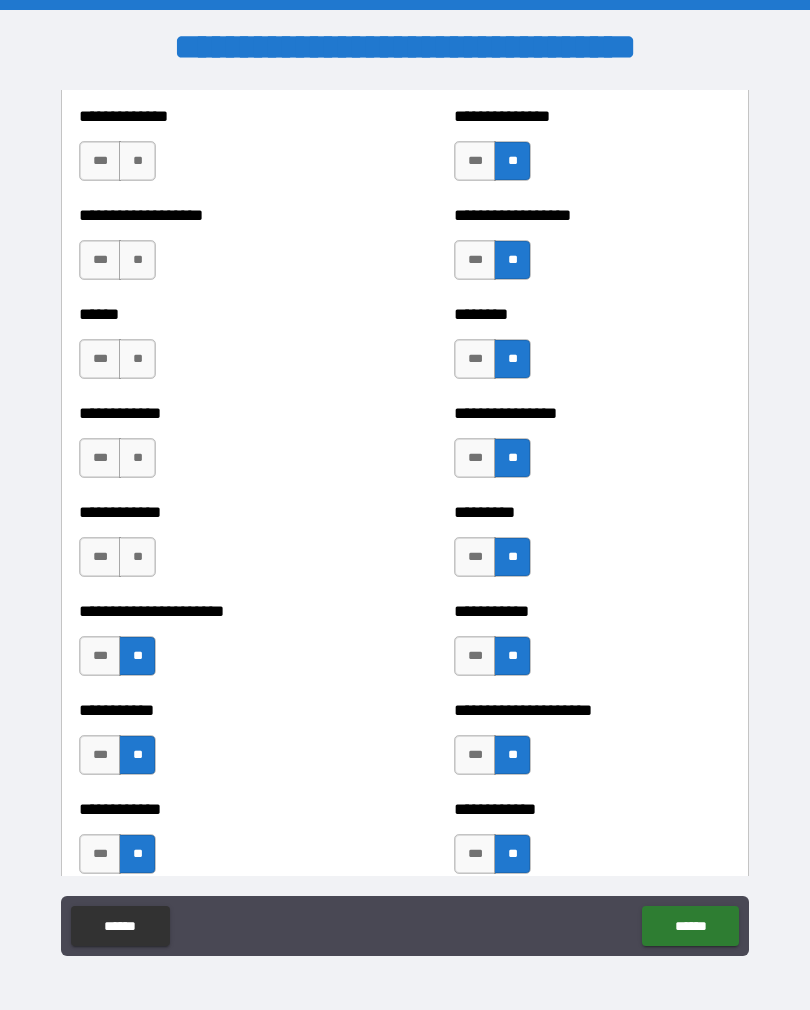 click on "**" at bounding box center (137, 557) 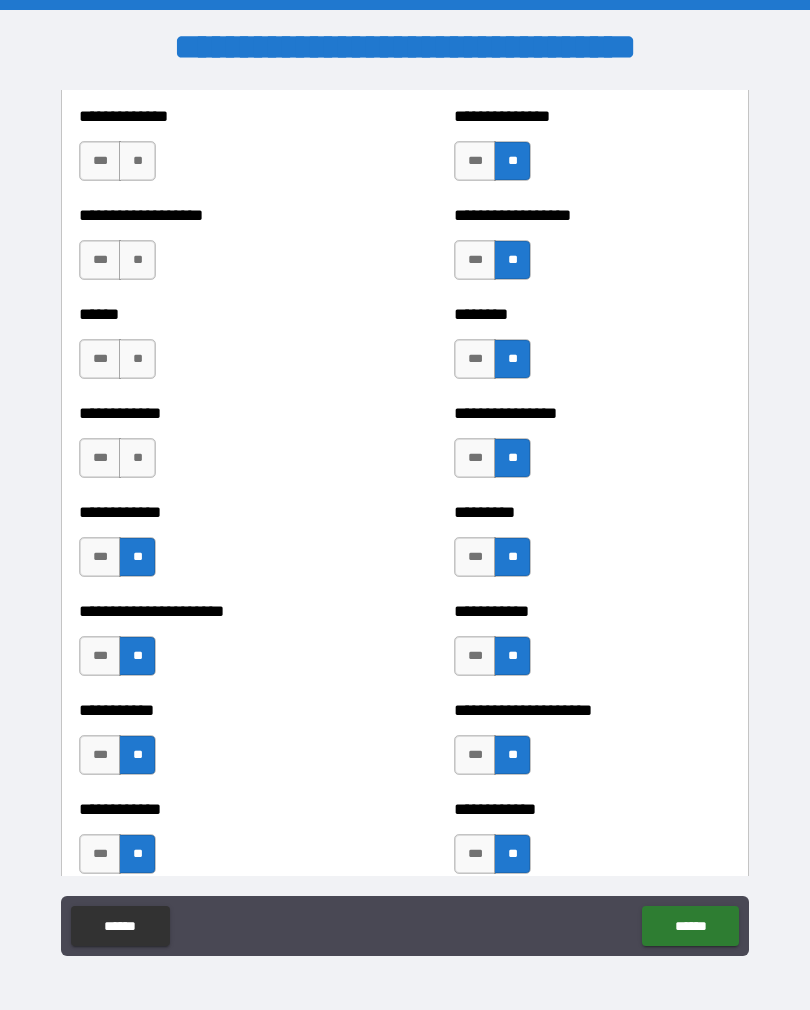 click on "**" at bounding box center (137, 458) 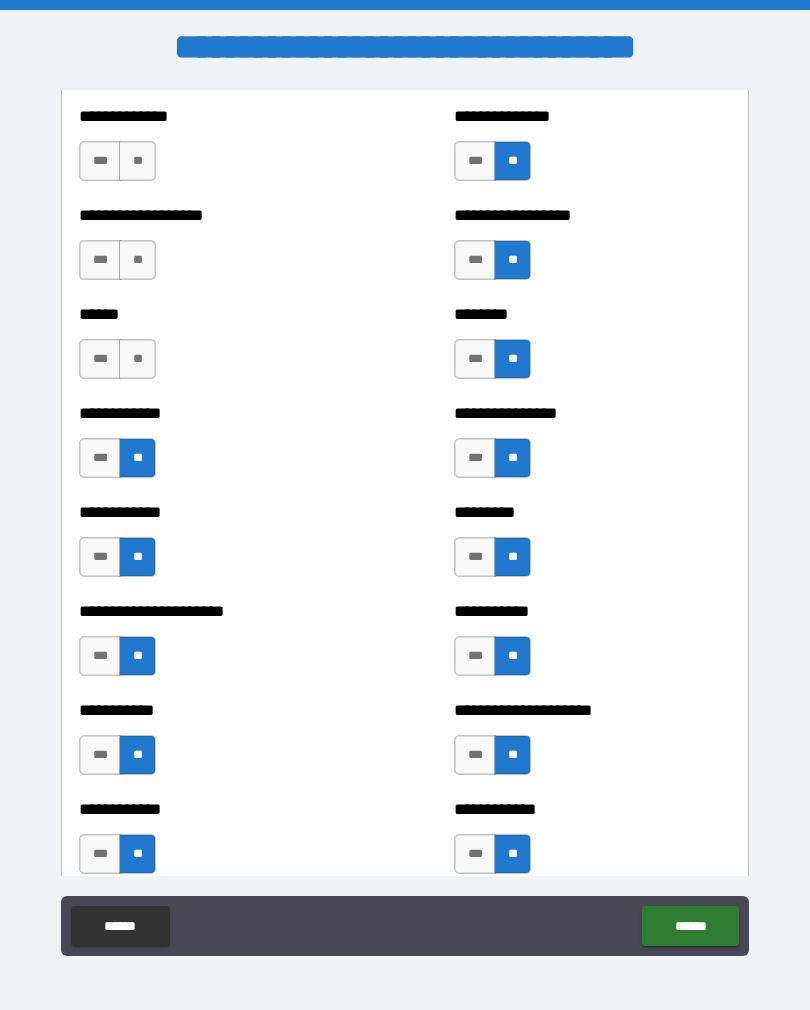 click on "**" at bounding box center [137, 359] 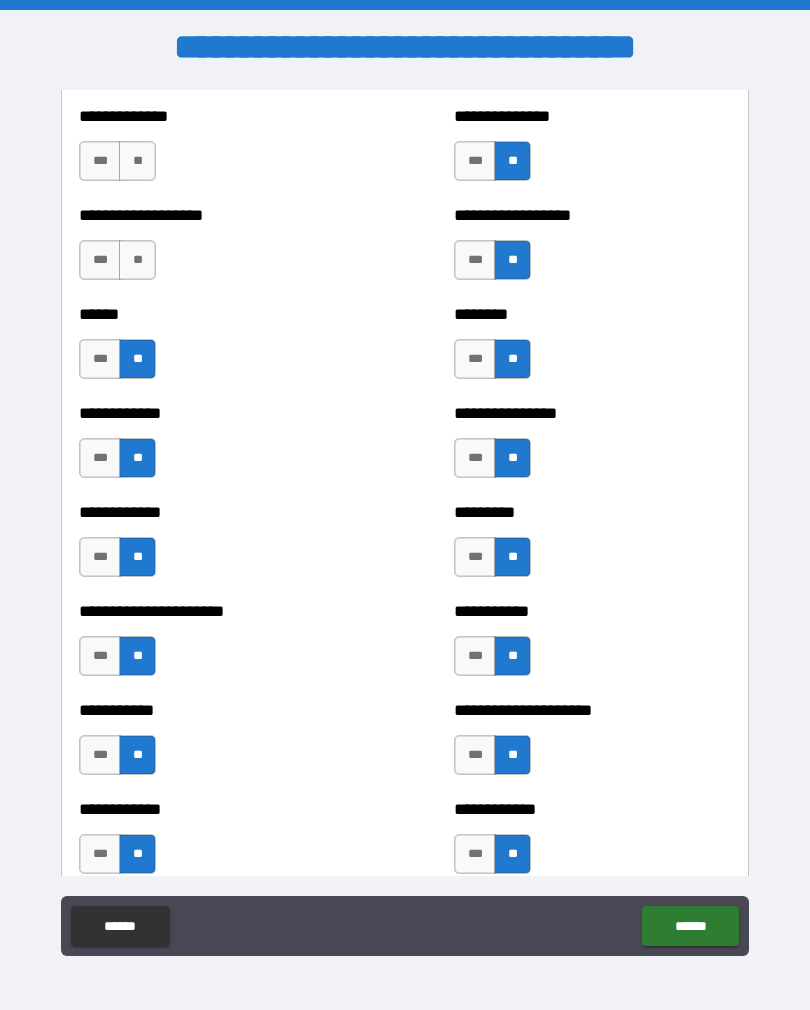 click on "**" at bounding box center (137, 260) 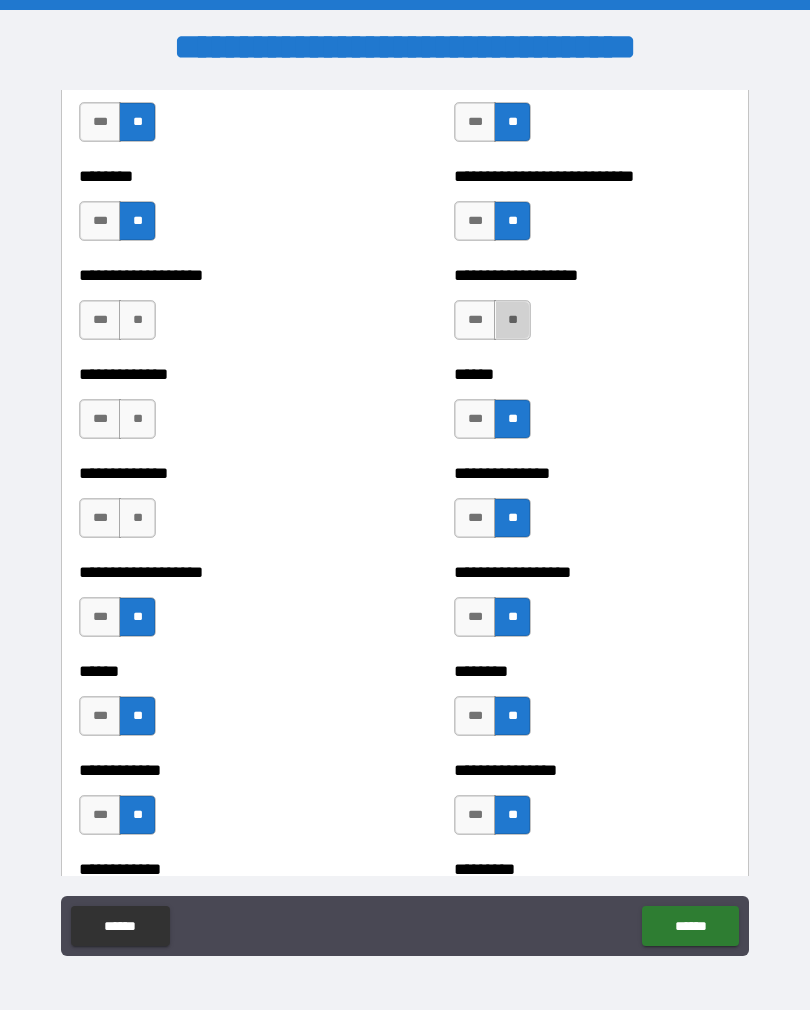 scroll, scrollTop: 4444, scrollLeft: 0, axis: vertical 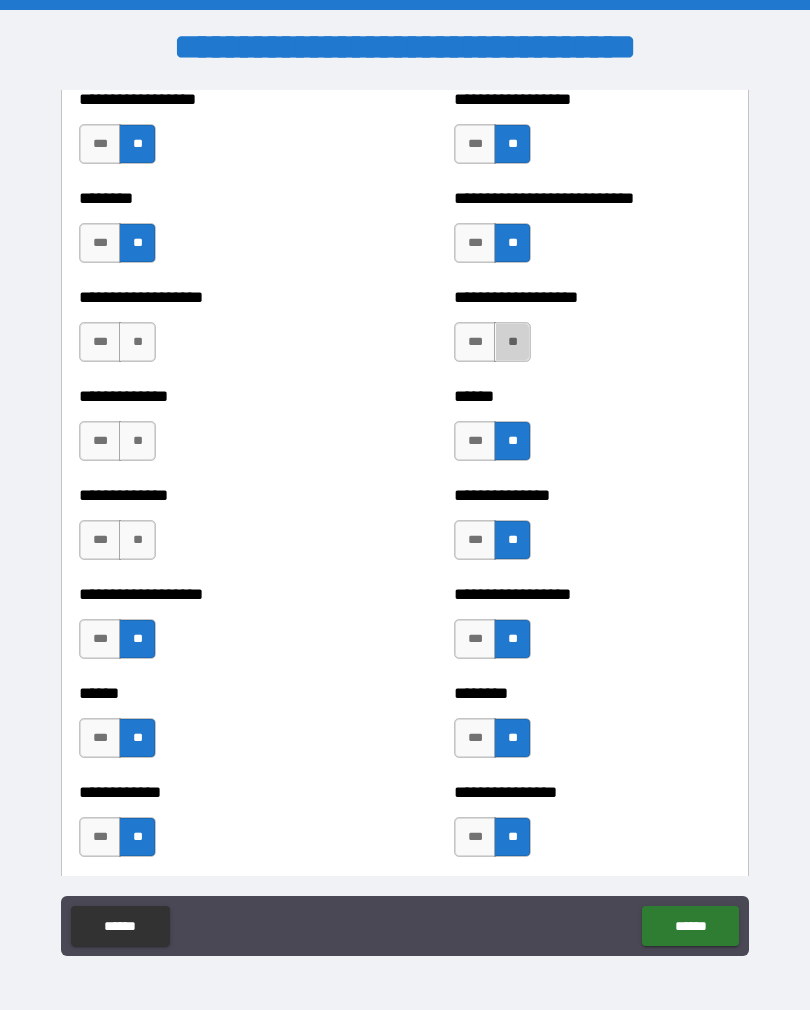 click on "**" at bounding box center [137, 540] 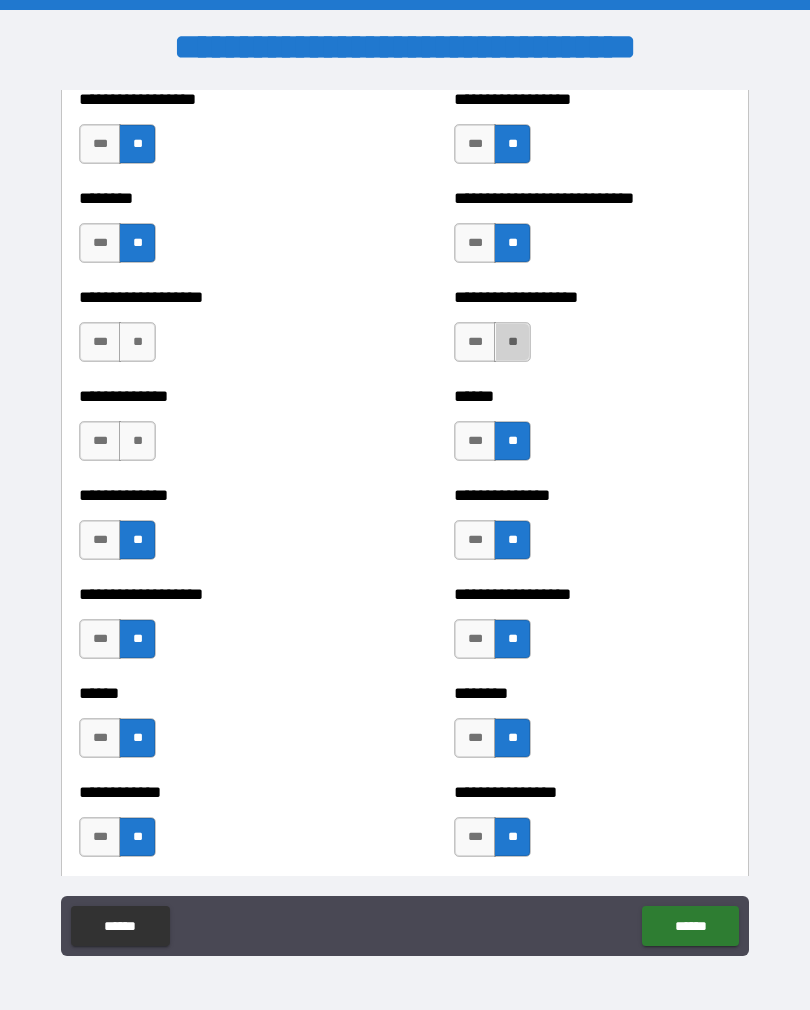 click on "**" at bounding box center [137, 441] 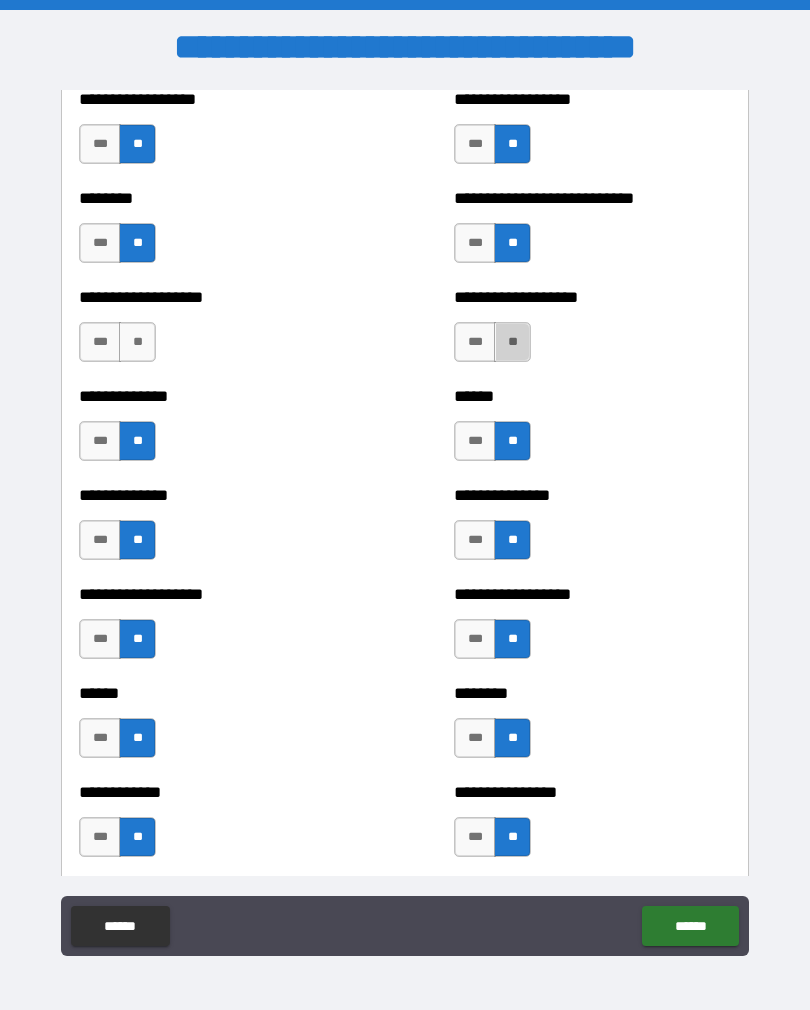 click on "**" at bounding box center (137, 342) 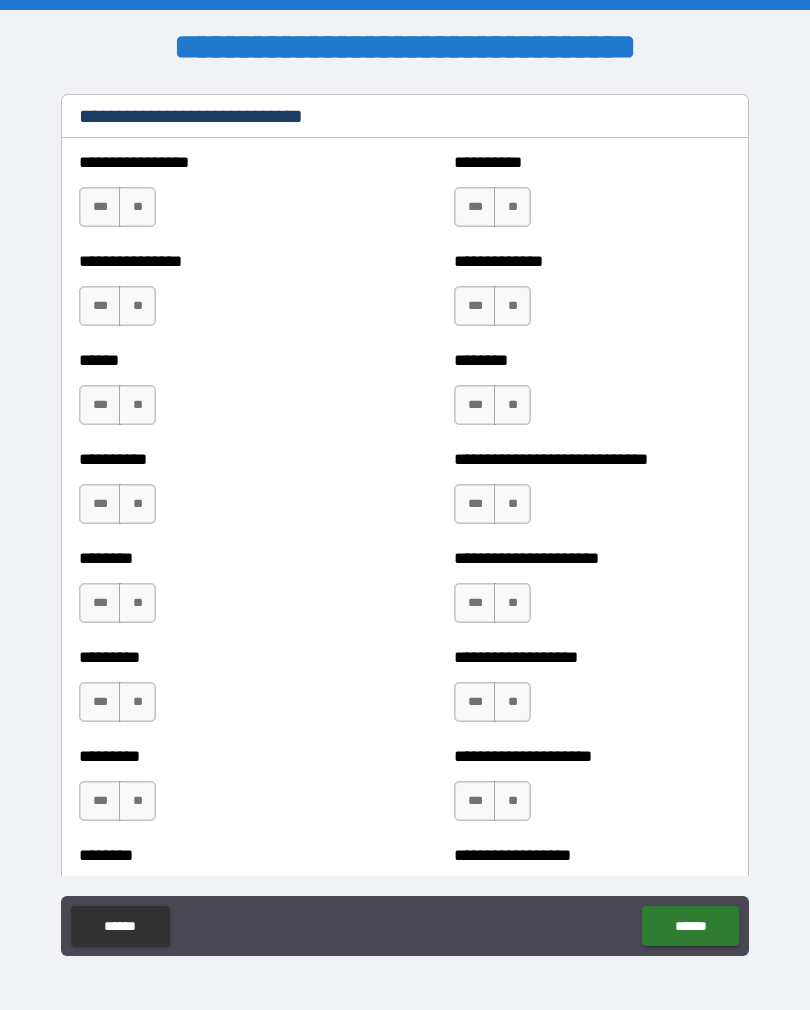 scroll, scrollTop: 6681, scrollLeft: 0, axis: vertical 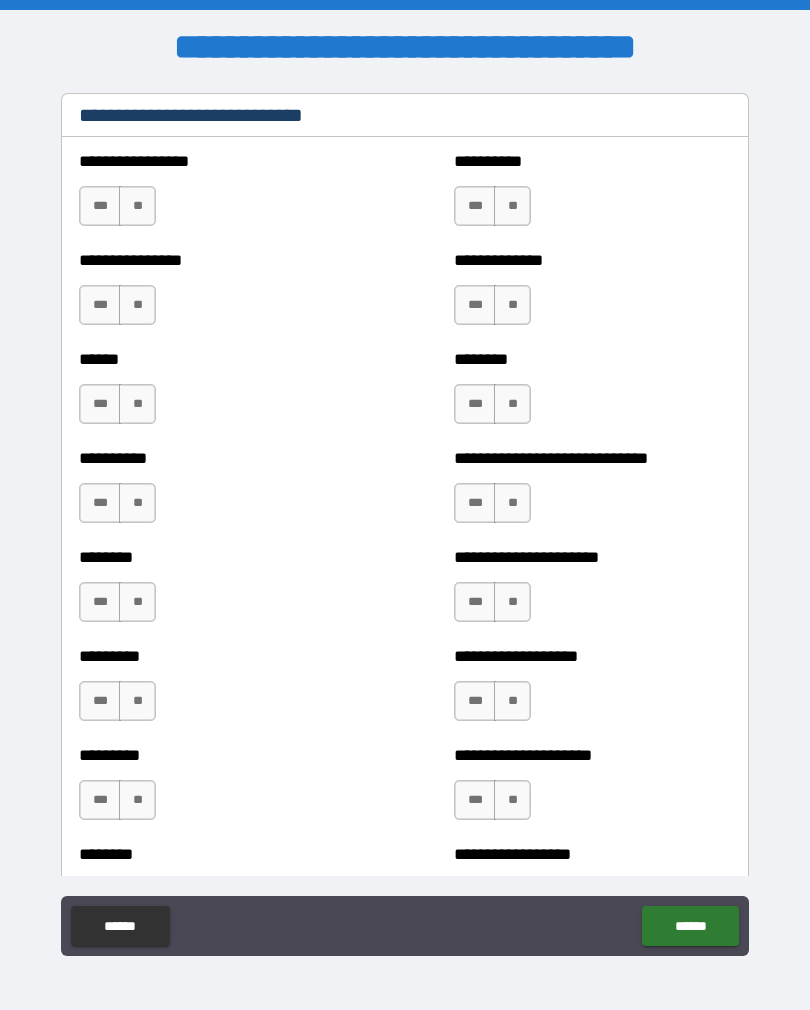 click on "**" at bounding box center (137, 206) 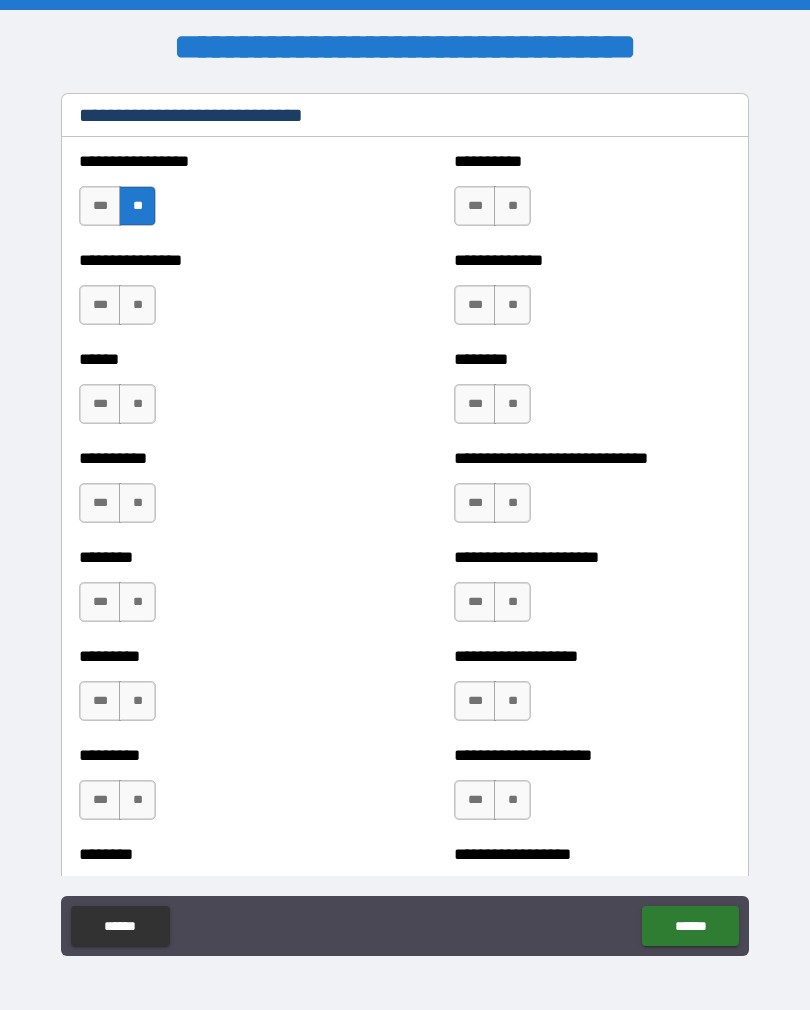 click on "**" at bounding box center [137, 305] 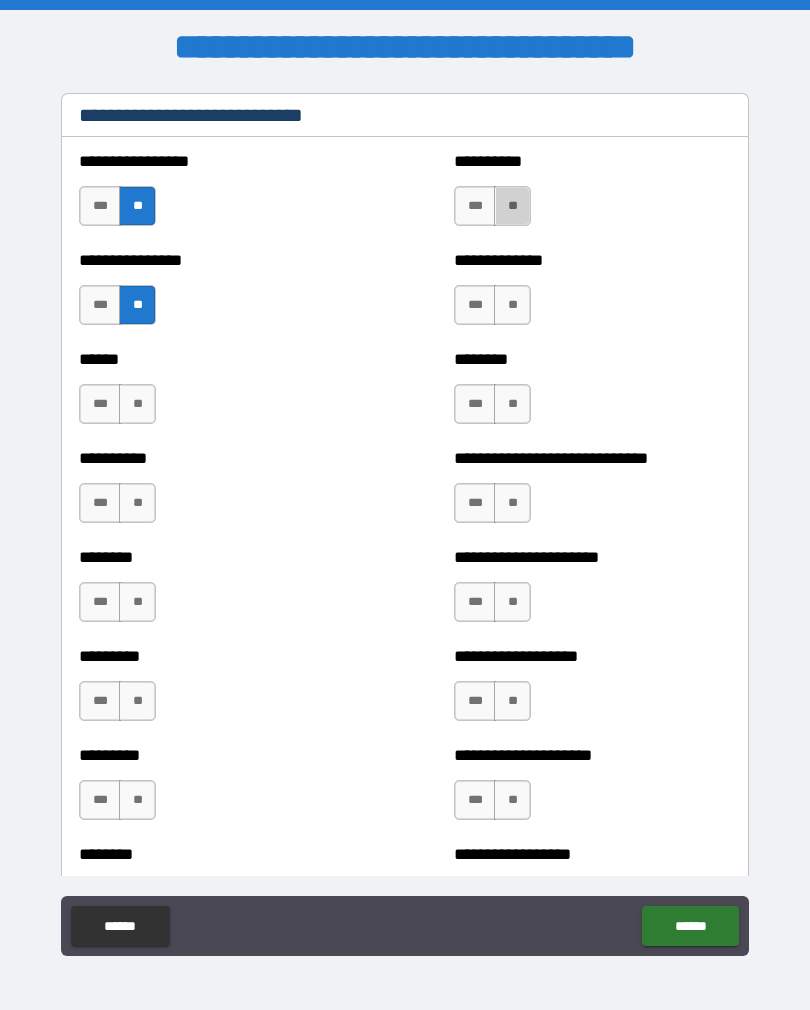 click on "**" at bounding box center (512, 206) 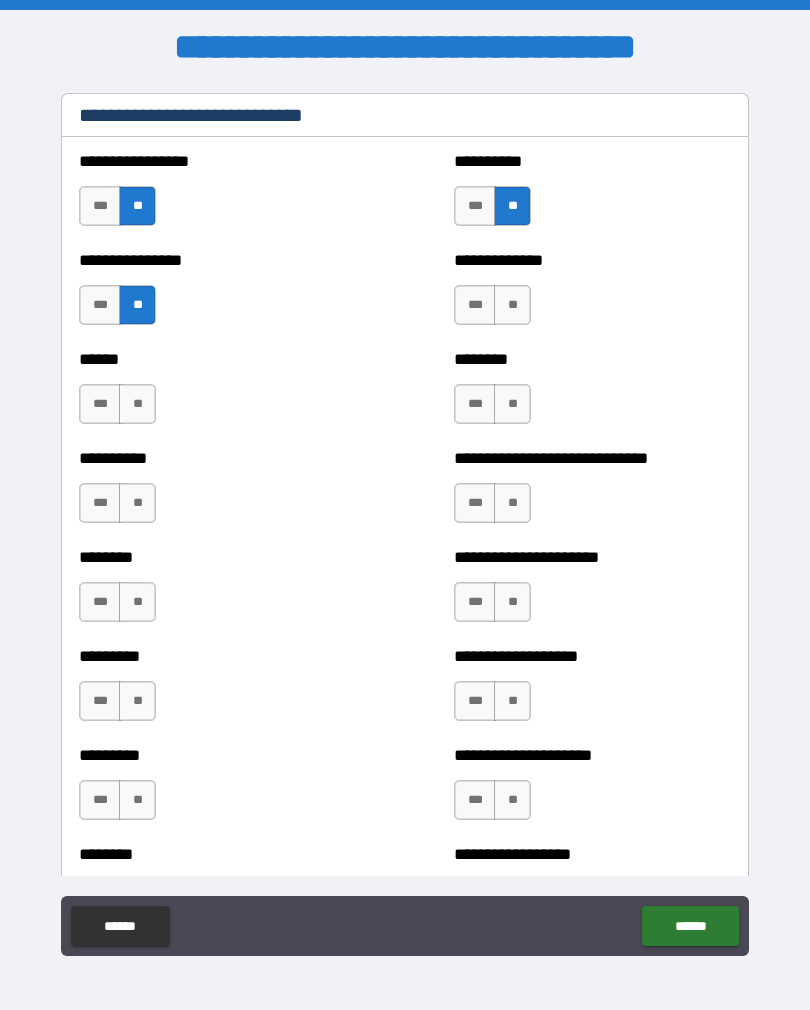 click on "**" at bounding box center [512, 305] 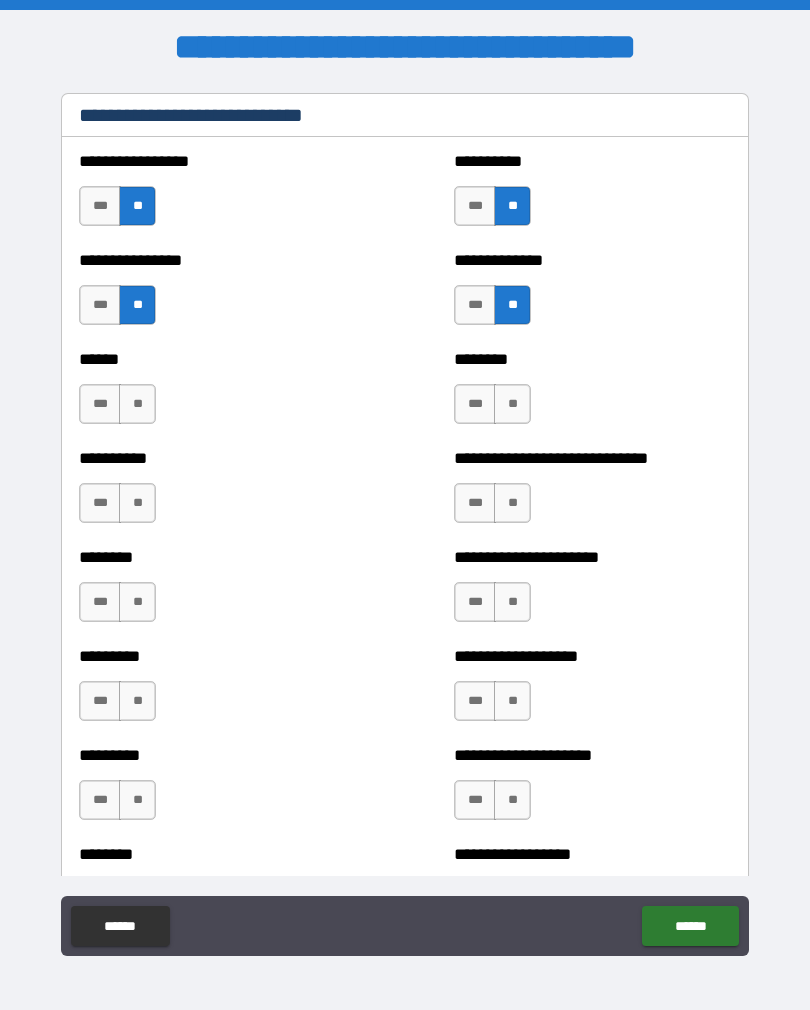 click on "**" at bounding box center [512, 404] 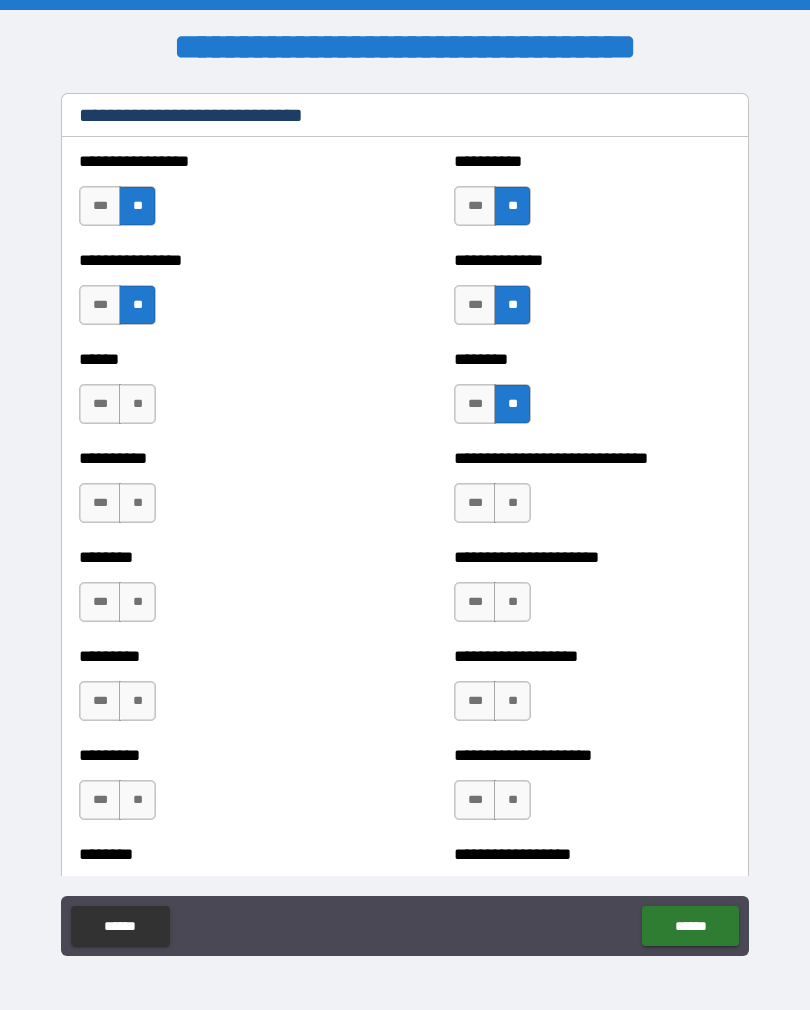 click on "**" at bounding box center [512, 503] 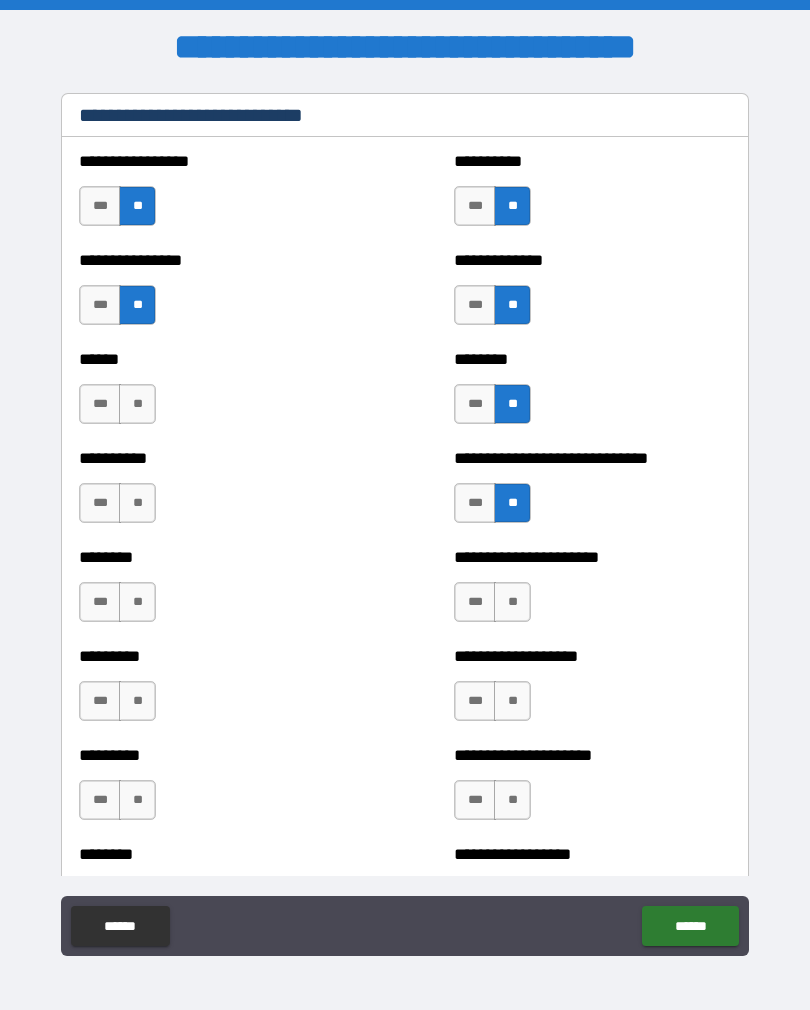 click on "**" at bounding box center (512, 602) 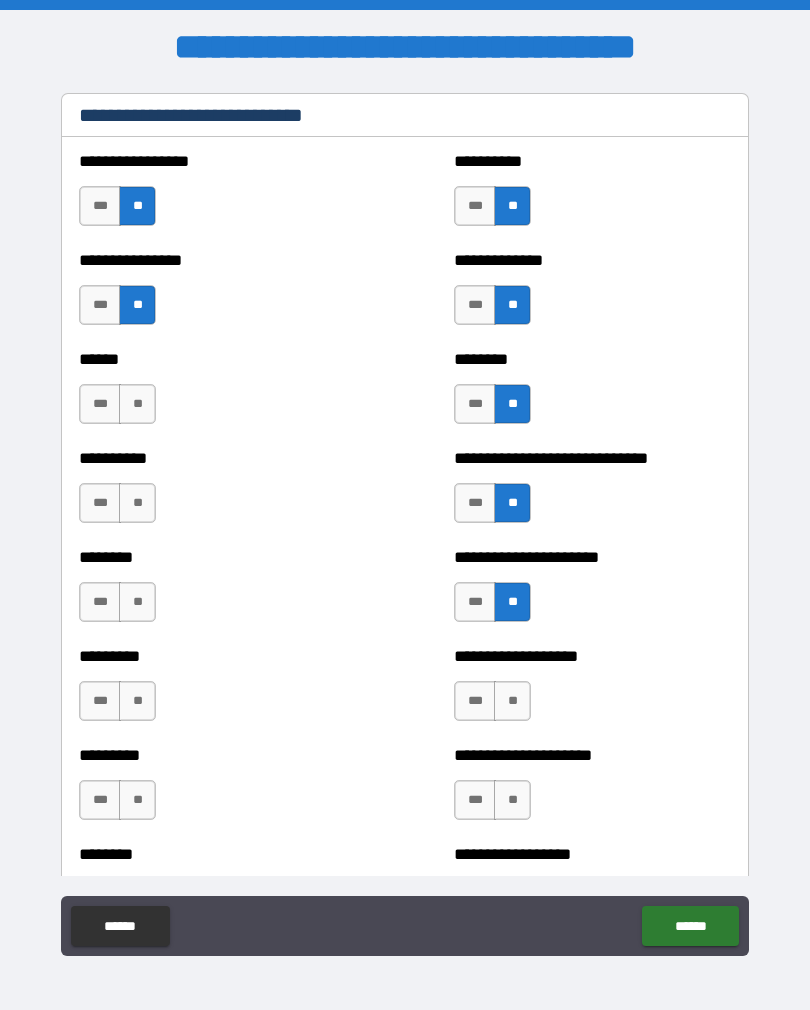 click on "**" at bounding box center [512, 701] 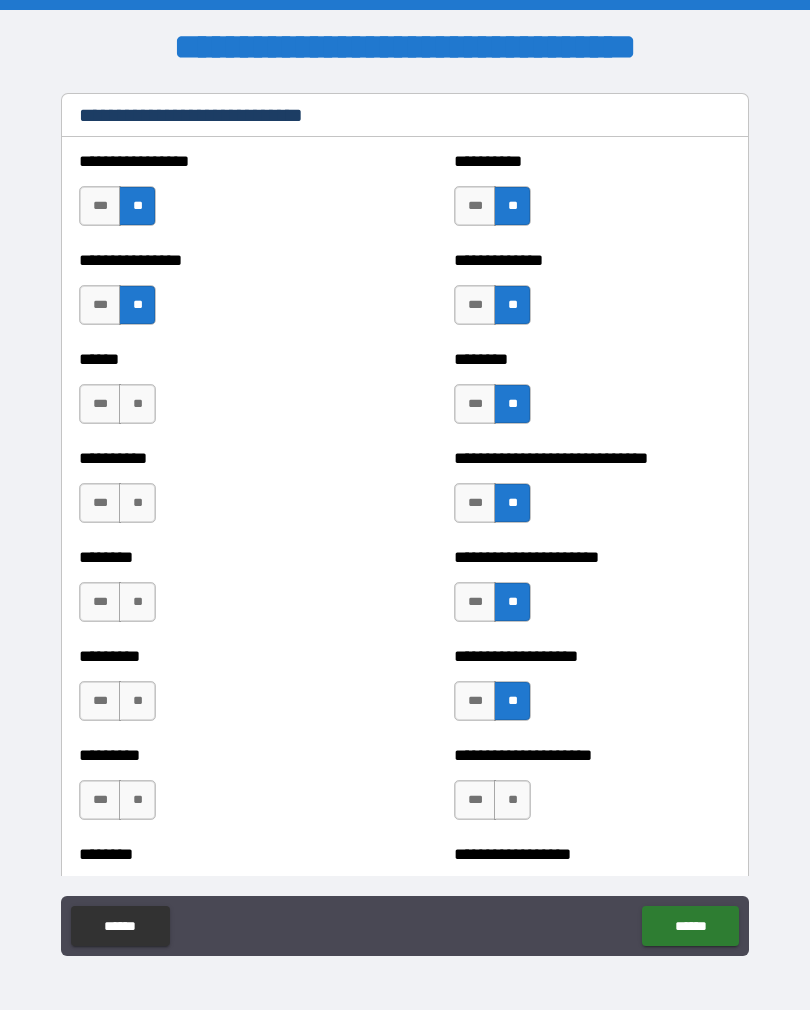 click on "**" at bounding box center [512, 800] 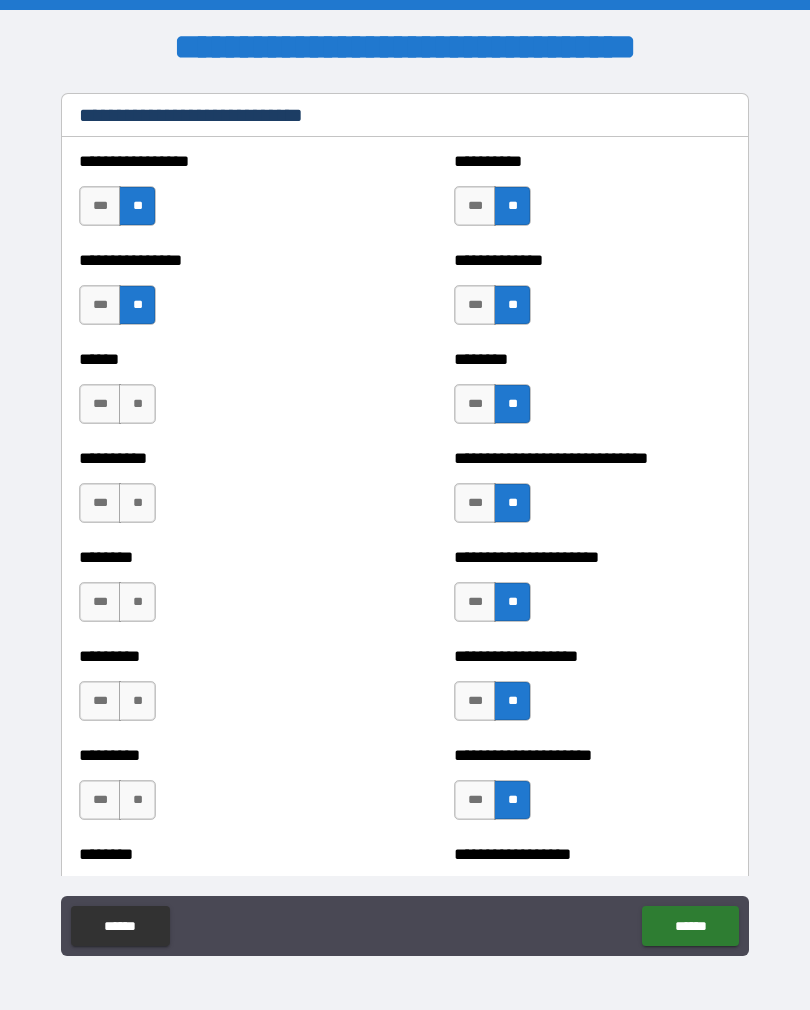 click on "**" at bounding box center [137, 701] 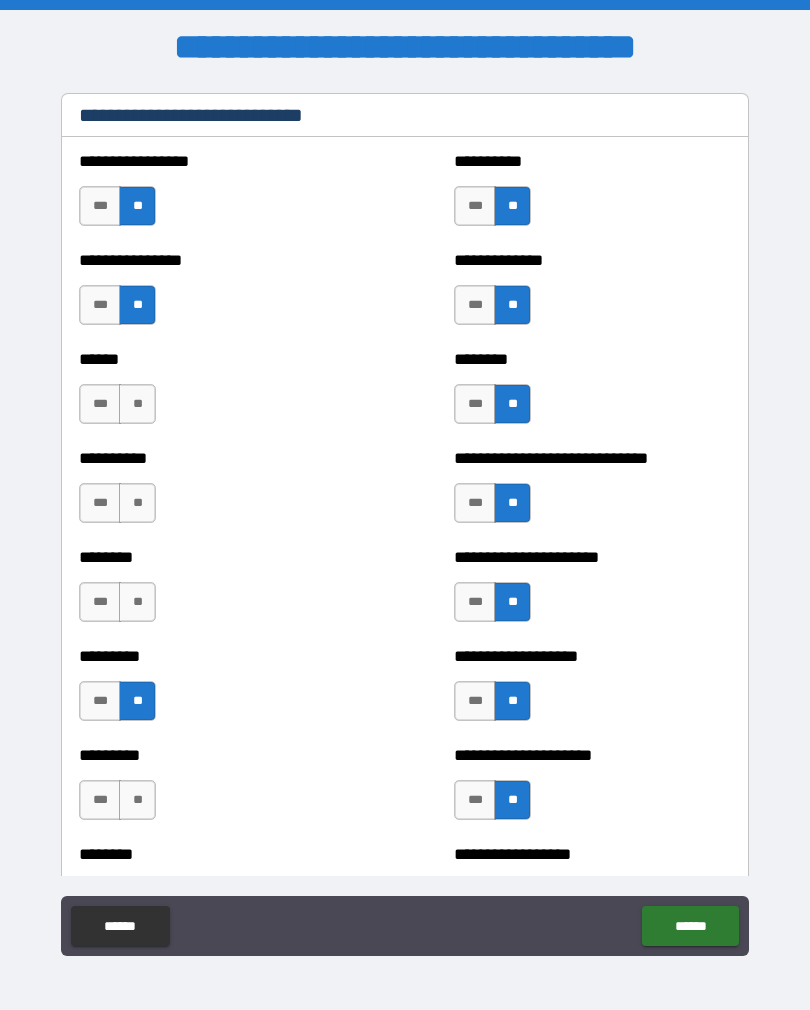 click on "**" at bounding box center [137, 602] 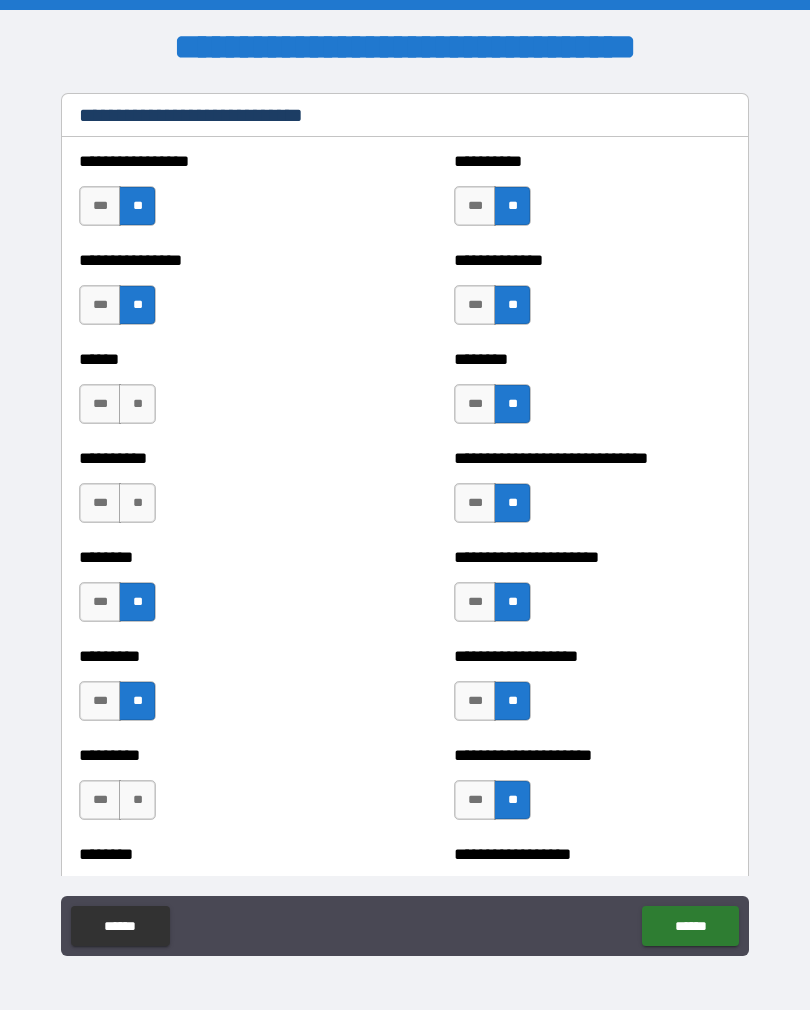click on "**" at bounding box center (137, 503) 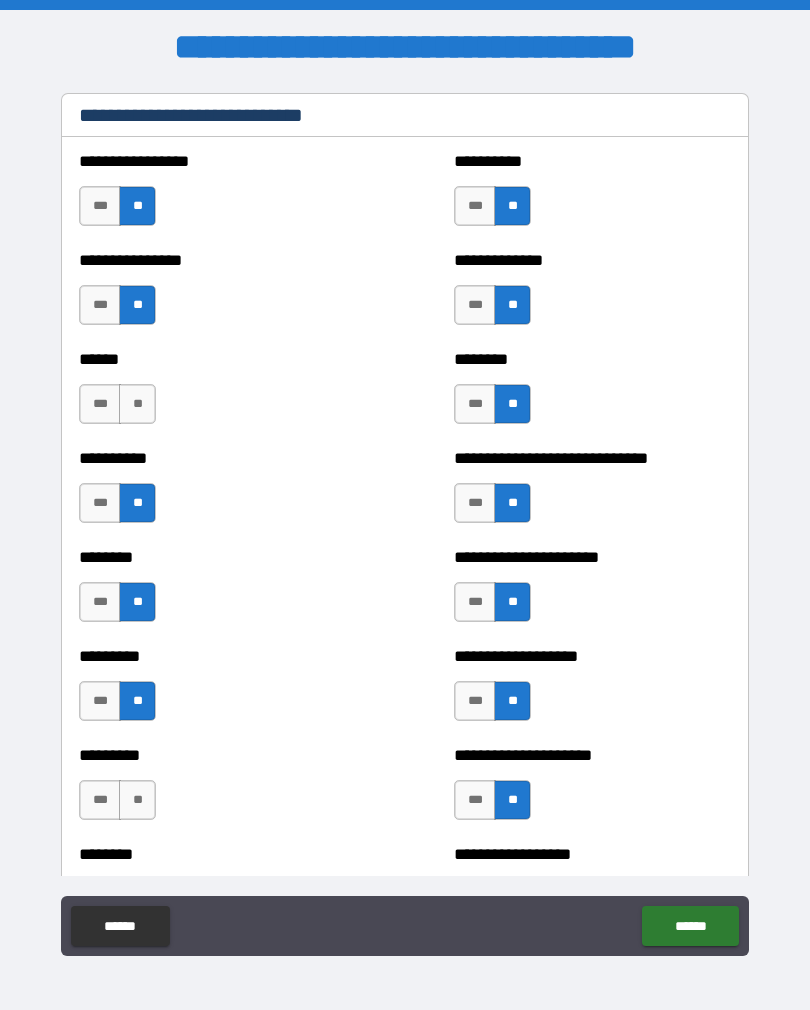 click on "**" at bounding box center (137, 404) 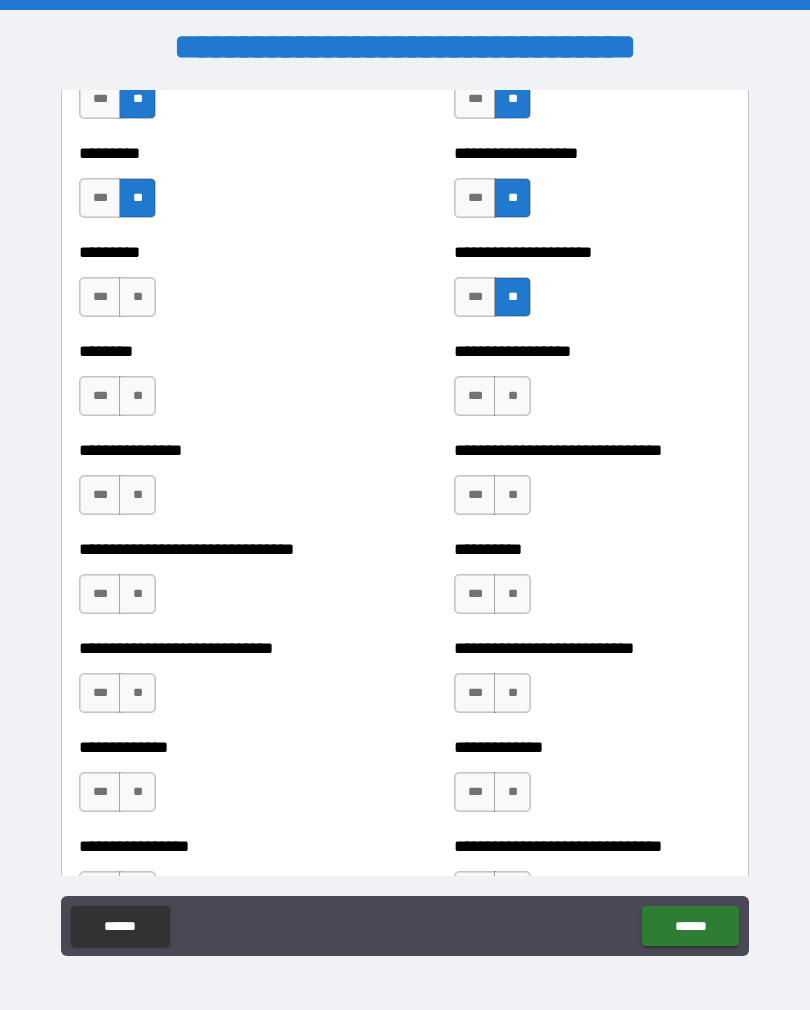 scroll, scrollTop: 7185, scrollLeft: 0, axis: vertical 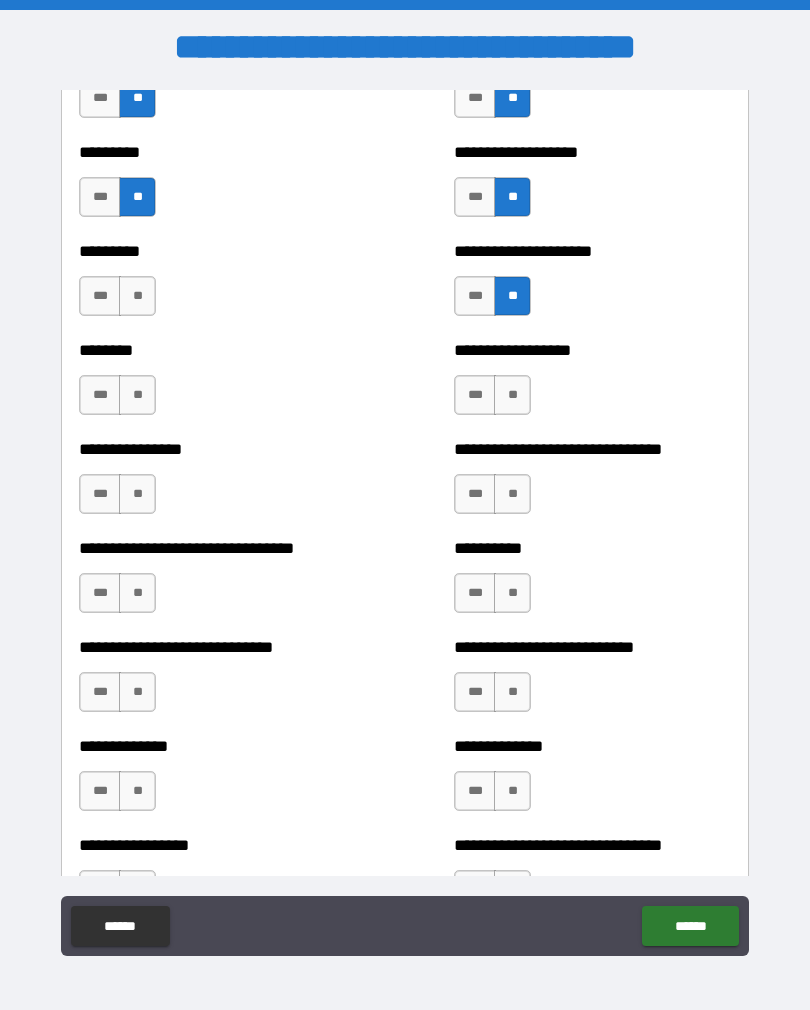 click on "**" at bounding box center (137, 395) 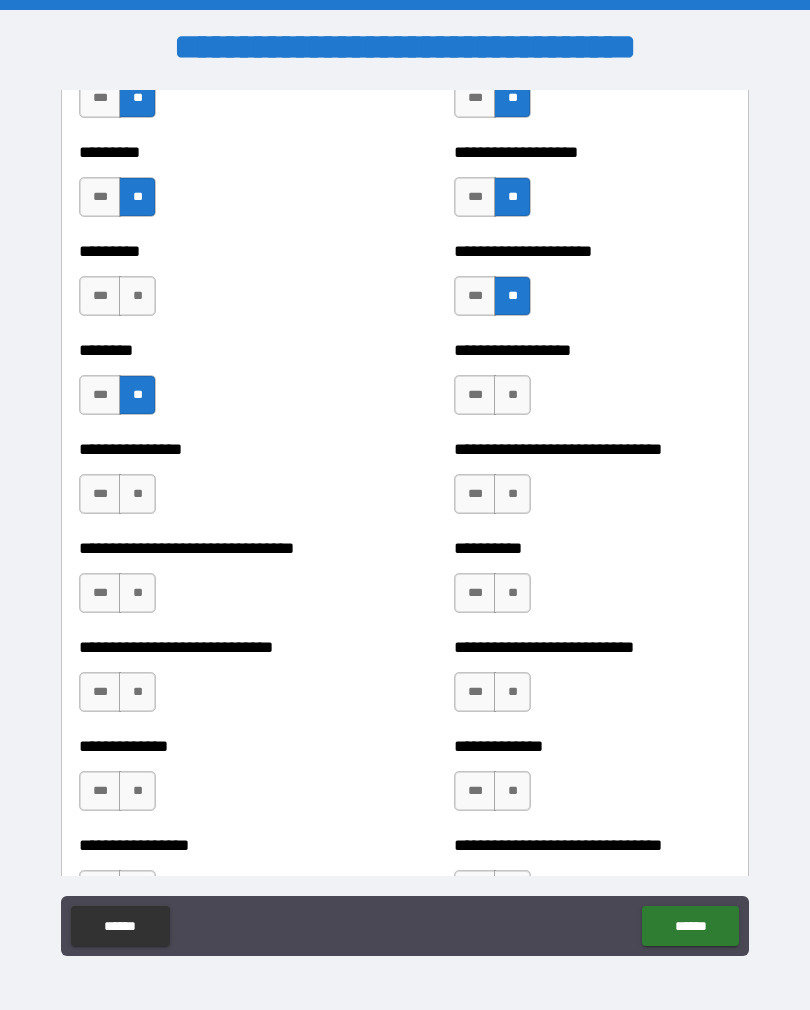 click on "**" at bounding box center [137, 494] 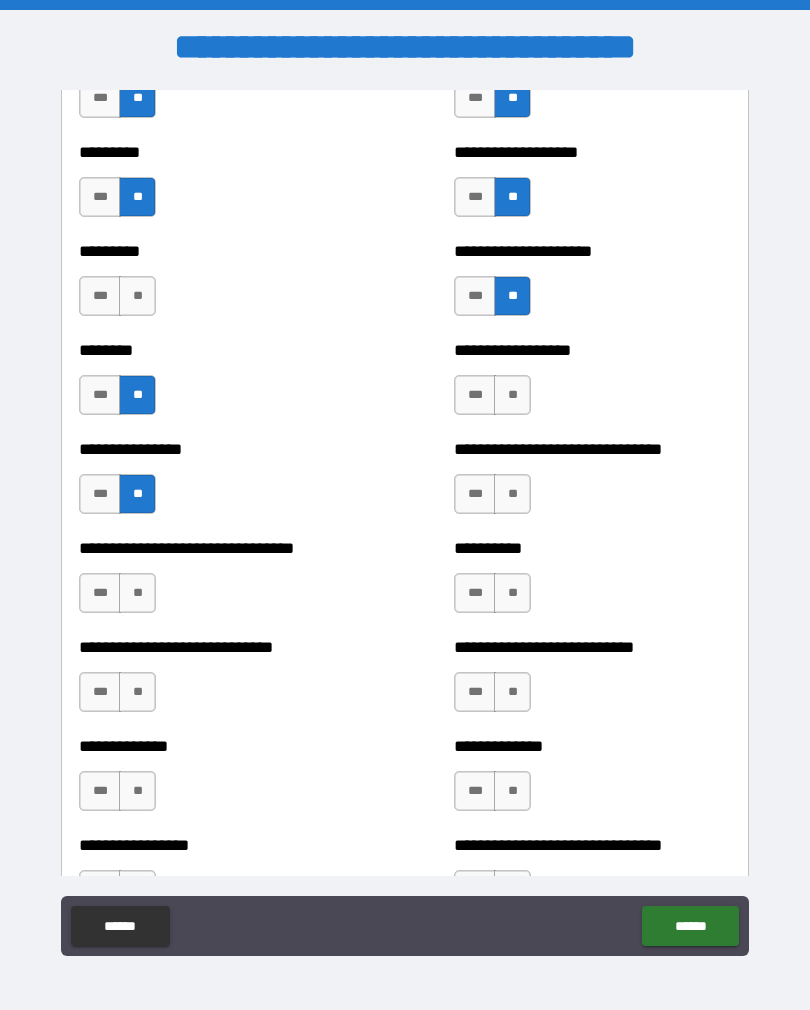 click on "**" at bounding box center (137, 593) 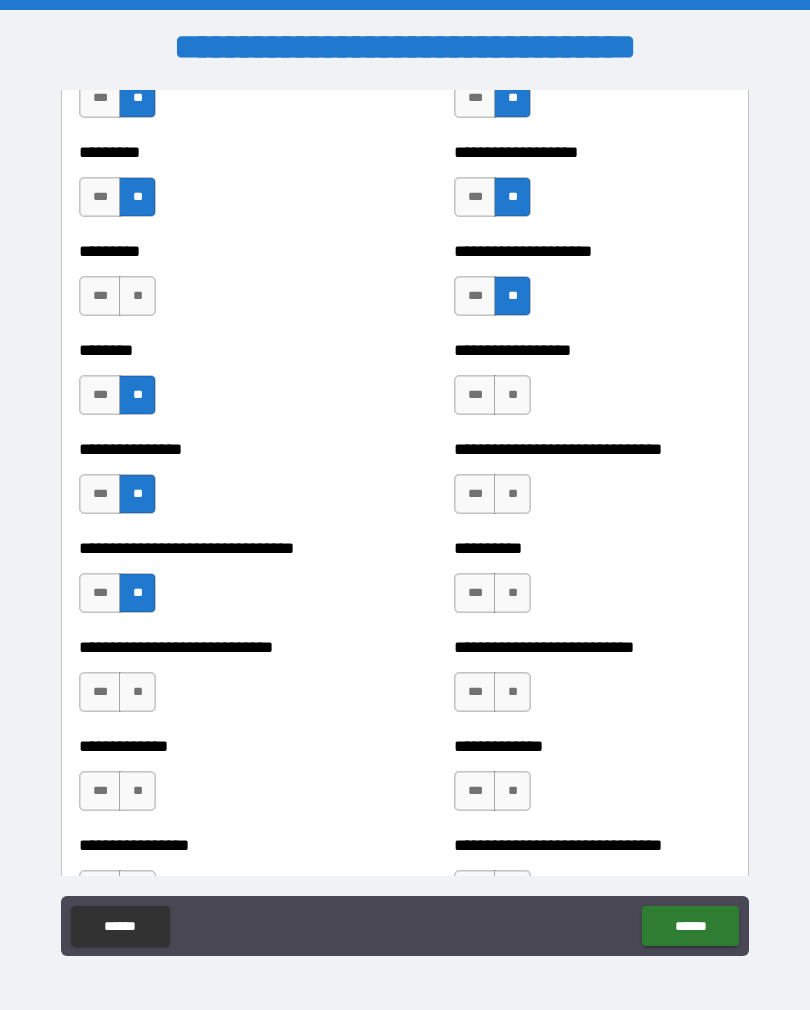 click on "**" at bounding box center [137, 692] 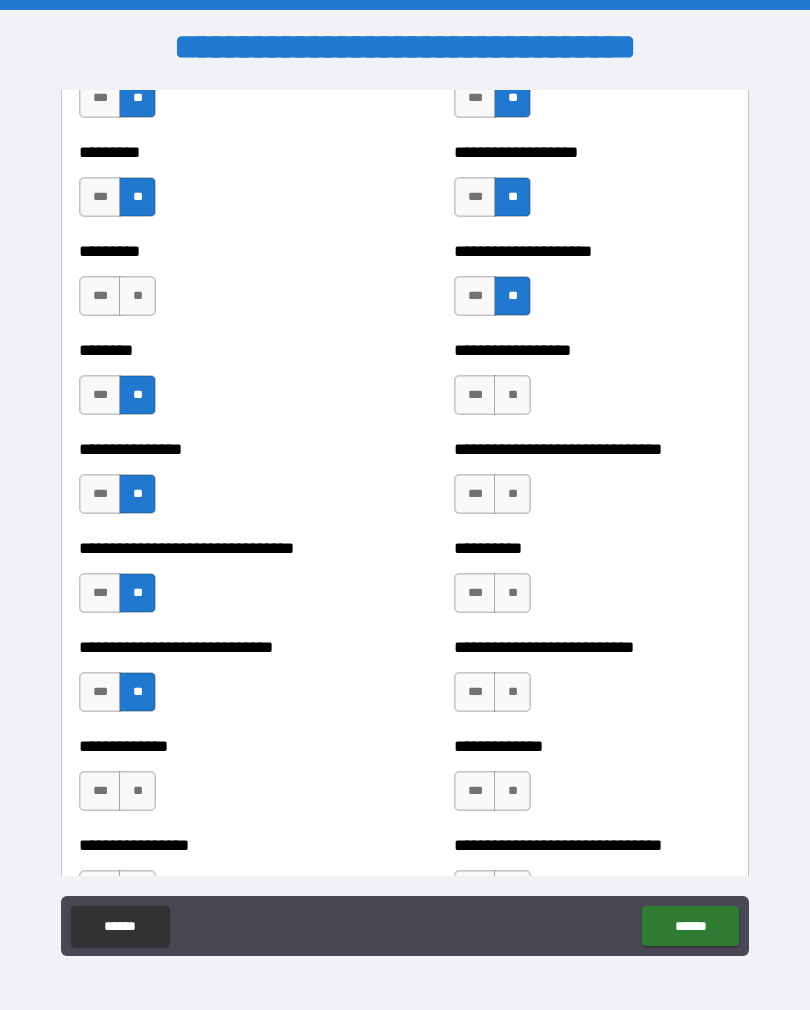 click on "**" at bounding box center [137, 791] 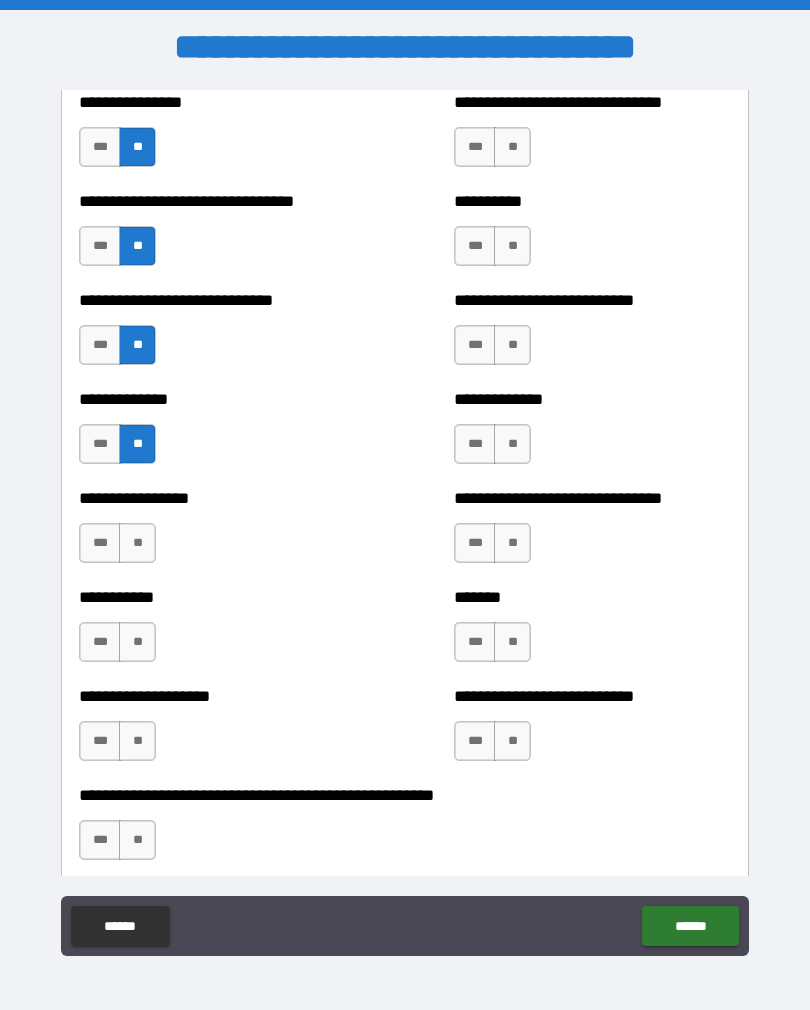 scroll, scrollTop: 7531, scrollLeft: 0, axis: vertical 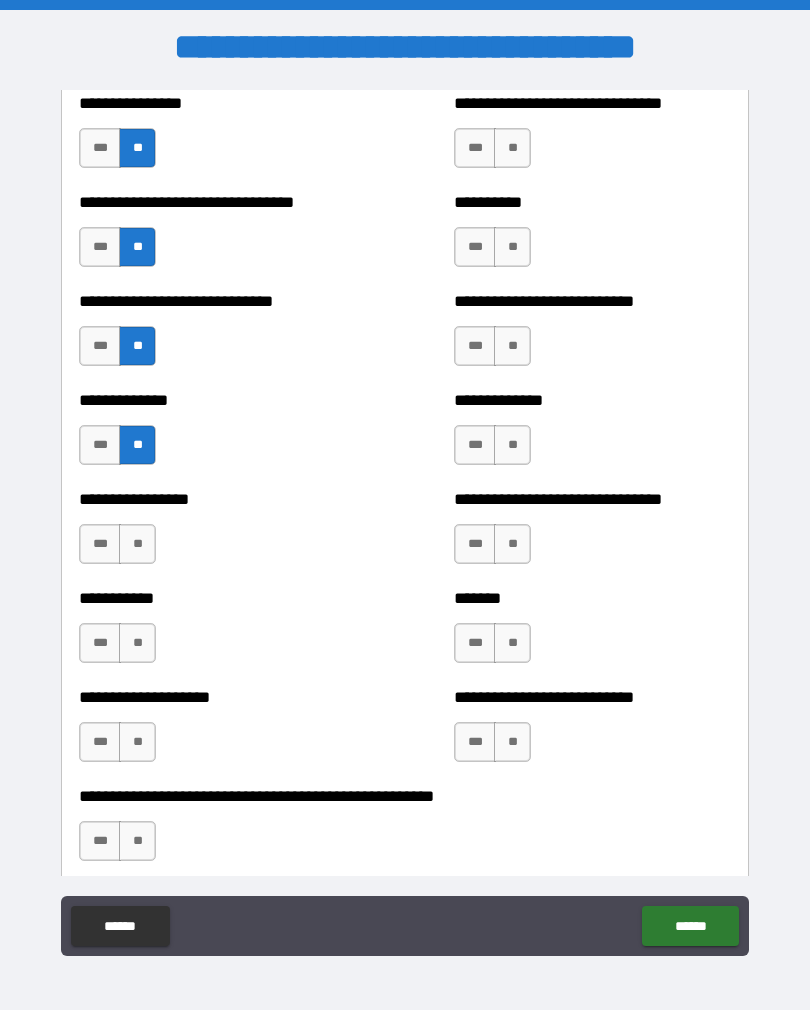 click on "**" at bounding box center [137, 544] 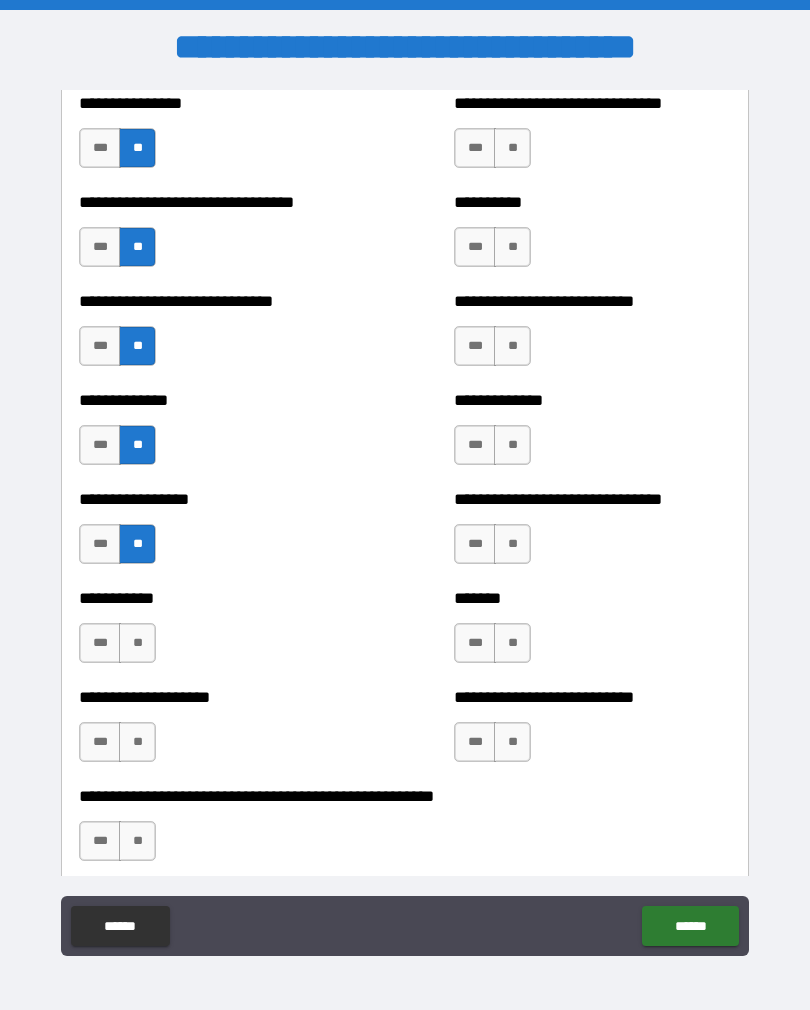 click on "**" at bounding box center [137, 643] 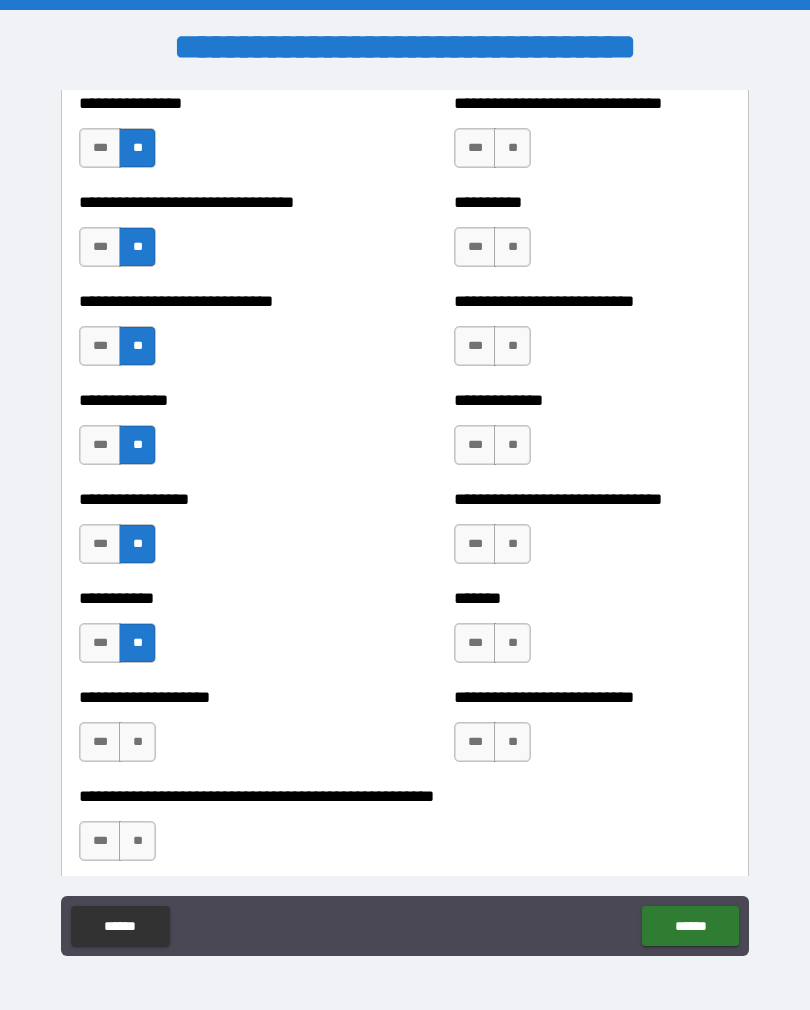 click on "**" at bounding box center [137, 742] 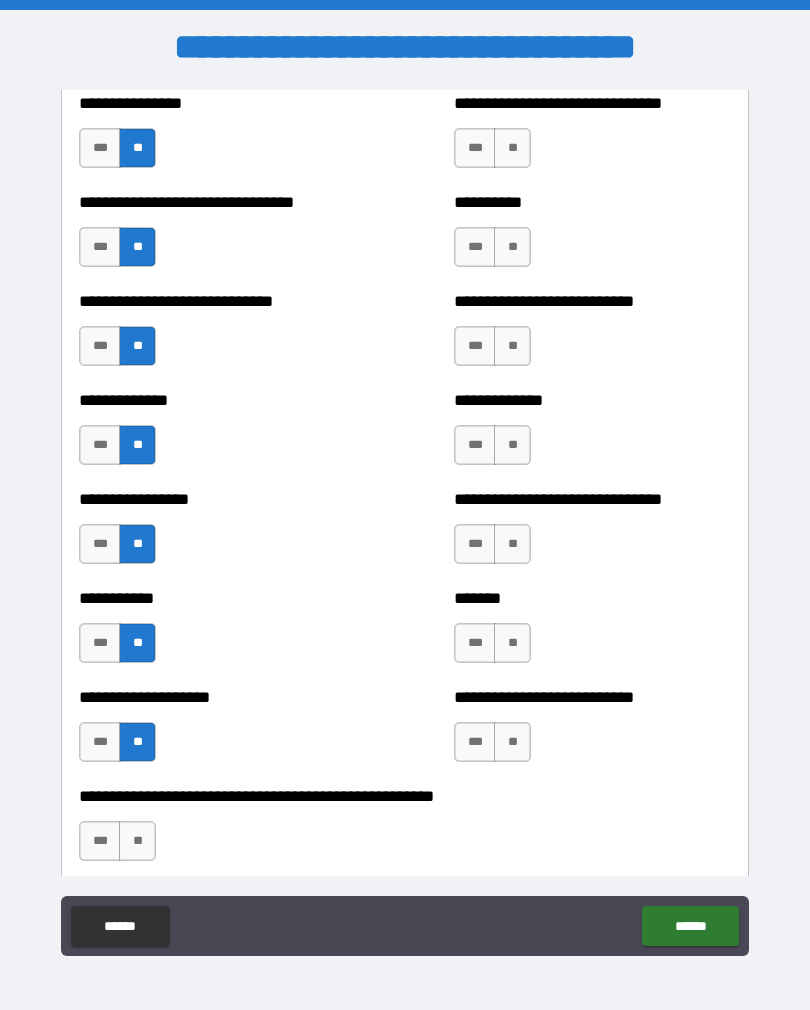 click on "**" at bounding box center (137, 841) 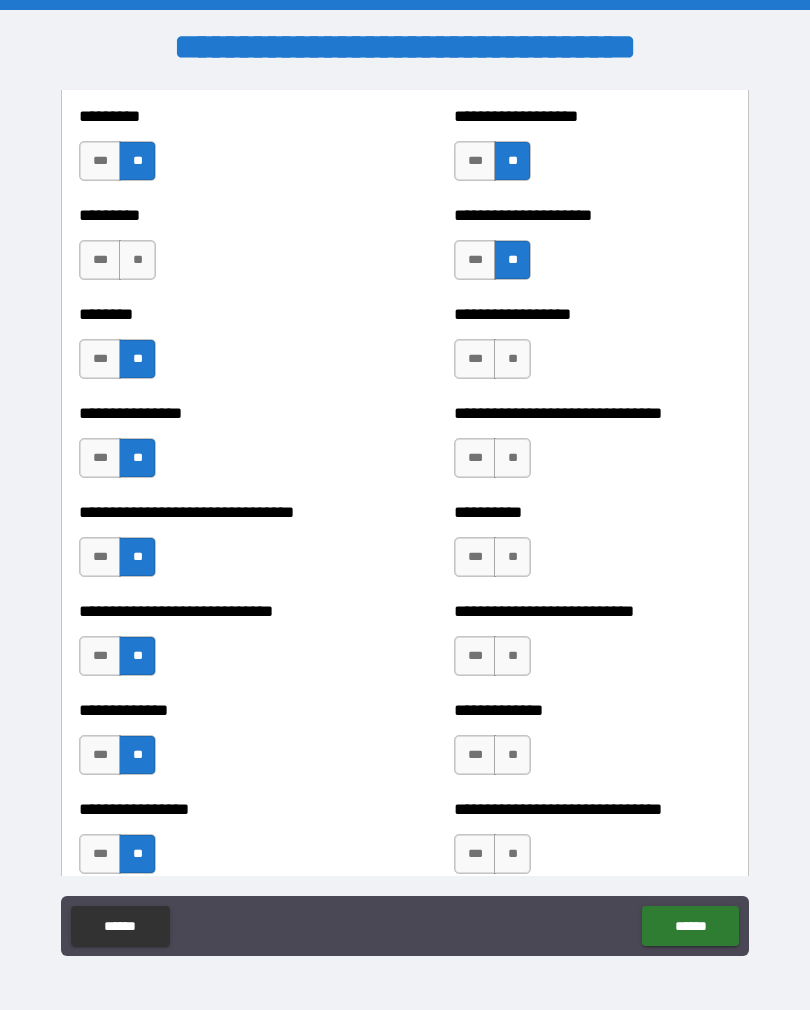scroll, scrollTop: 7222, scrollLeft: 0, axis: vertical 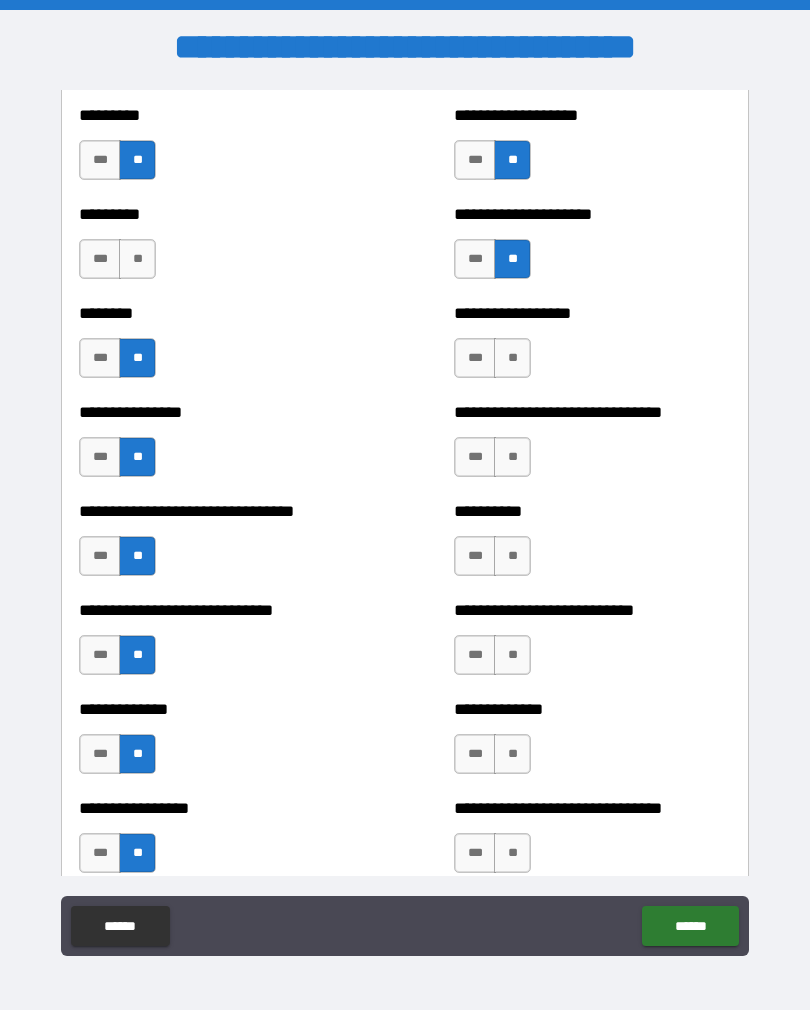 click on "**" at bounding box center [512, 358] 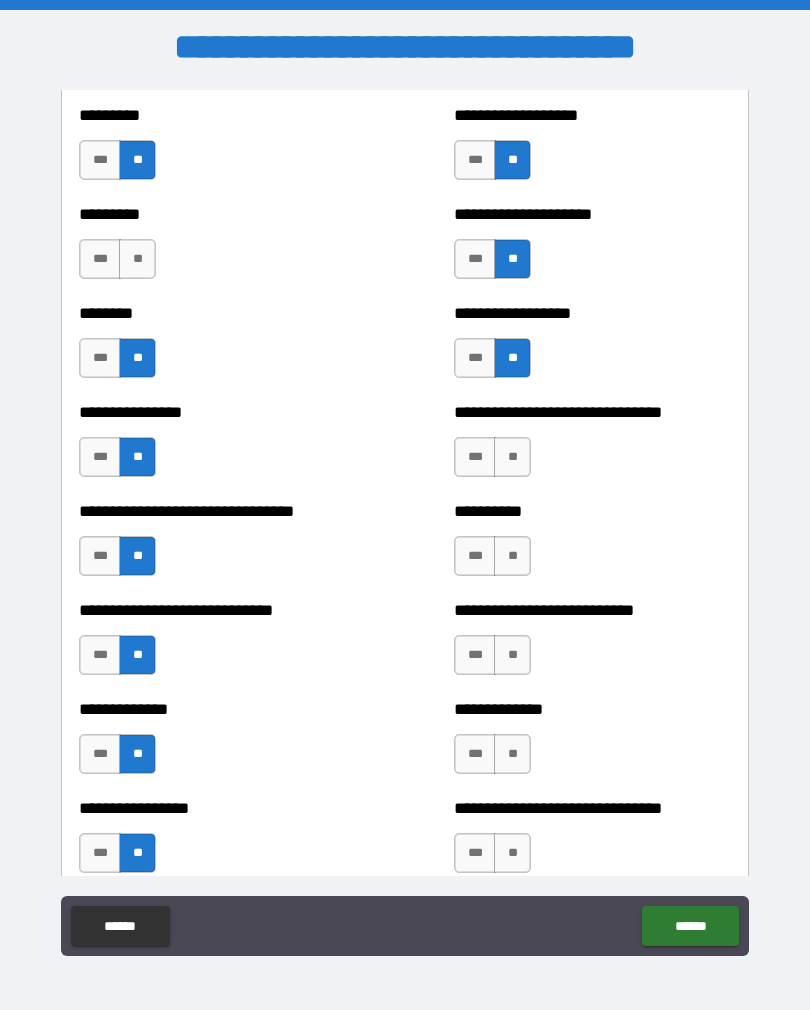 click on "**" at bounding box center (512, 457) 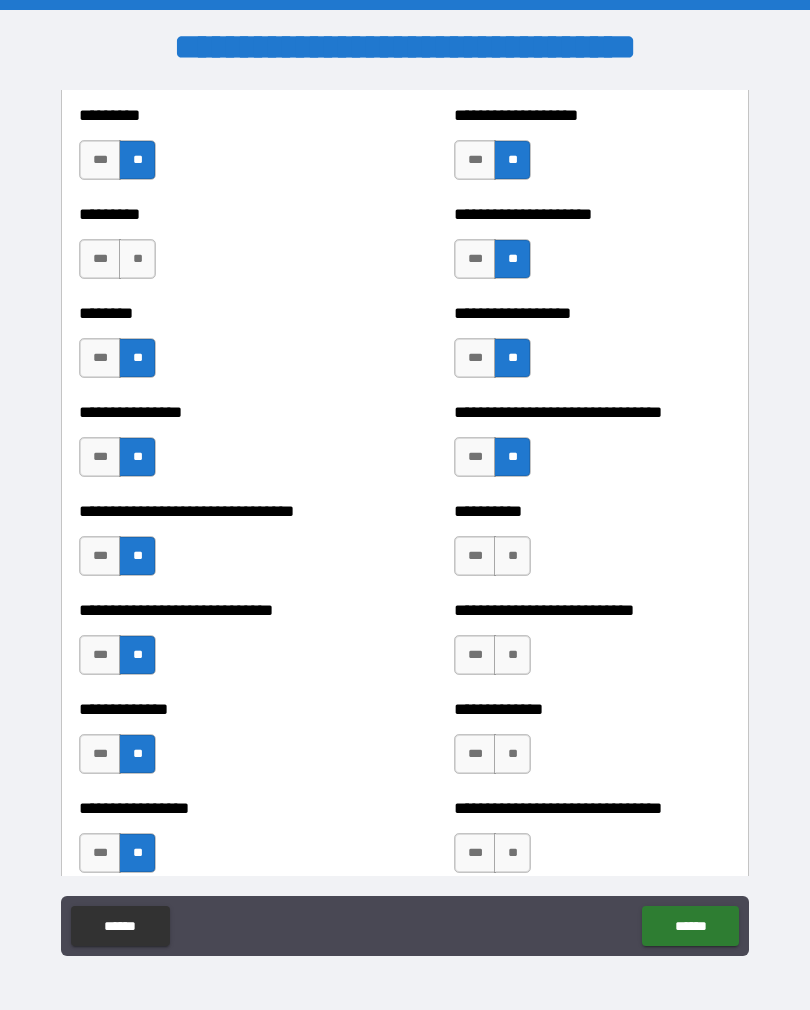 click on "**" at bounding box center [512, 556] 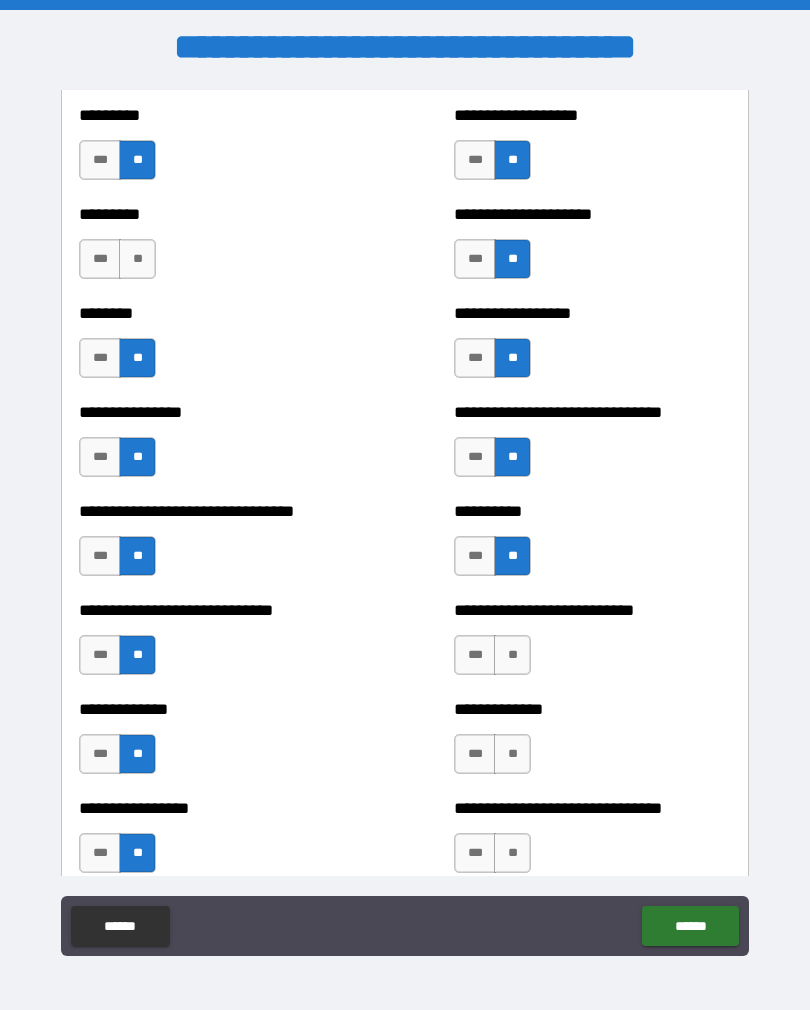 click on "**" at bounding box center [512, 655] 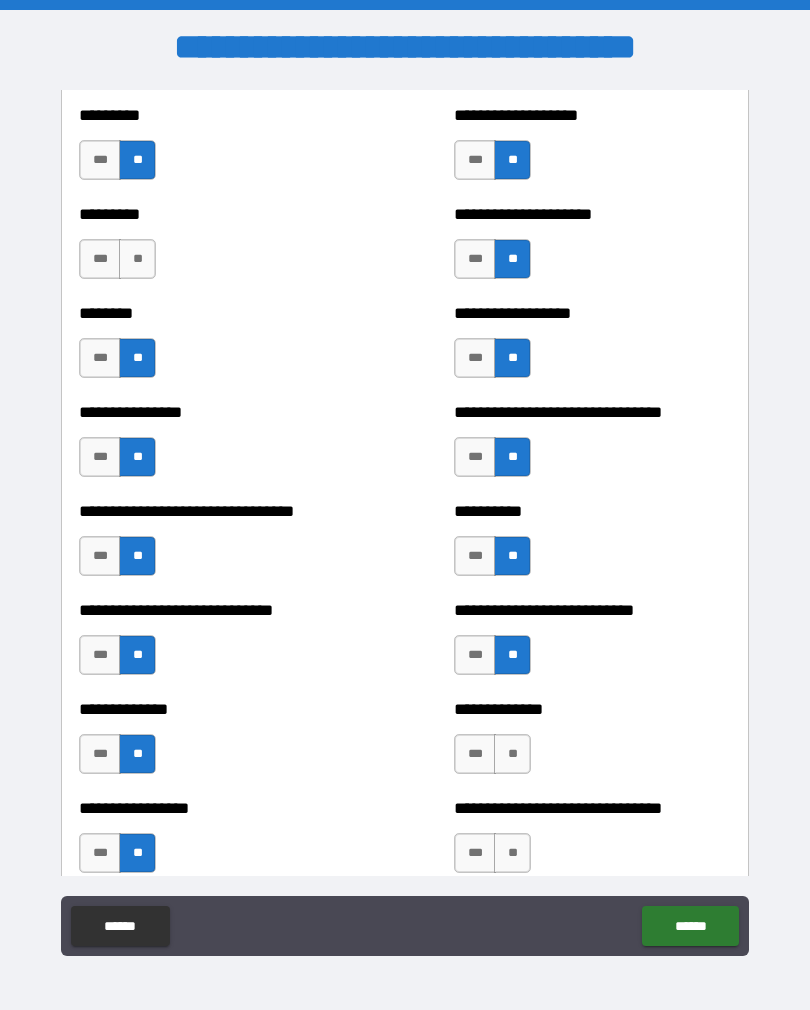 click on "**" at bounding box center [512, 754] 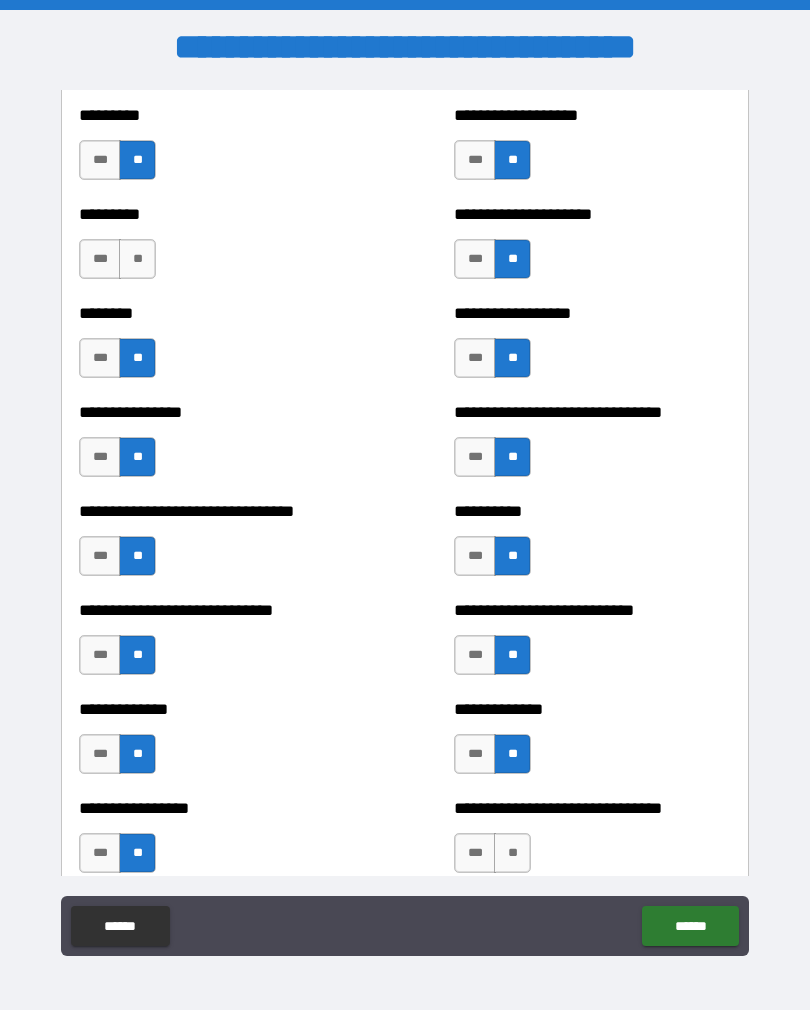 click on "**" at bounding box center [512, 853] 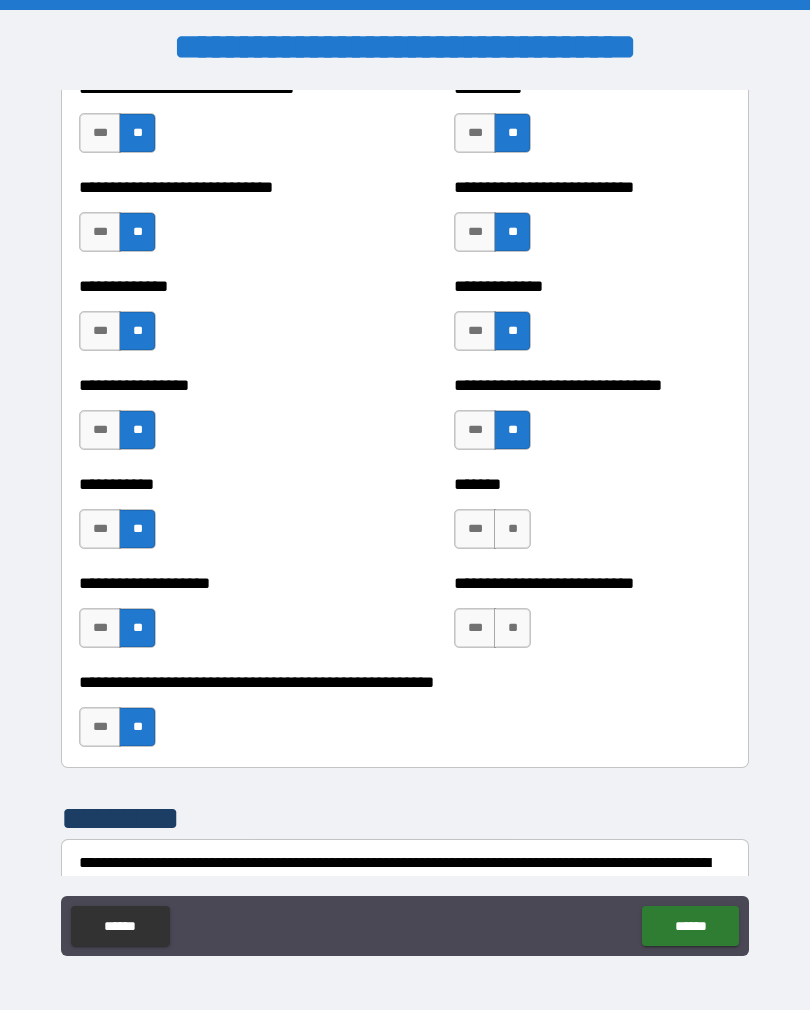 scroll, scrollTop: 7646, scrollLeft: 0, axis: vertical 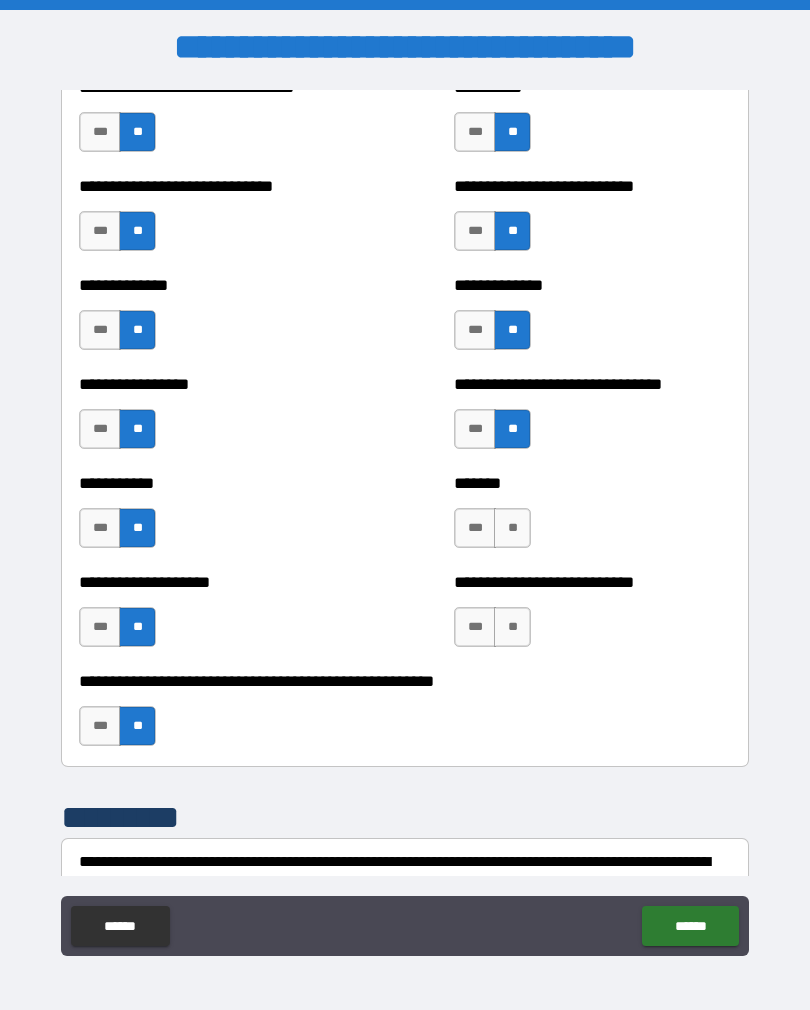 click on "**" at bounding box center (512, 528) 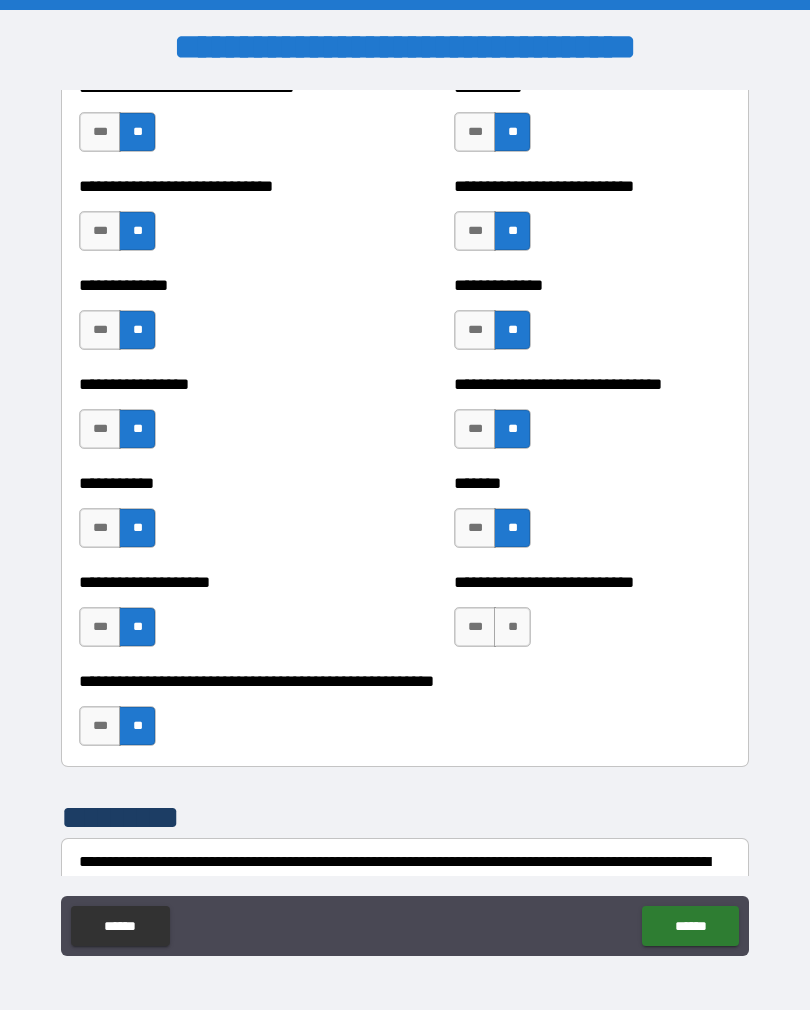 click on "**" at bounding box center (512, 627) 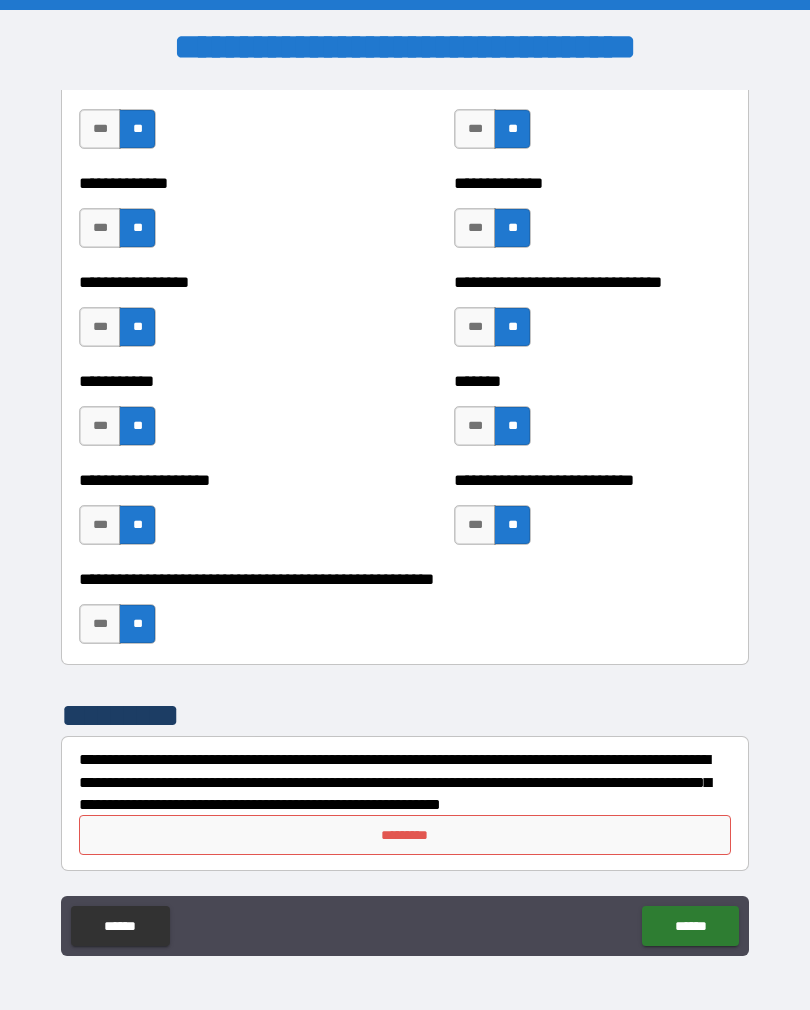 scroll, scrollTop: 7748, scrollLeft: 0, axis: vertical 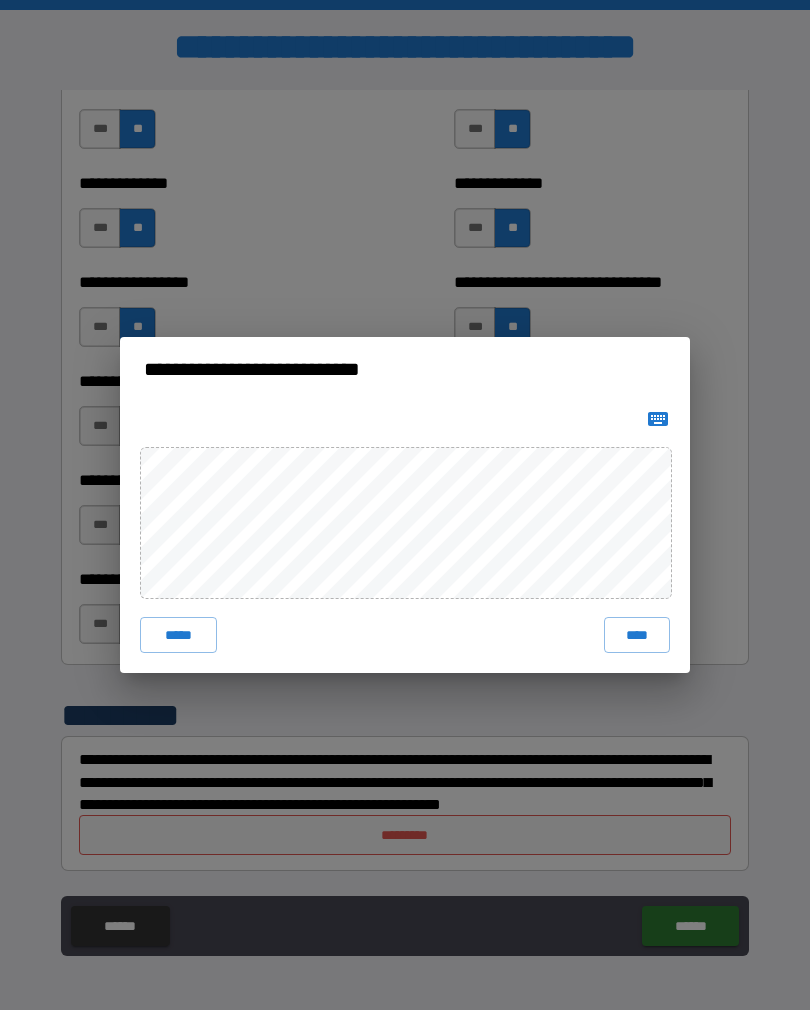 click on "****" at bounding box center [637, 635] 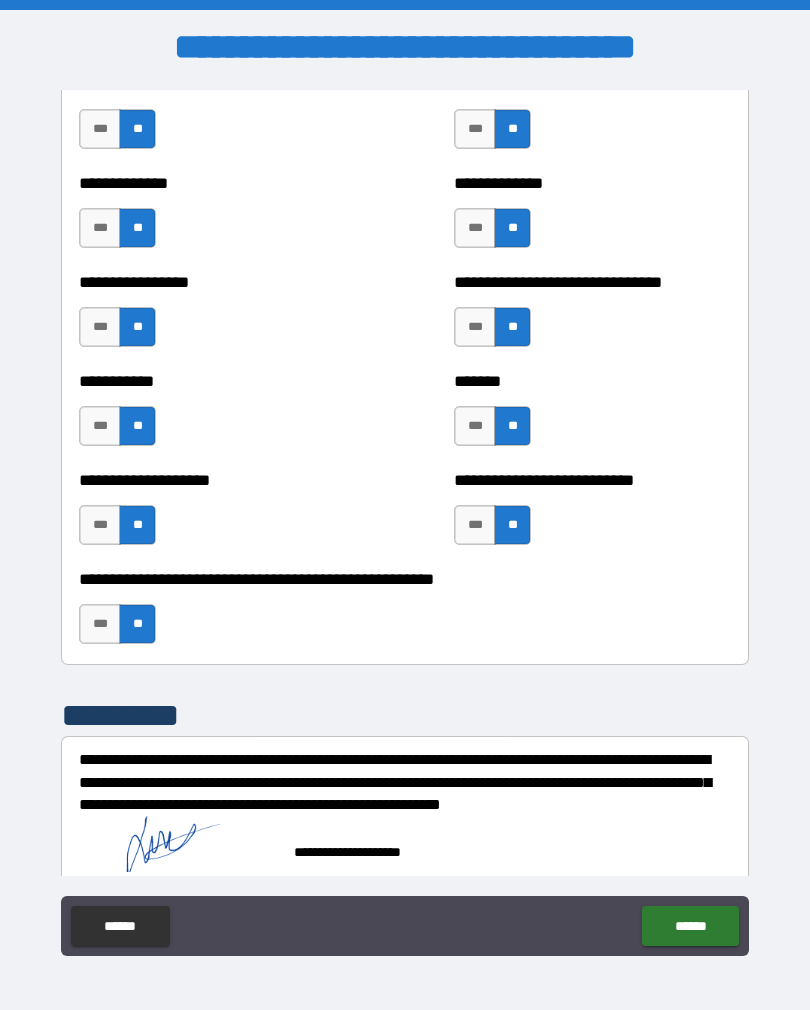 scroll, scrollTop: 7738, scrollLeft: 0, axis: vertical 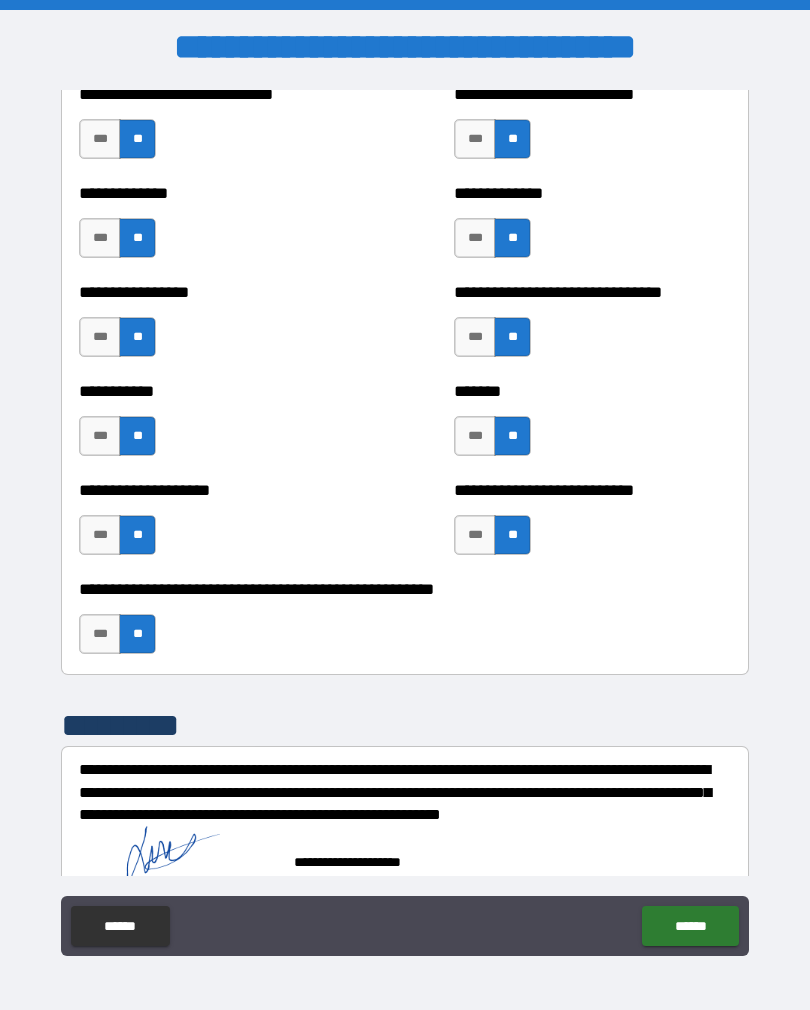 click on "******" at bounding box center (690, 926) 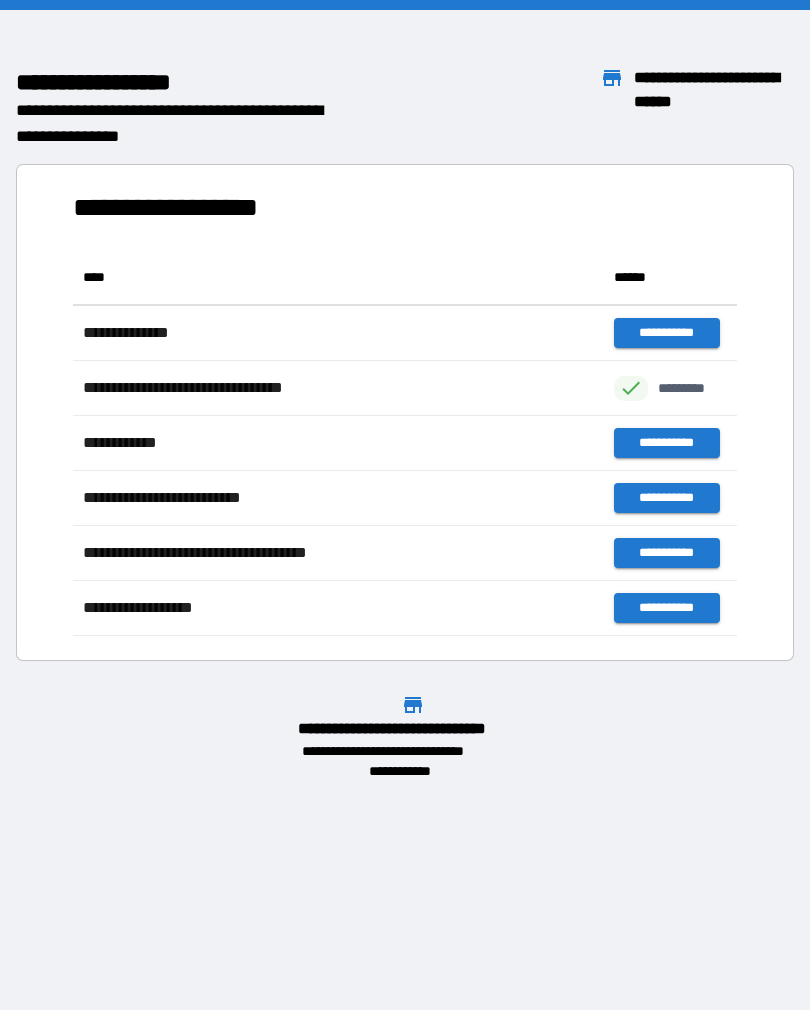 scroll, scrollTop: 1, scrollLeft: 1, axis: both 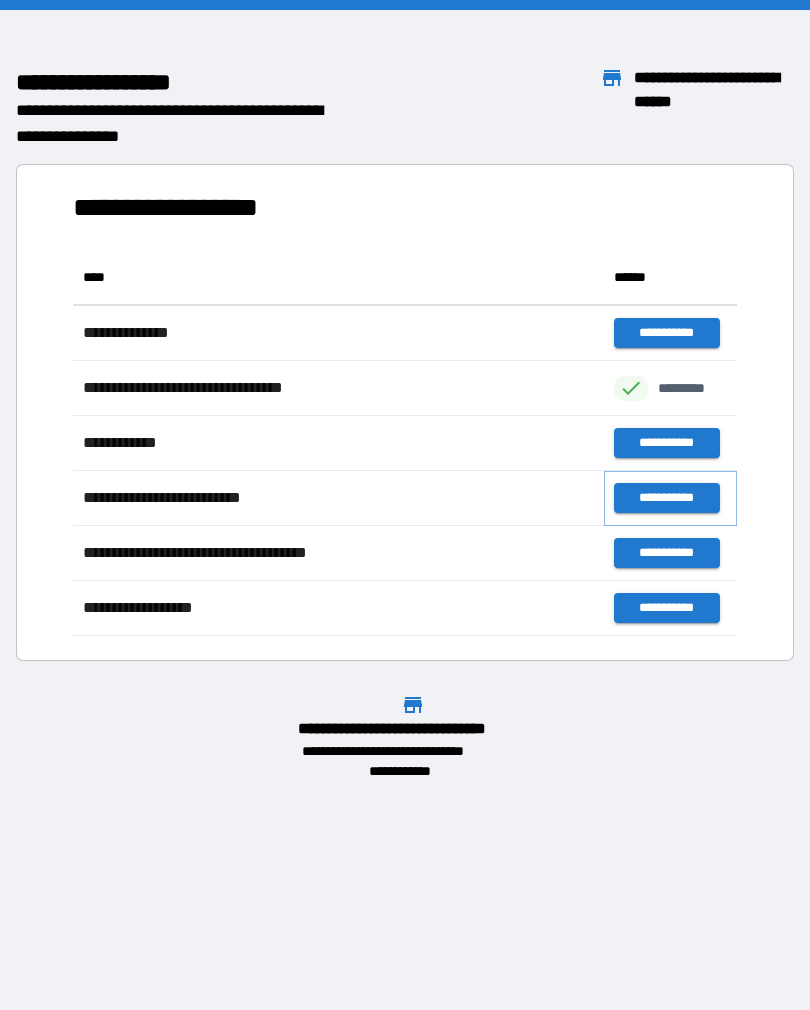 click on "**********" at bounding box center [666, 498] 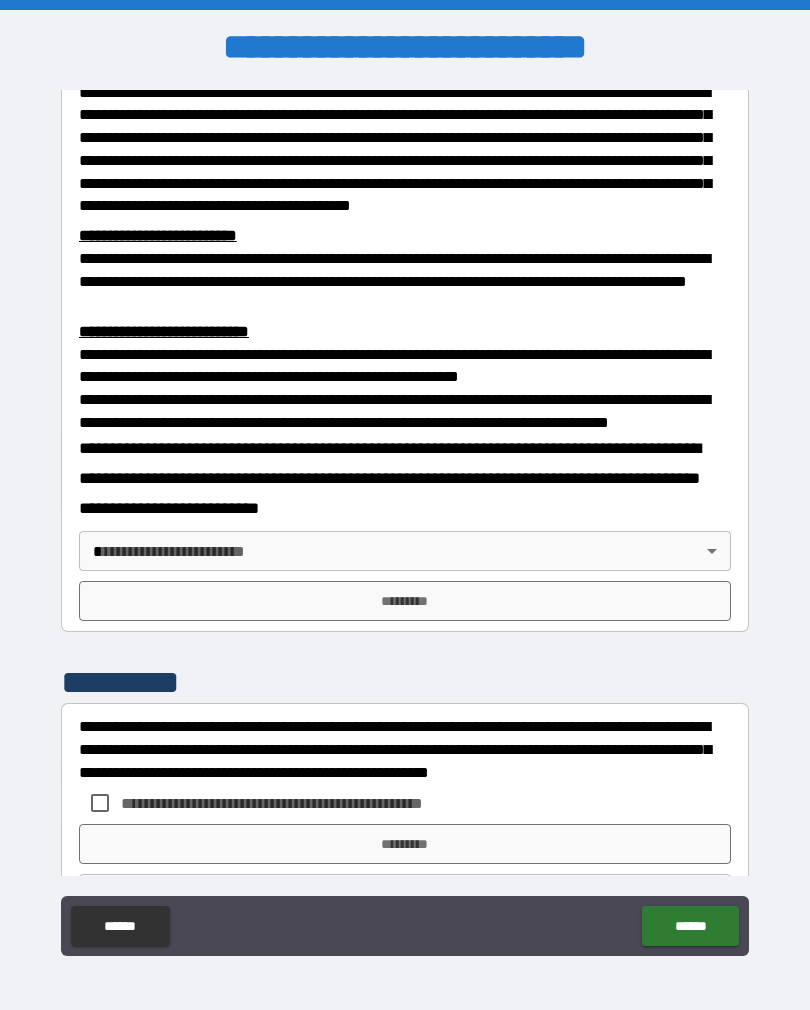 scroll, scrollTop: 526, scrollLeft: 0, axis: vertical 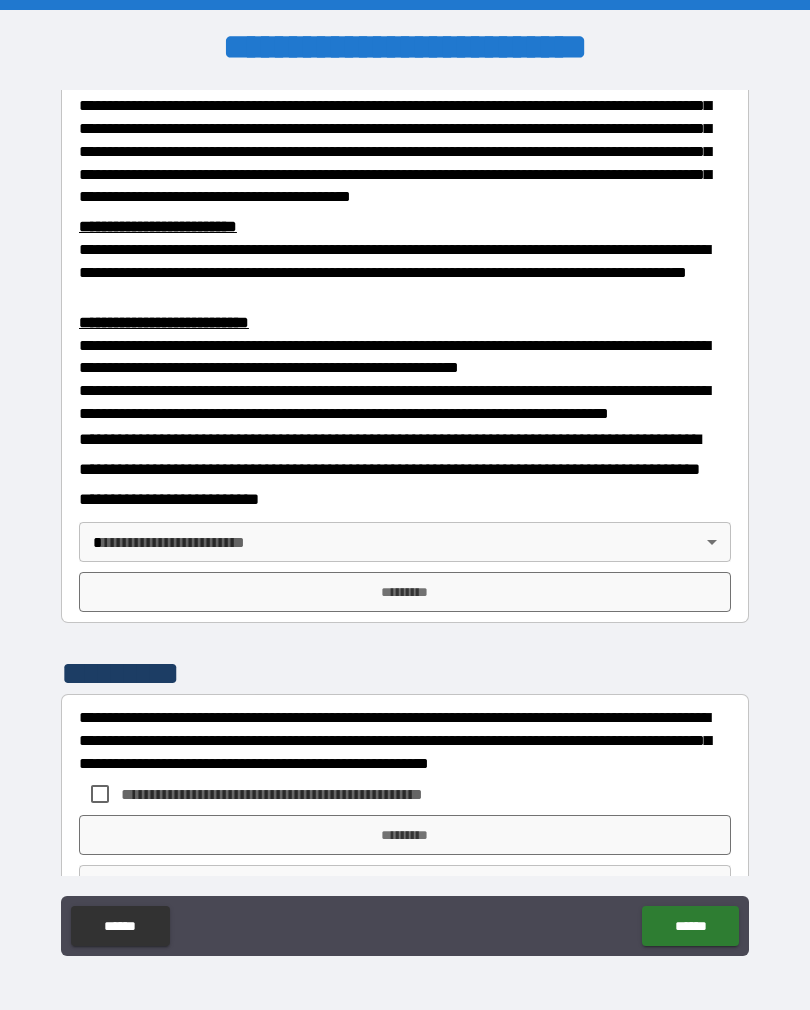 click on "**********" at bounding box center [405, 520] 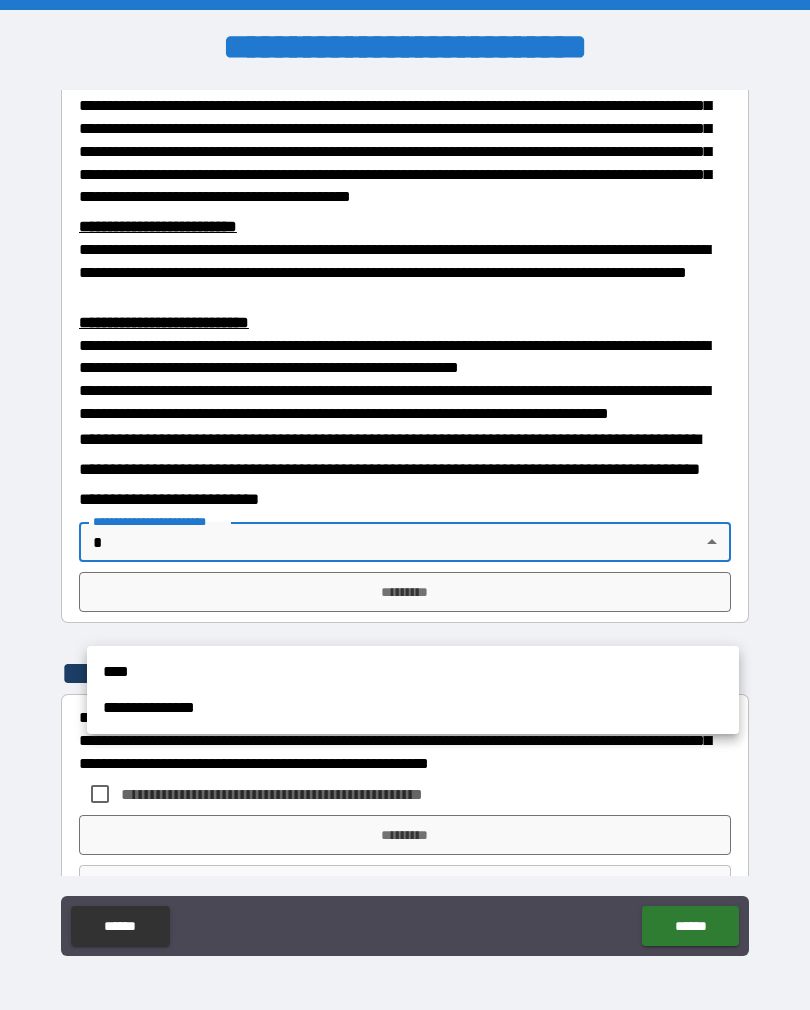 click on "****" at bounding box center (413, 672) 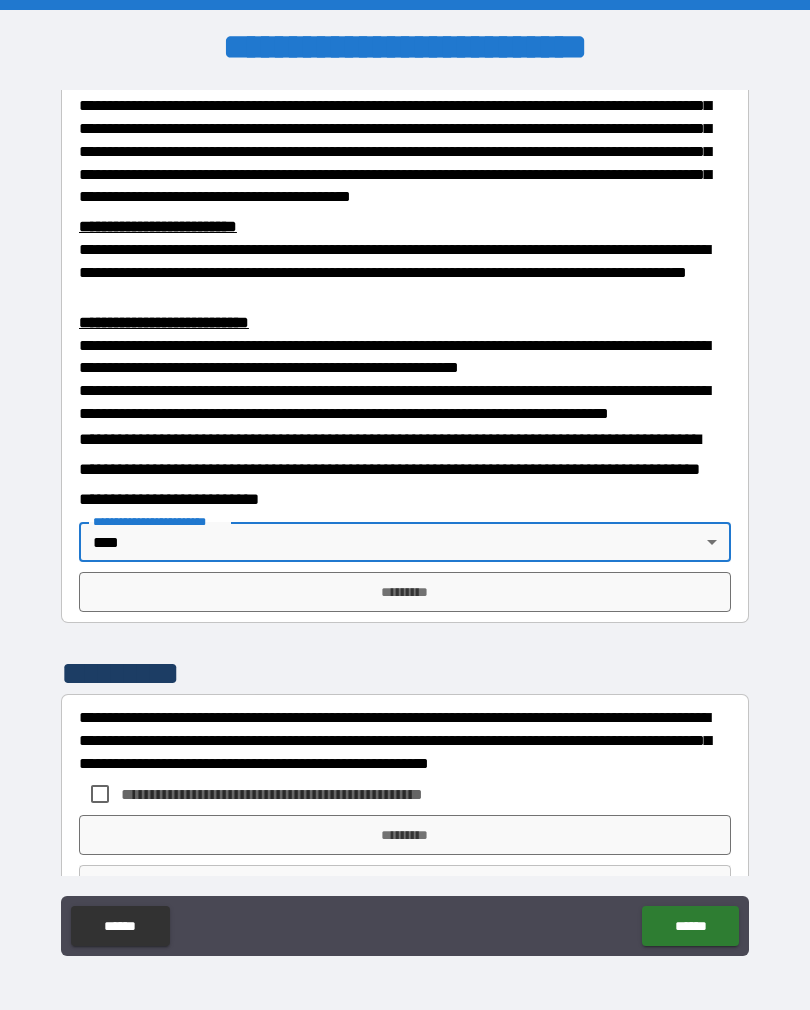 click on "*********" at bounding box center [405, 592] 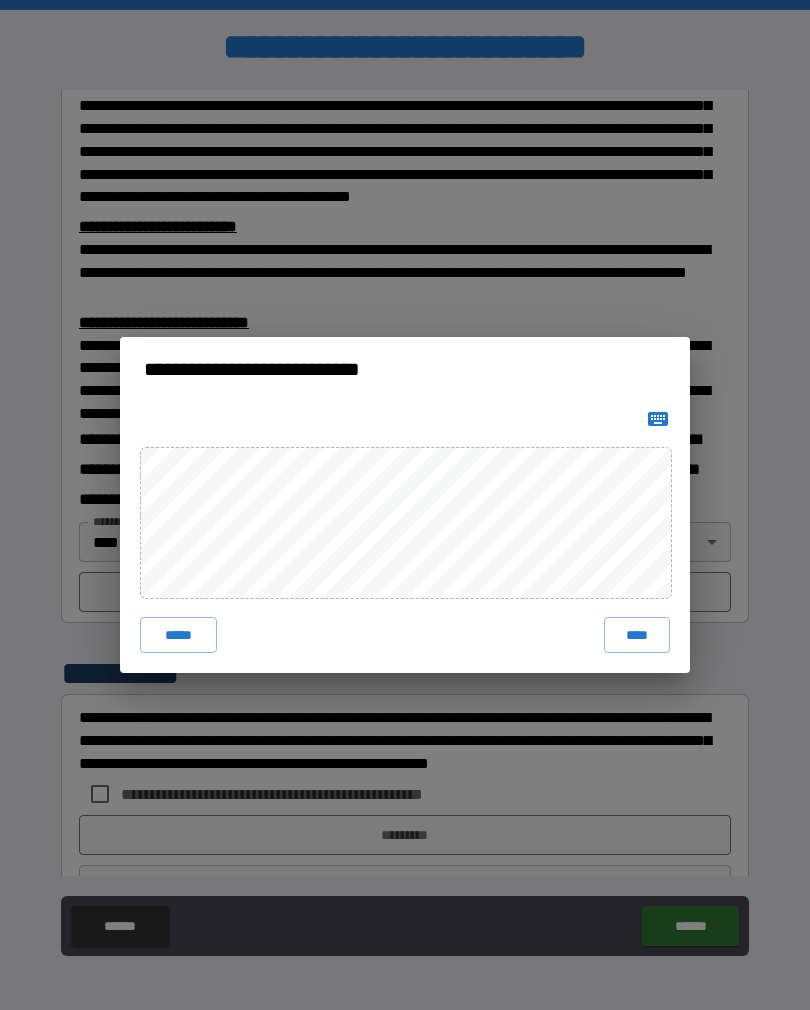 click on "****" at bounding box center (637, 635) 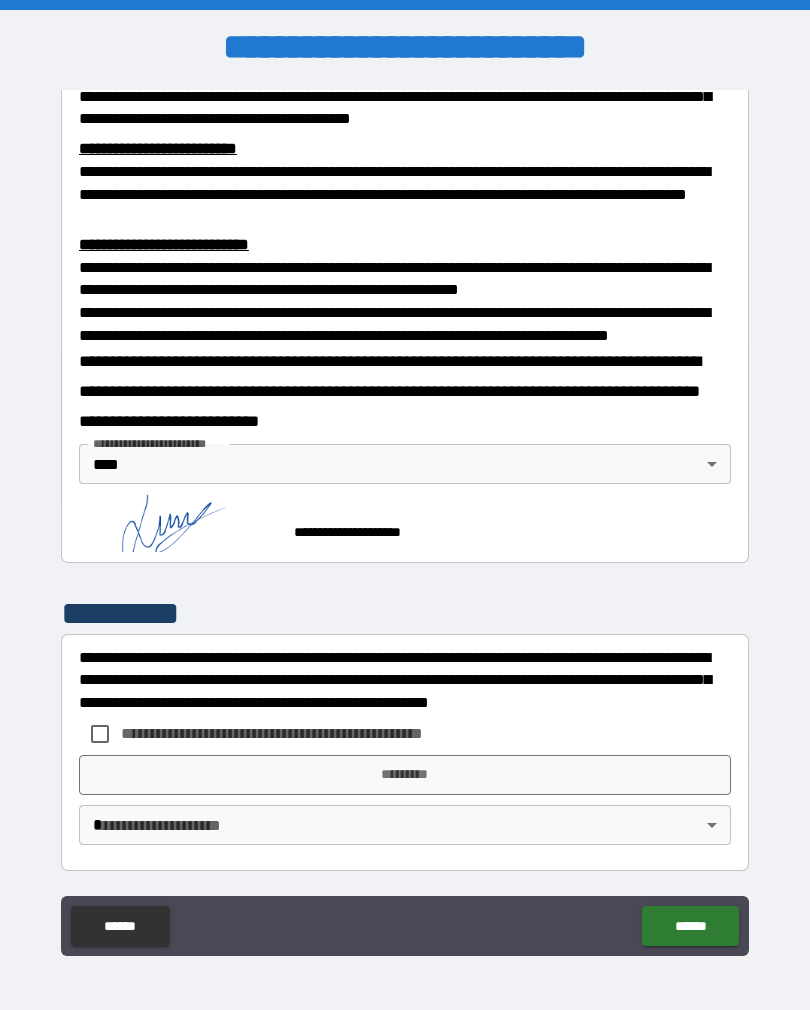 scroll, scrollTop: 677, scrollLeft: 0, axis: vertical 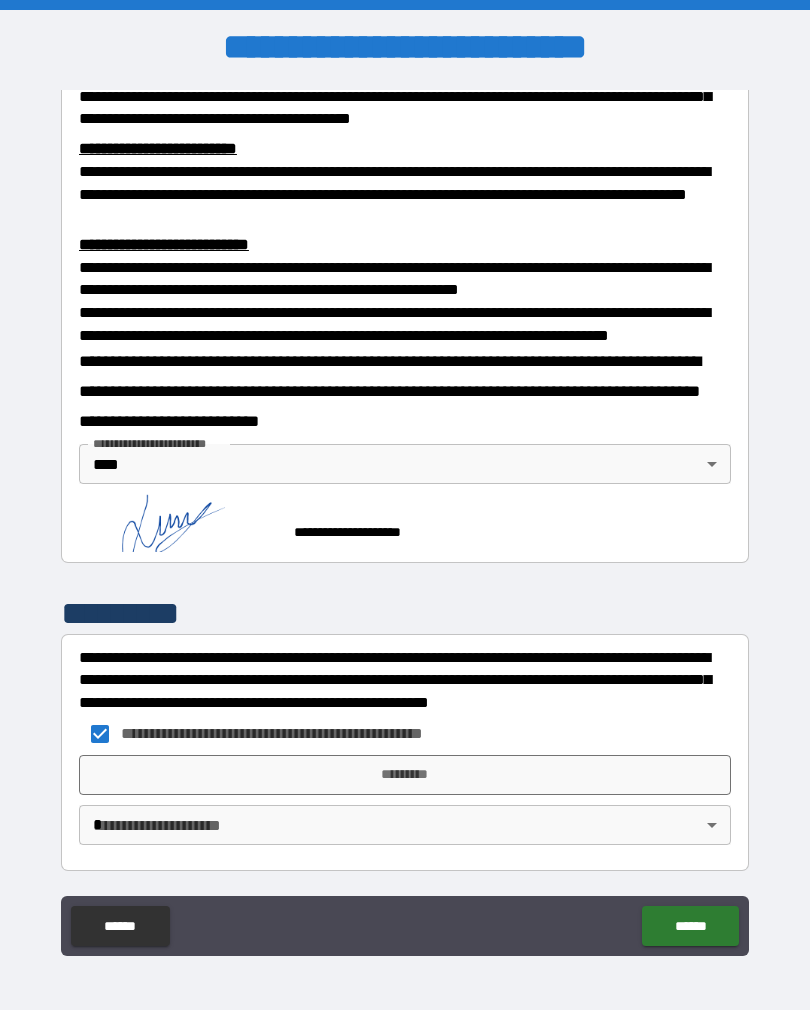click on "**********" at bounding box center [405, 520] 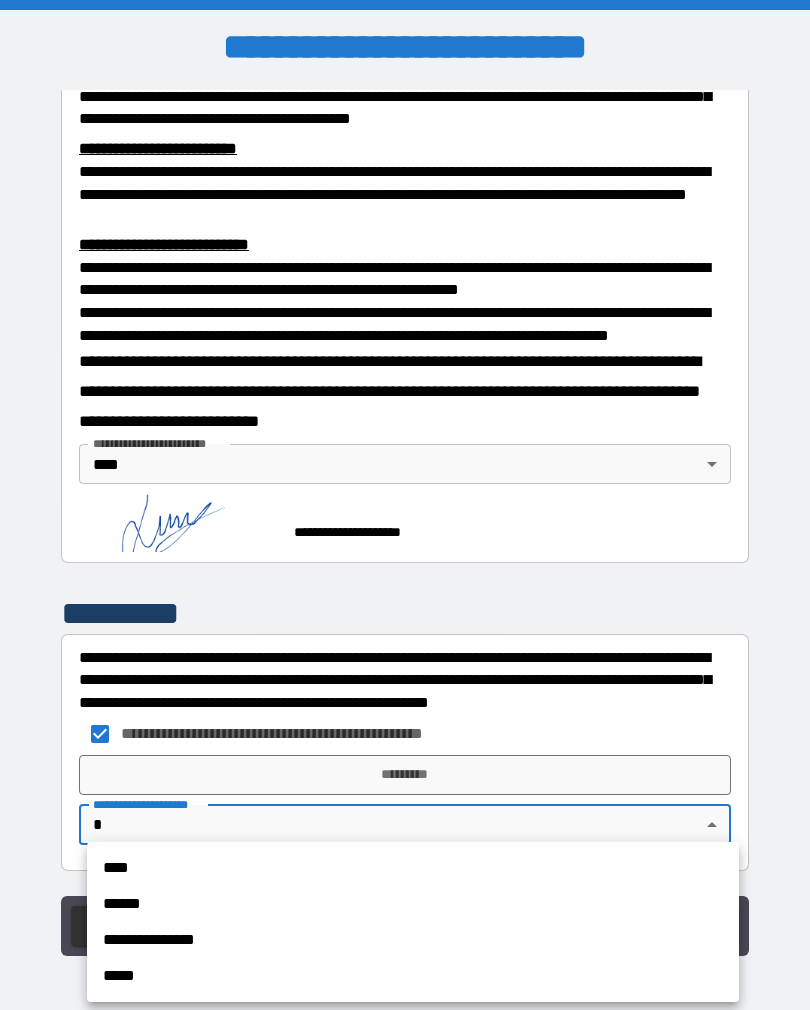click on "****" at bounding box center (413, 868) 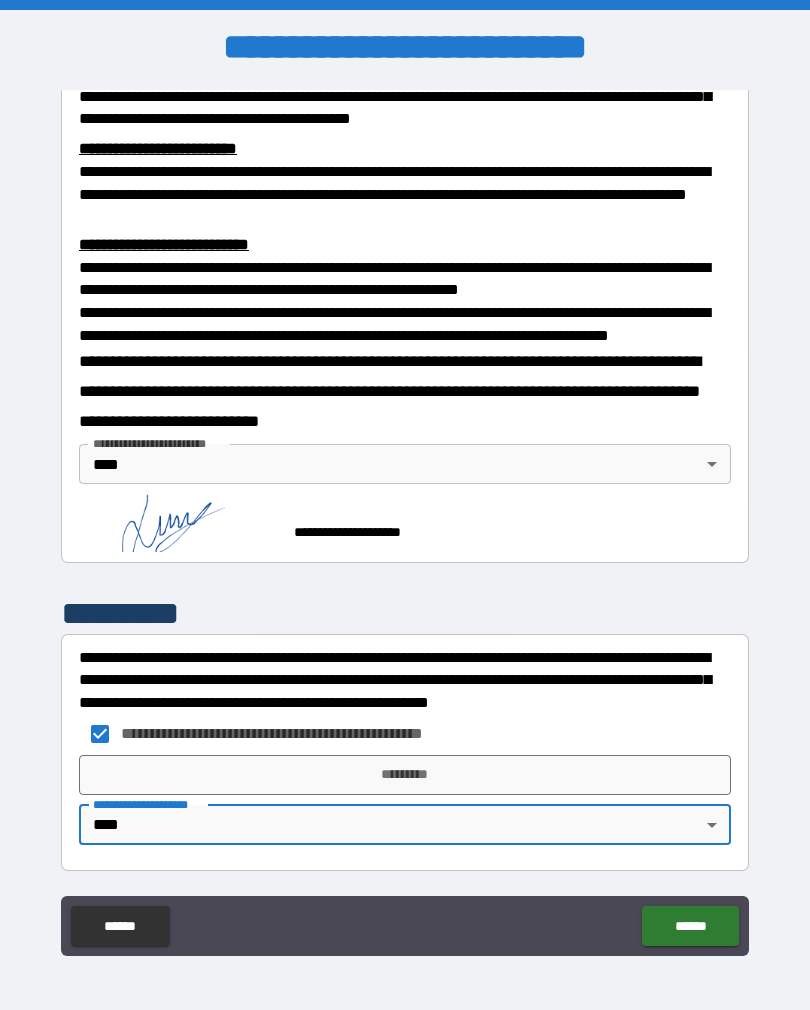 click on "*********" at bounding box center (405, 775) 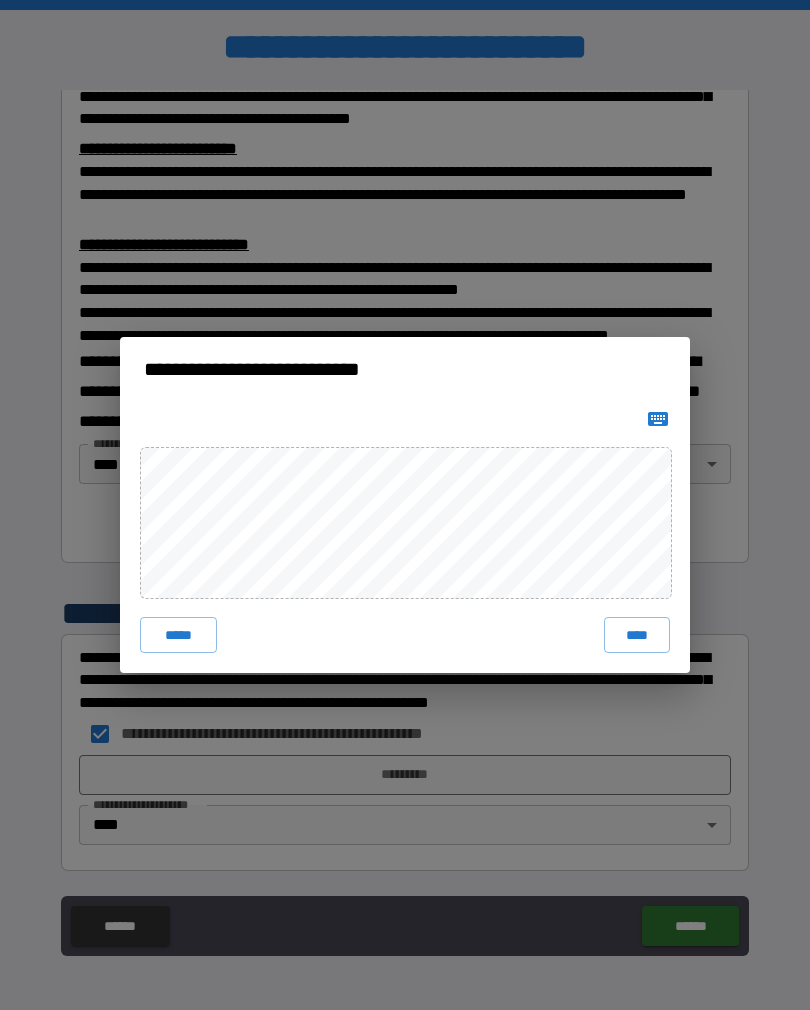 click on "****" at bounding box center (637, 635) 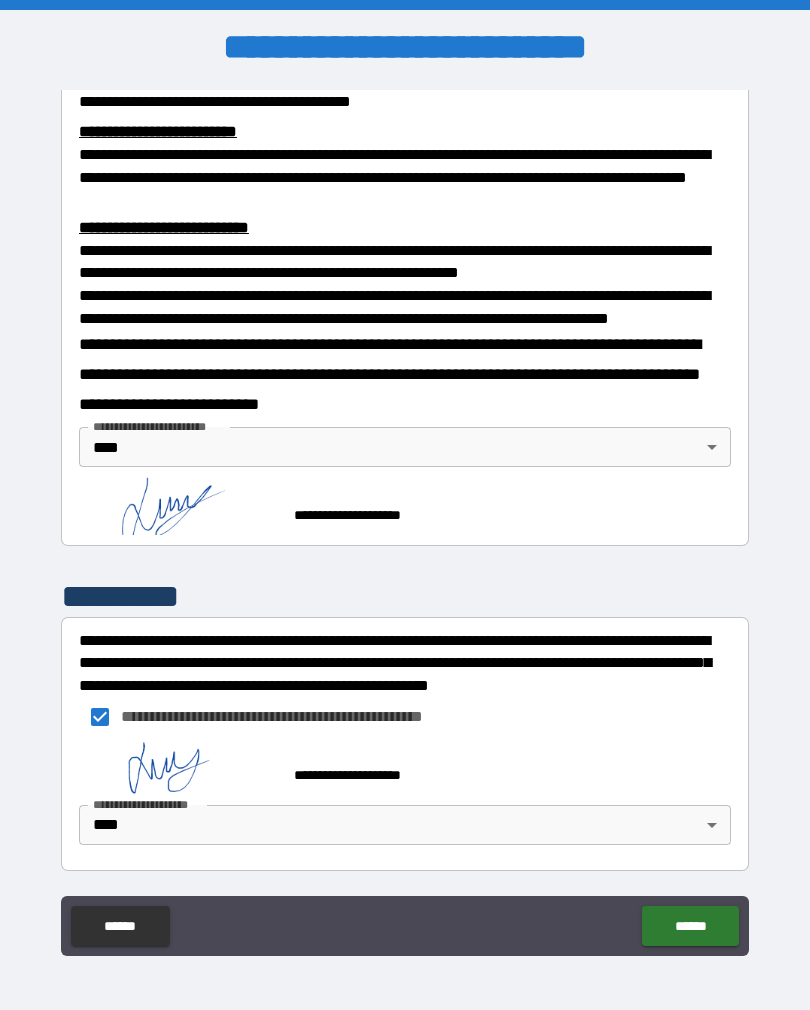 click on "******" at bounding box center (690, 926) 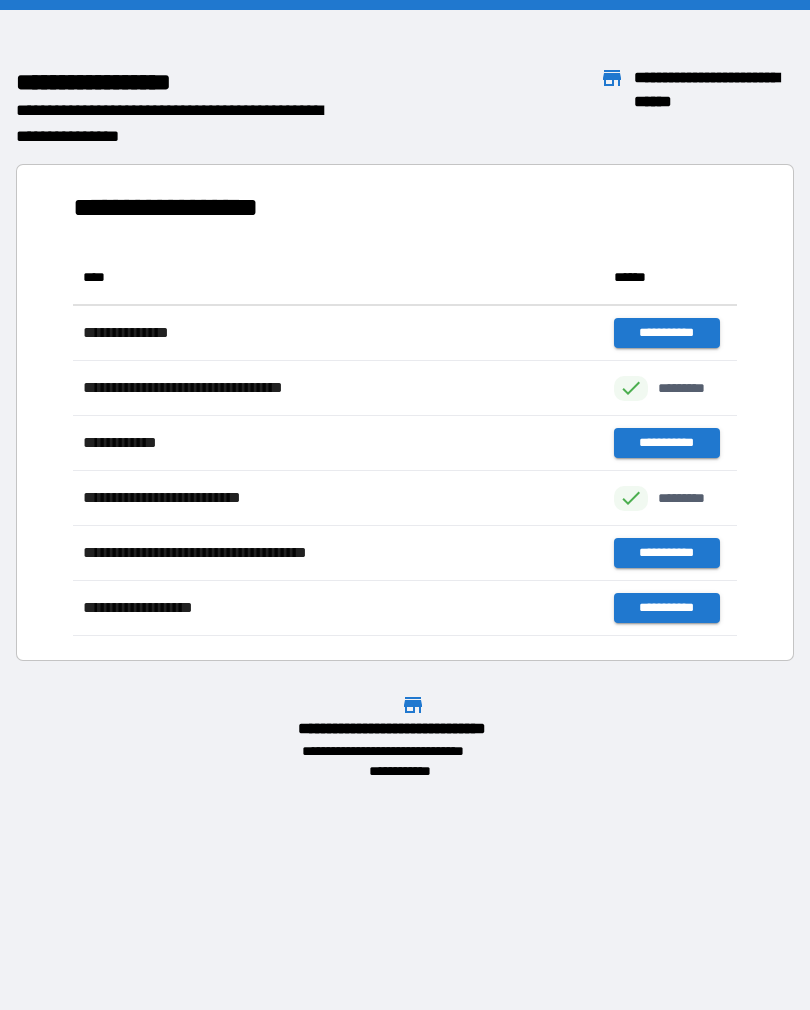 scroll, scrollTop: 1, scrollLeft: 1, axis: both 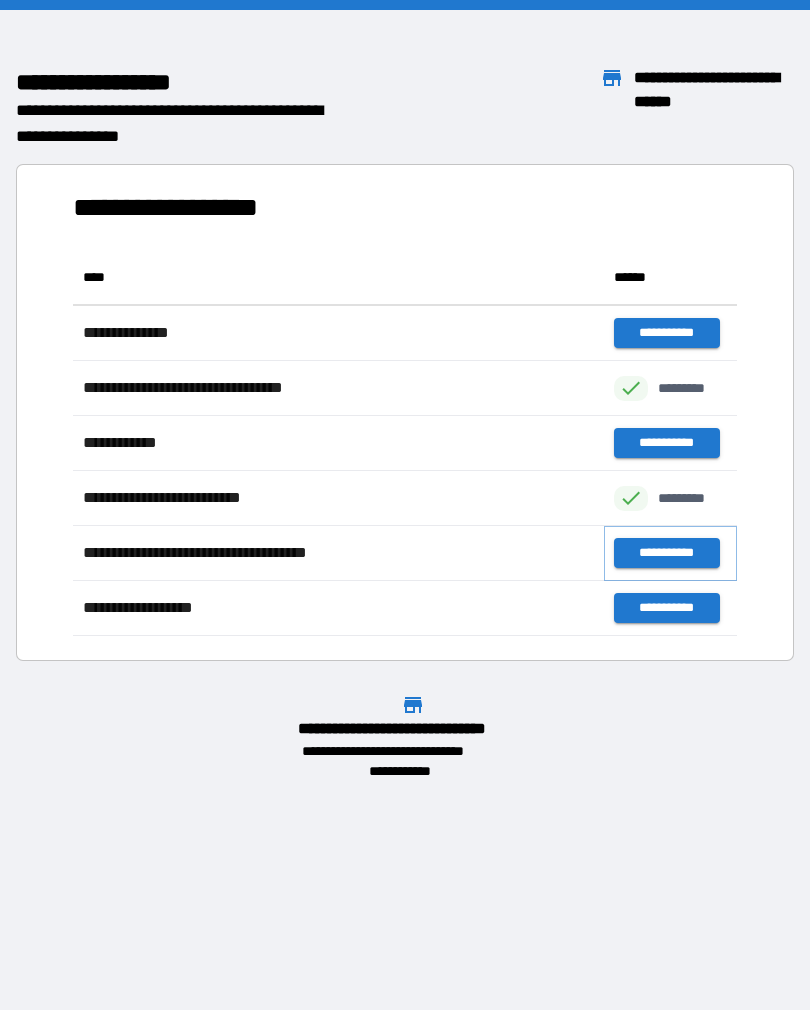 click on "**********" at bounding box center [666, 553] 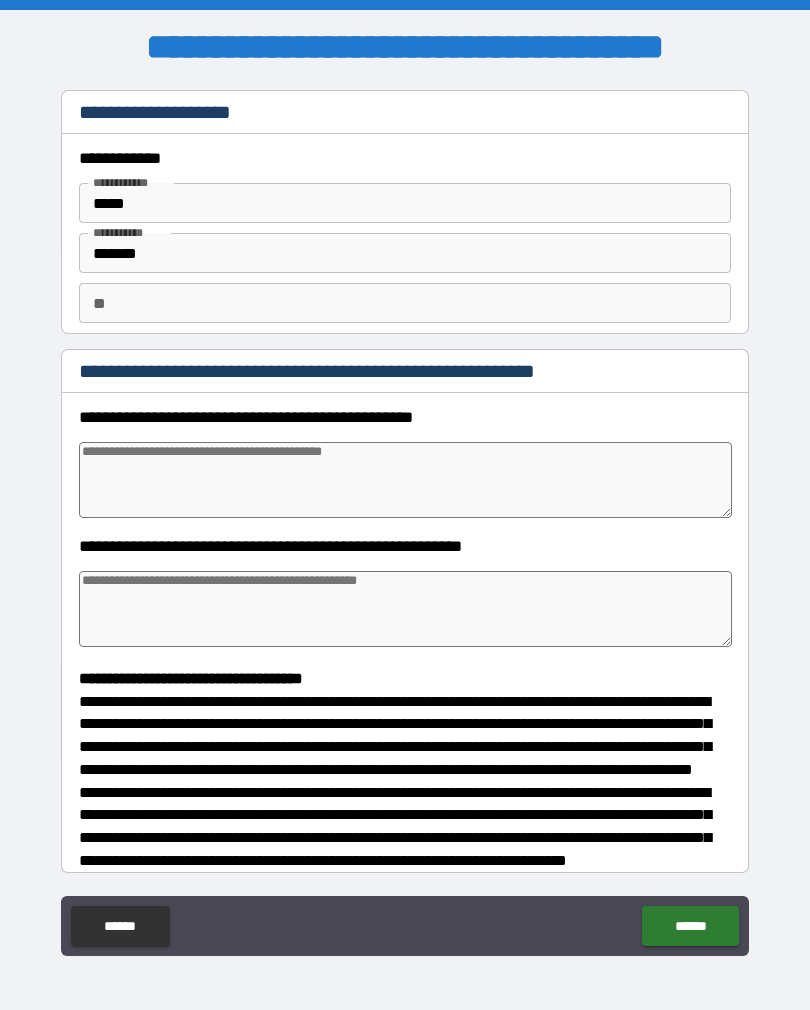 type on "*" 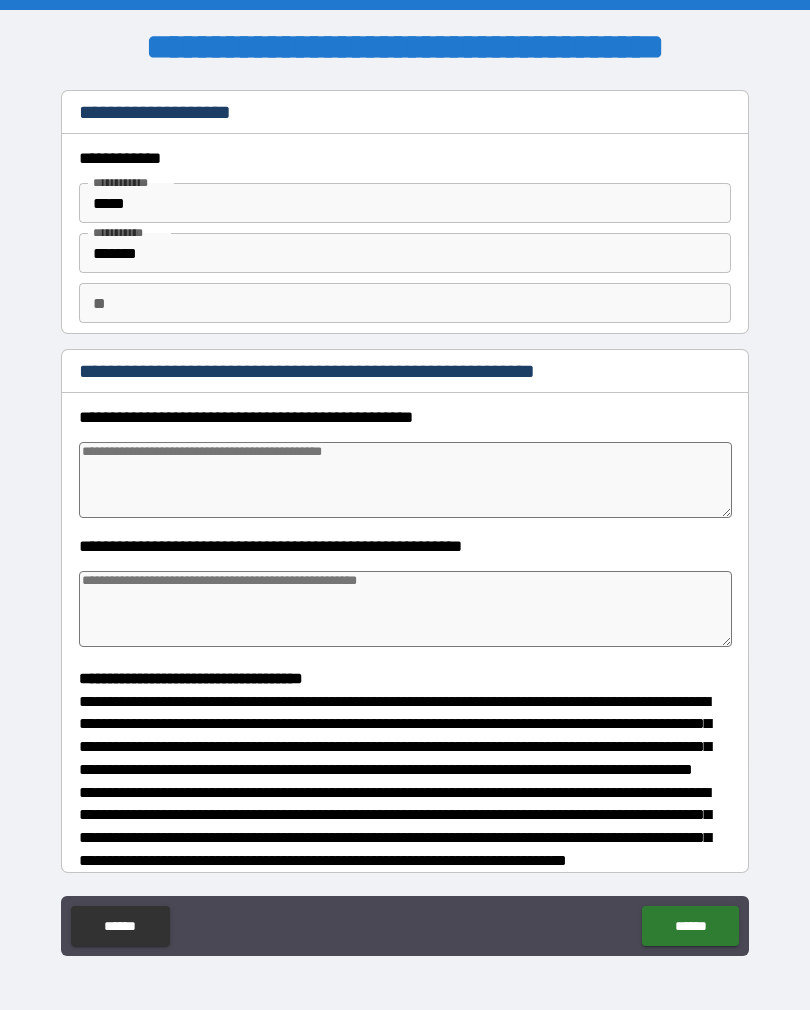 type on "*" 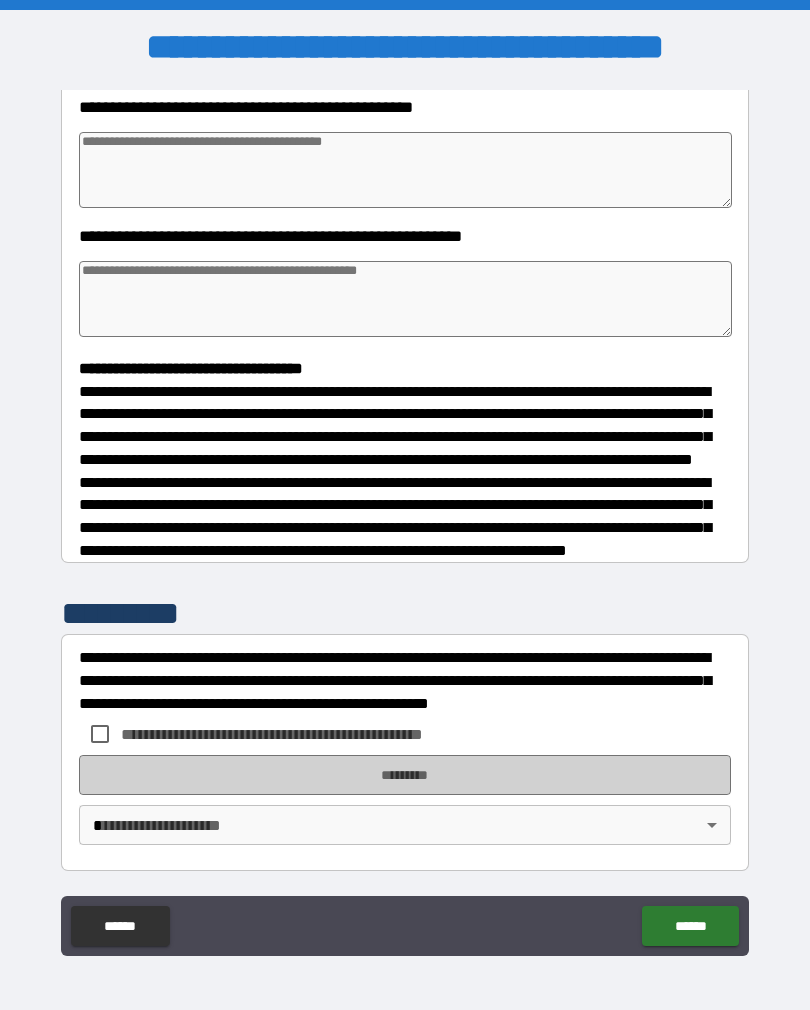 scroll, scrollTop: 348, scrollLeft: 0, axis: vertical 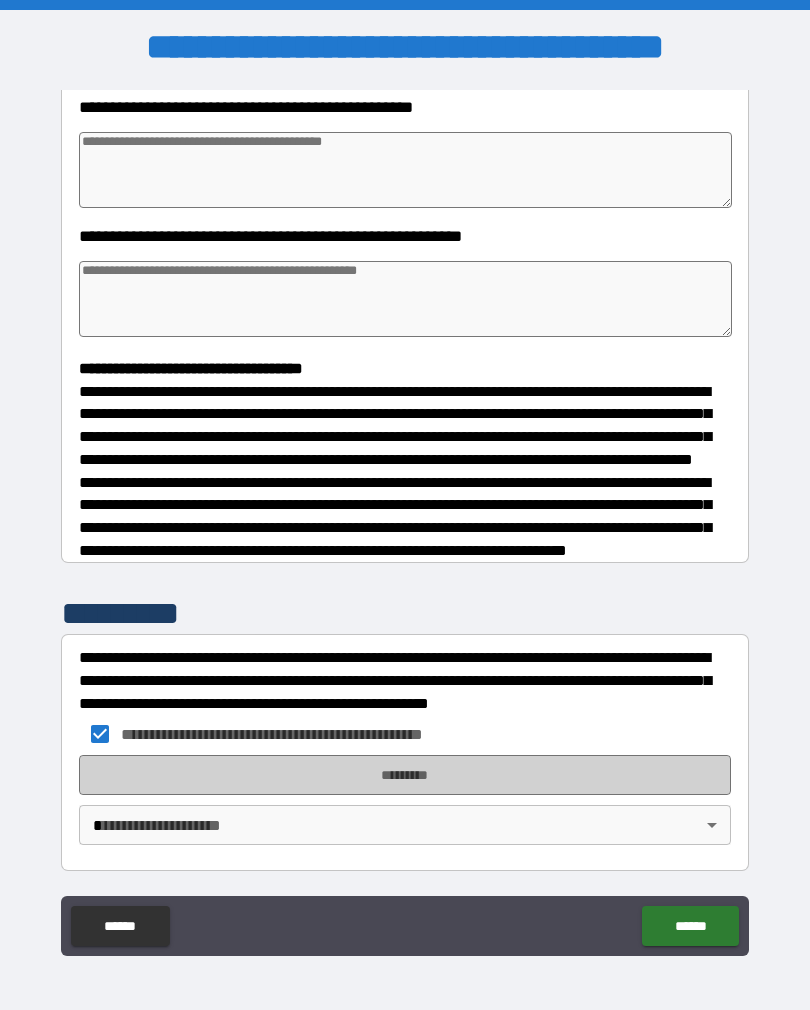 click on "*********" at bounding box center (405, 775) 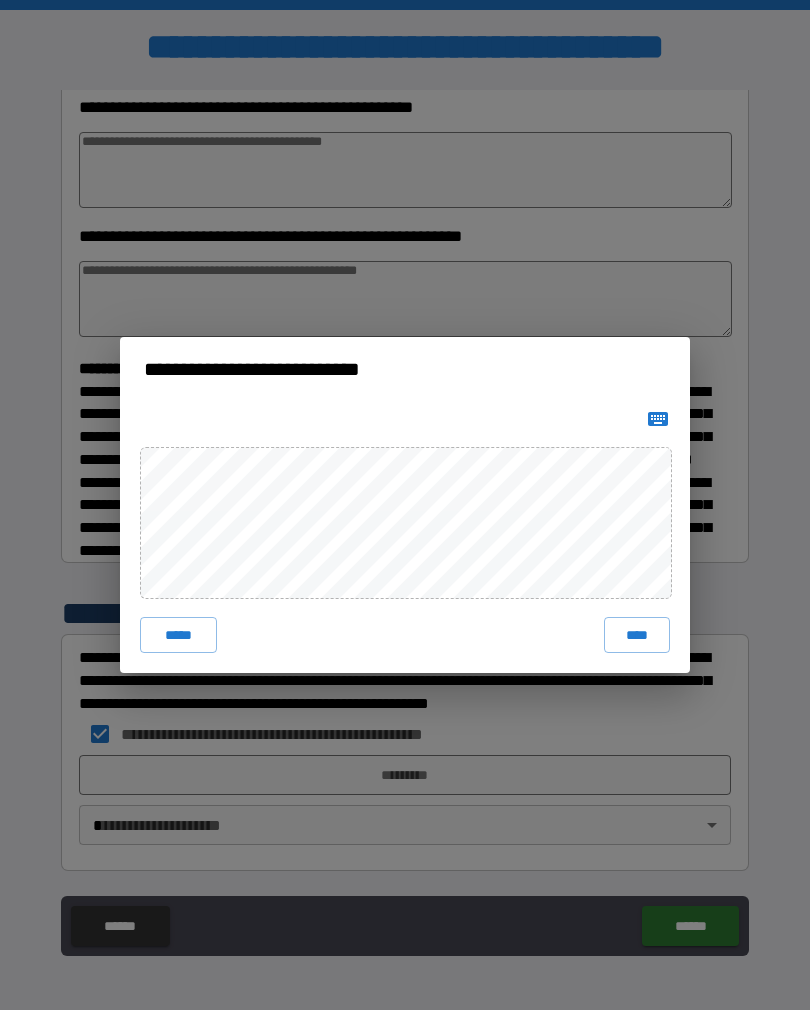 click on "****" at bounding box center [637, 635] 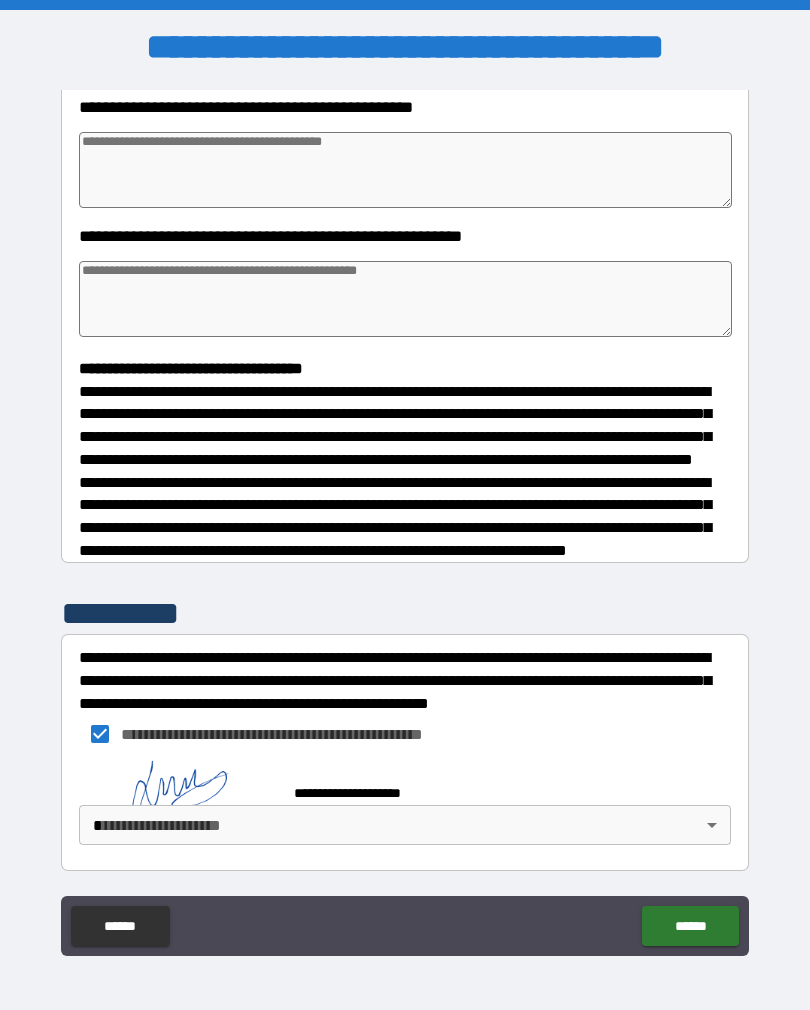 scroll, scrollTop: 338, scrollLeft: 0, axis: vertical 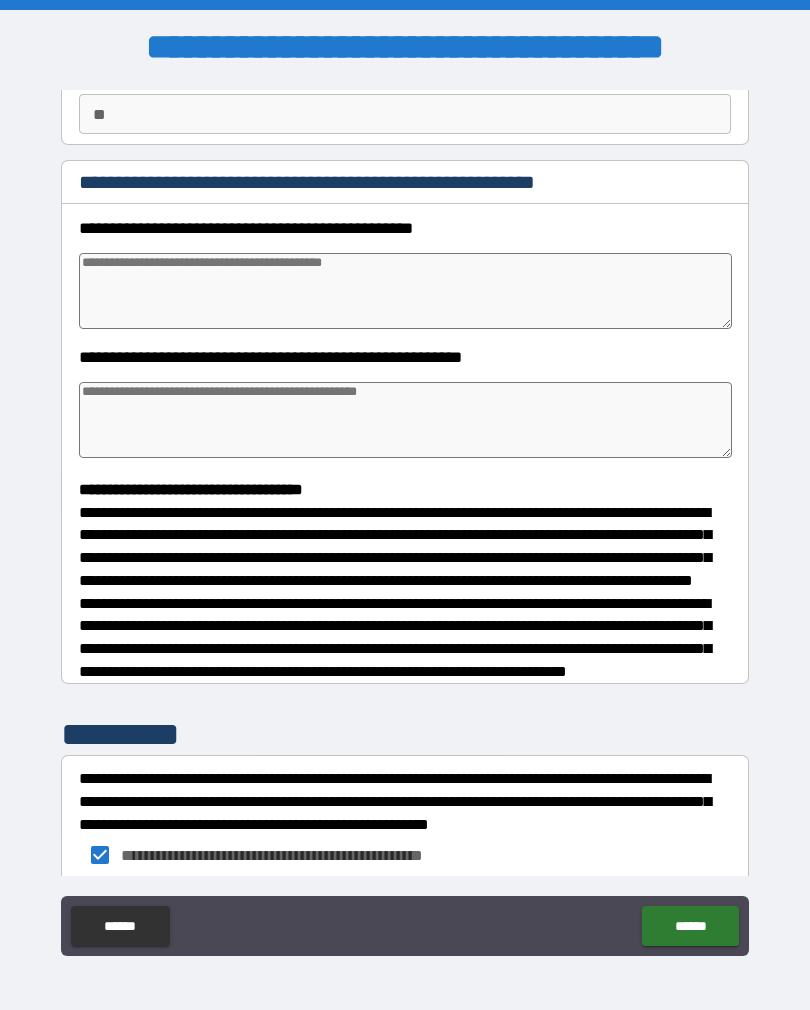 click at bounding box center (405, 291) 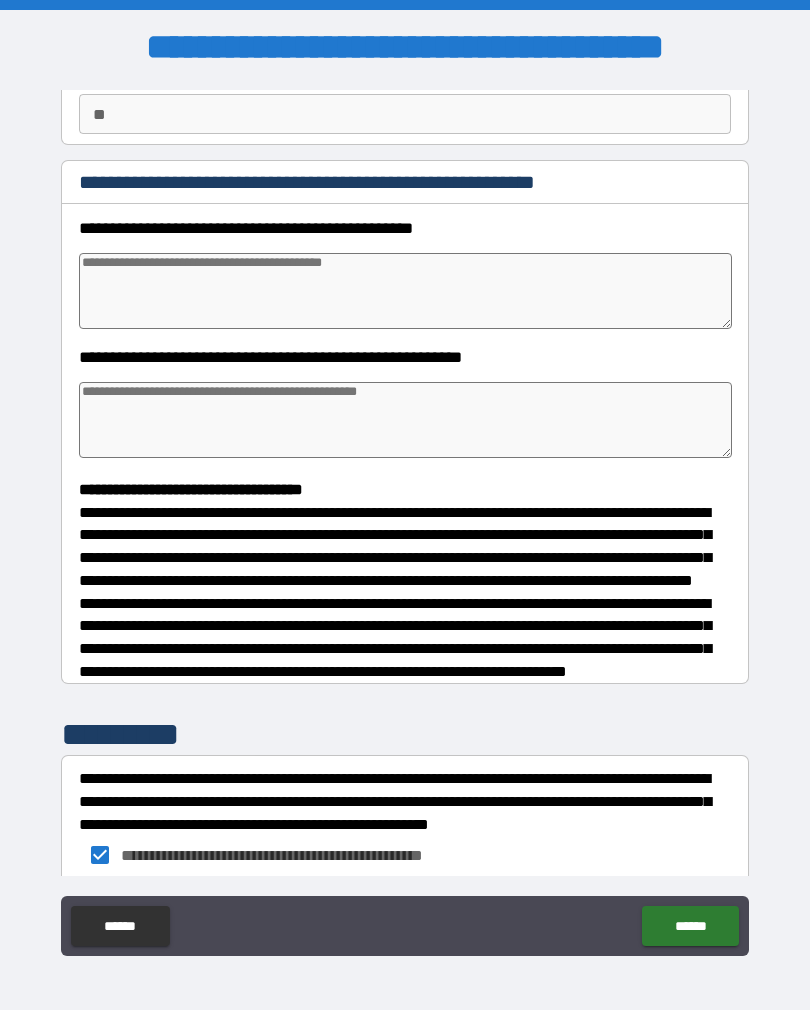 type on "*" 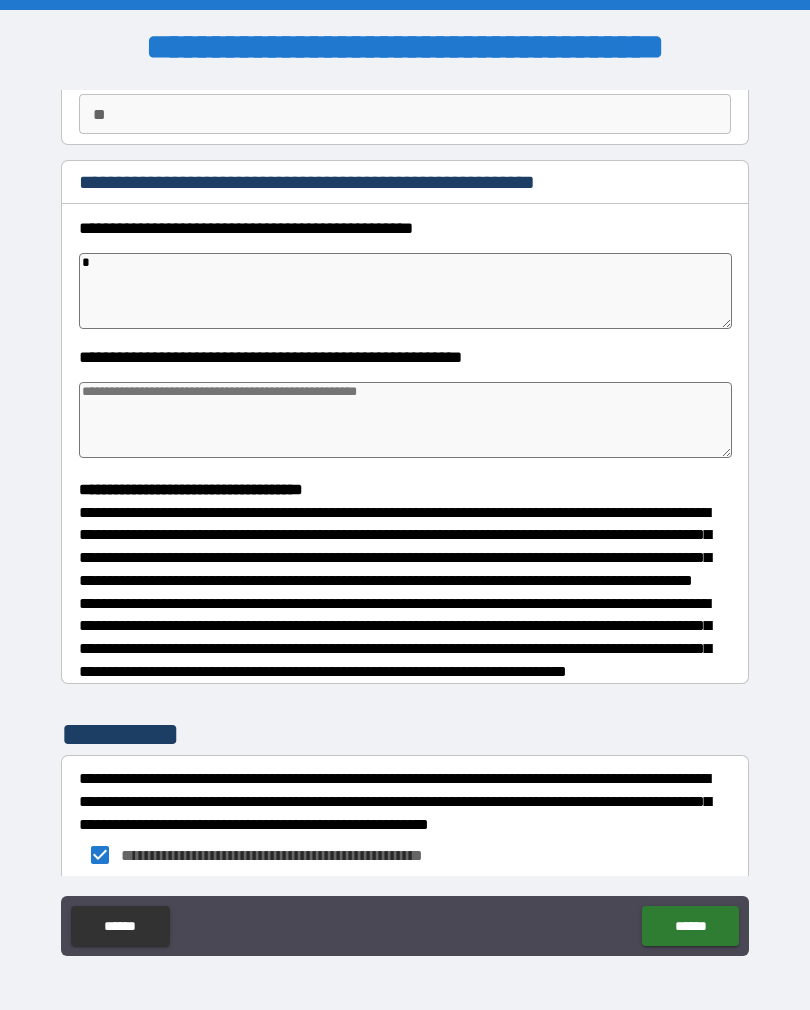 type on "*" 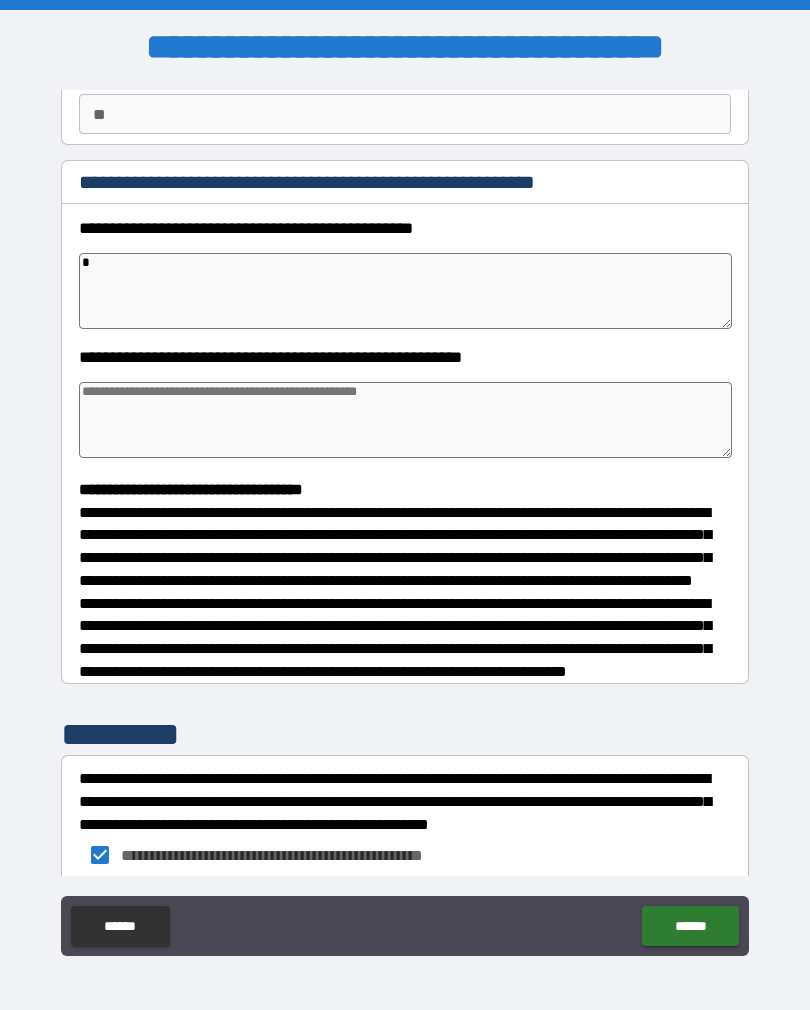 type on "*" 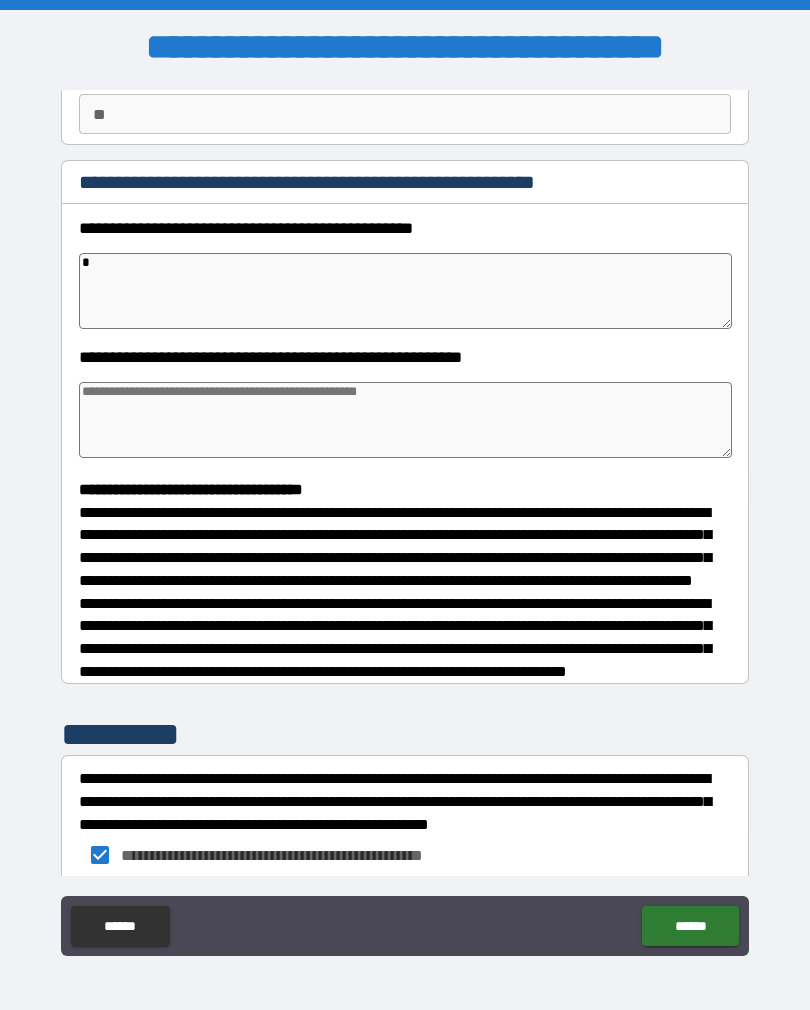 type on "*" 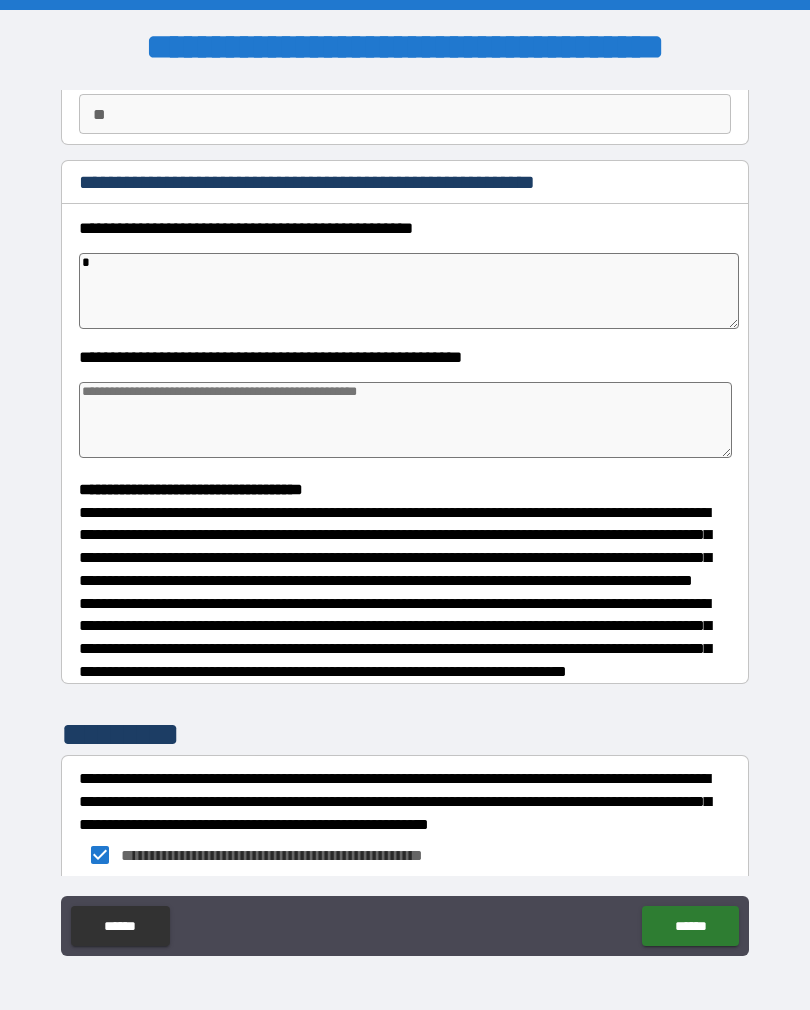 type on "**" 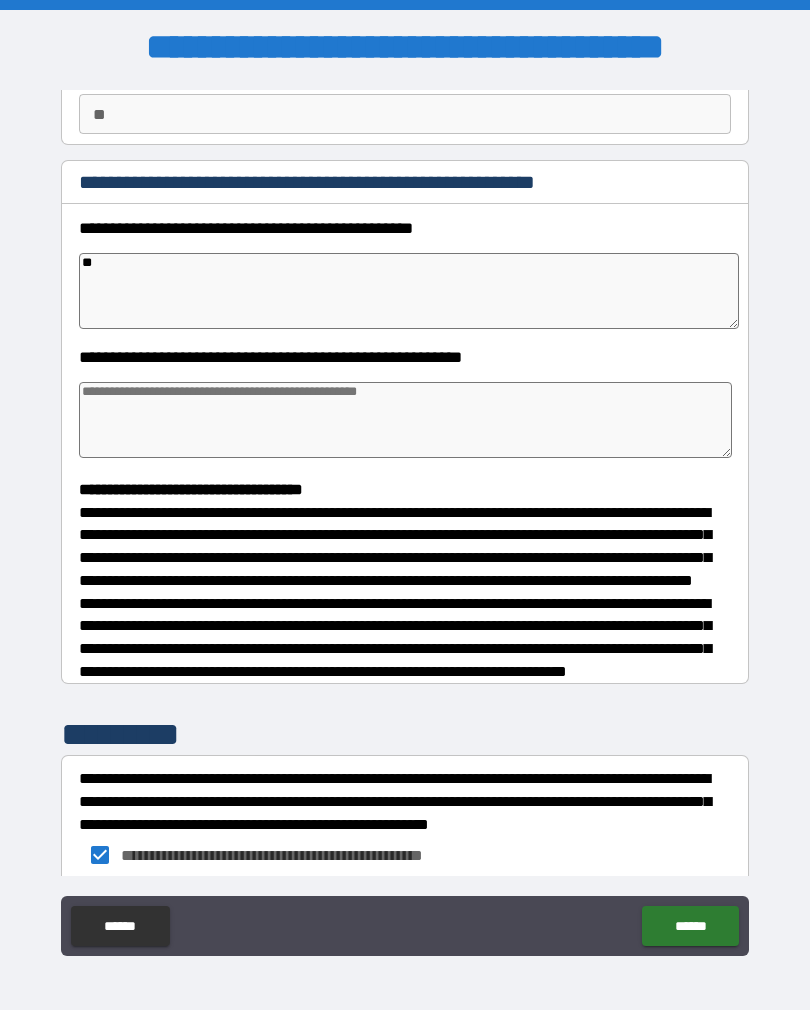 type on "*" 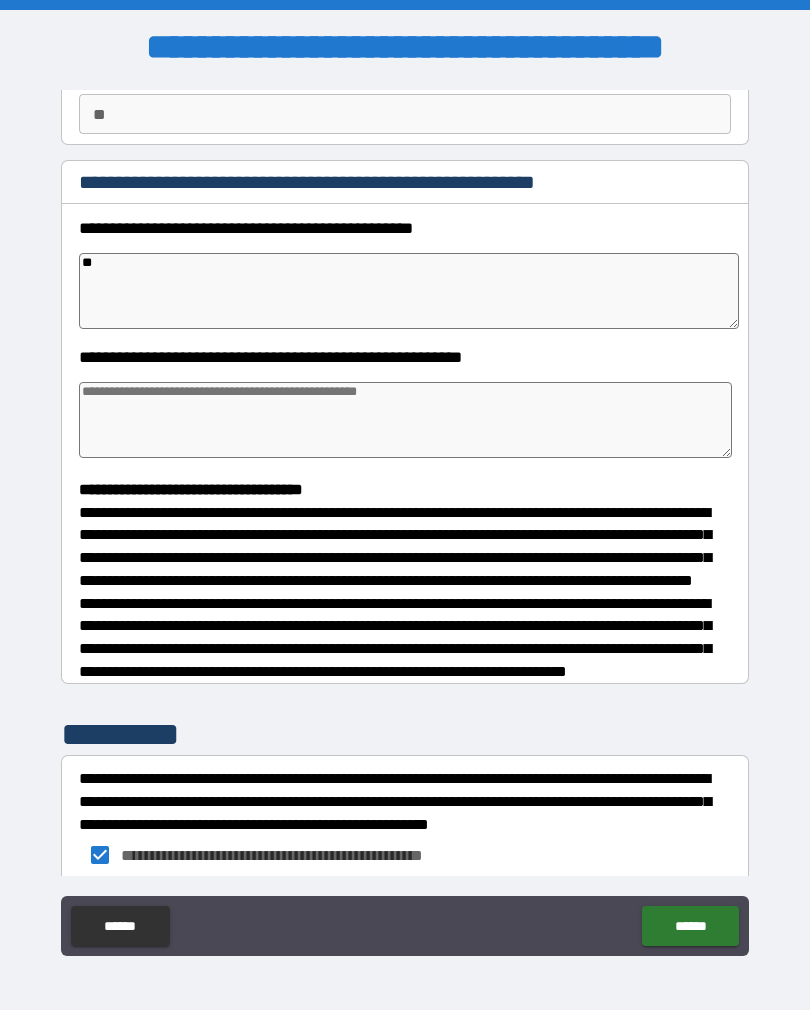 type on "*" 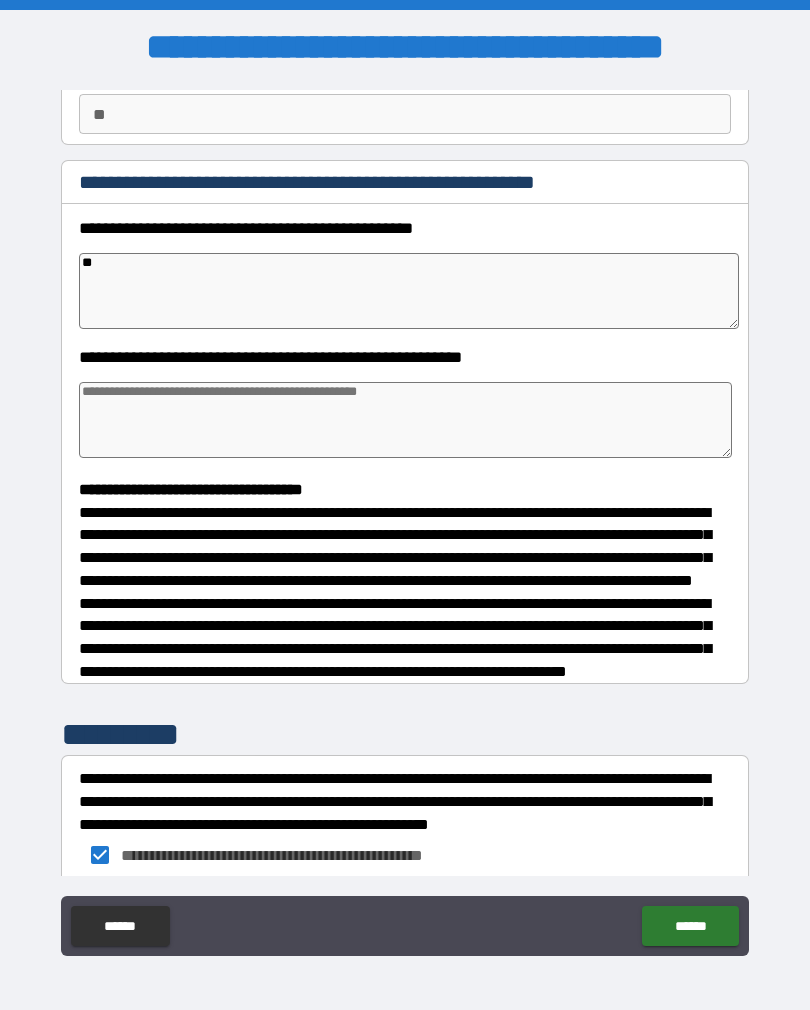 type on "*" 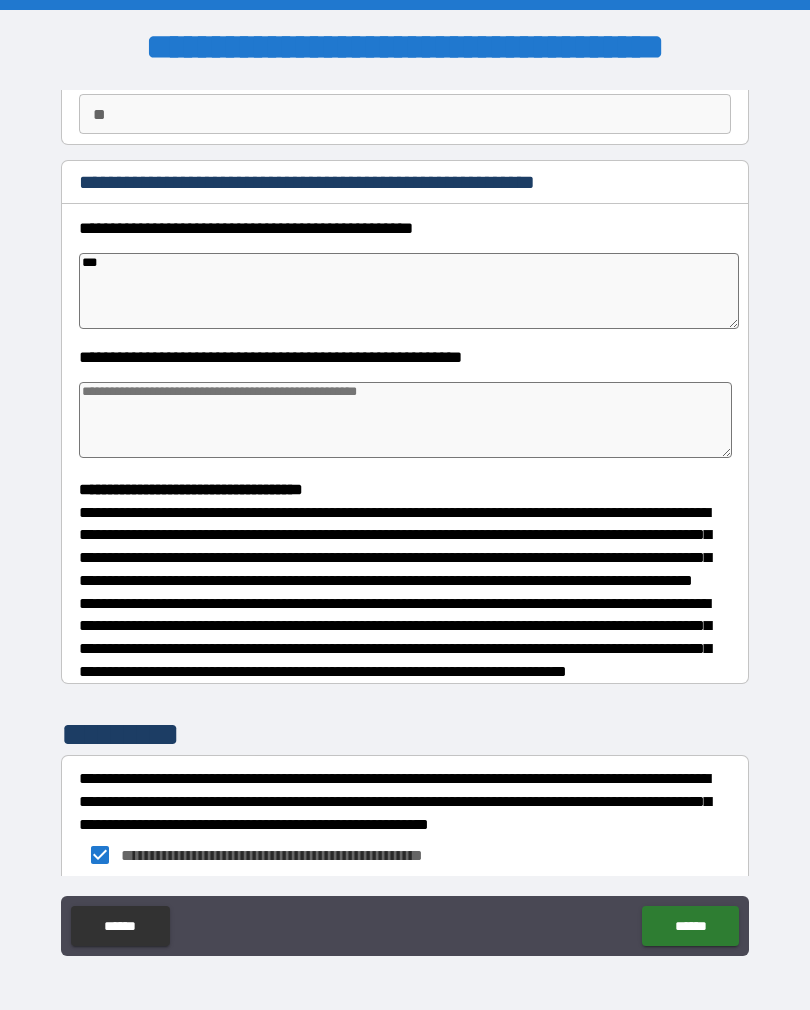 type on "*" 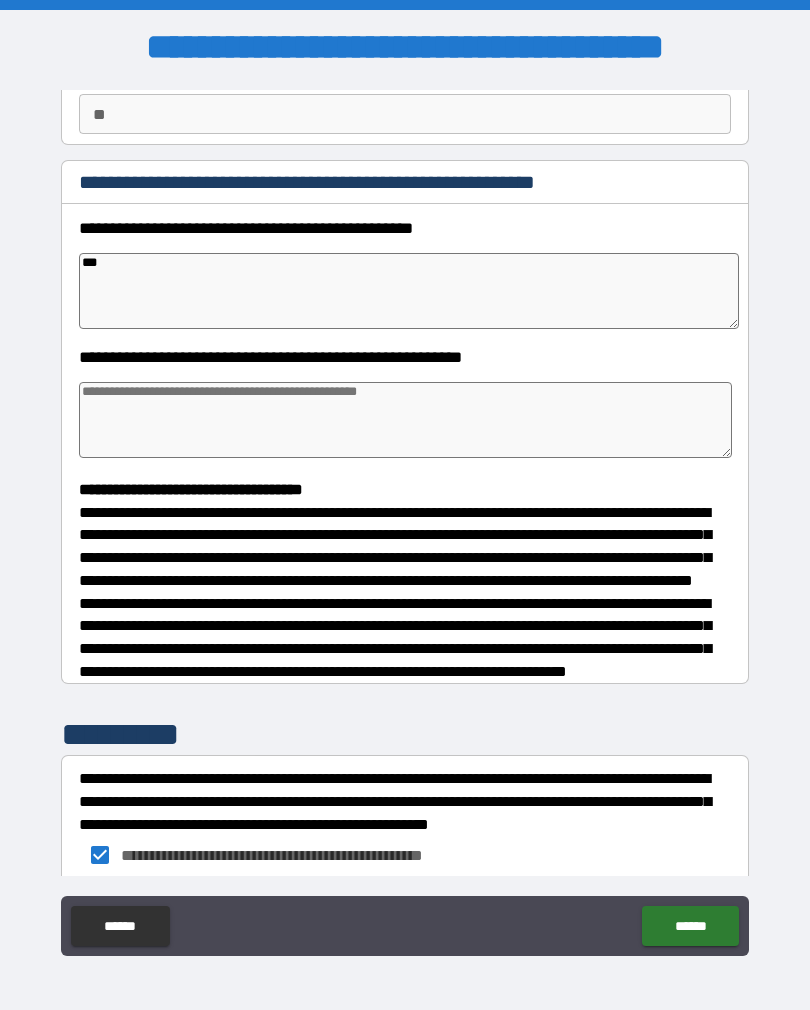 type on "****" 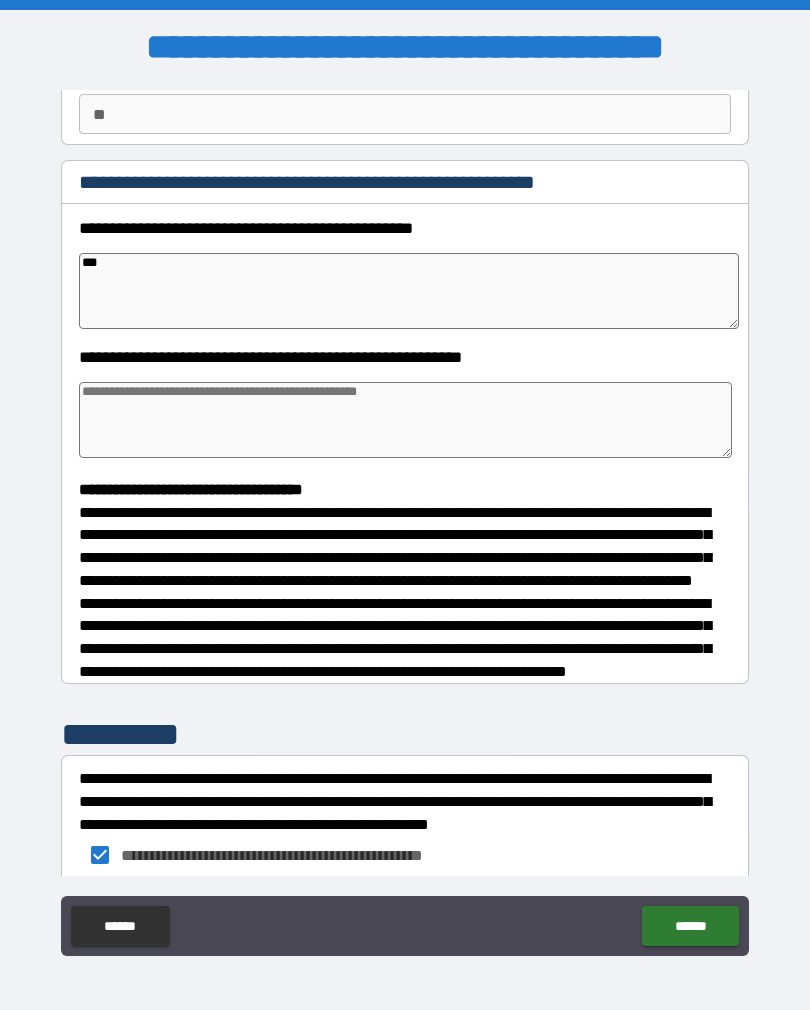 type on "*" 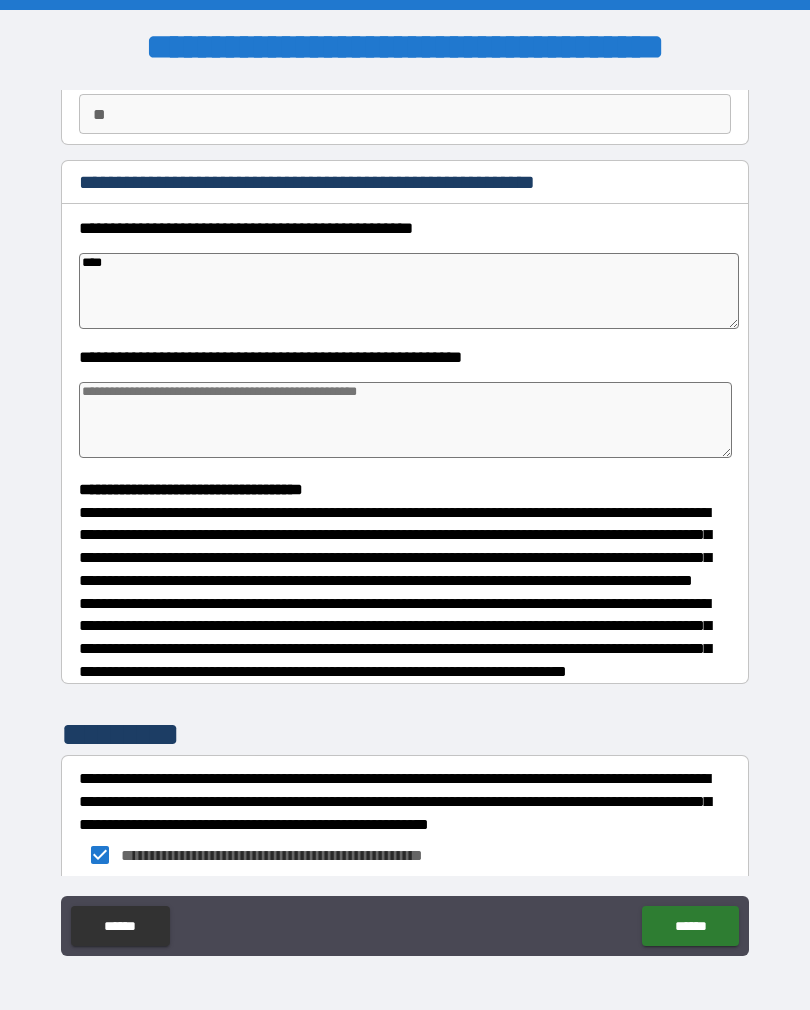 type on "*" 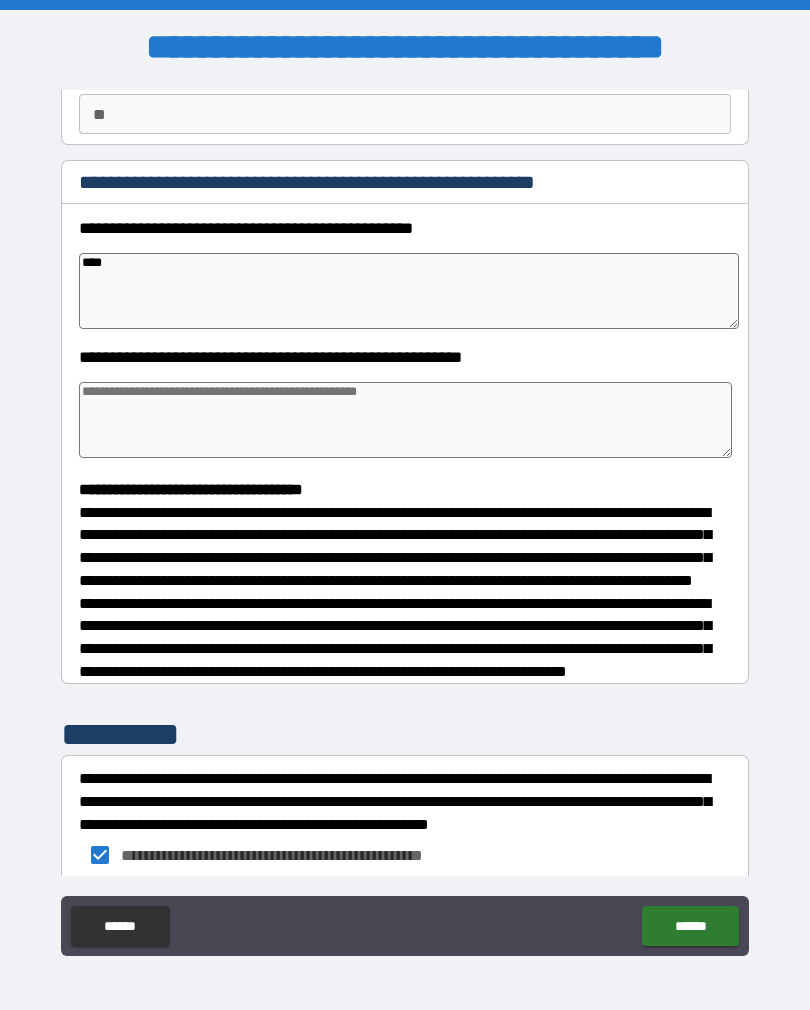 type on "*" 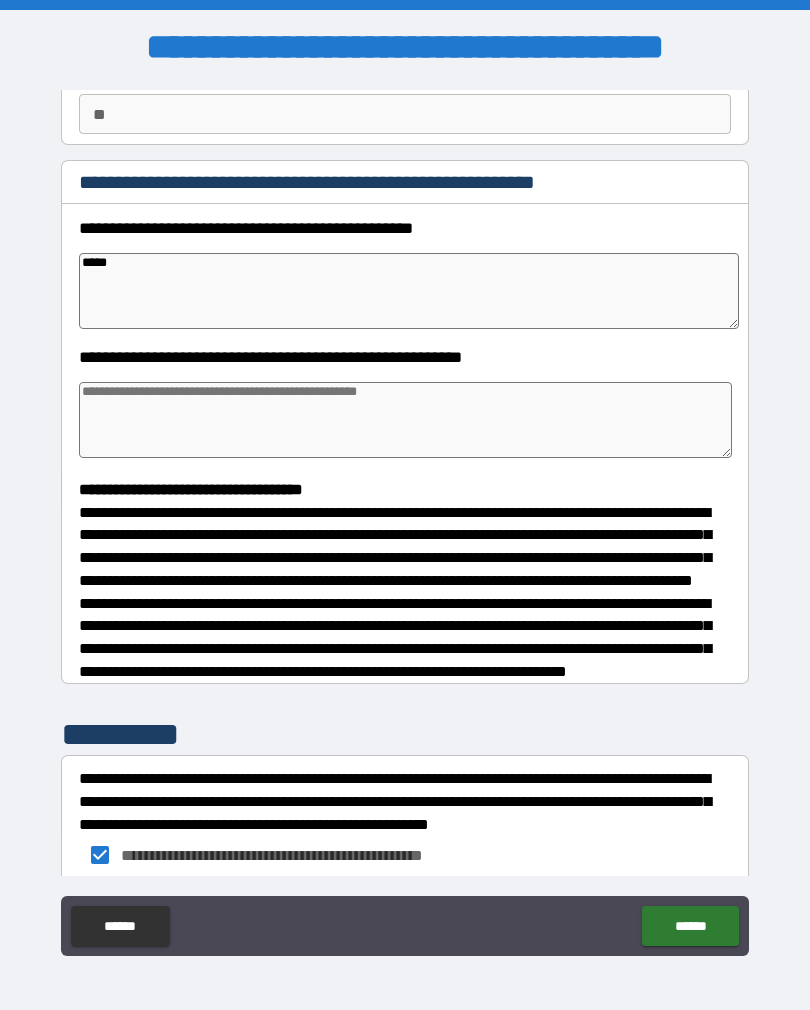 type on "*" 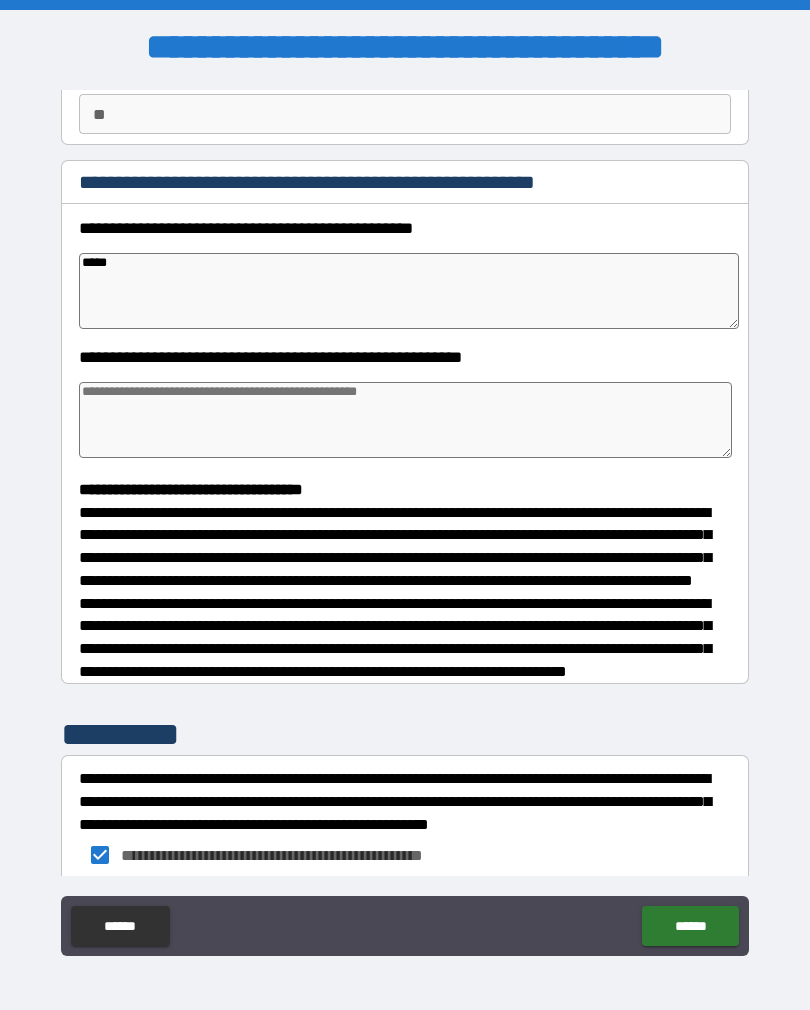 type on "*" 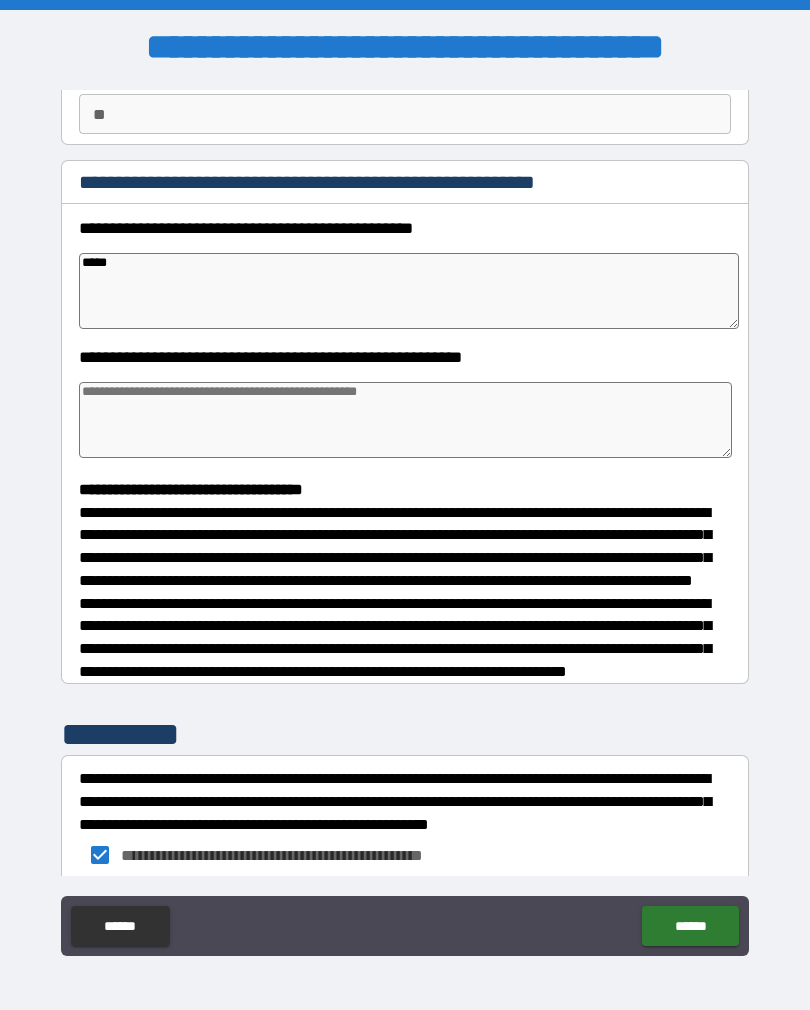 type on "*" 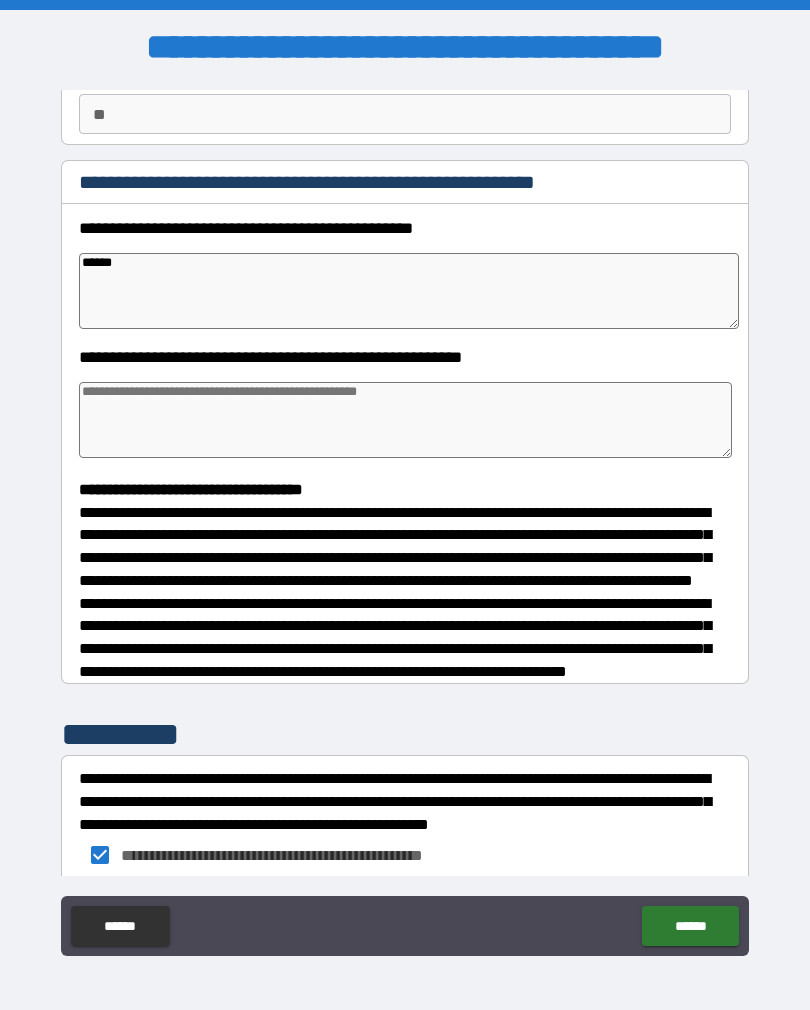 type on "*" 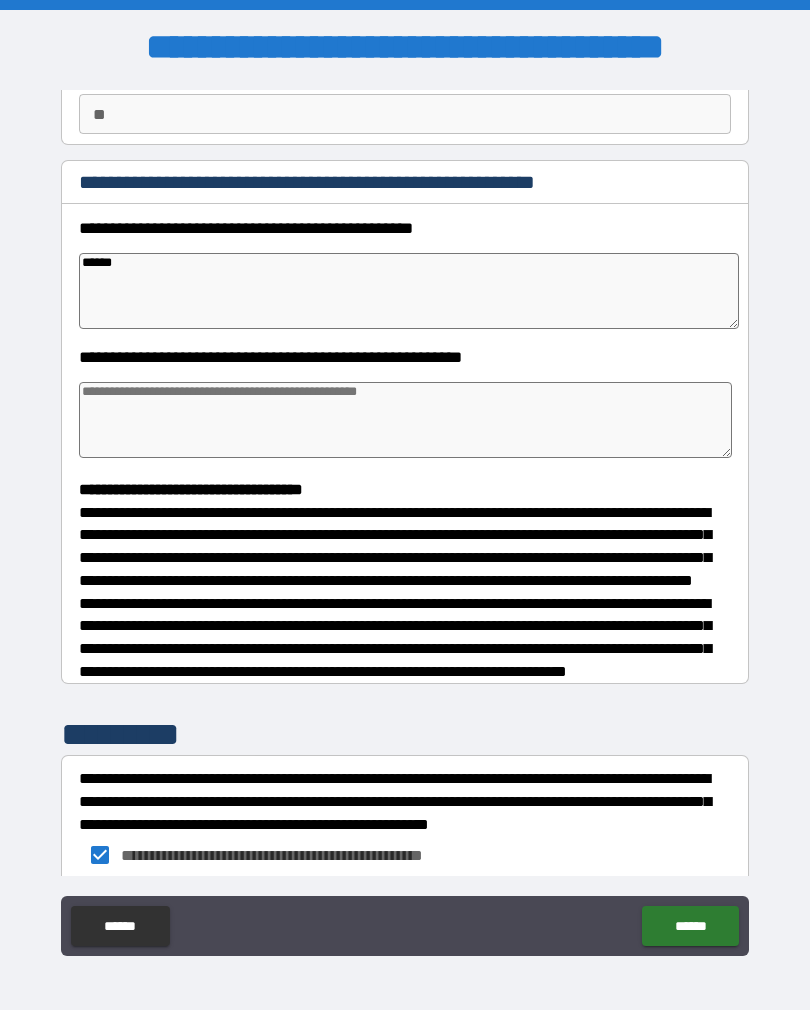 type on "*" 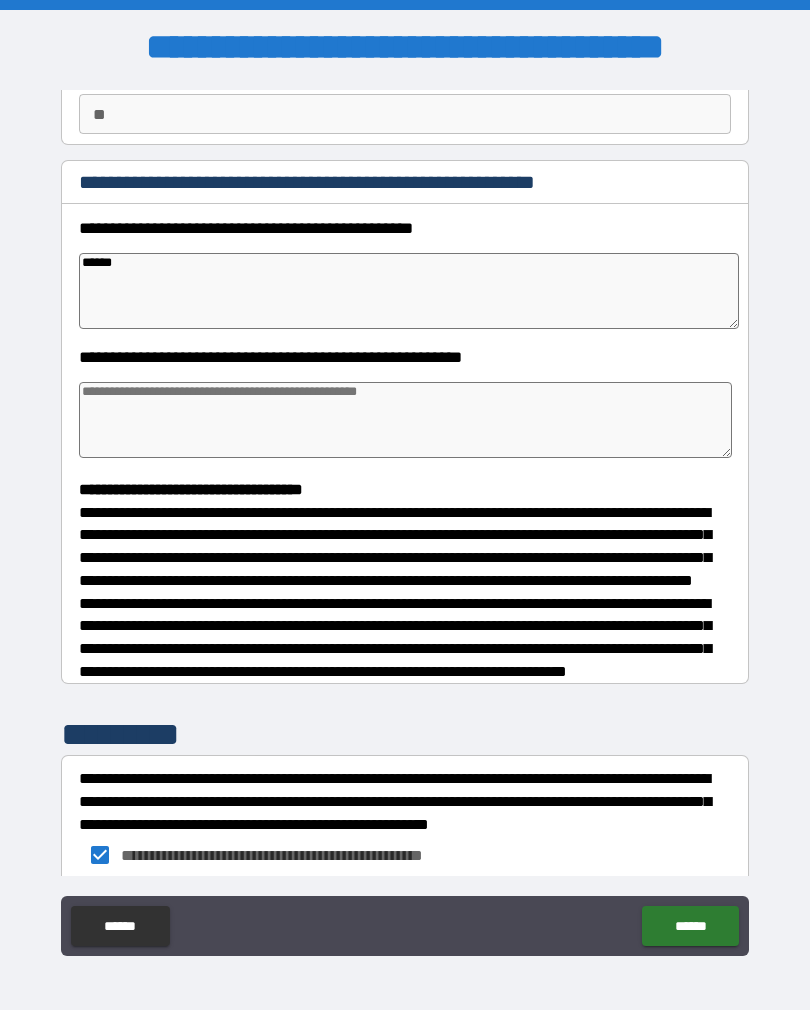 type on "*" 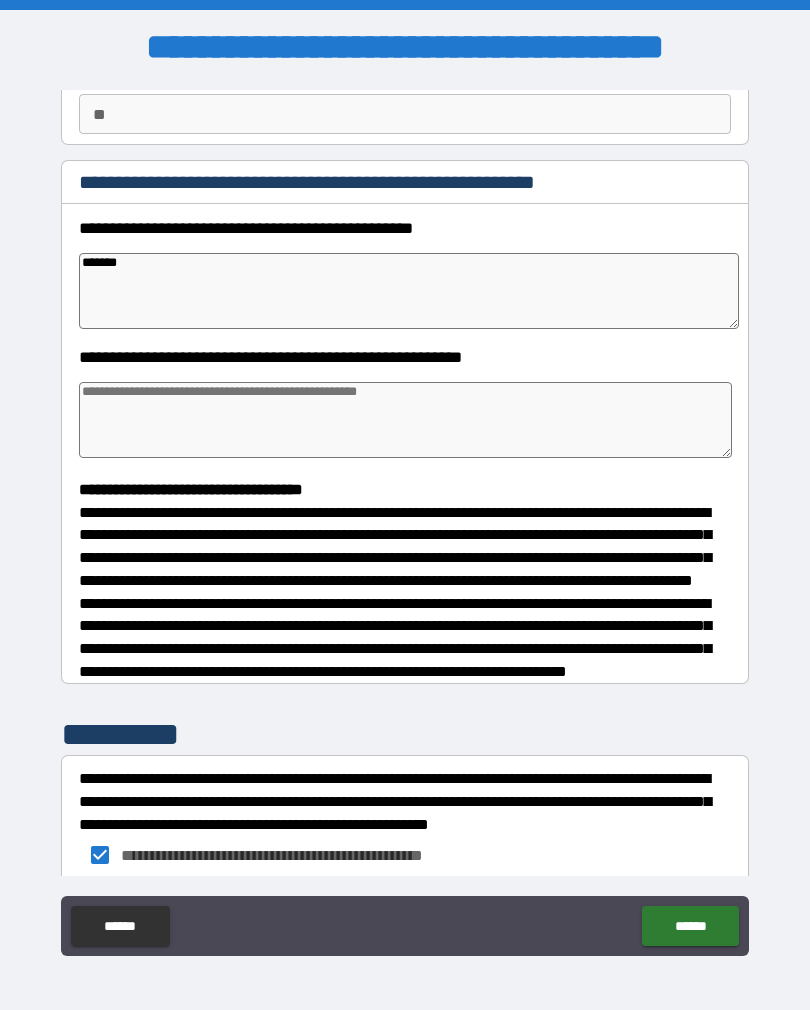 type on "*" 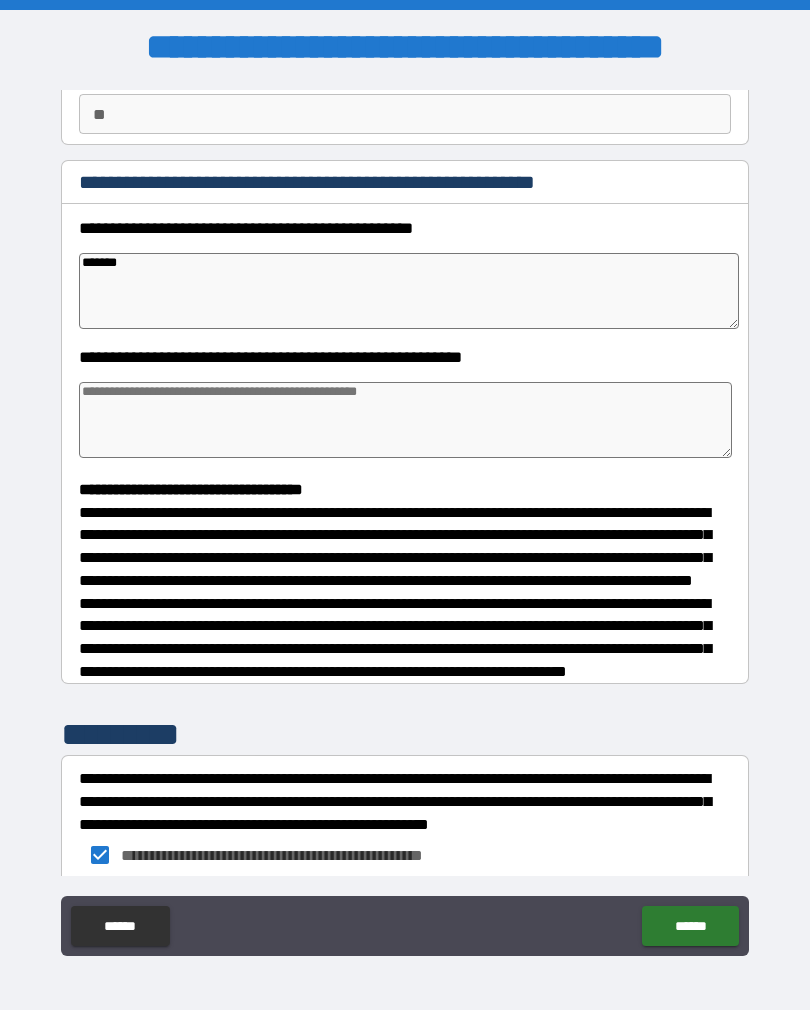 type on "*" 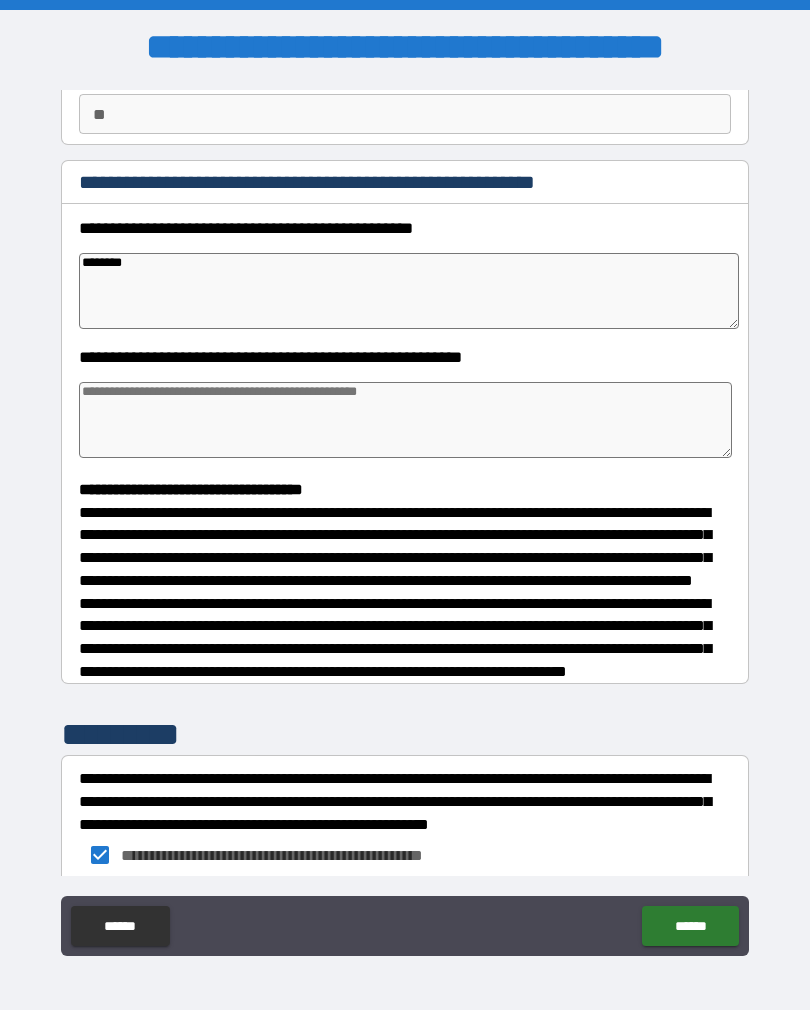 type on "*" 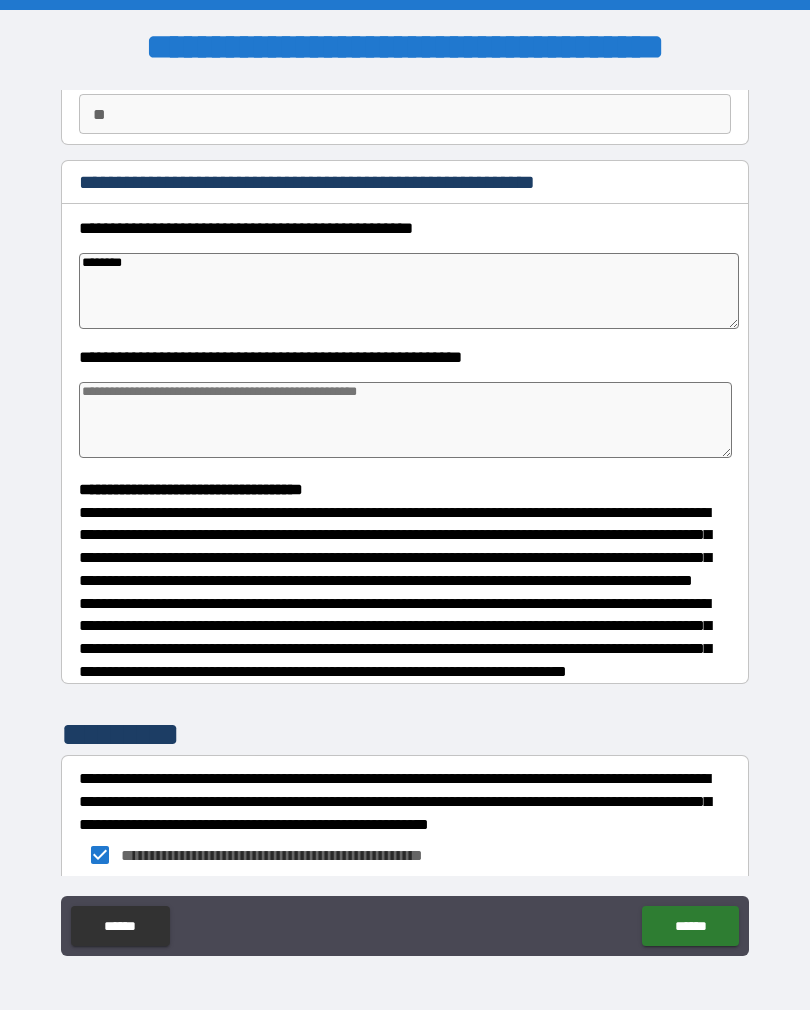 type on "*" 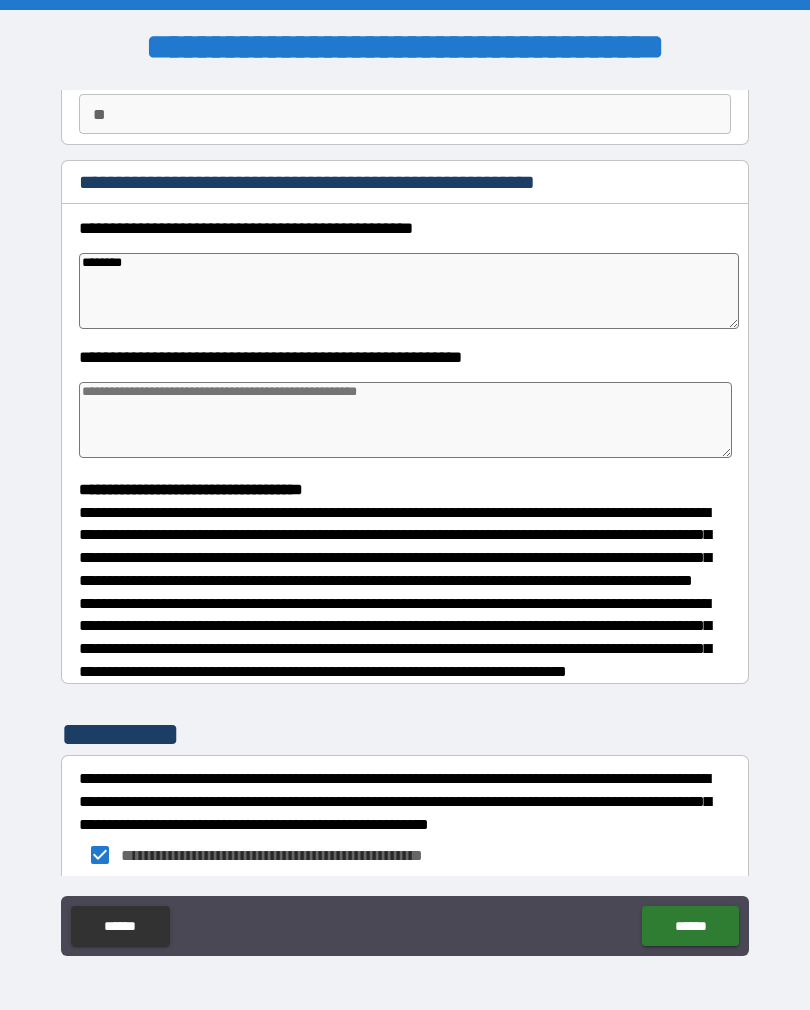 type on "*" 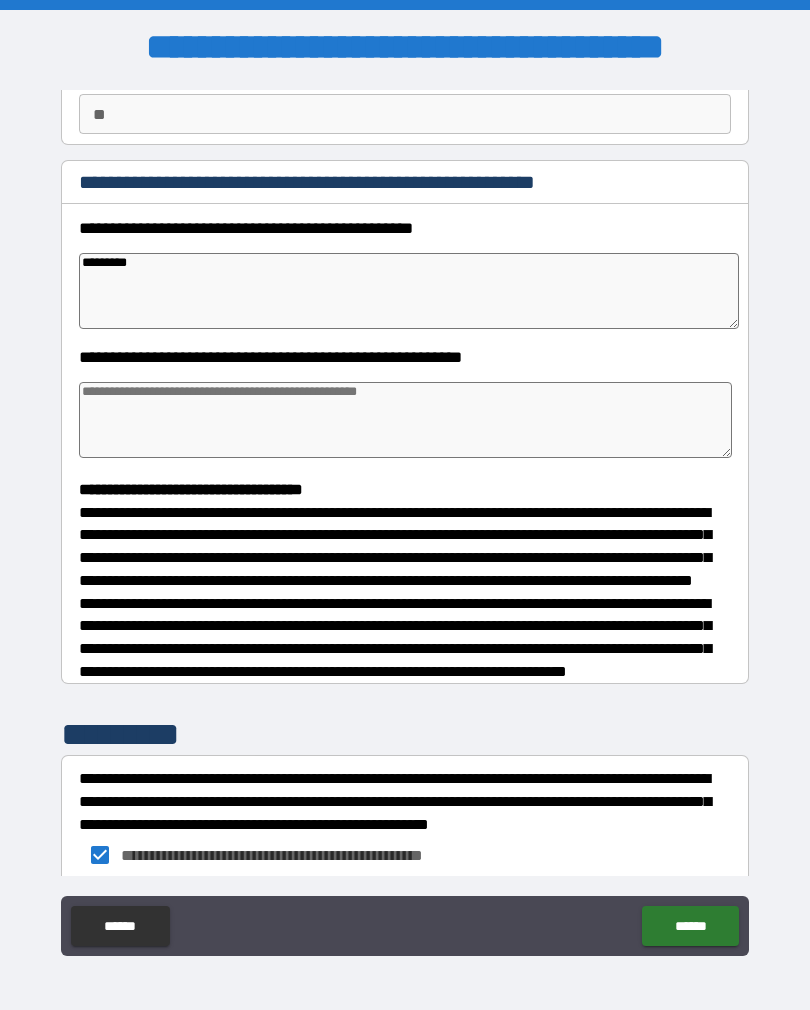 type on "*" 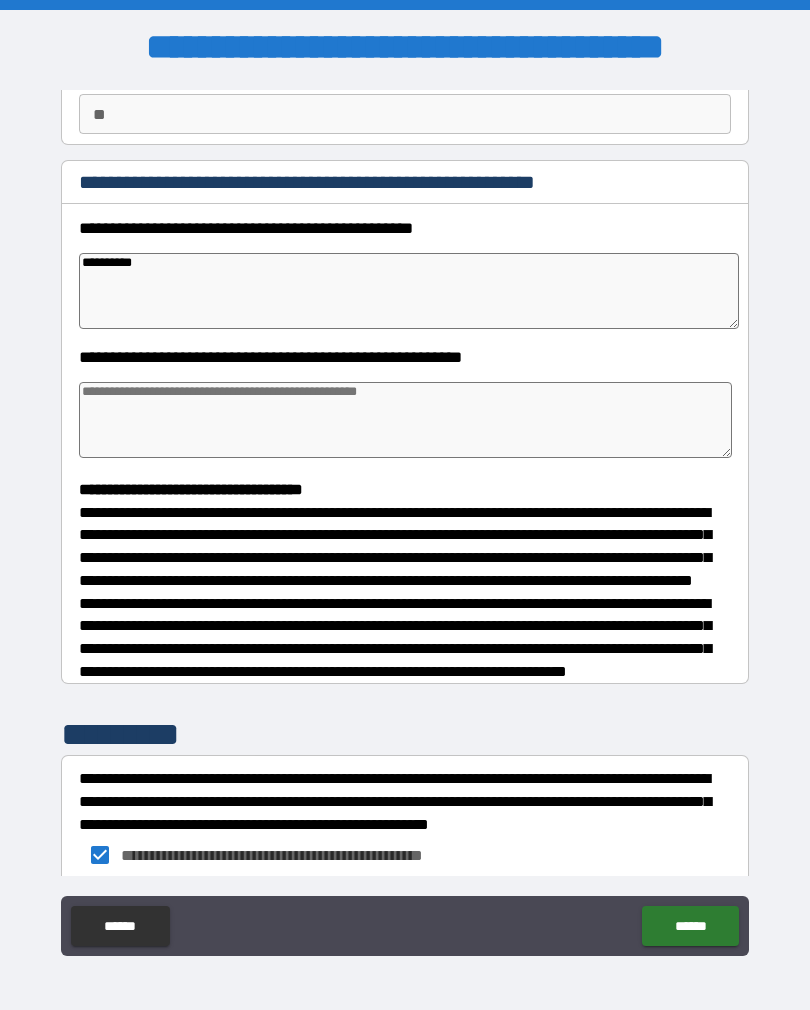 type on "*" 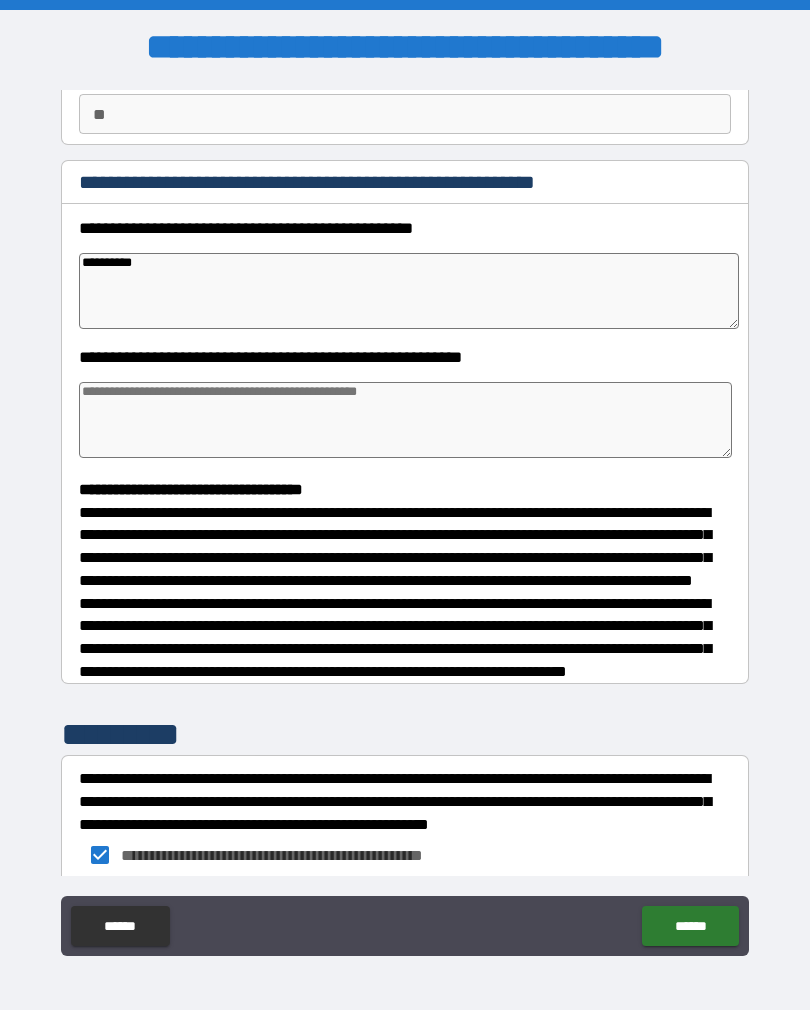 type on "*" 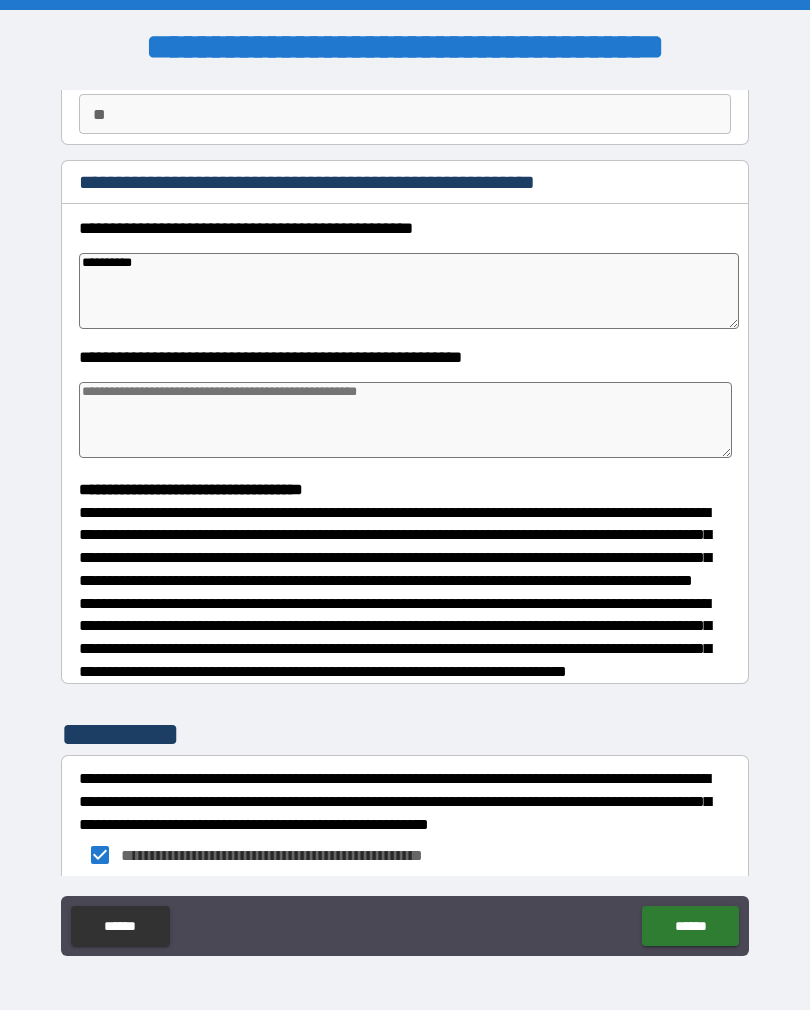 type on "*" 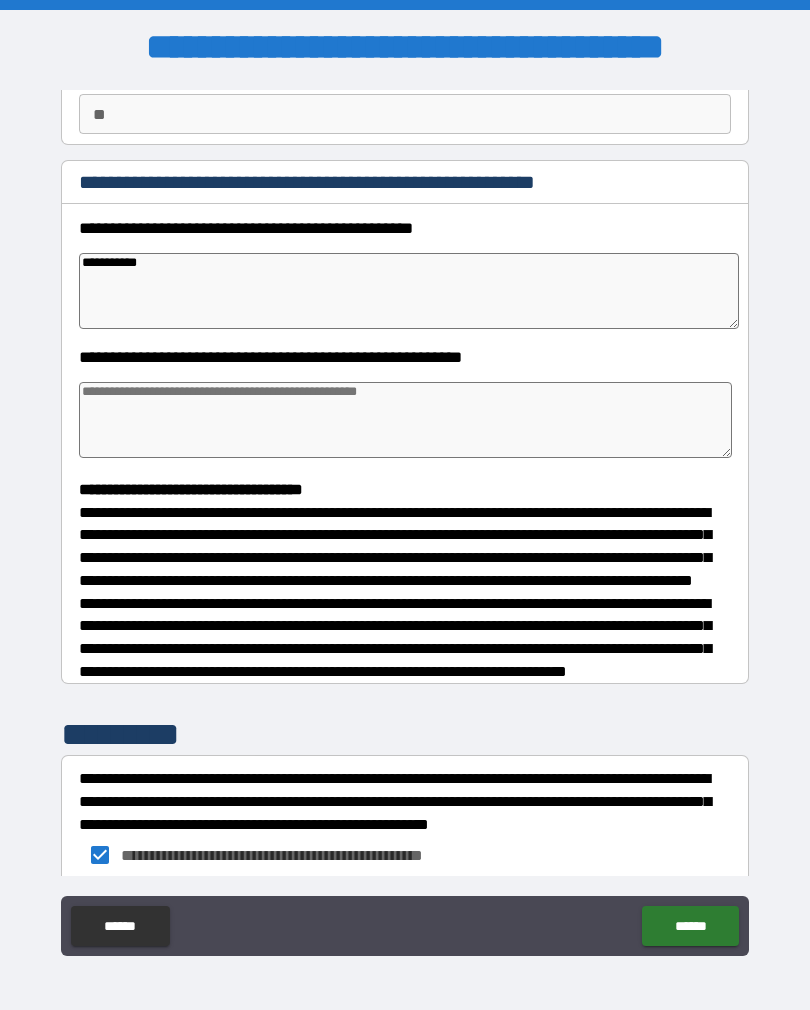 type on "*" 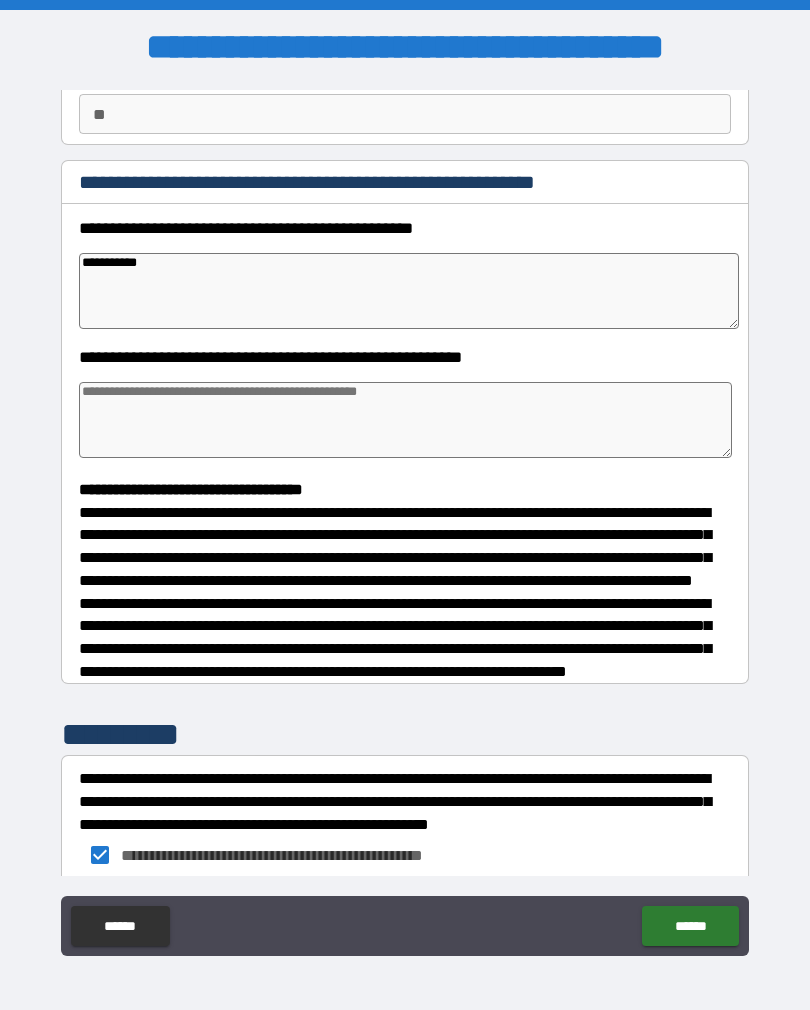 type on "*" 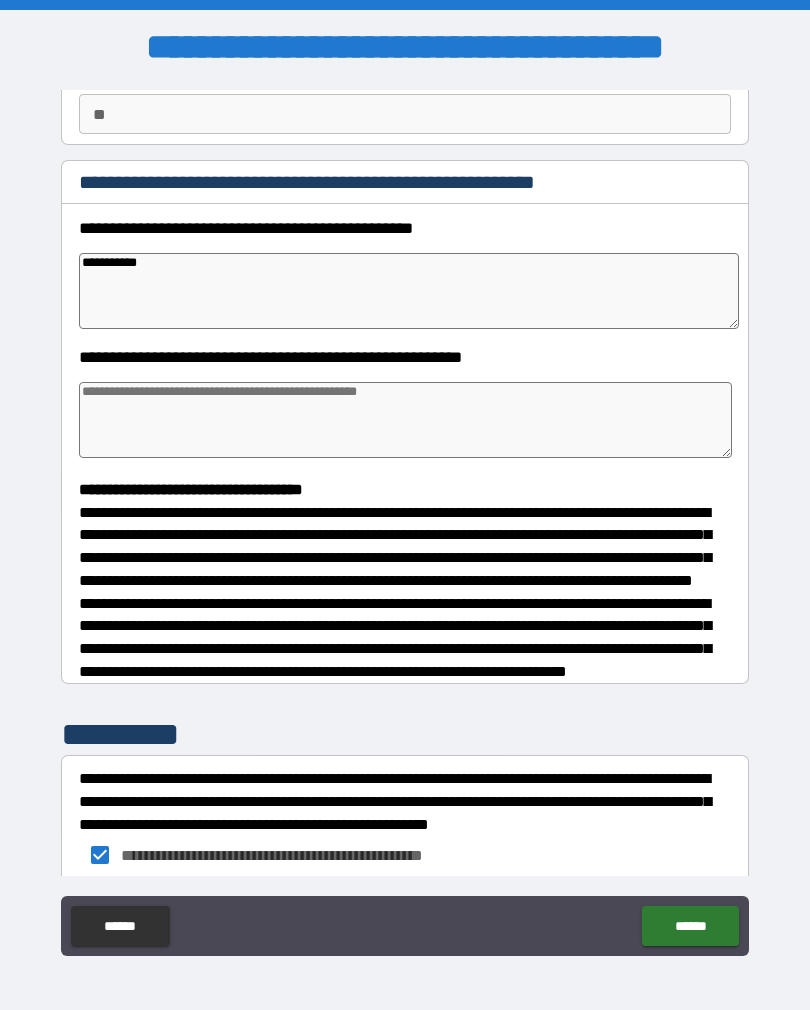 type on "*" 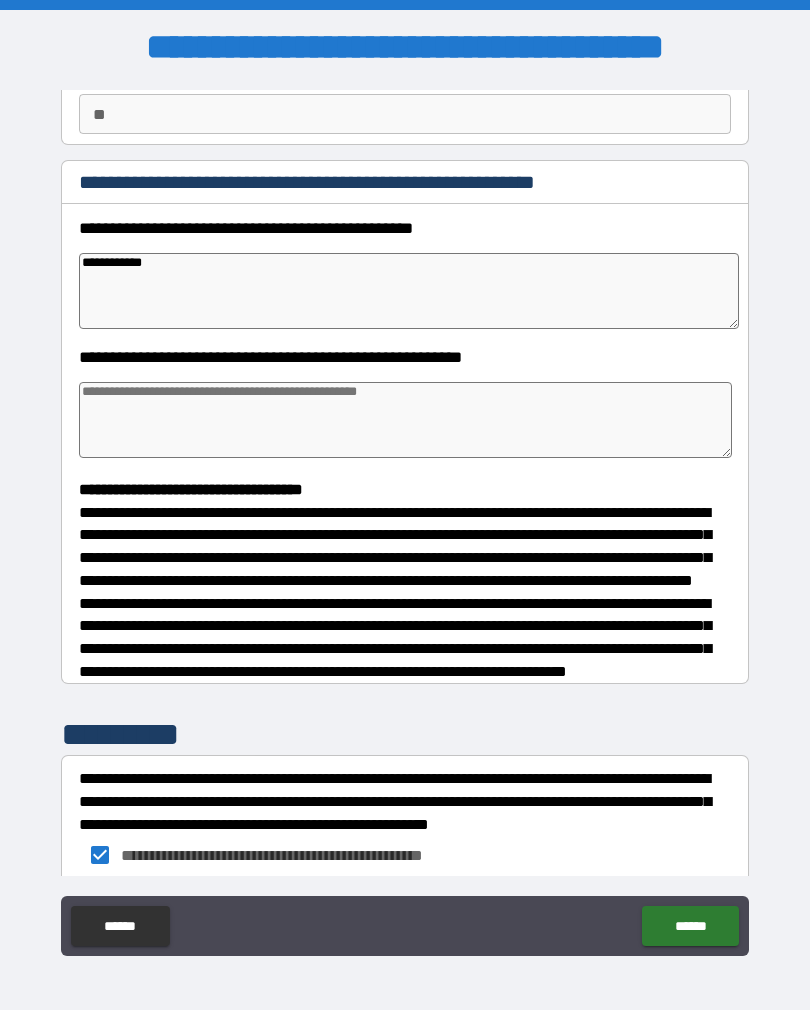 type on "*" 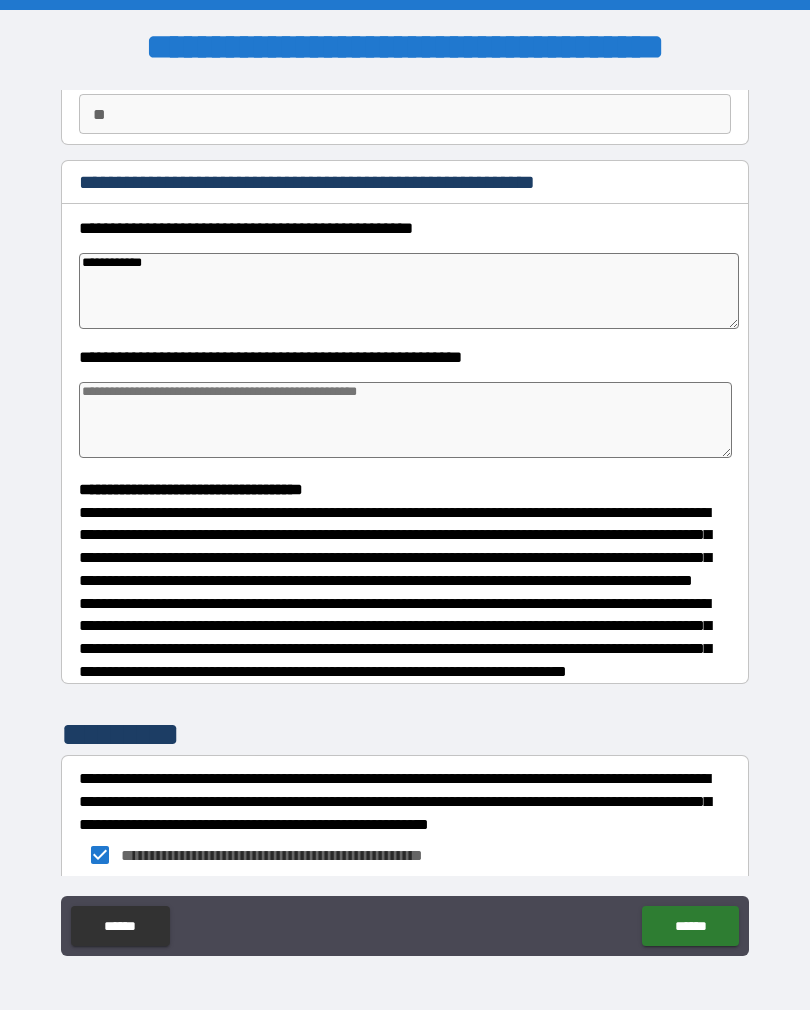 type on "*" 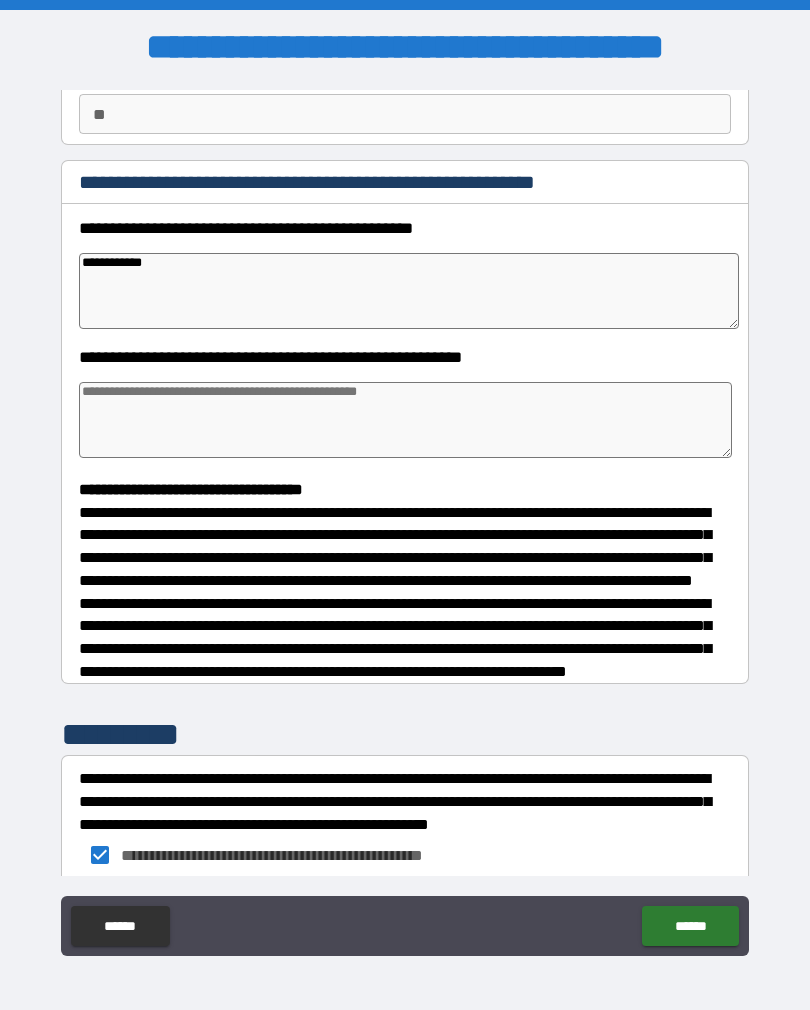 type on "*" 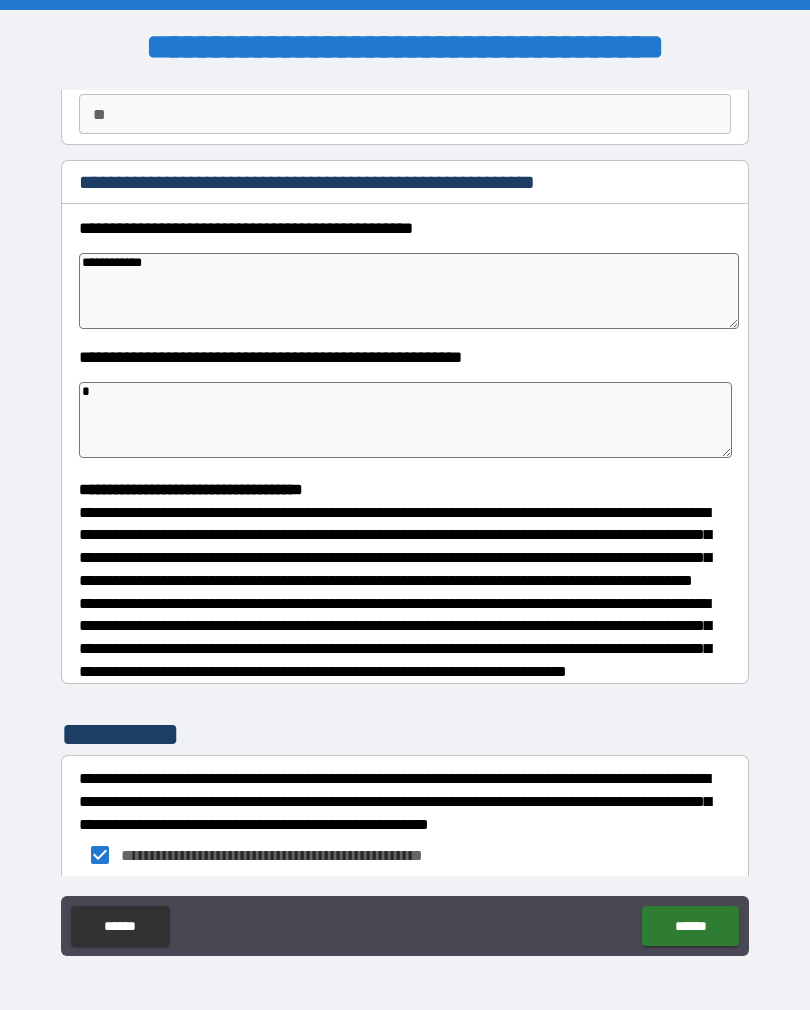 type on "*" 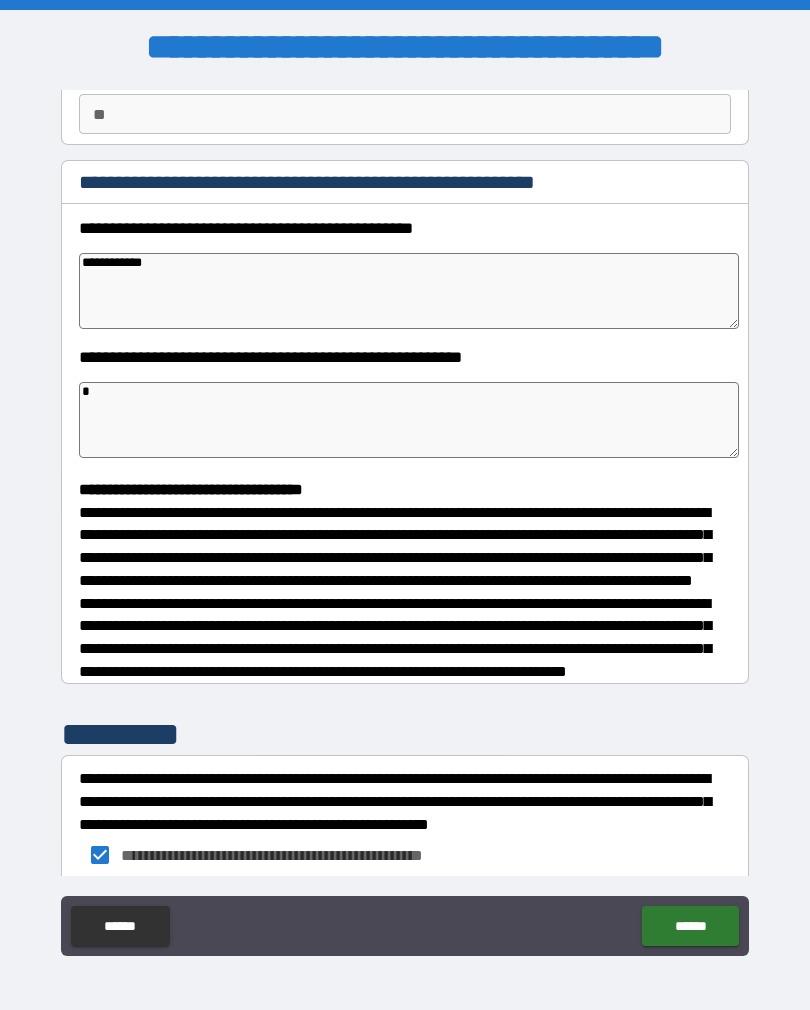 type 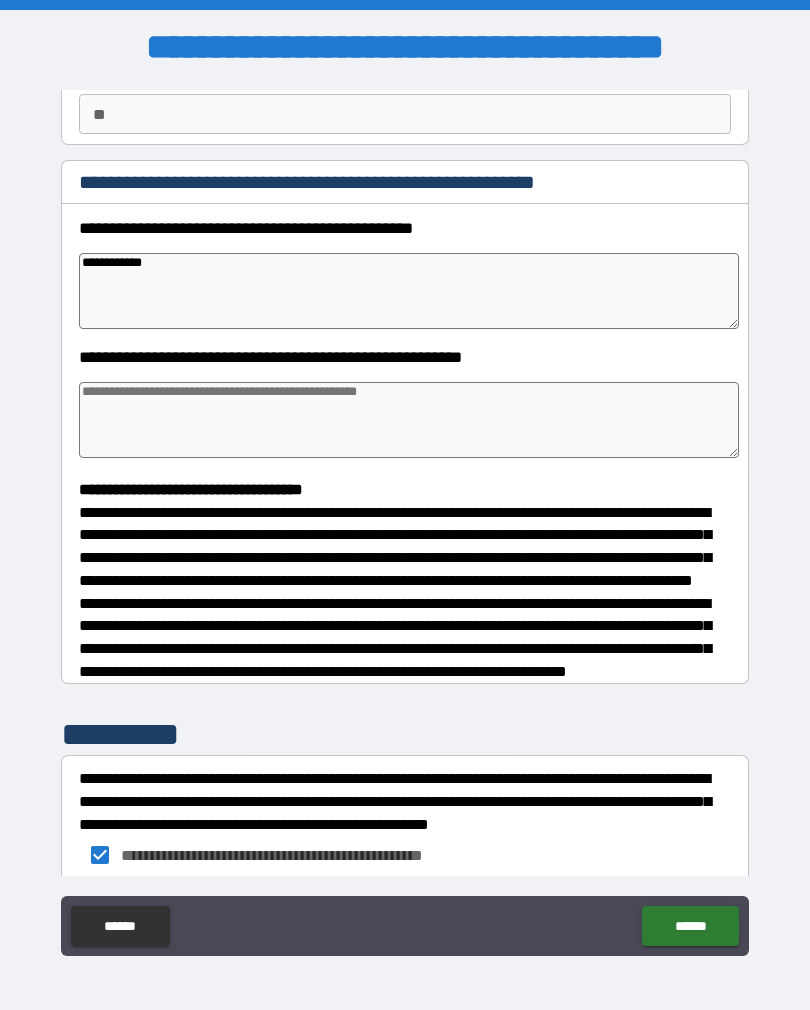type on "*" 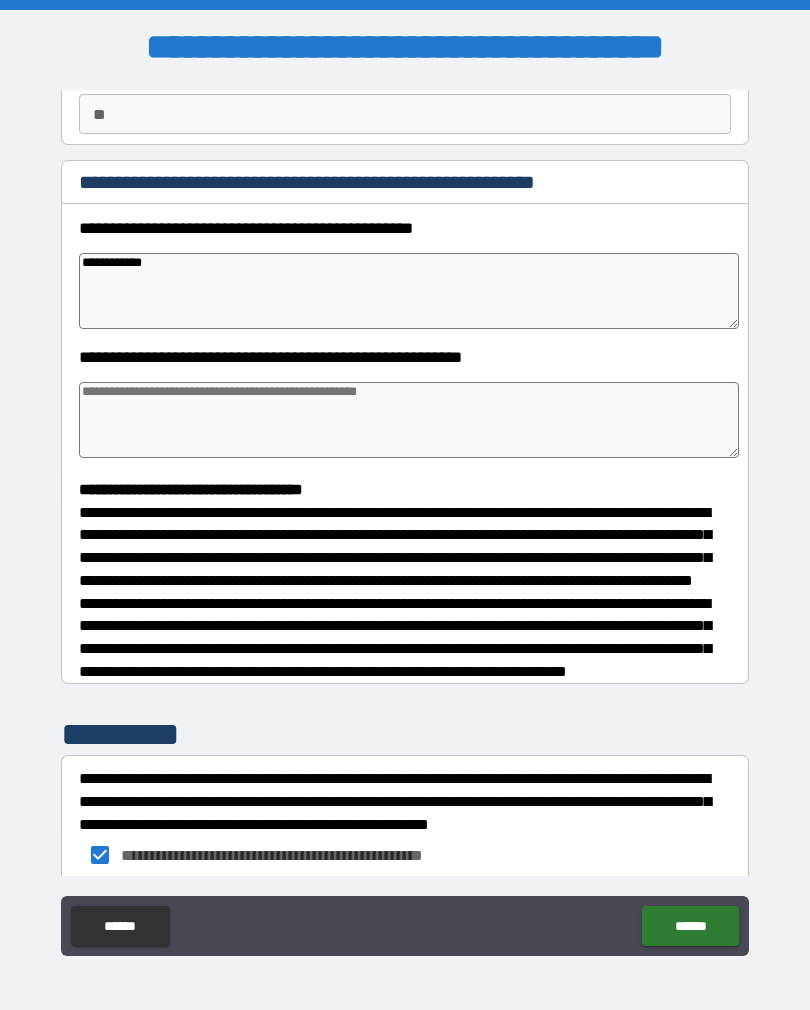 type on "*" 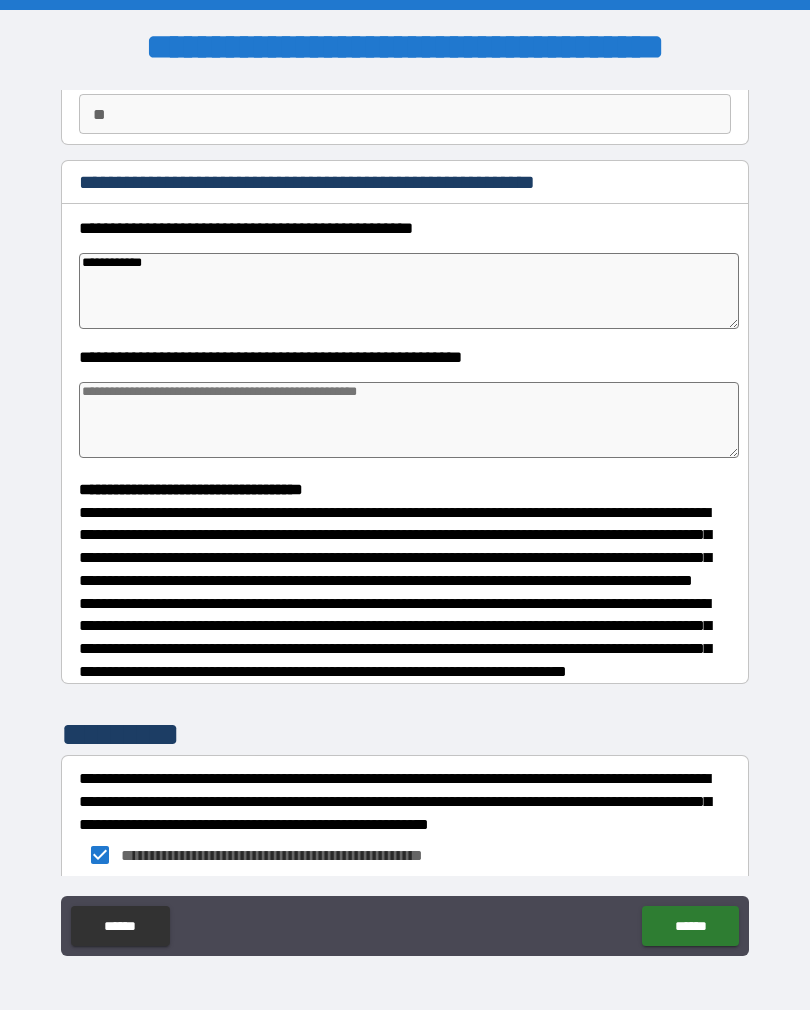 type on "*" 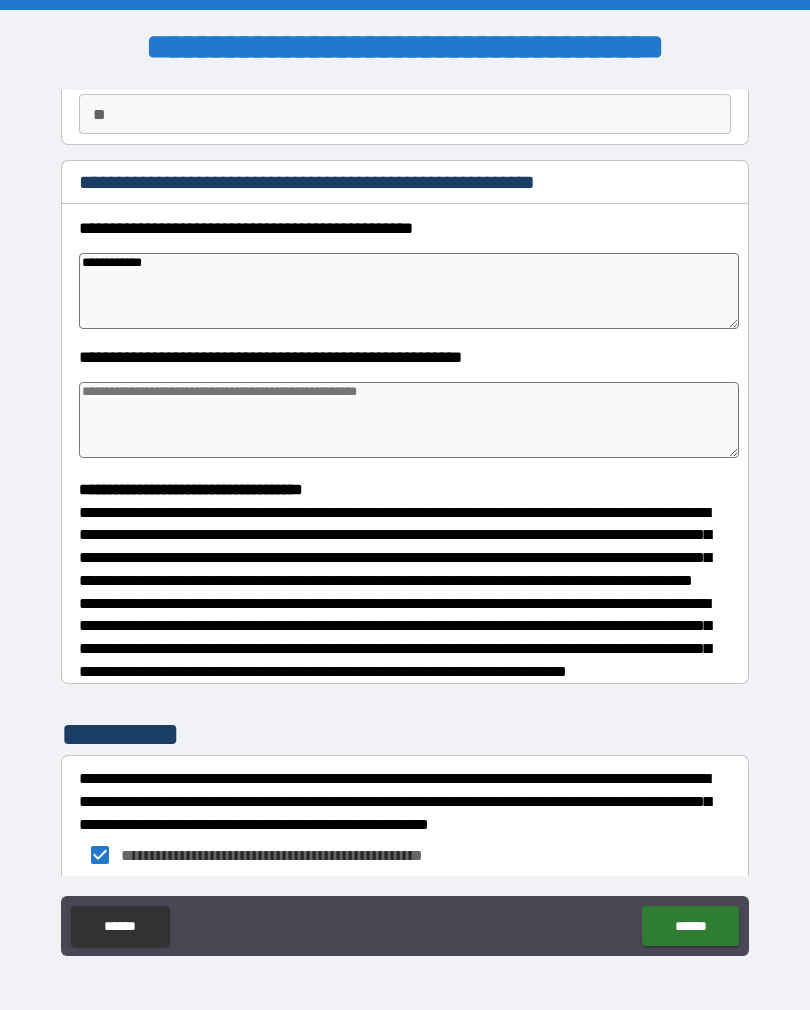 type on "*" 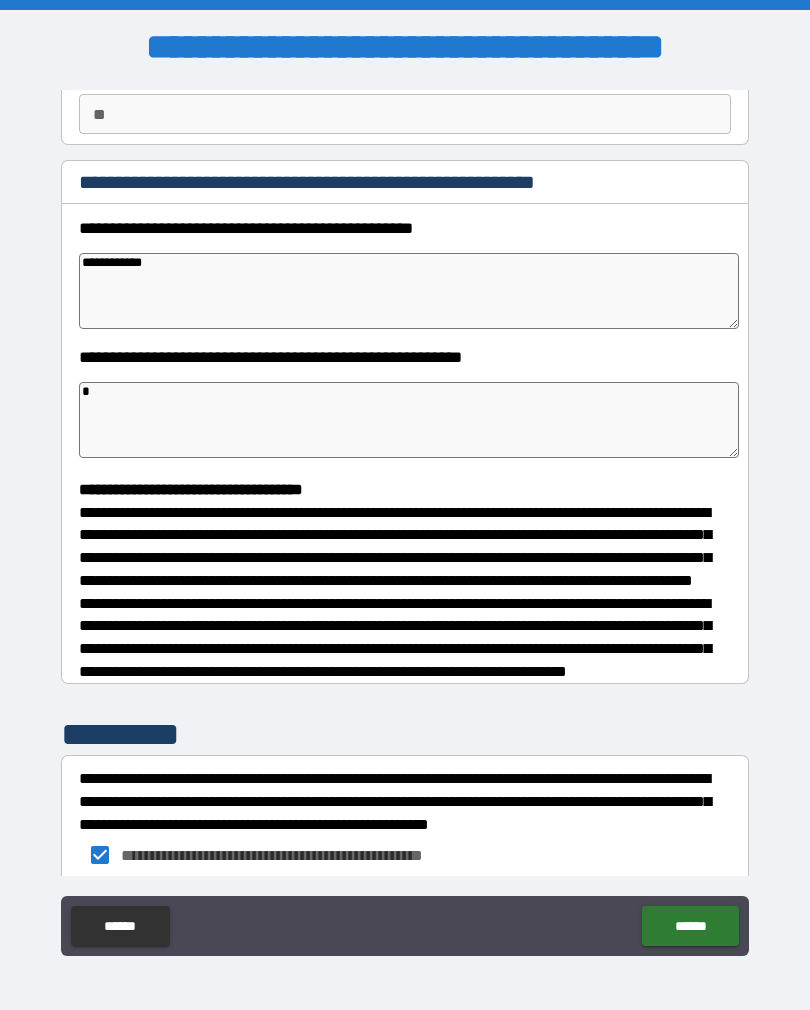 type on "*" 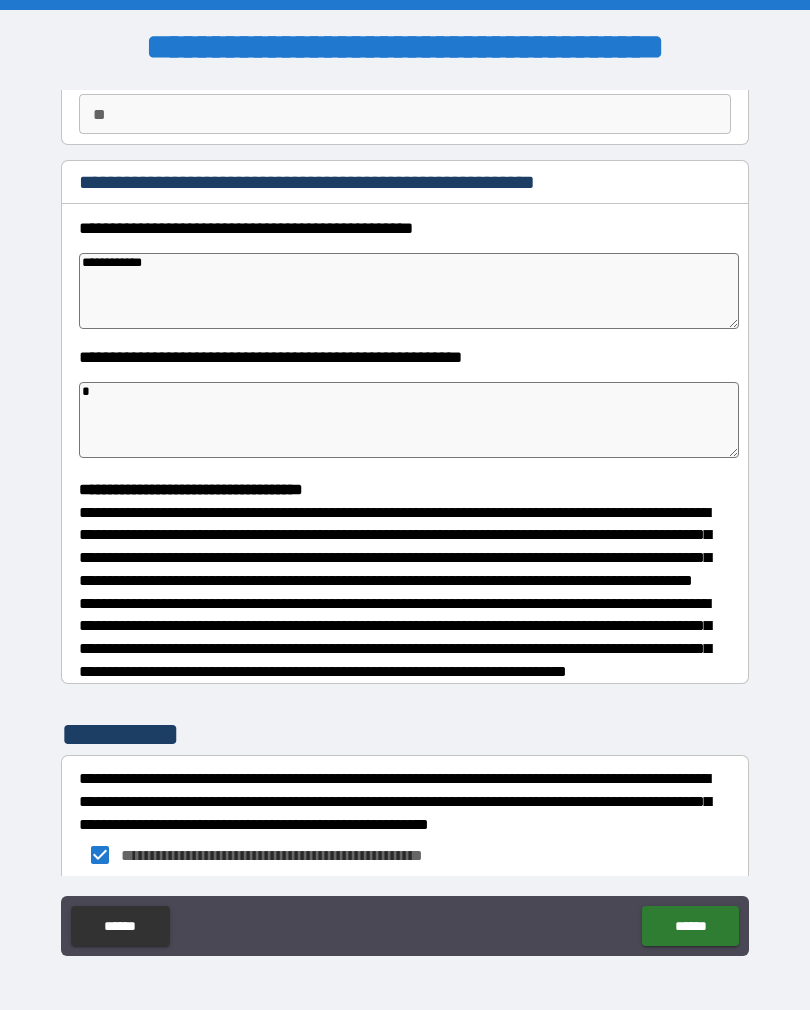 type on "*" 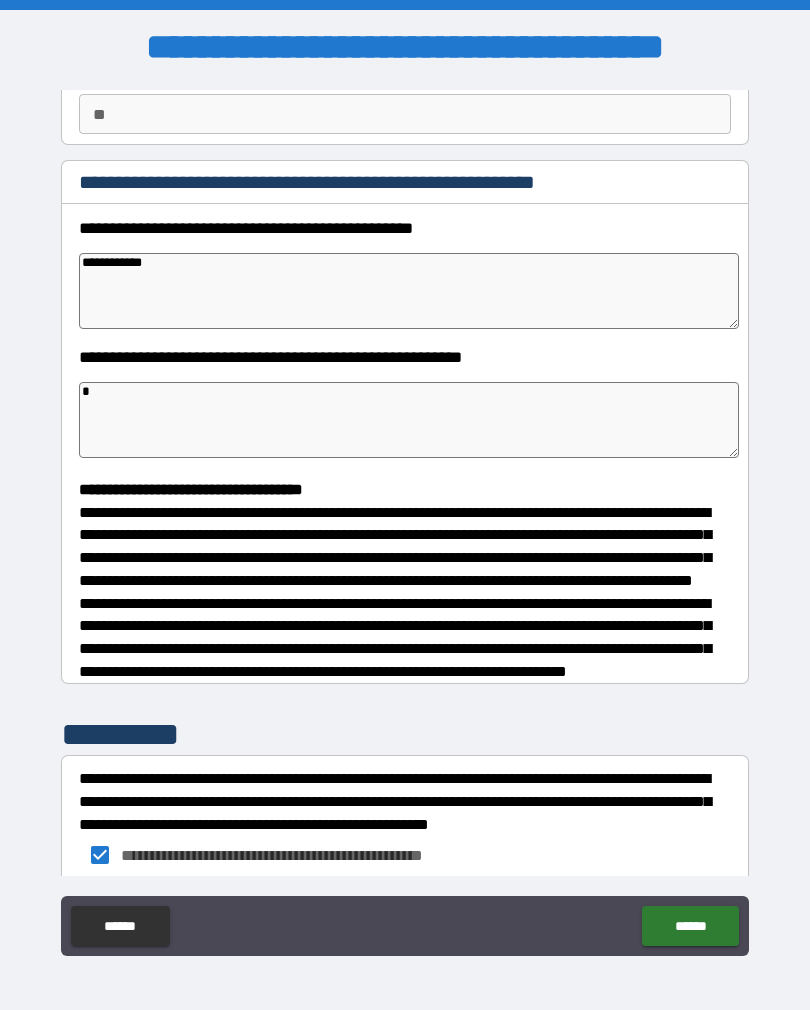 type on "*" 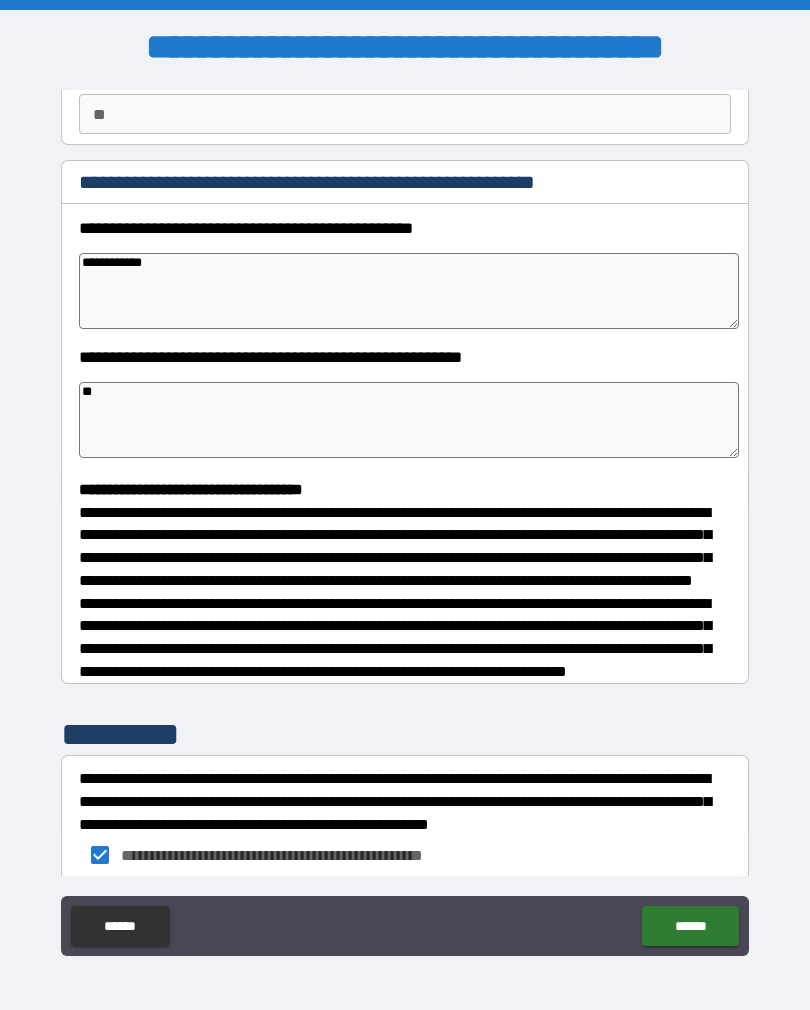 type on "*" 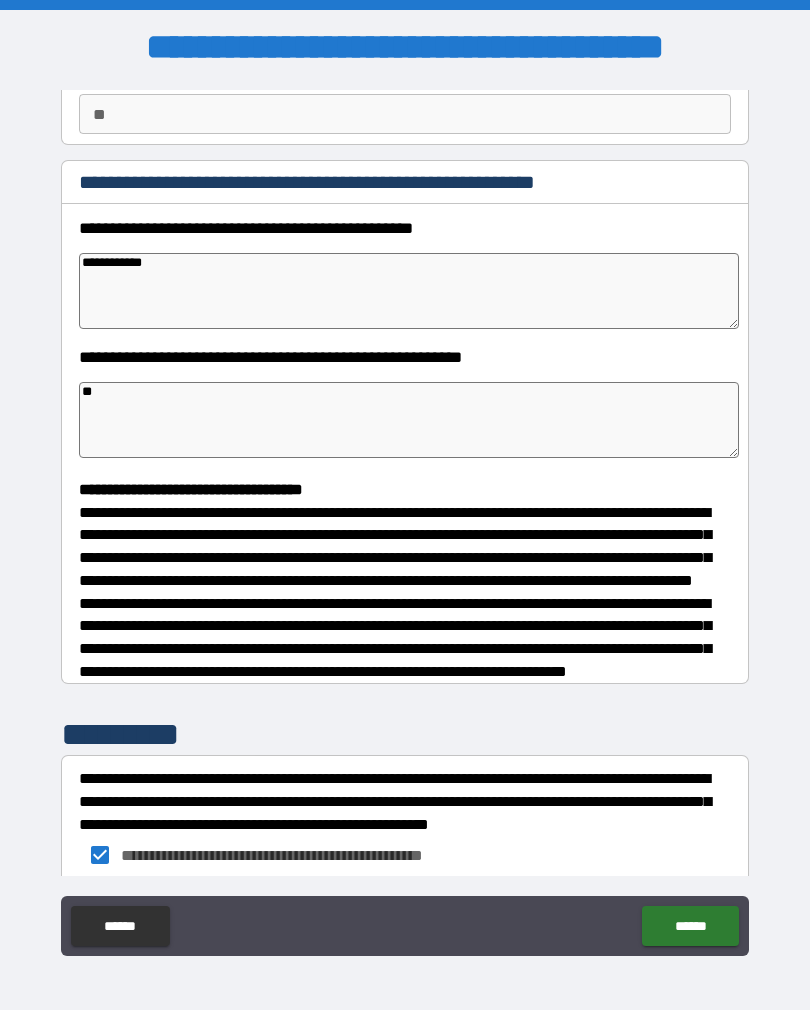 type on "*" 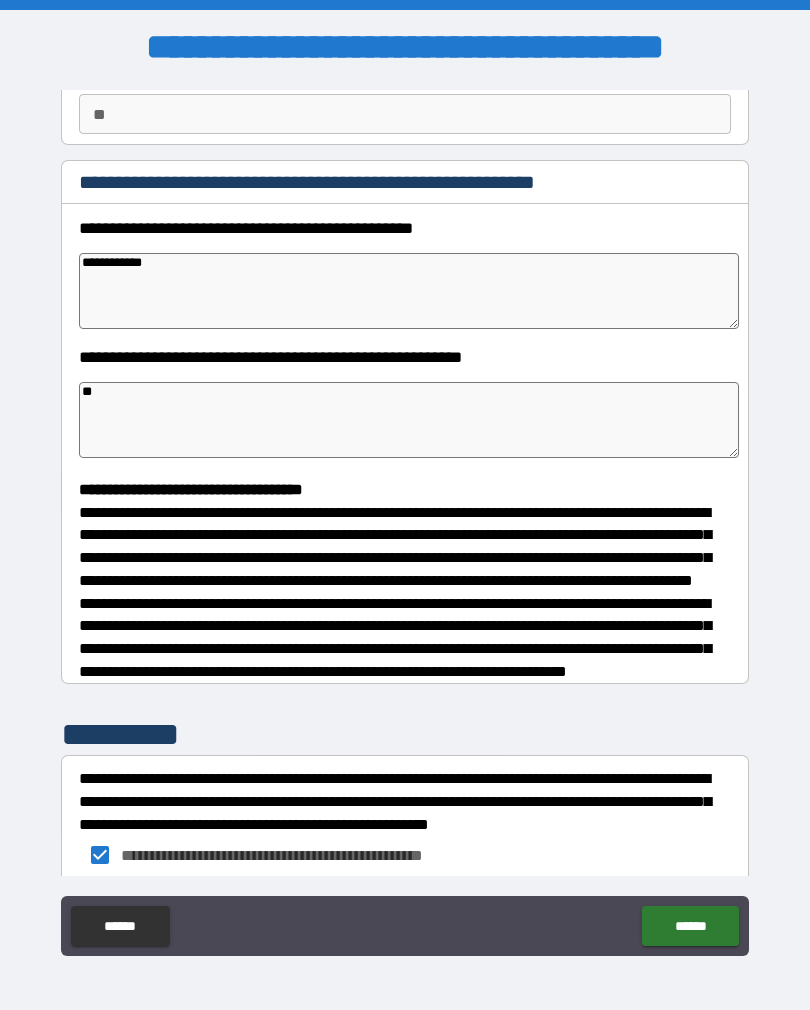 type on "*" 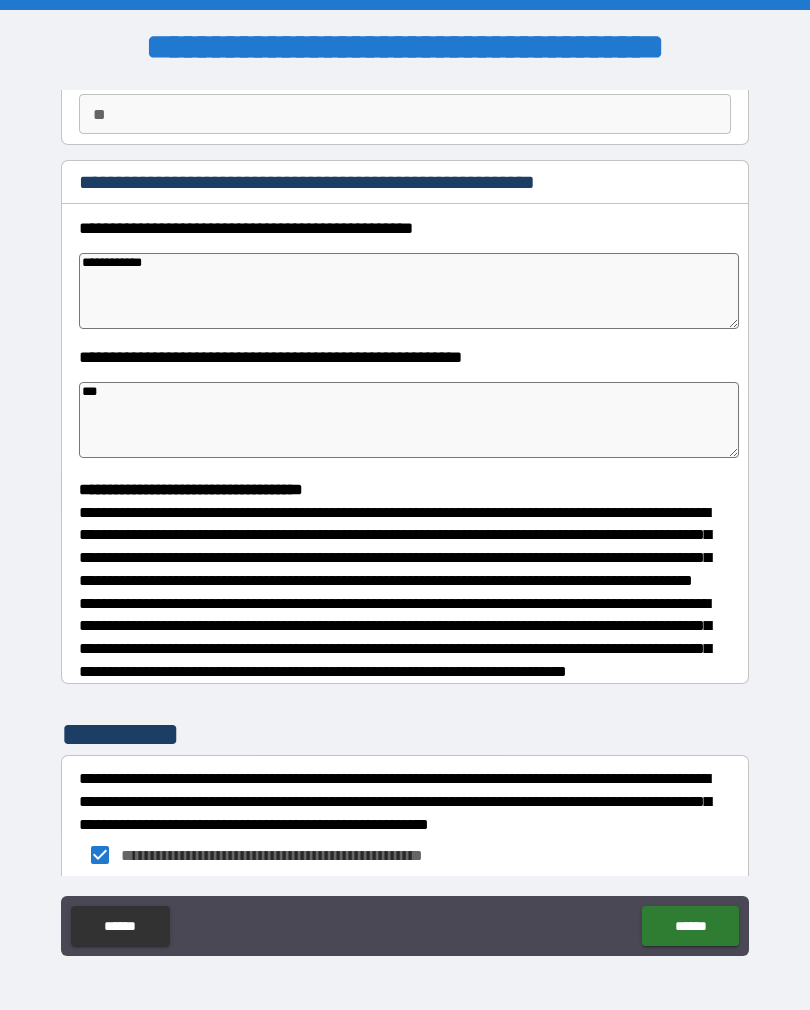 type on "*" 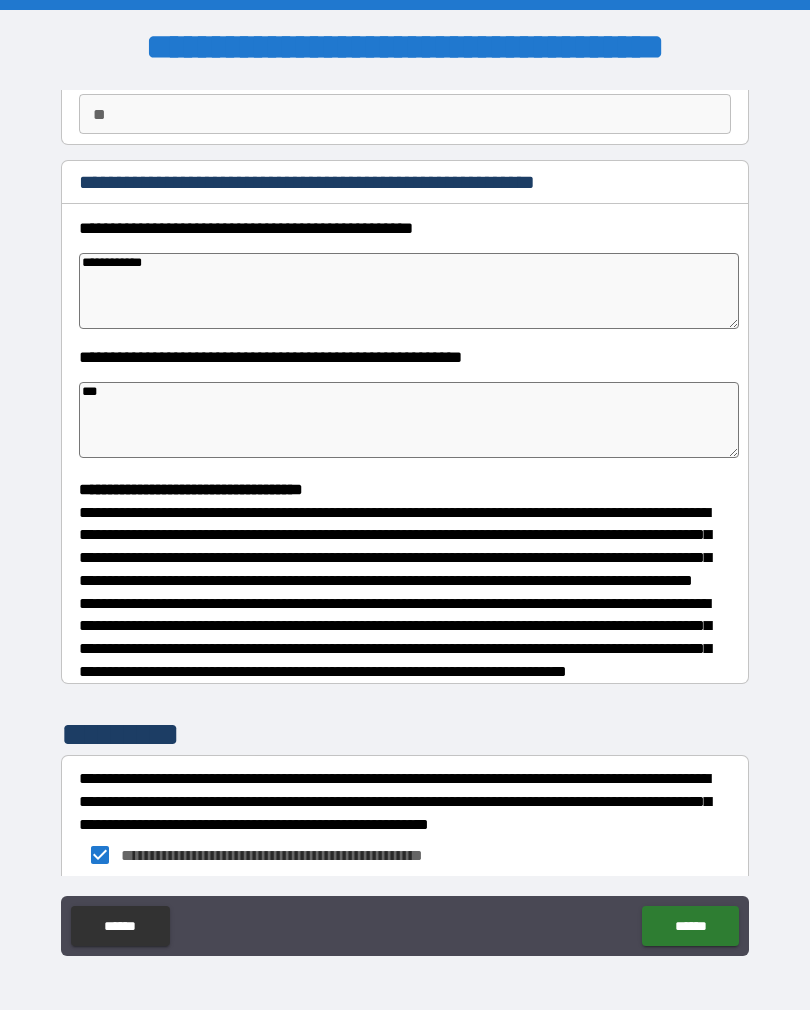 type on "*" 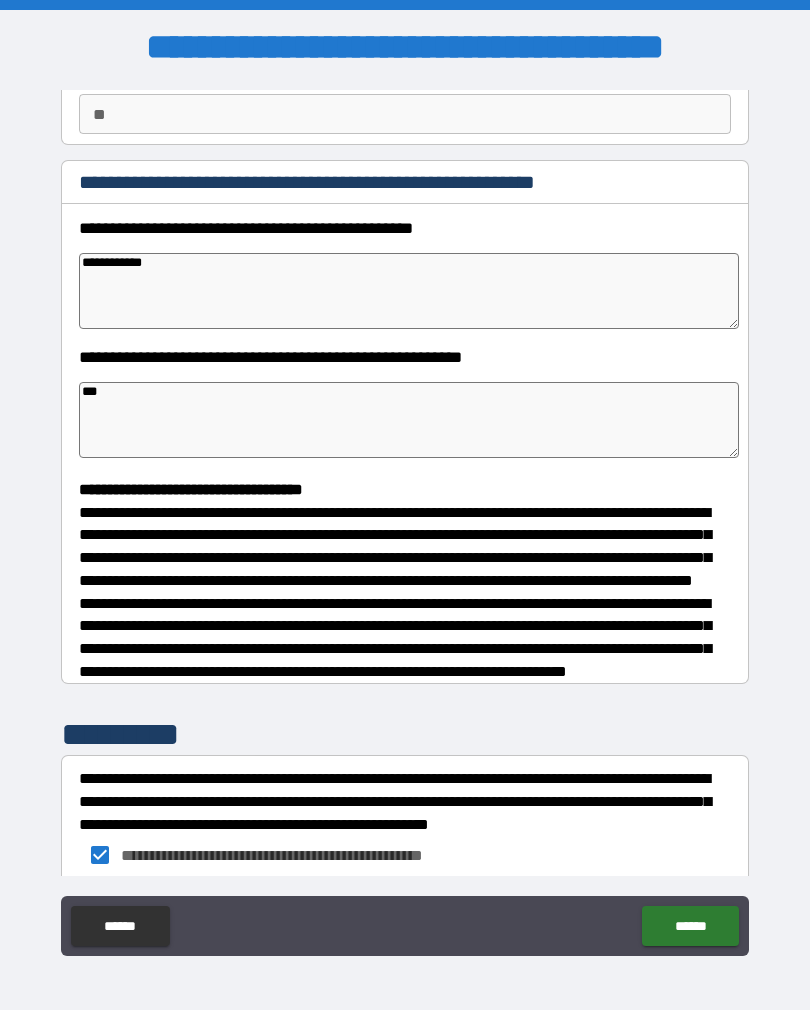 type on "*" 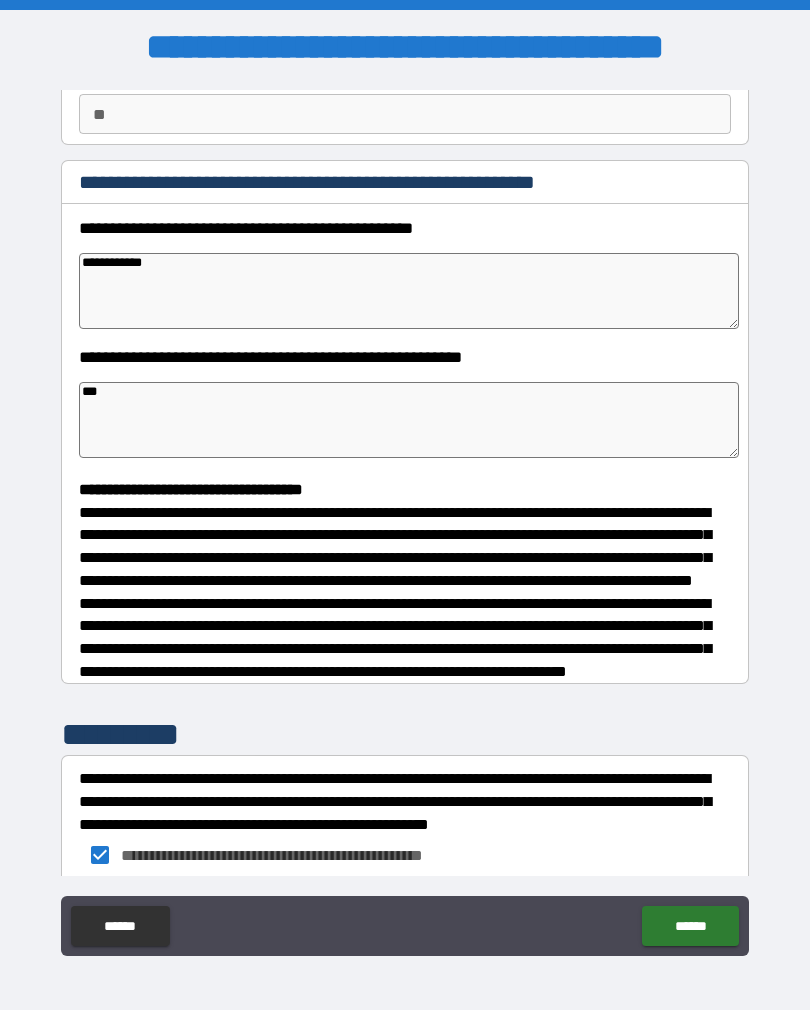 type on "****" 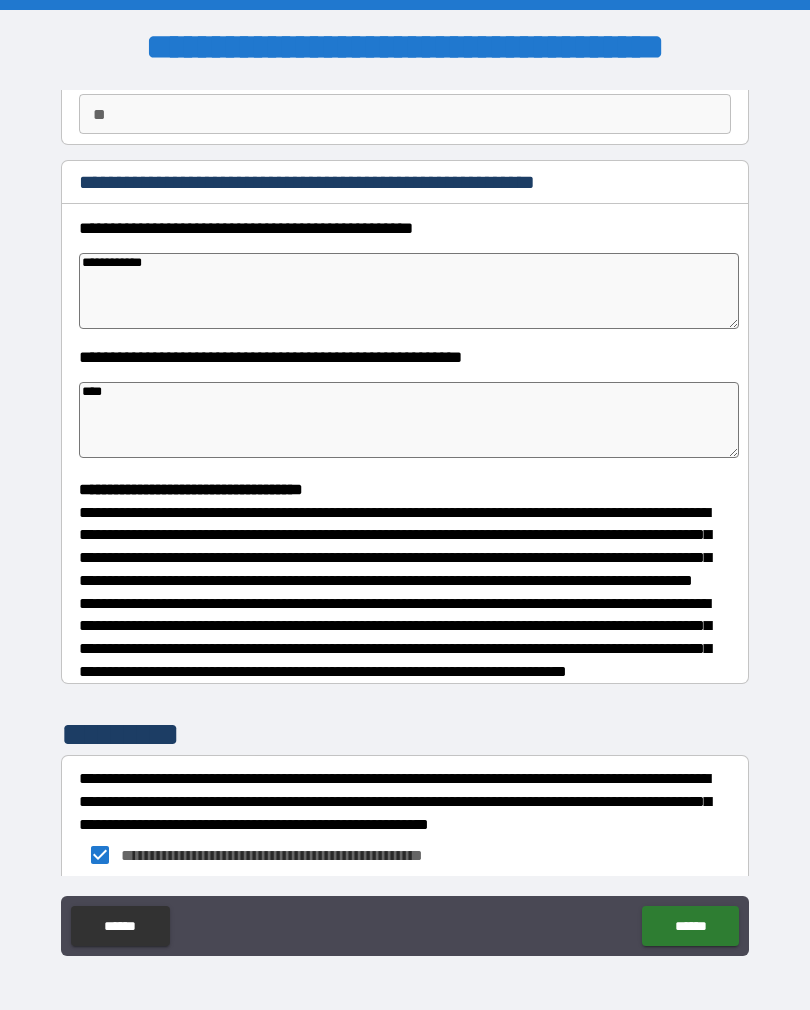 type on "*" 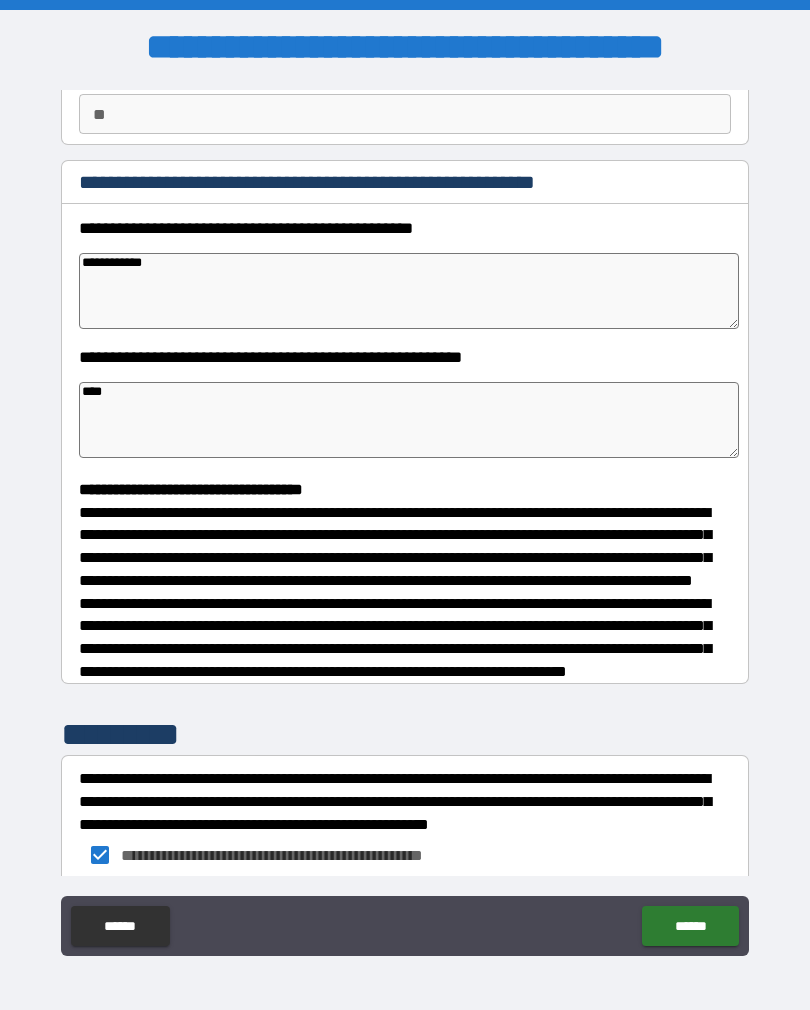 type on "*" 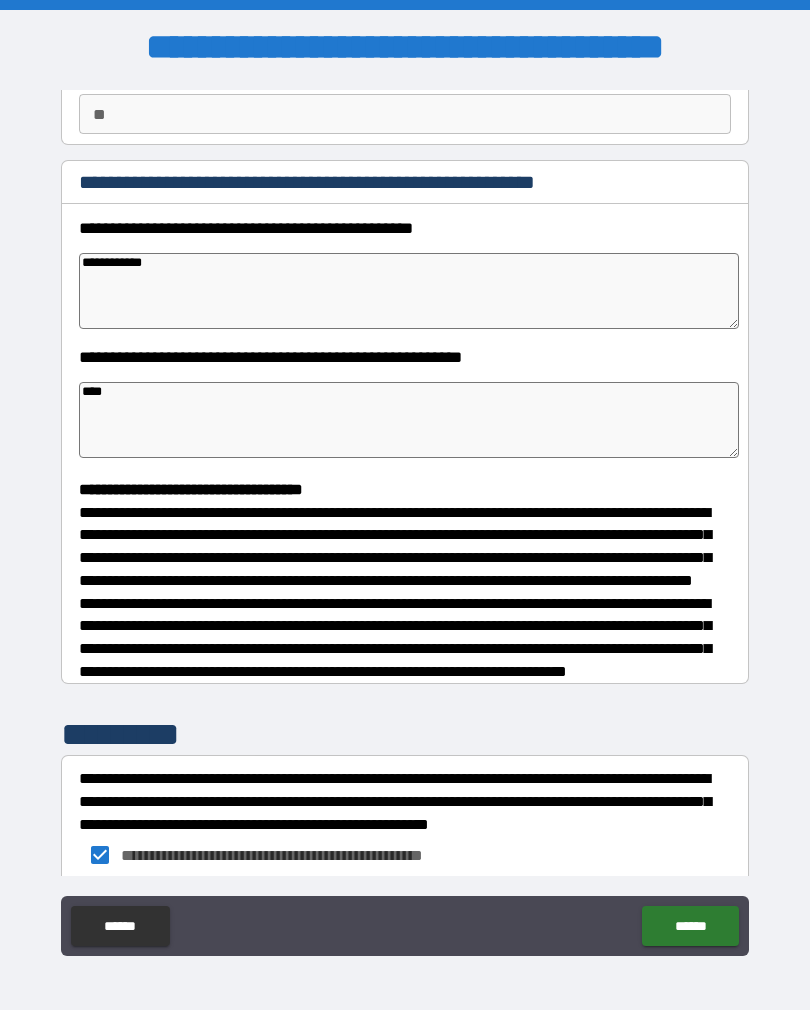 type on "*" 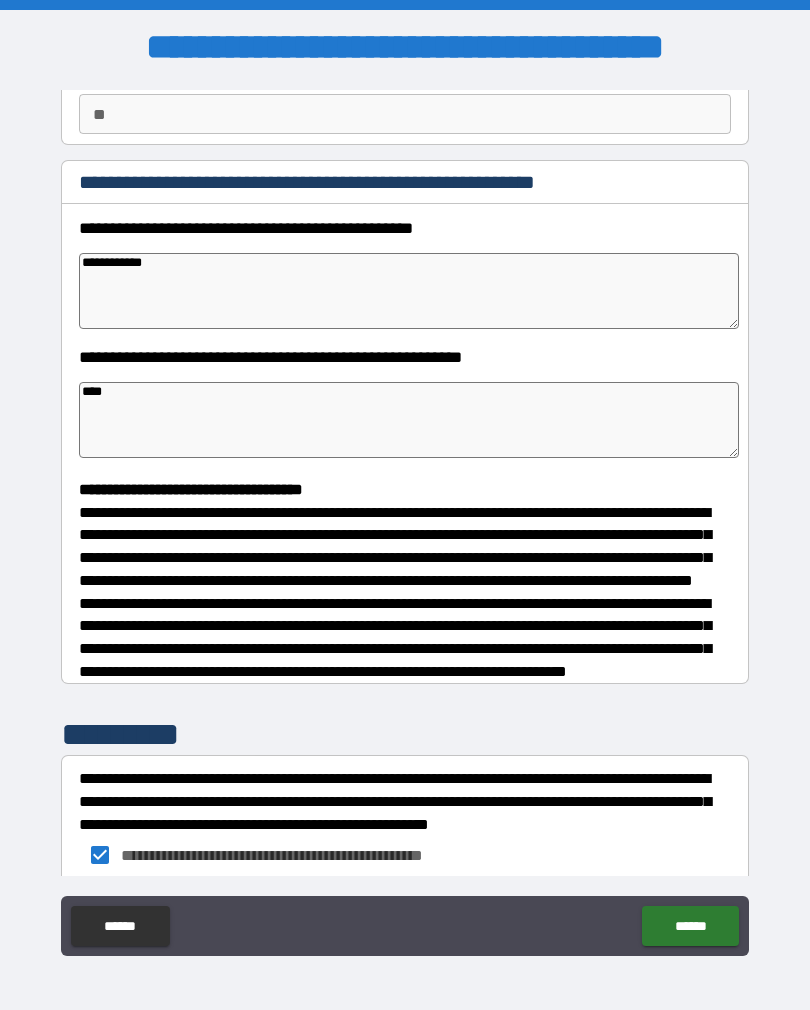 type on "*" 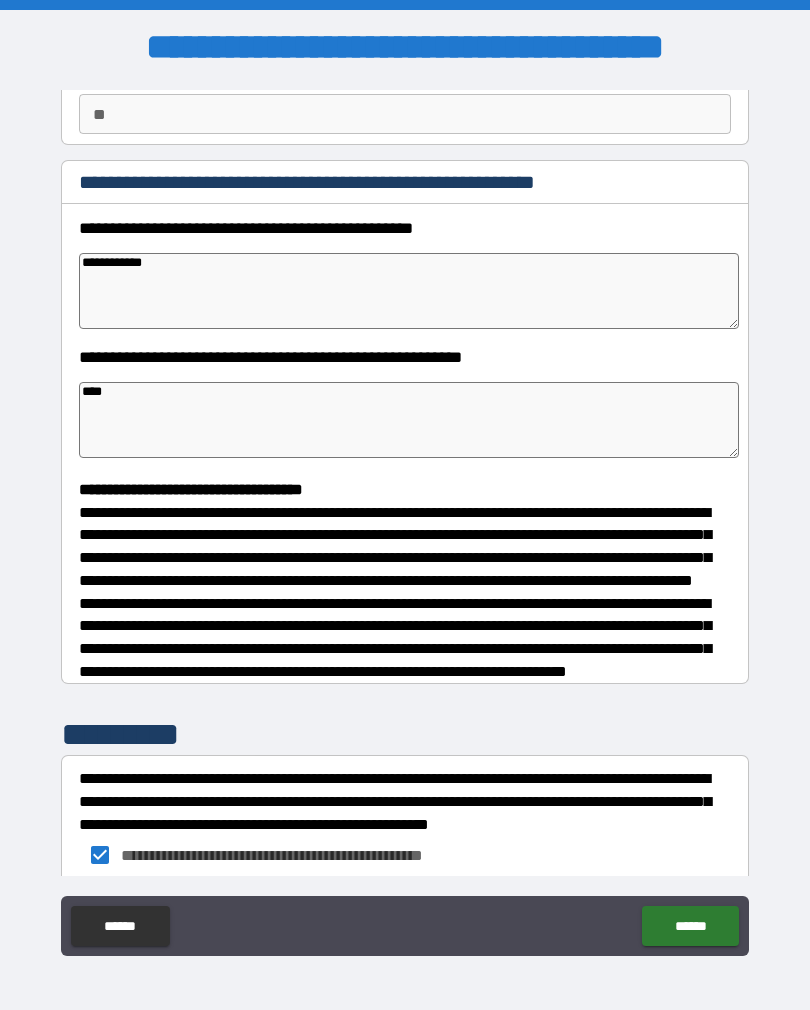 type on "****" 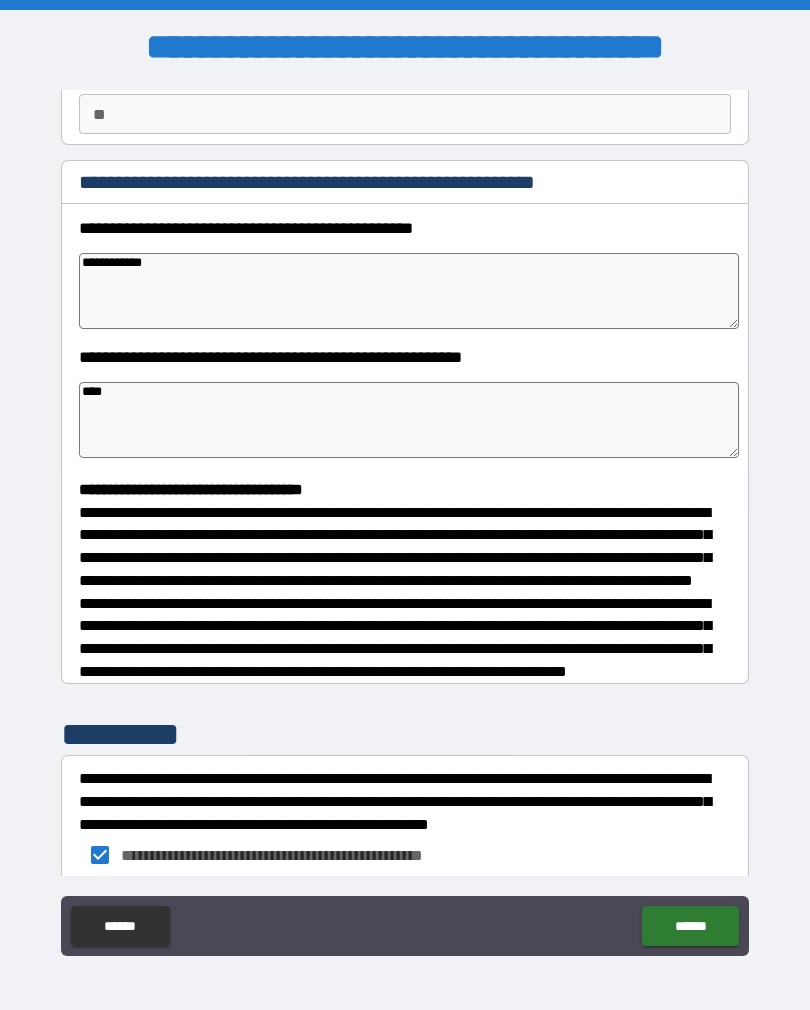 type on "*" 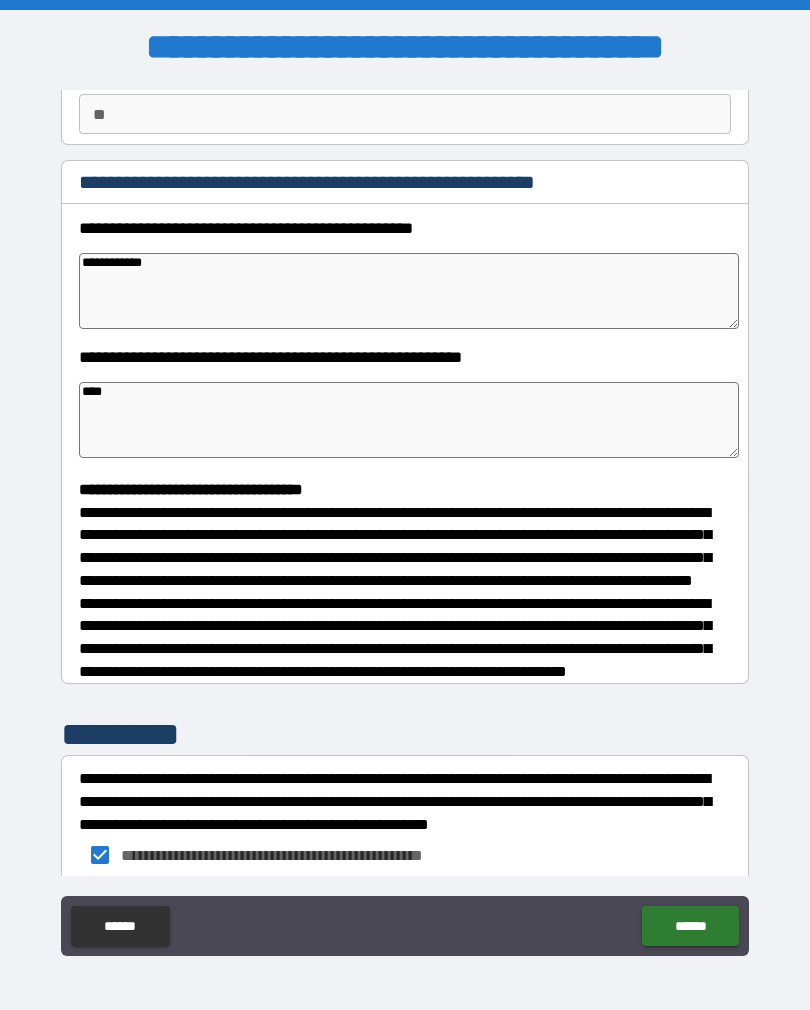 type 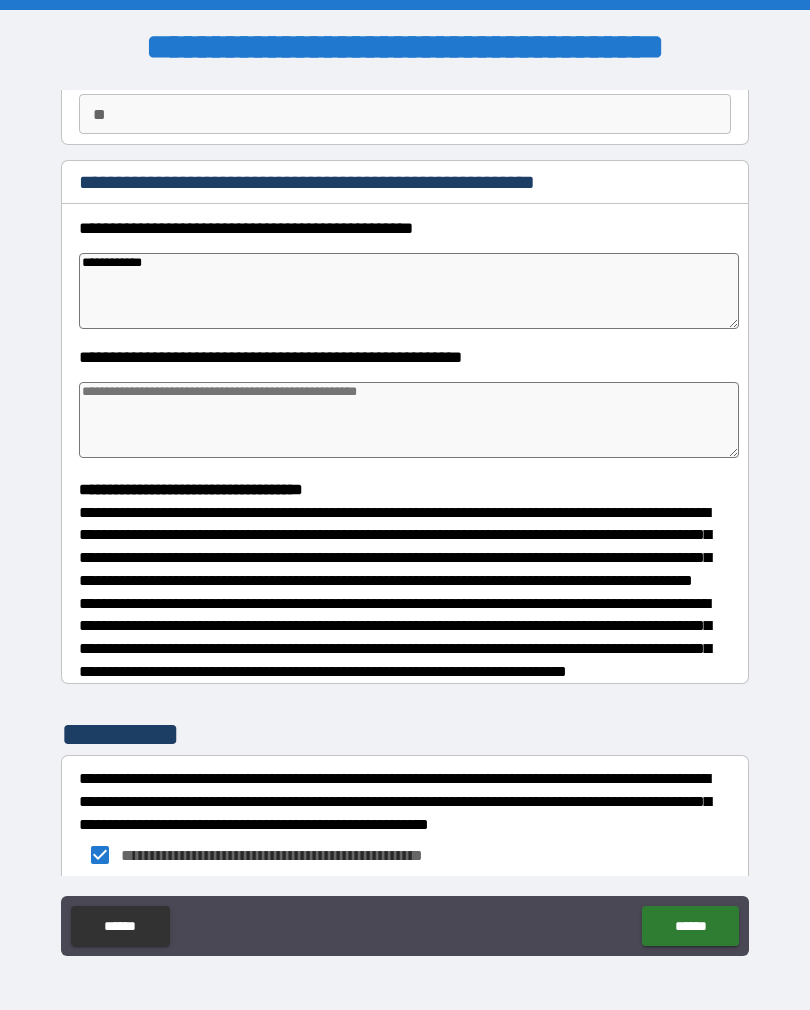 type on "*" 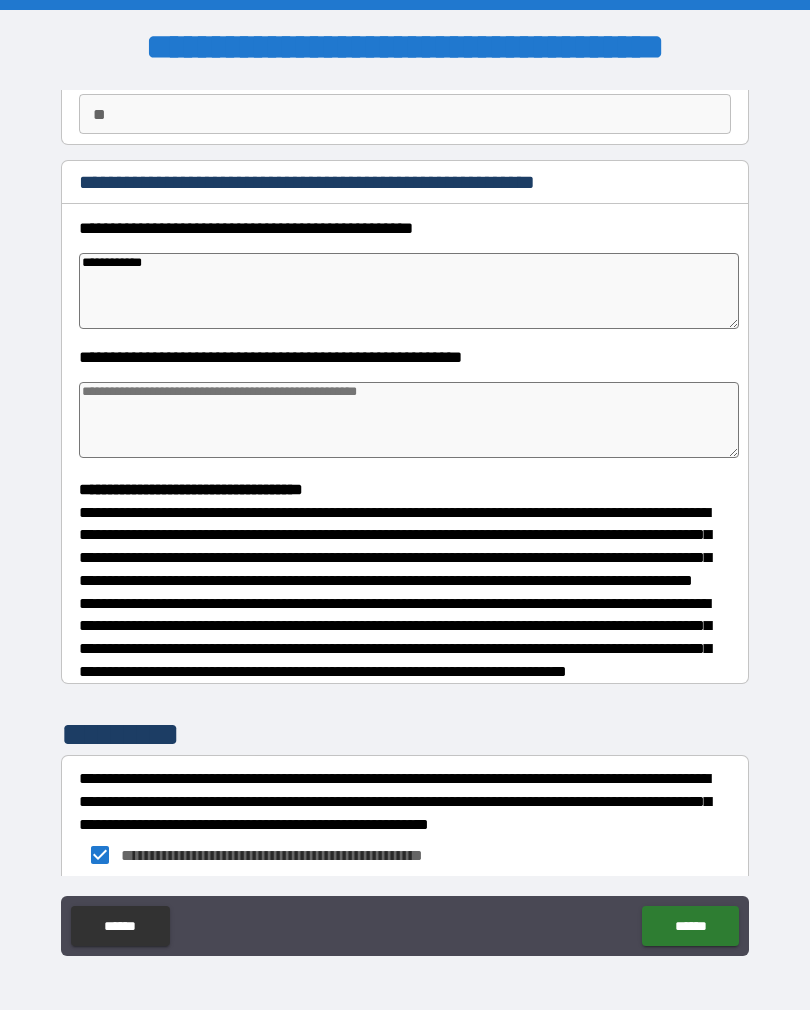 type on "*" 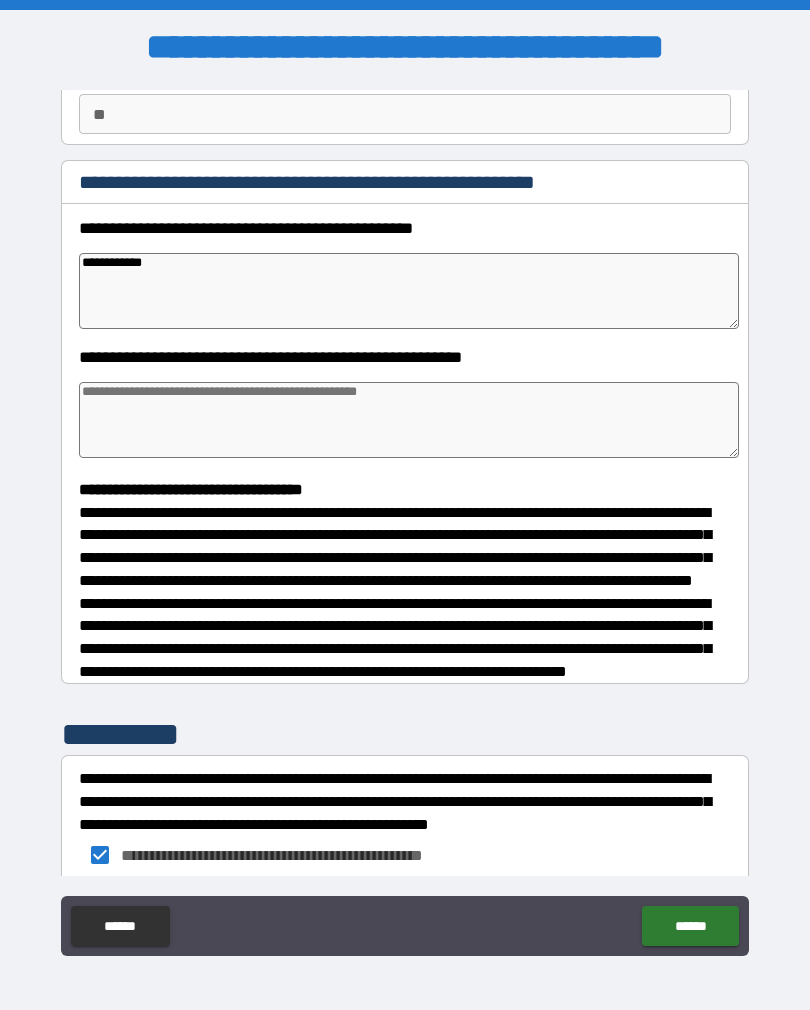 type on "*" 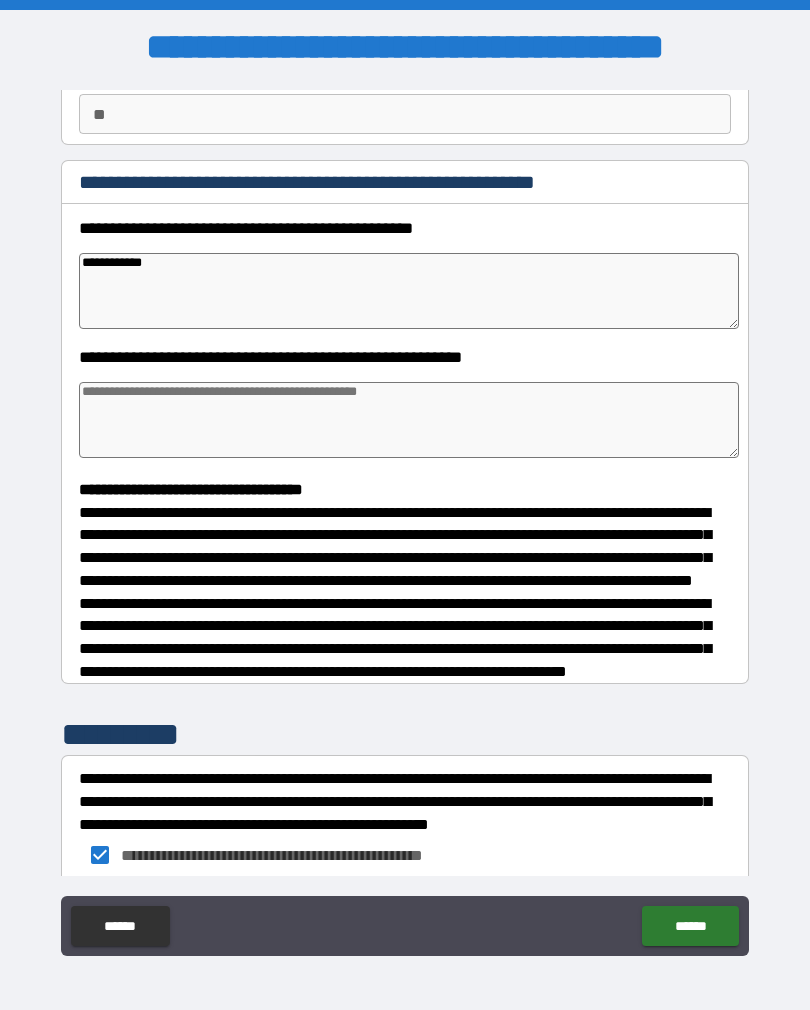 type on "*" 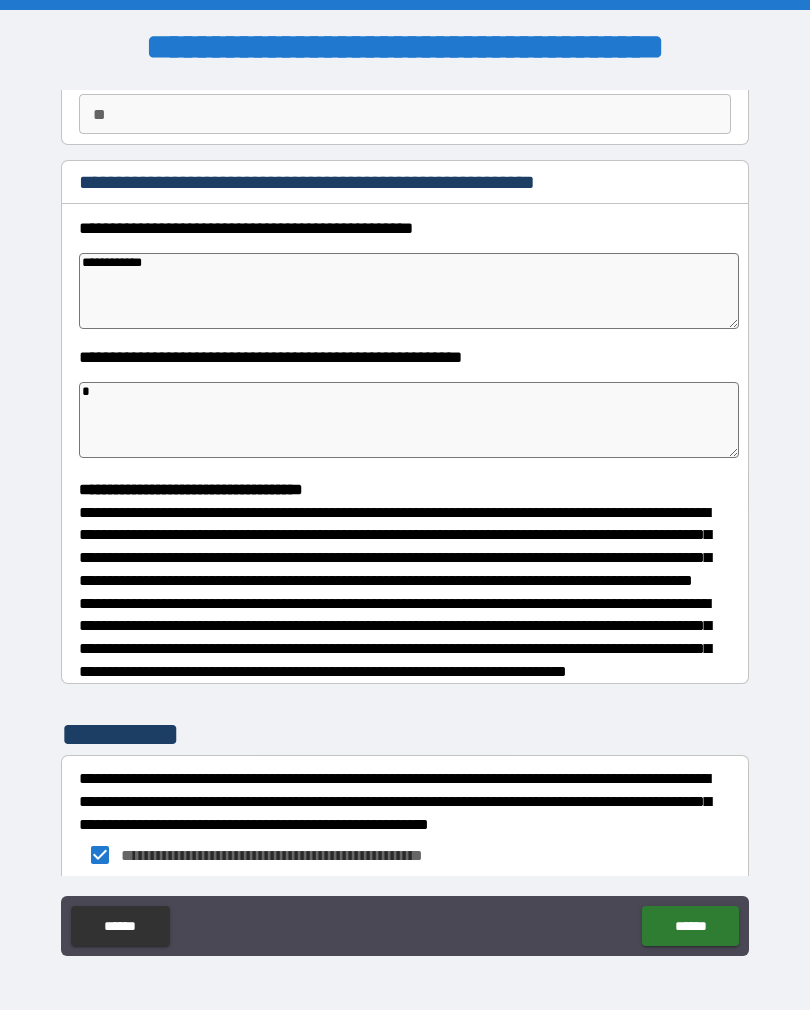 type on "*" 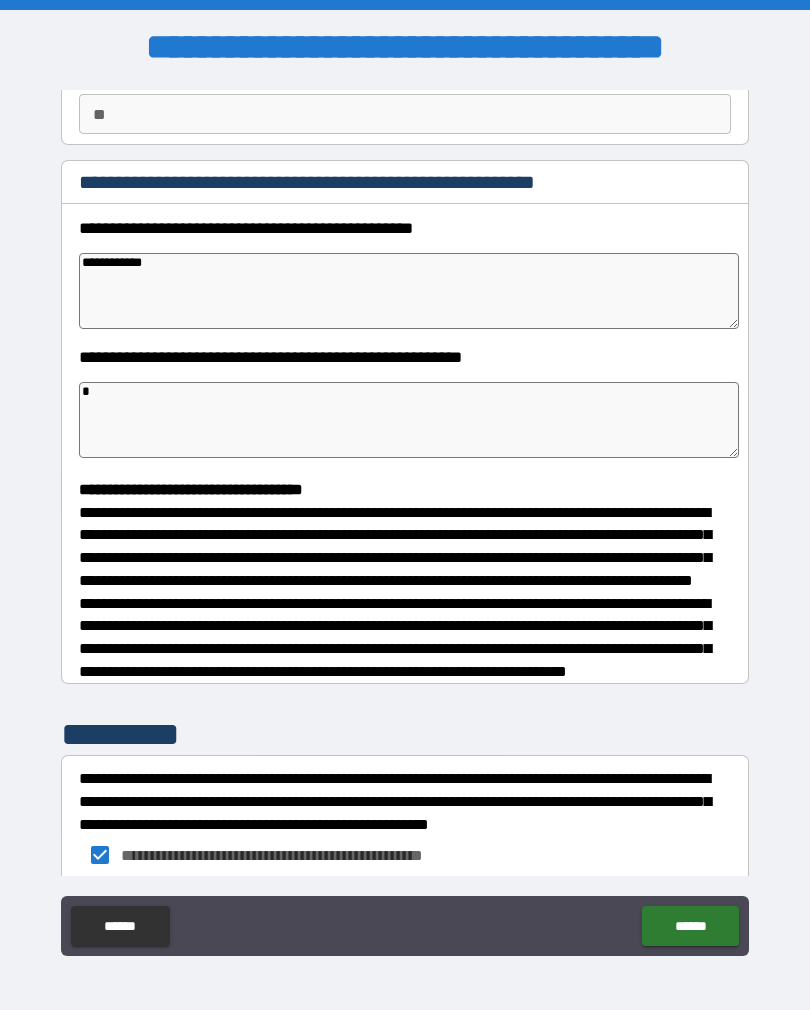 type on "*" 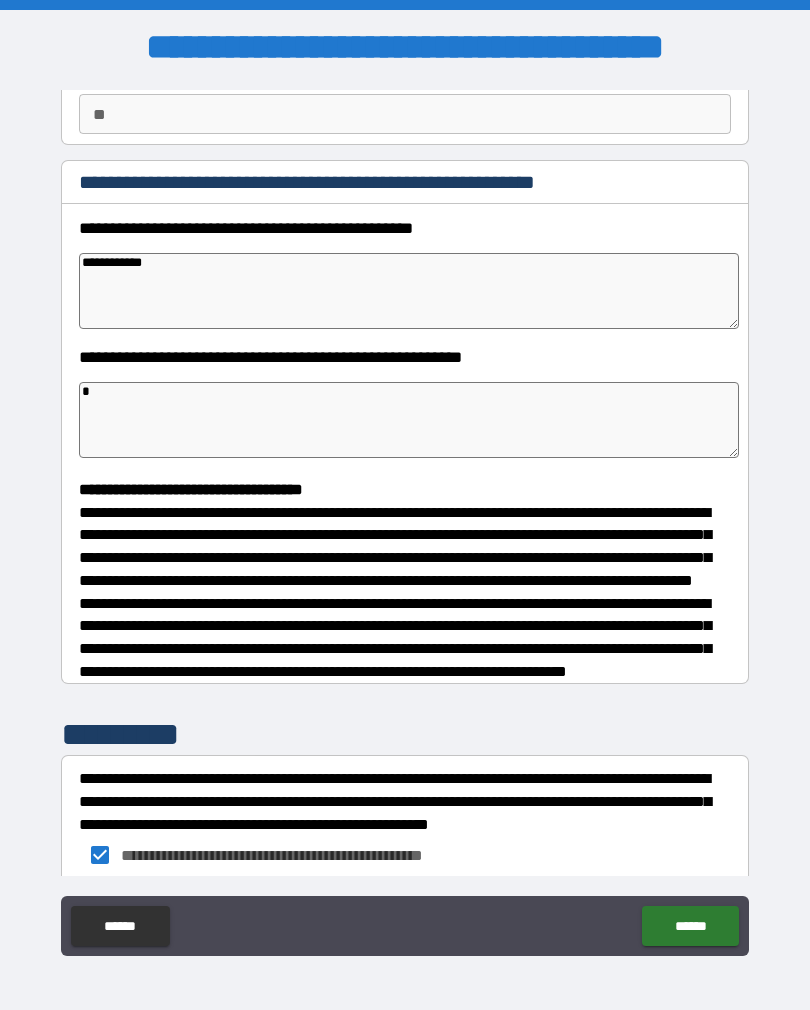type on "*" 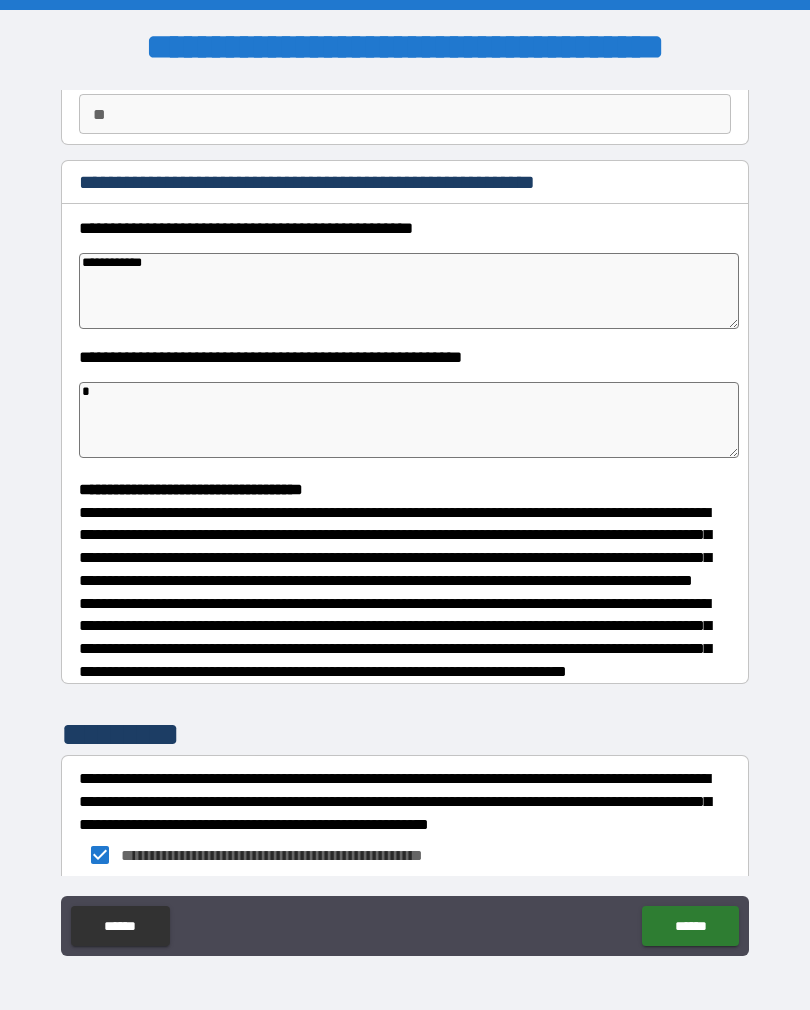 type on "**" 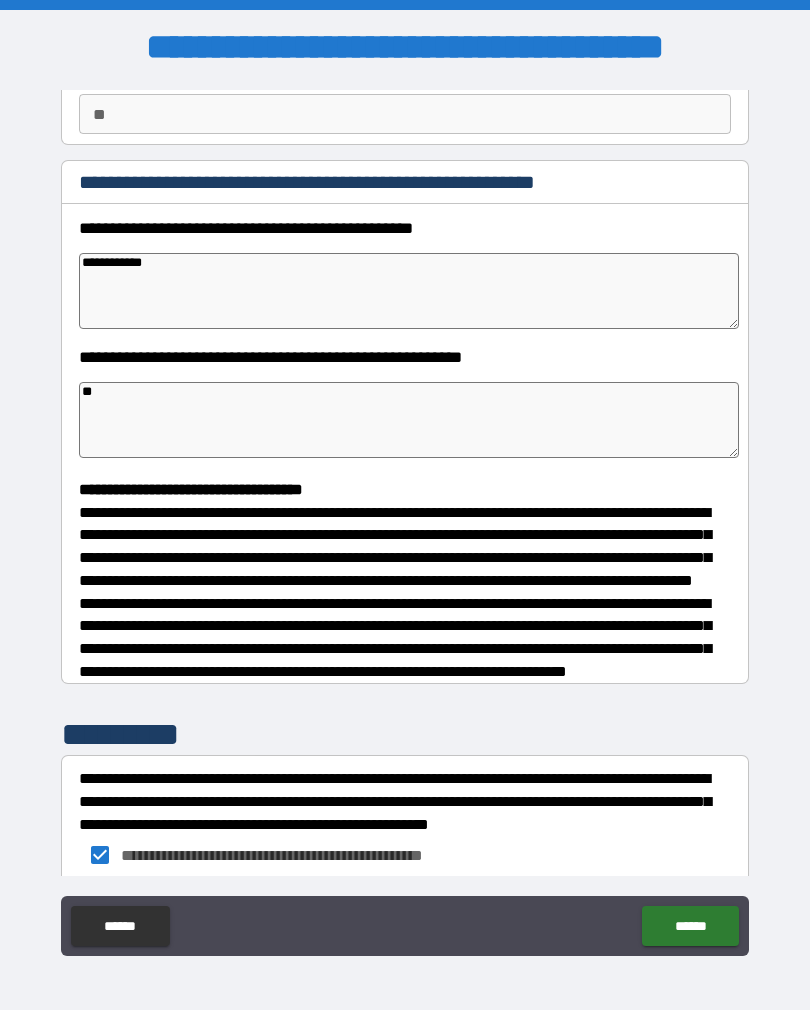 type on "*" 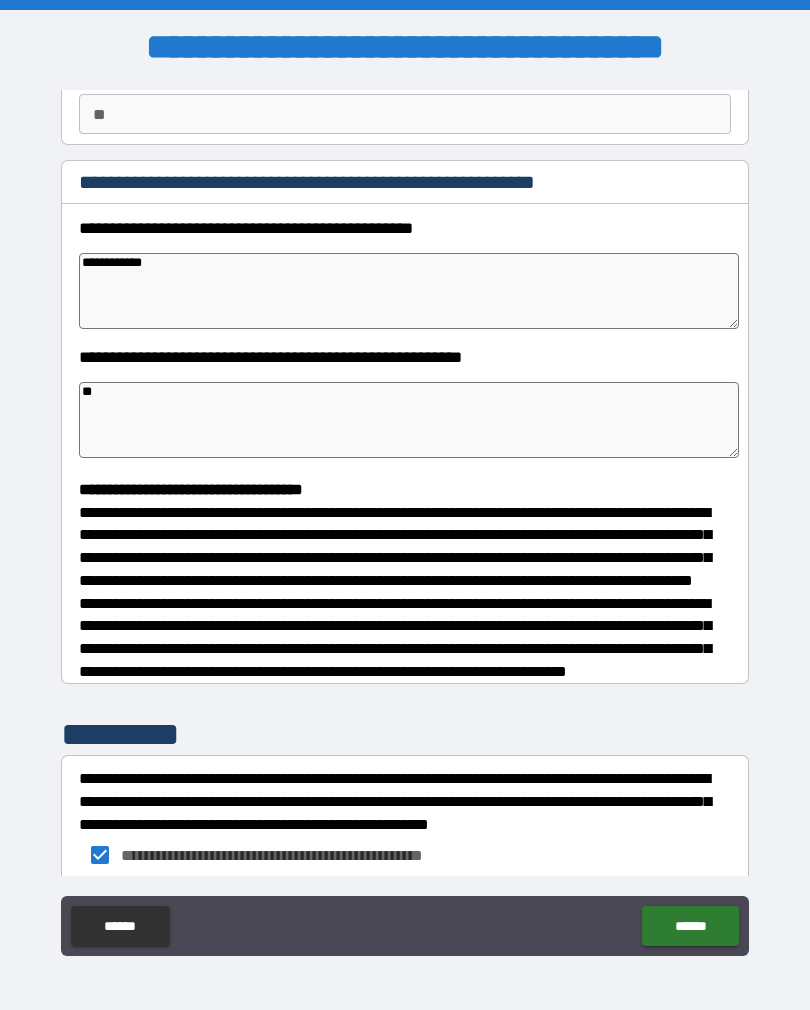 type on "***" 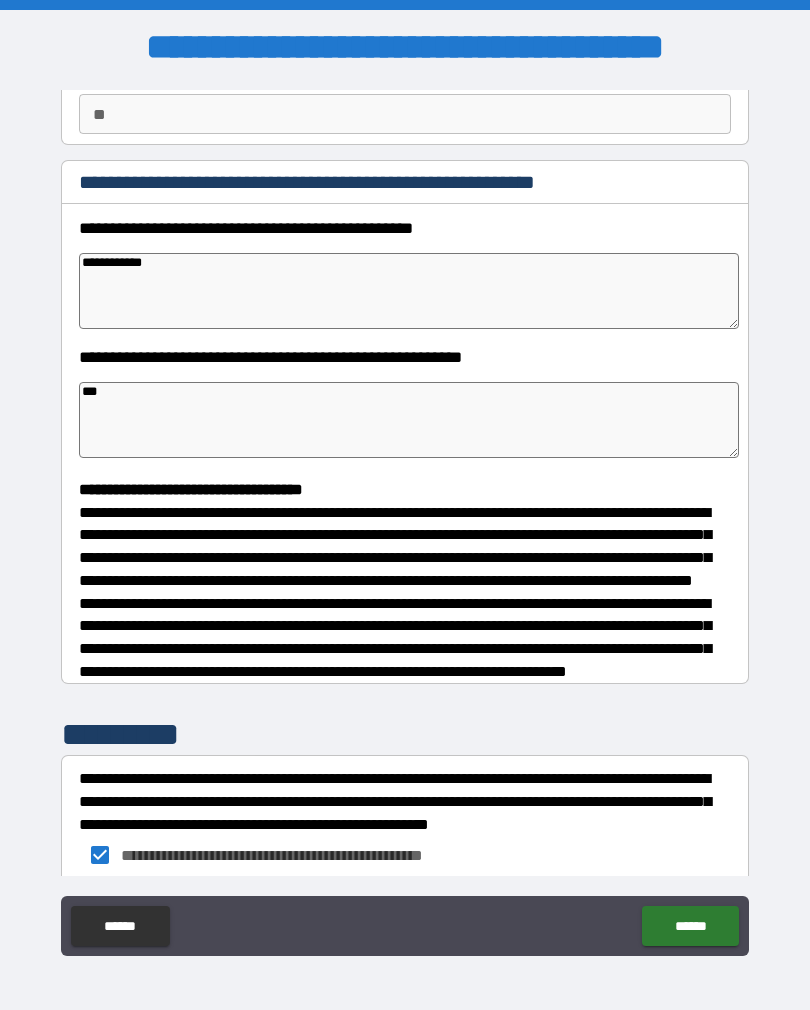 type on "*" 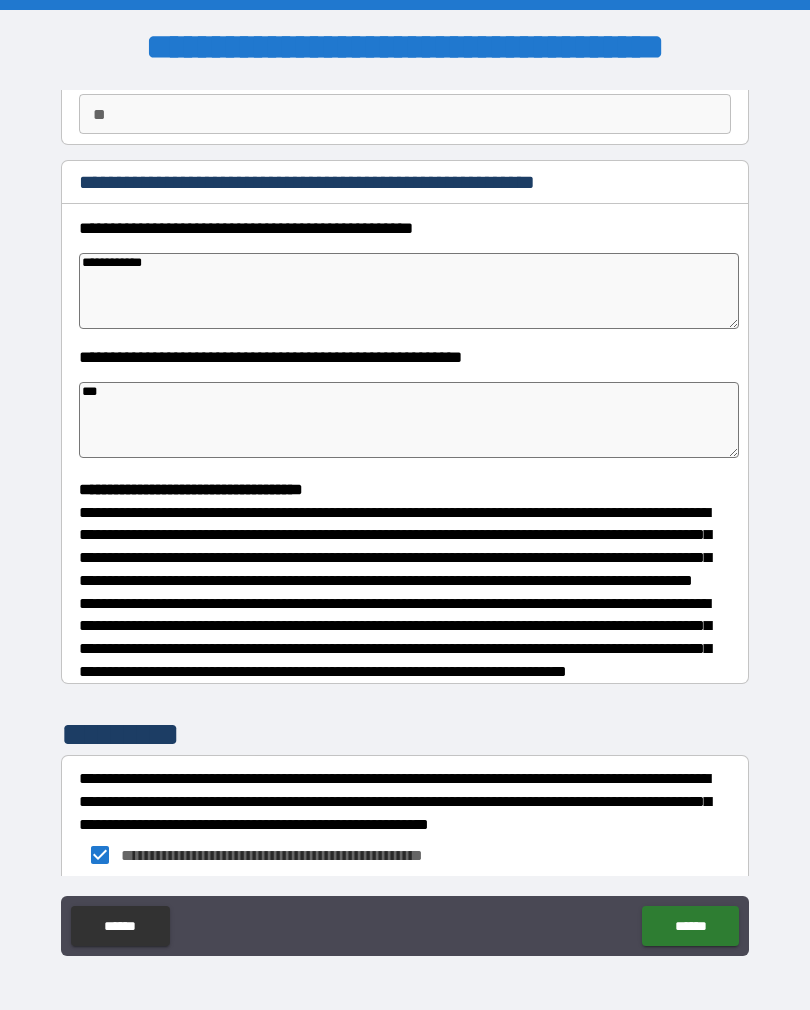 type on "*" 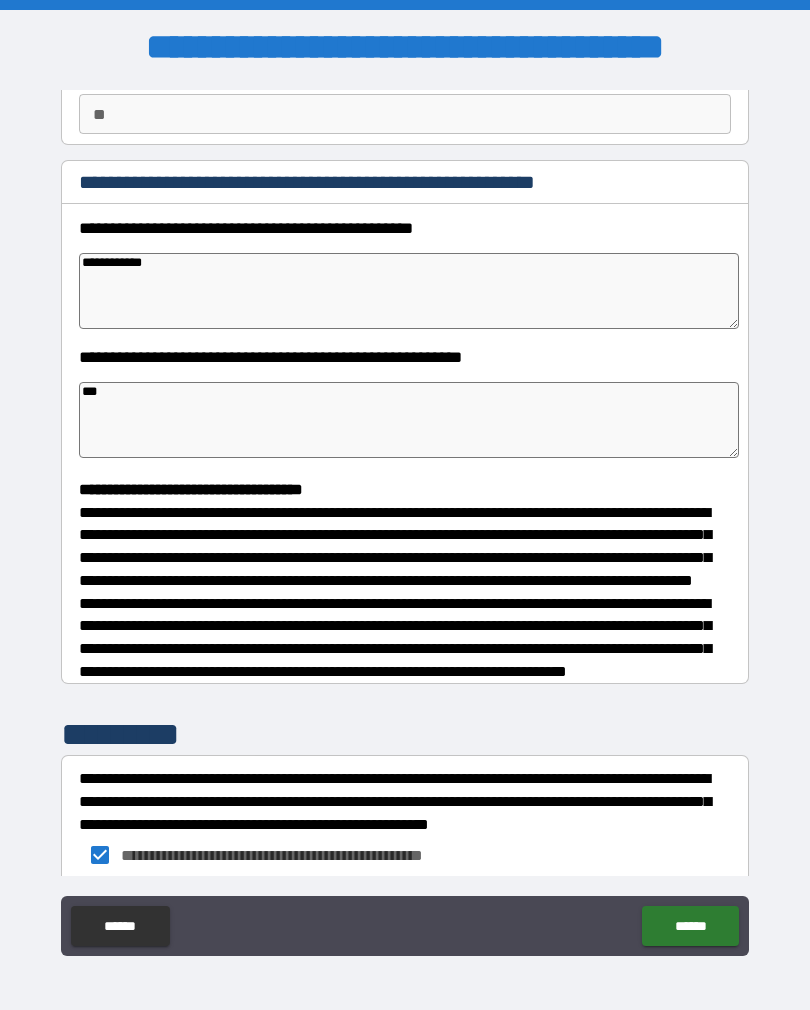 type on "*" 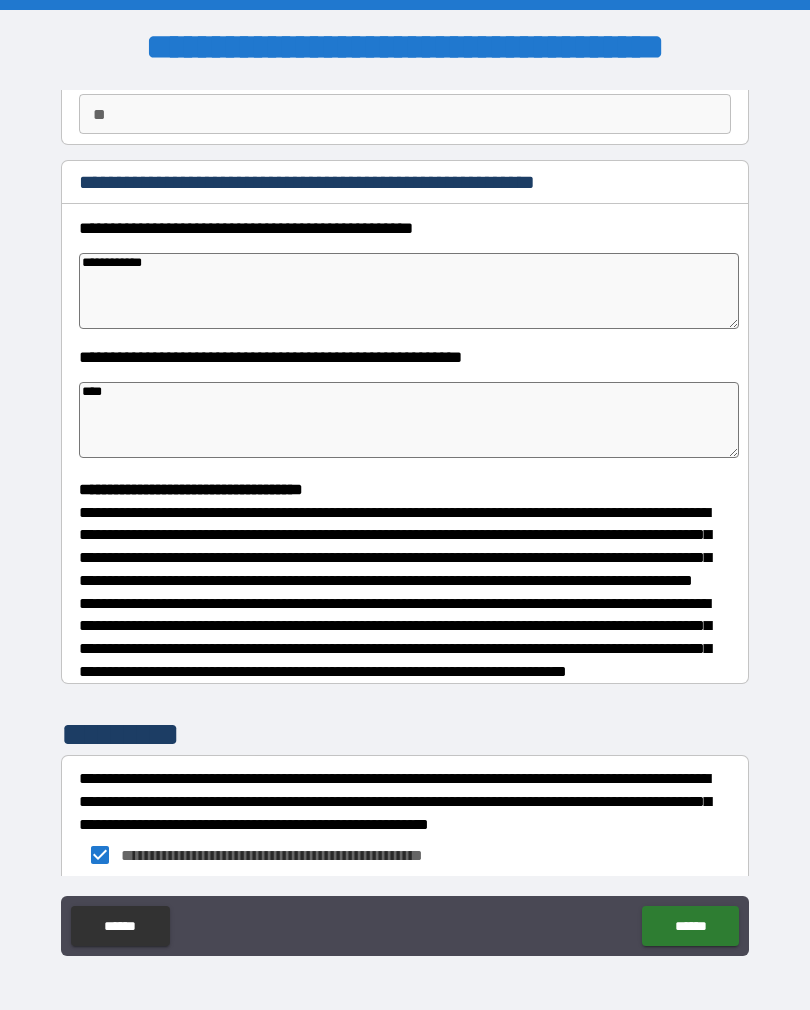 type on "*" 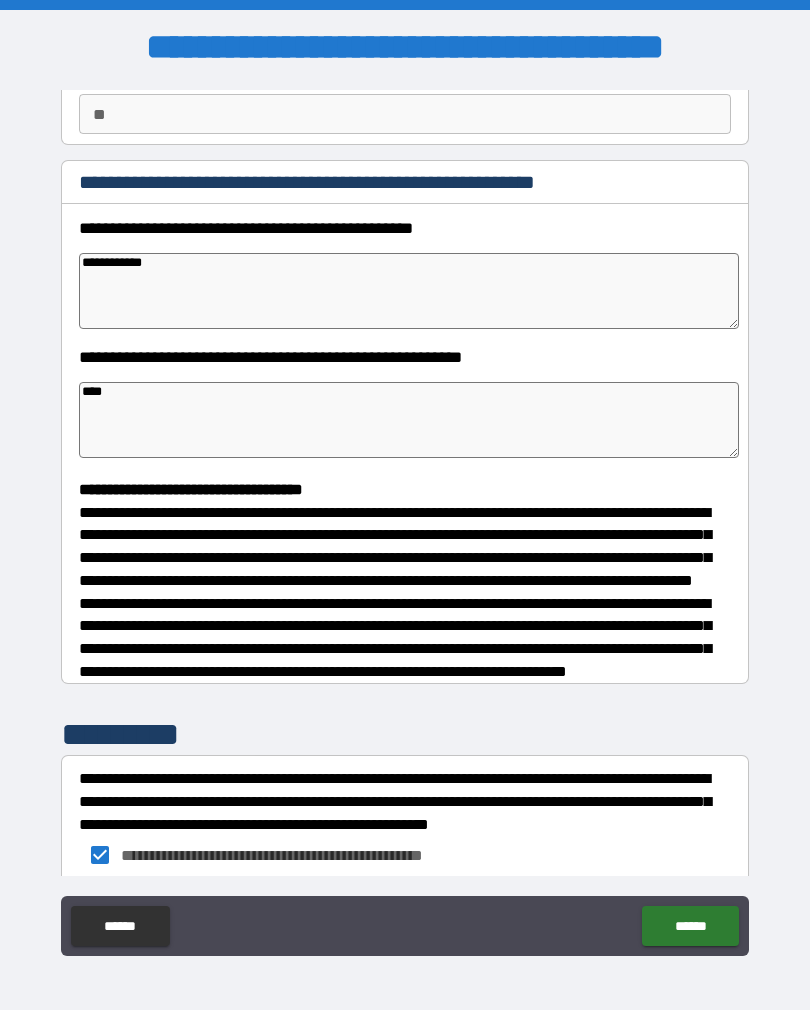 type on "*" 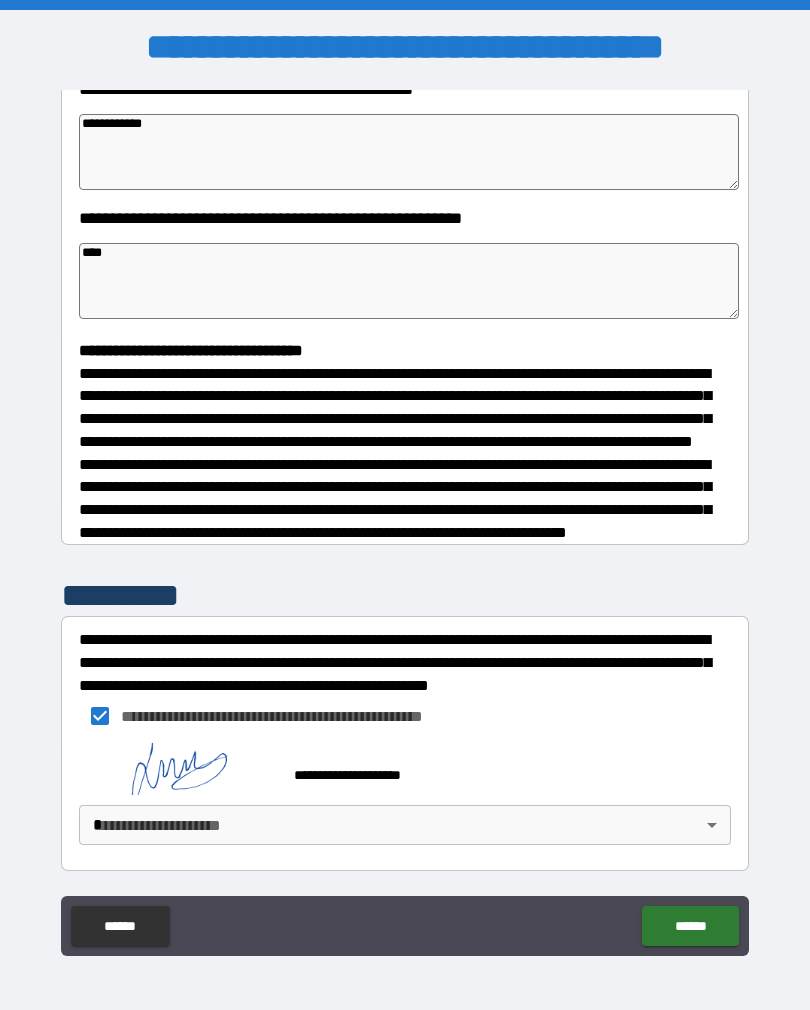 scroll, scrollTop: 365, scrollLeft: 0, axis: vertical 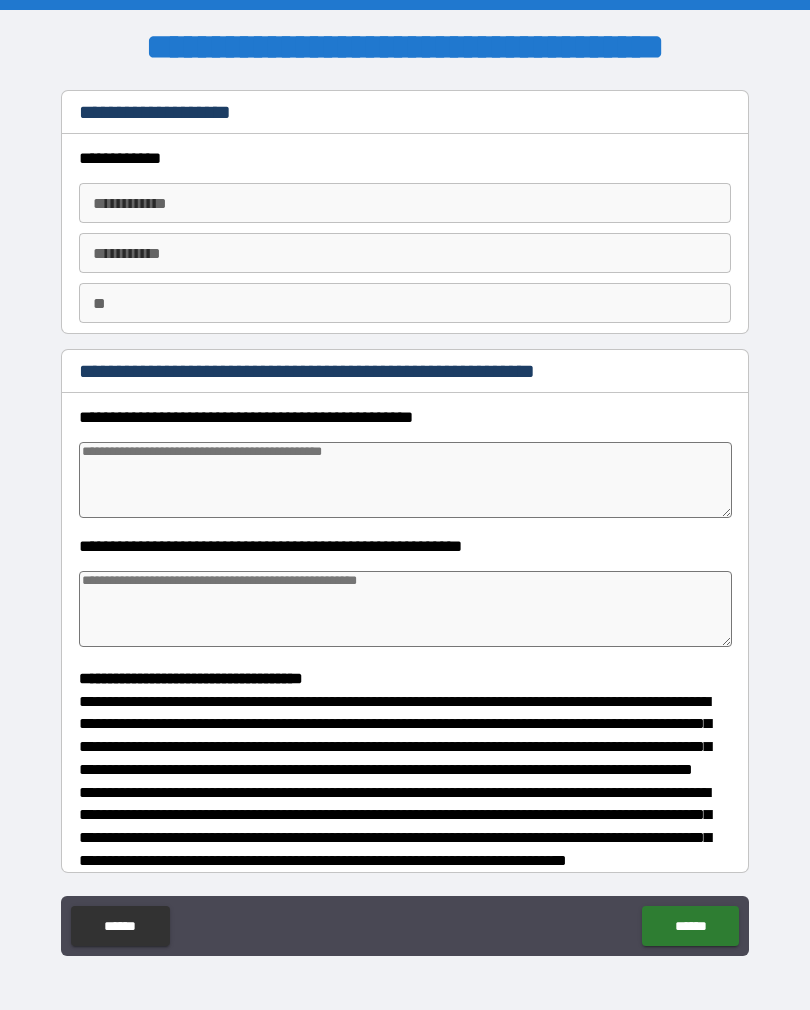 type on "*" 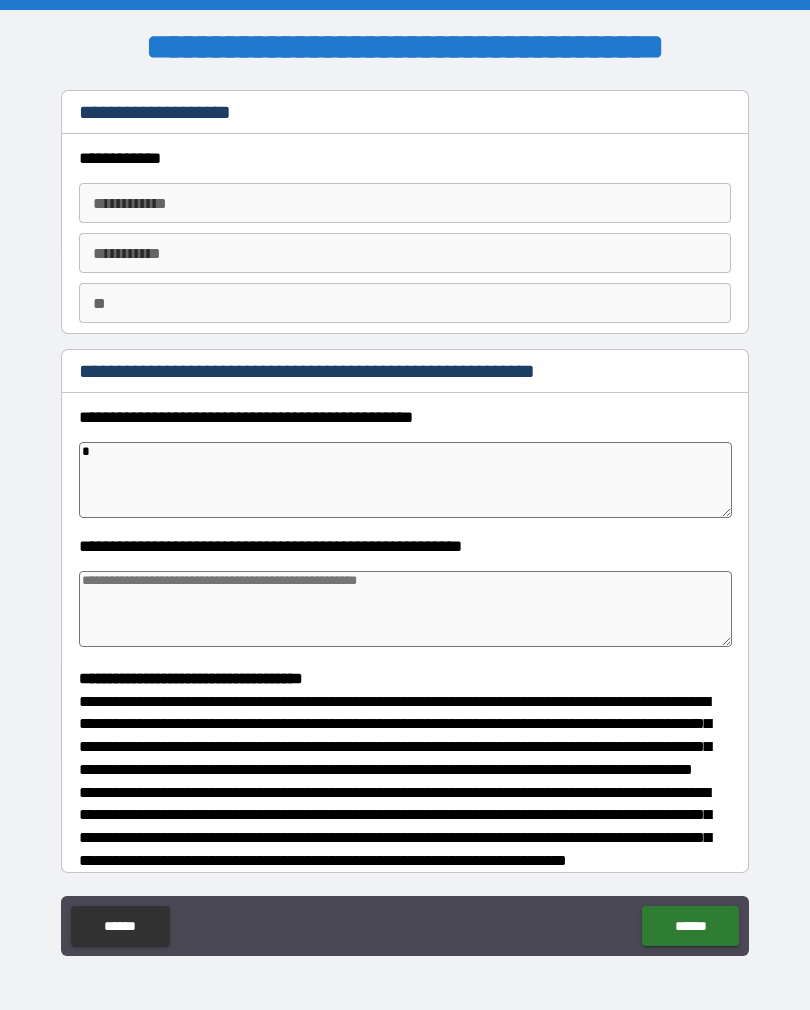 type on "*" 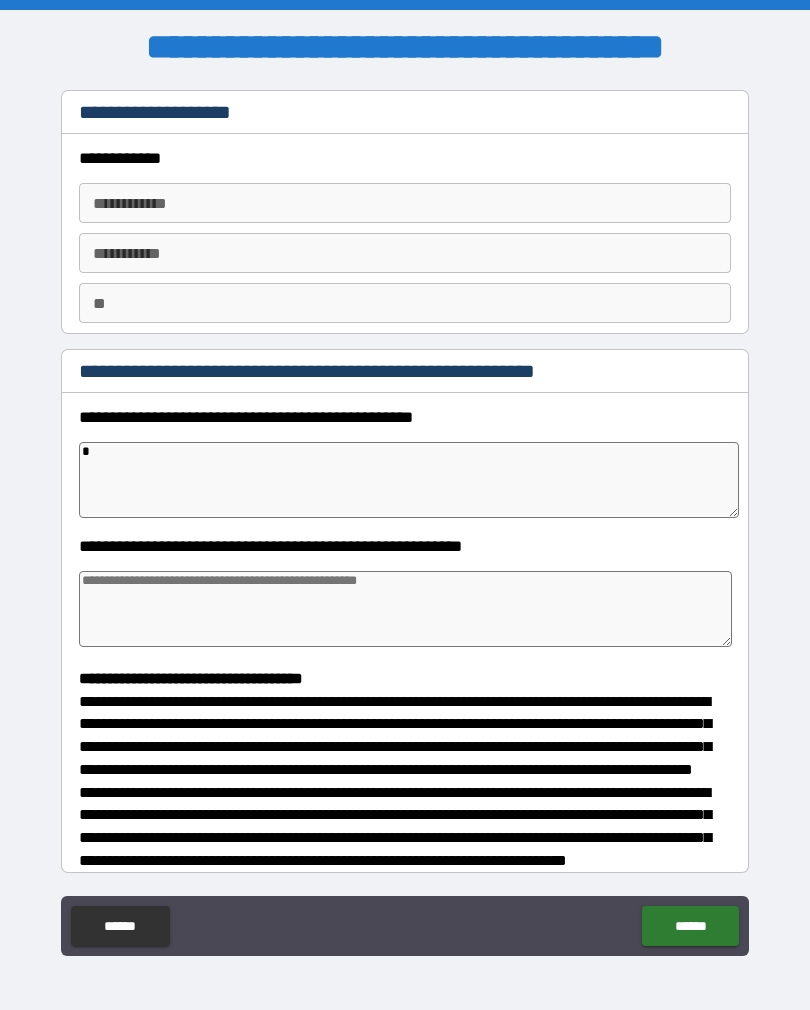 type 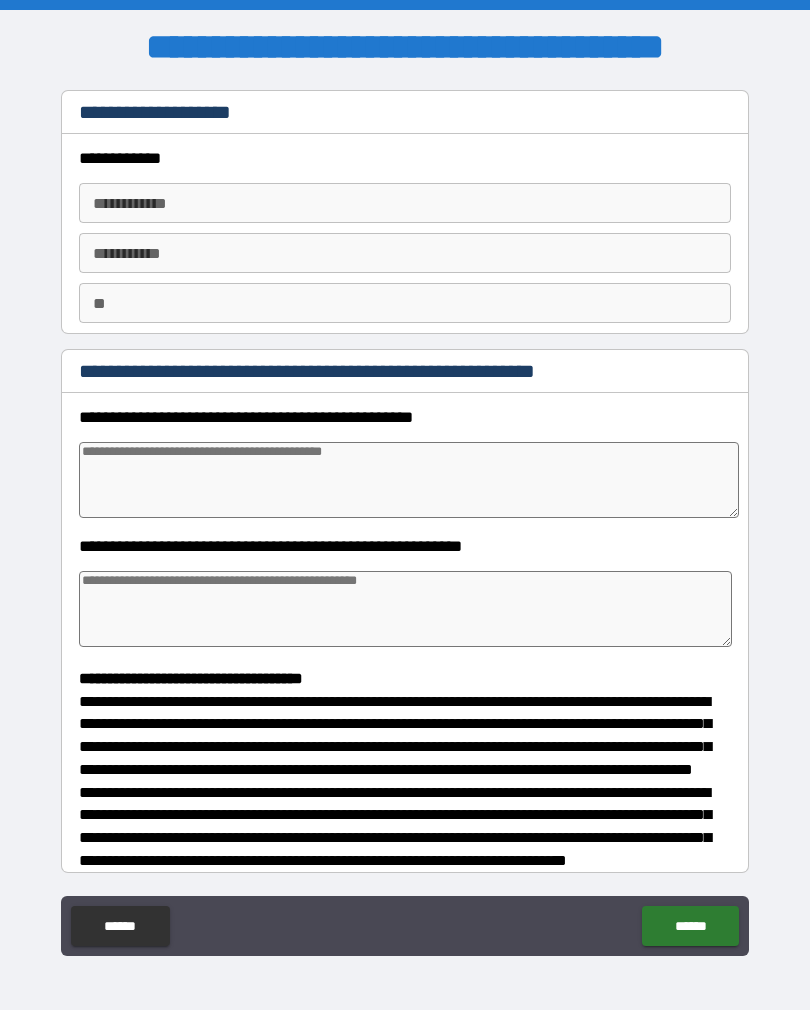 type on "*" 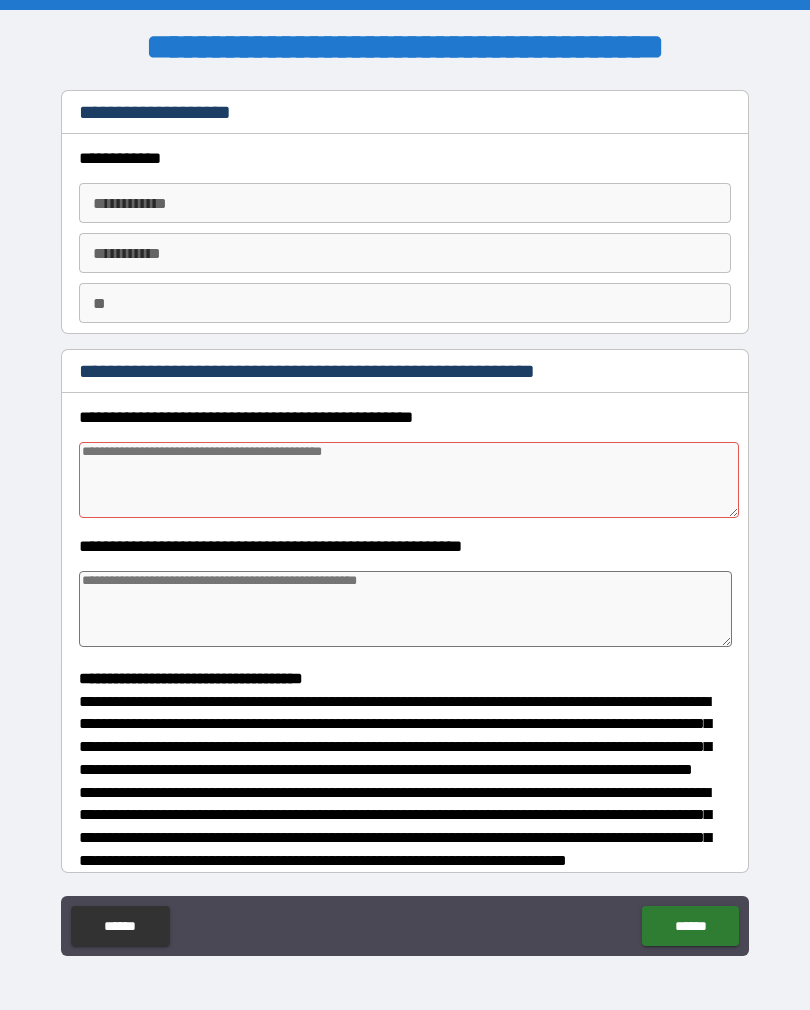 type on "*" 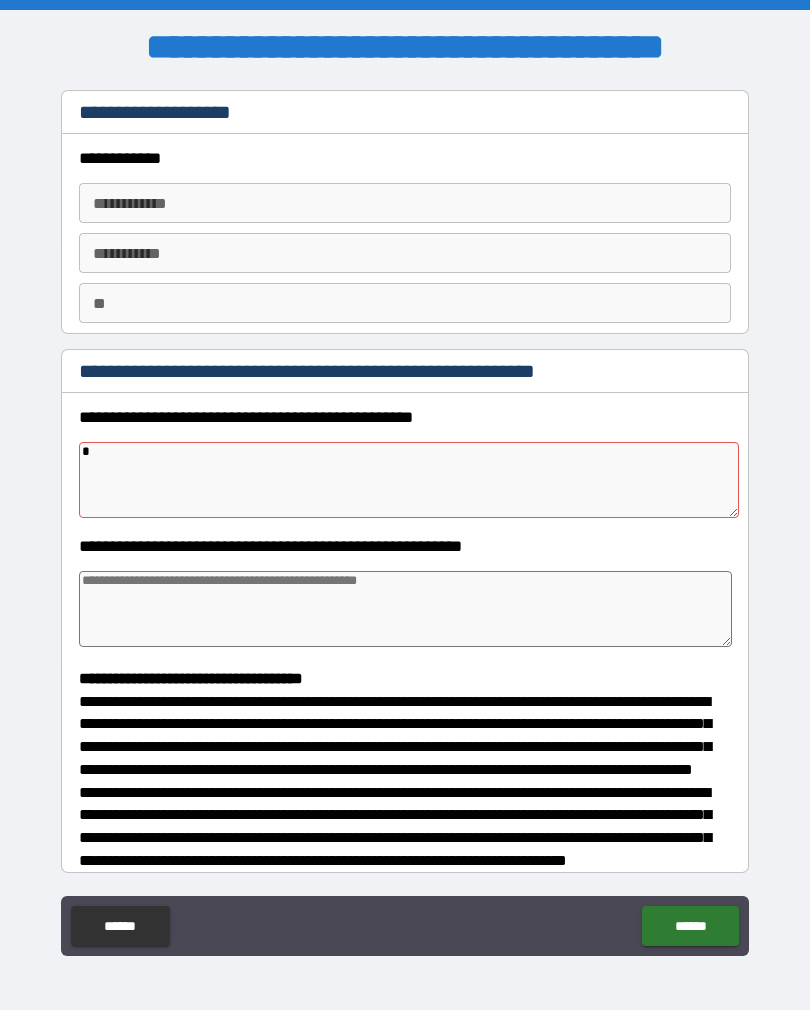type on "*" 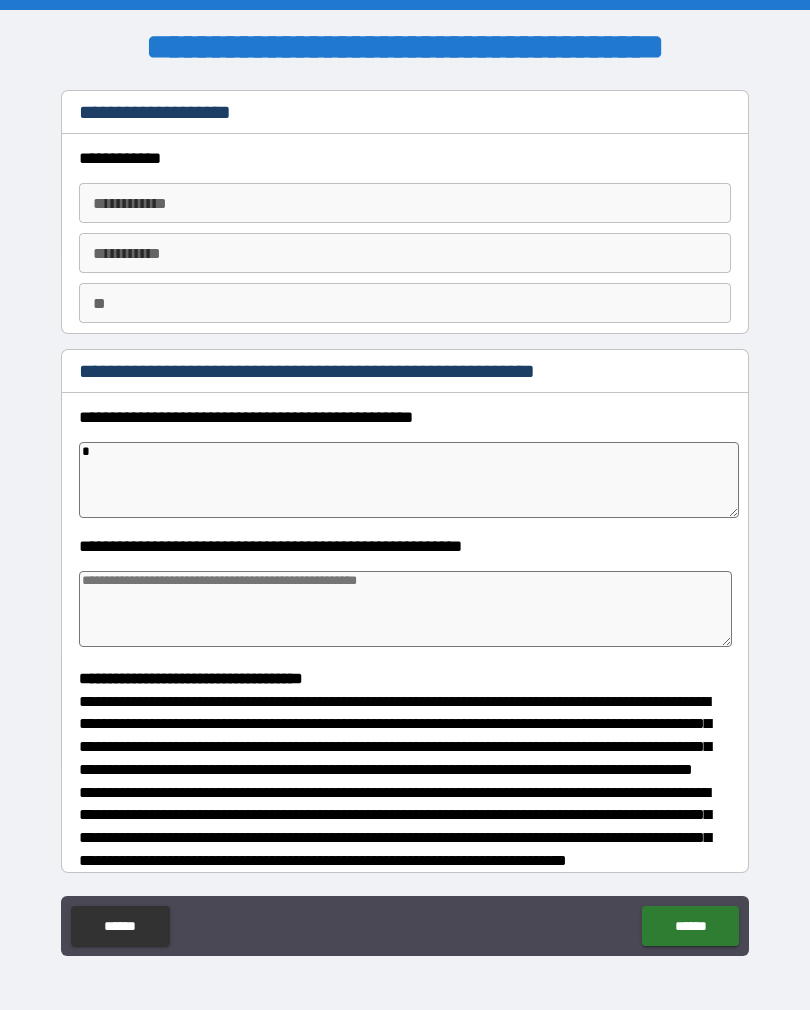 type on "**" 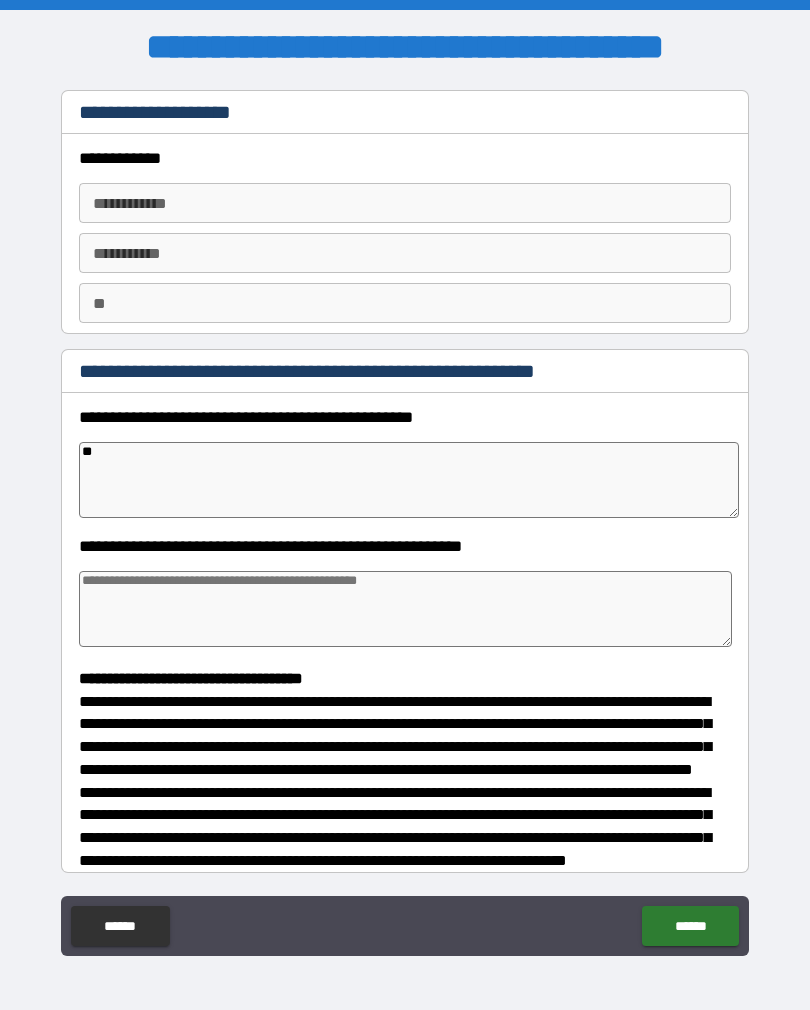 type on "*" 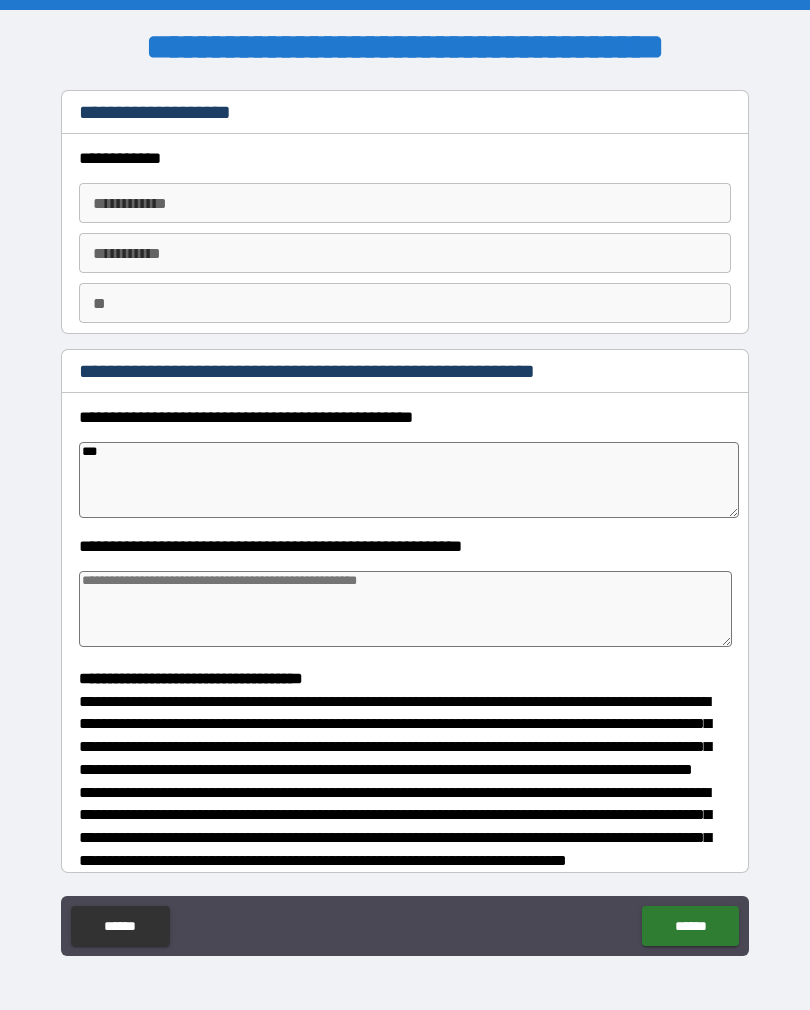 type on "*" 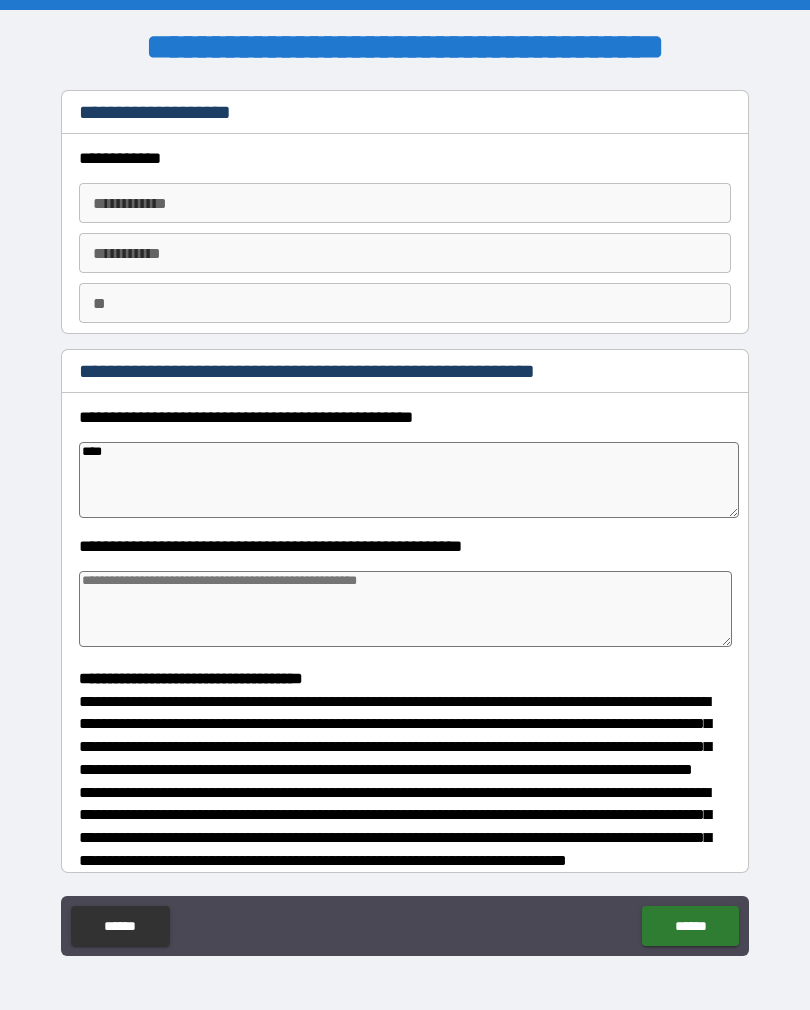 type on "*" 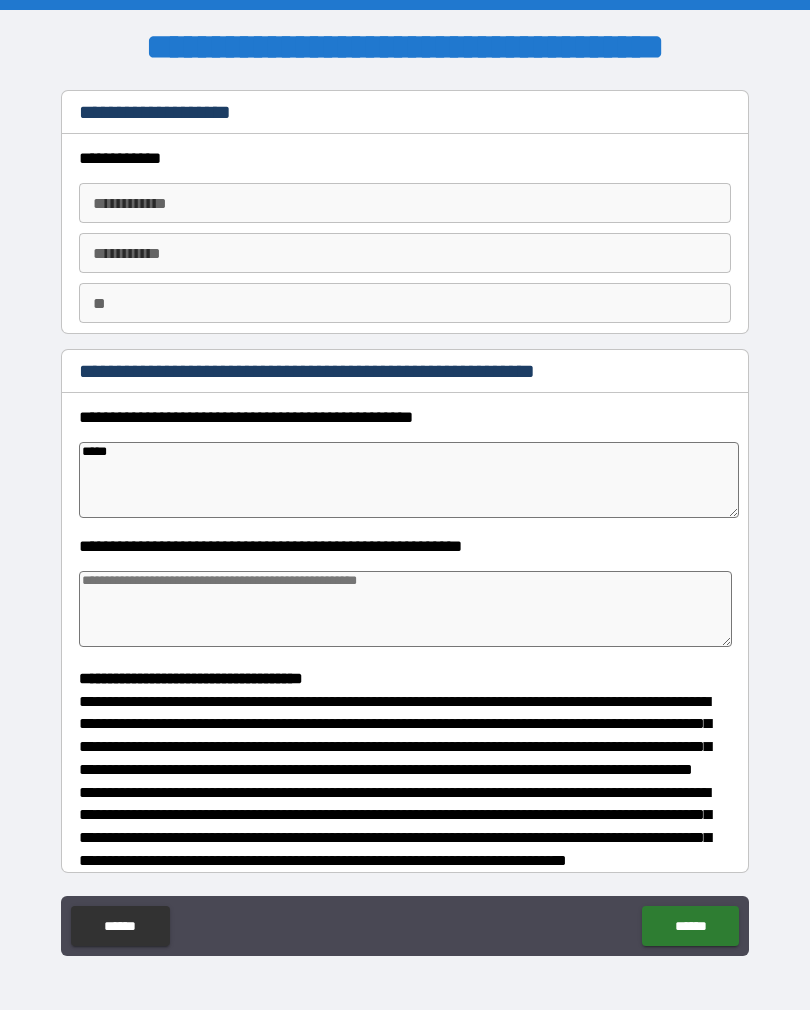 type on "*" 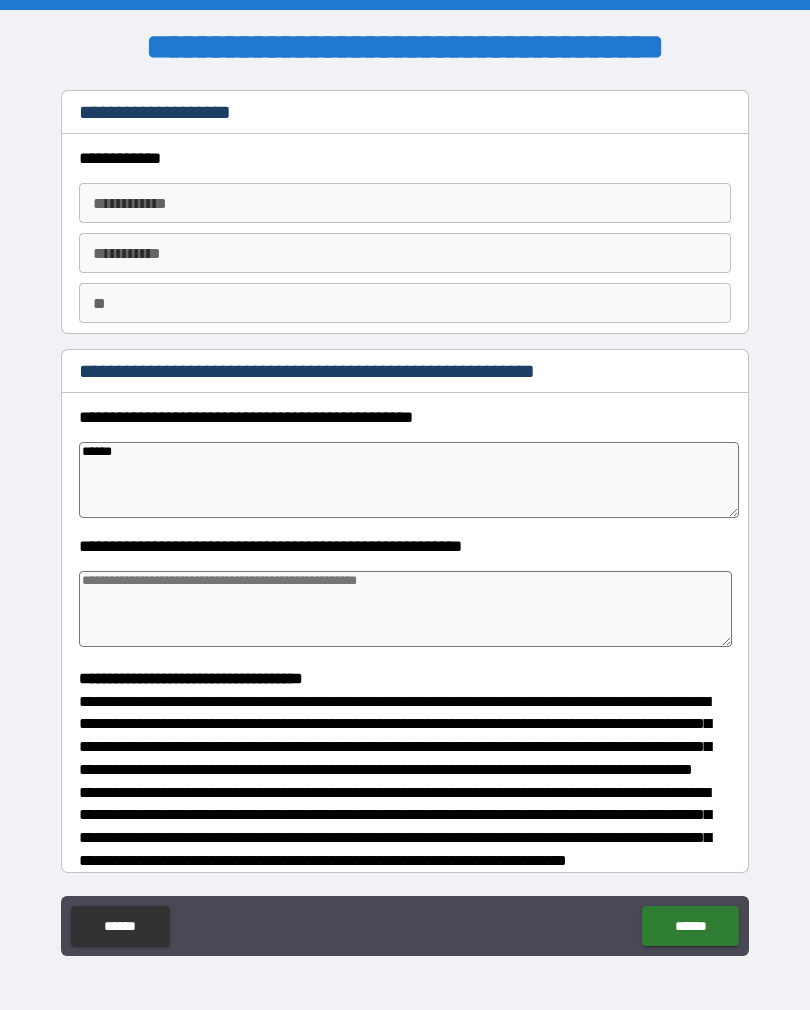 type on "*" 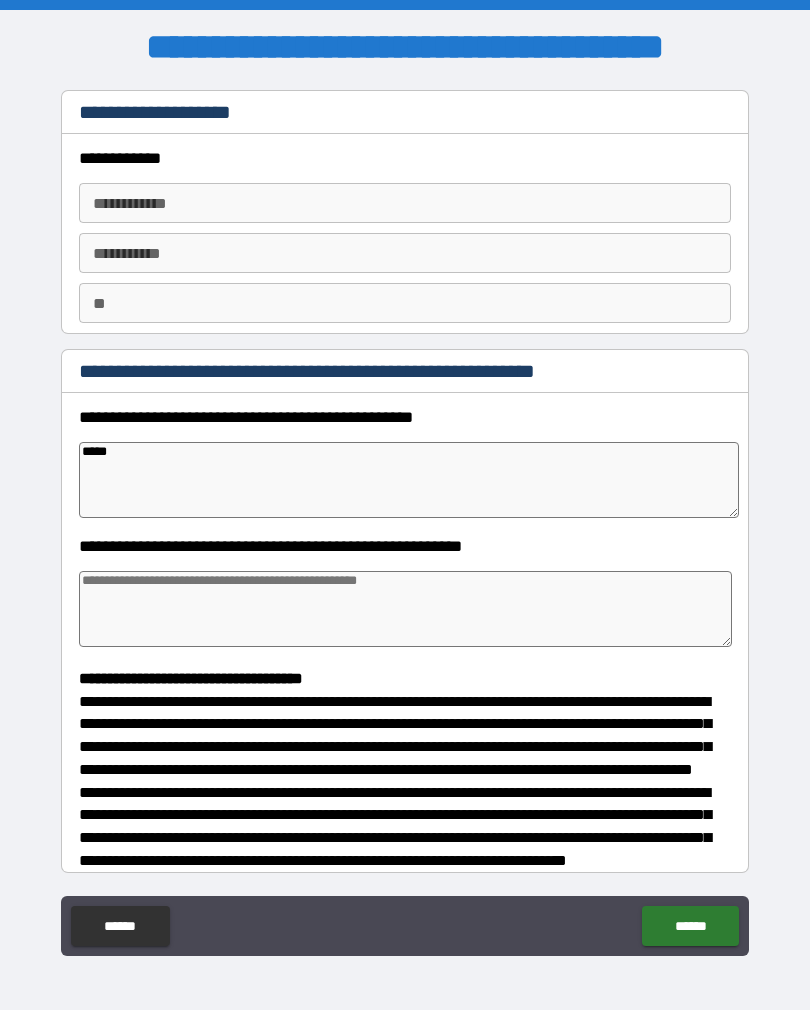 type on "****" 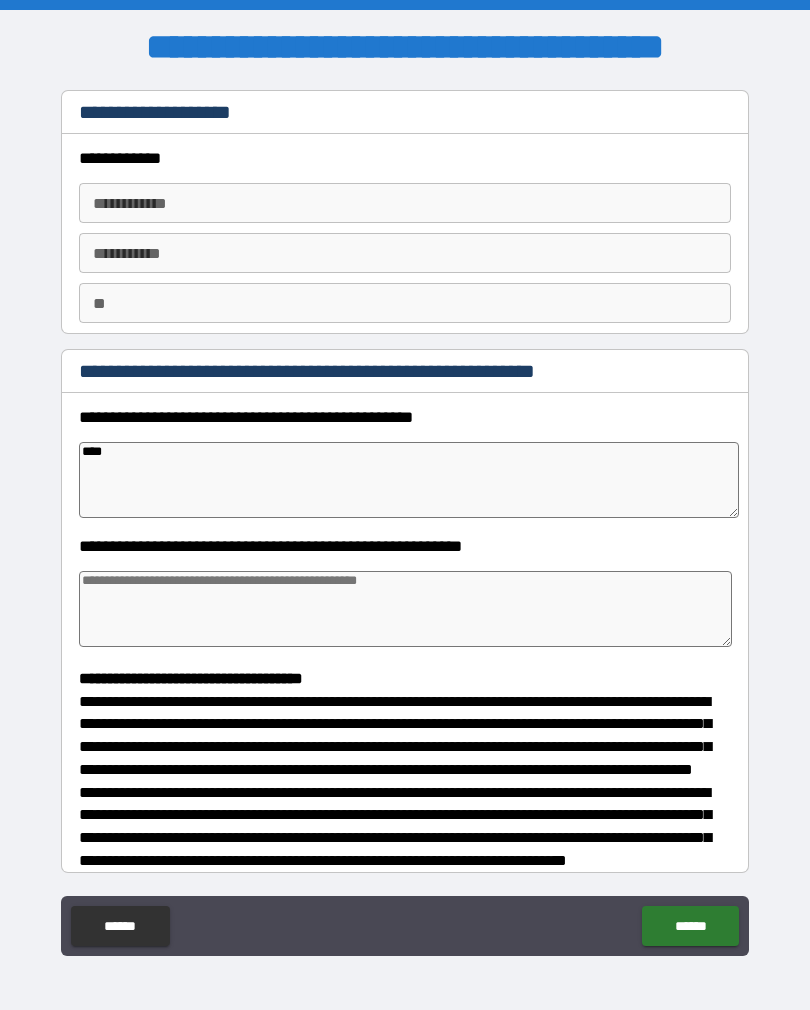 type on "***" 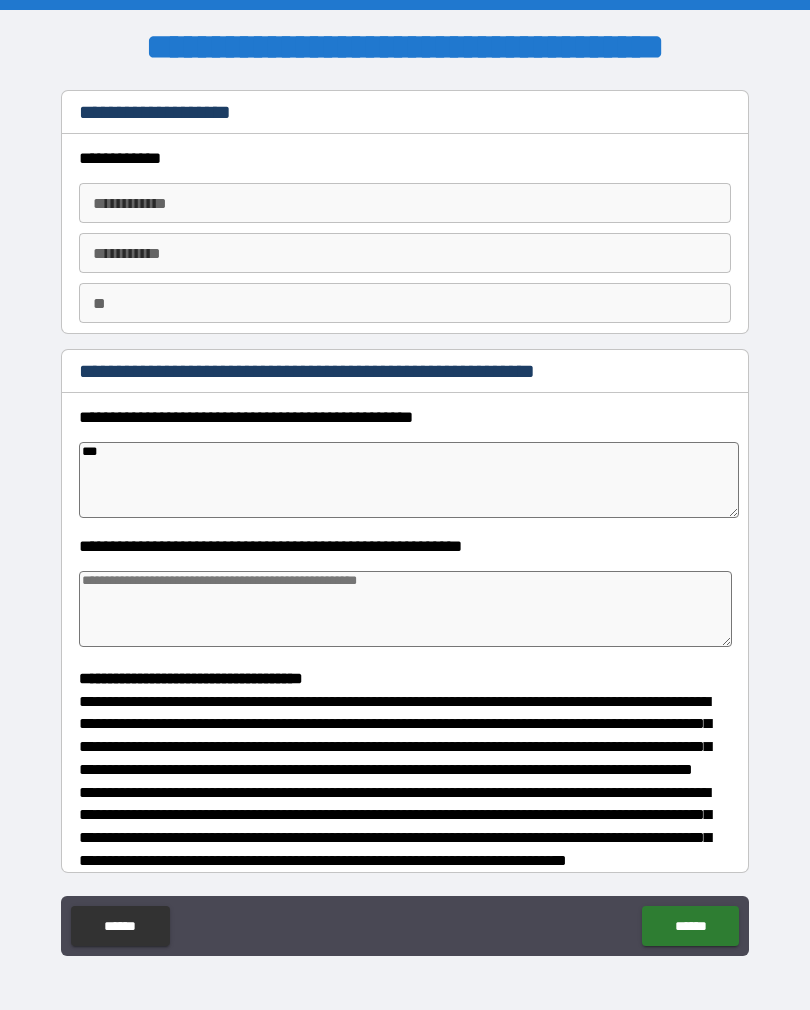 type on "*" 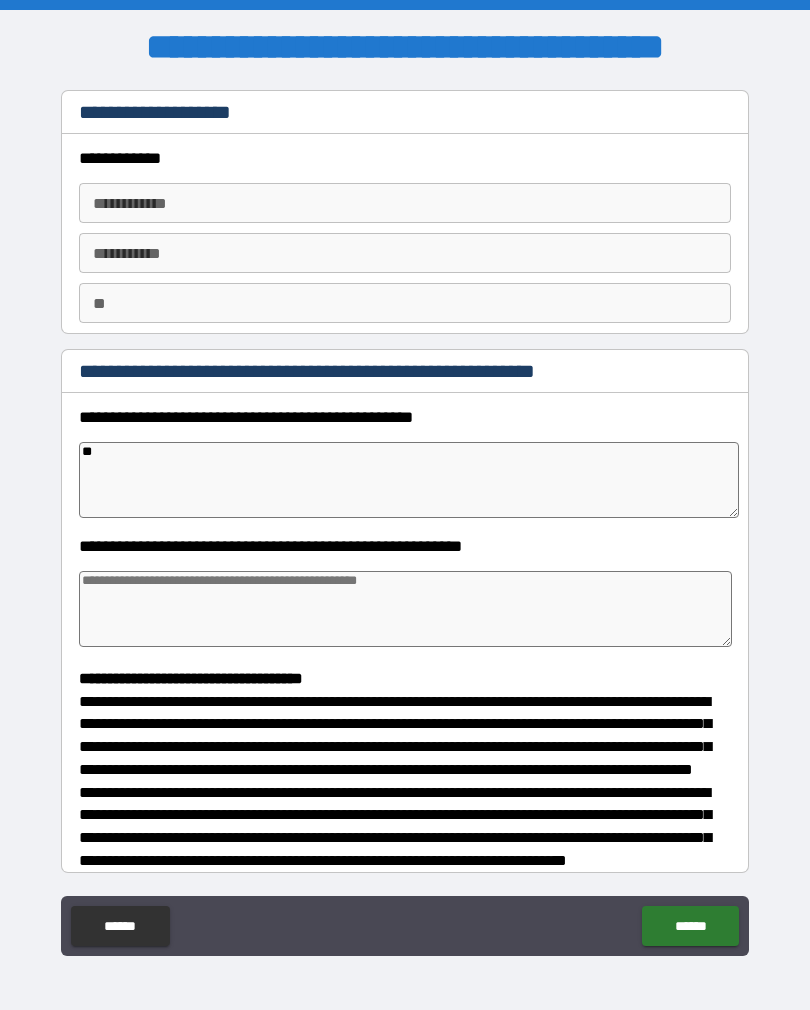 type on "*" 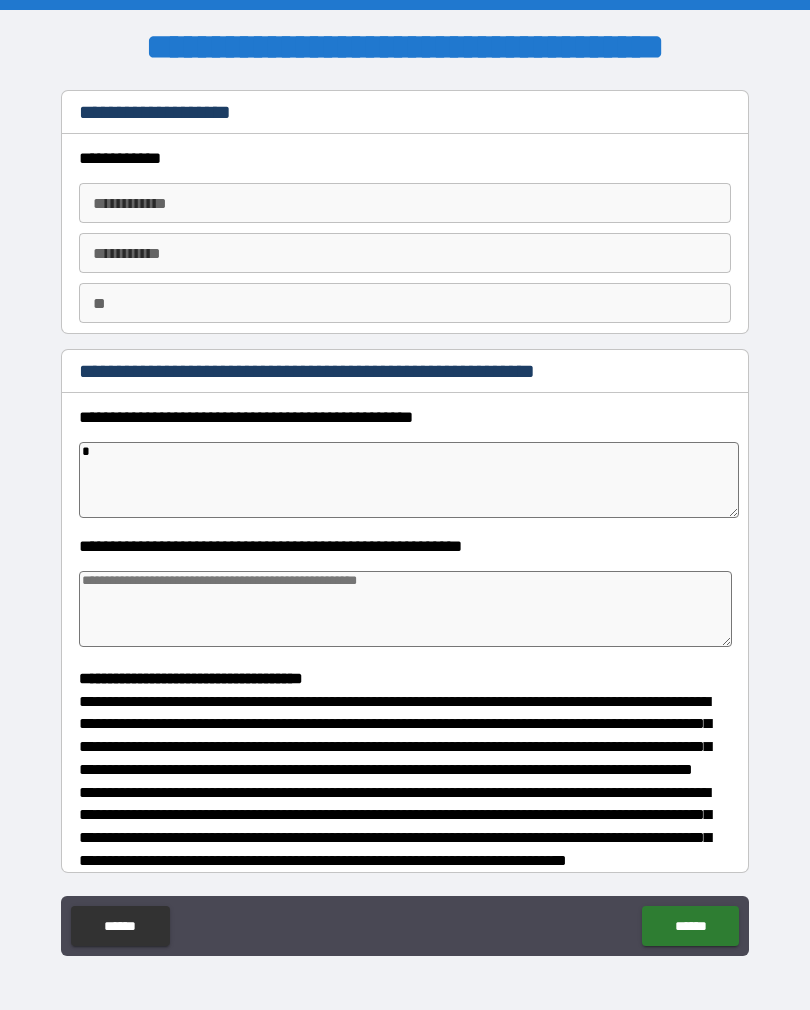 type on "*" 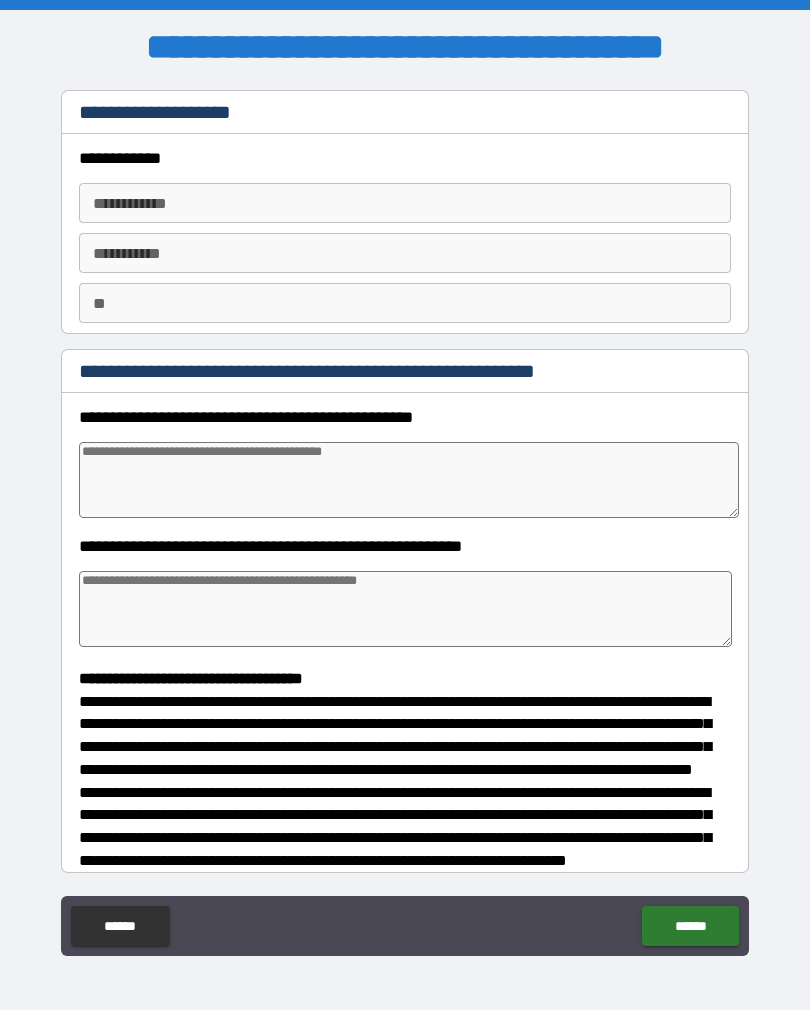 type on "*" 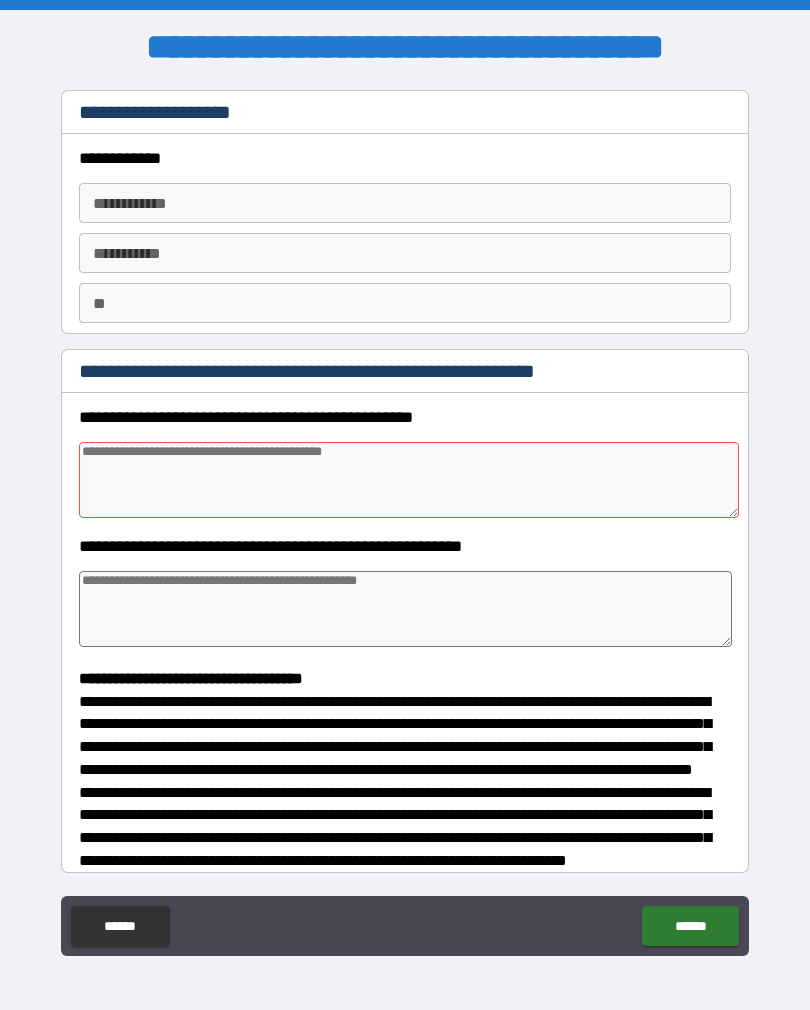 type on "*" 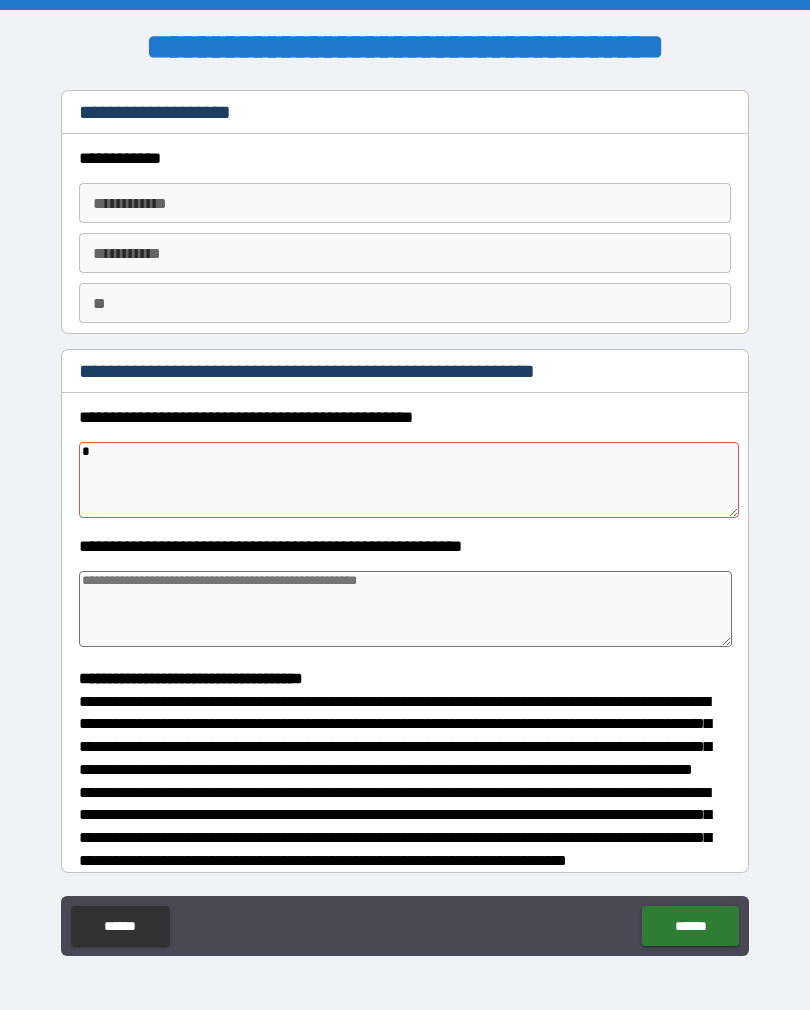 type on "*" 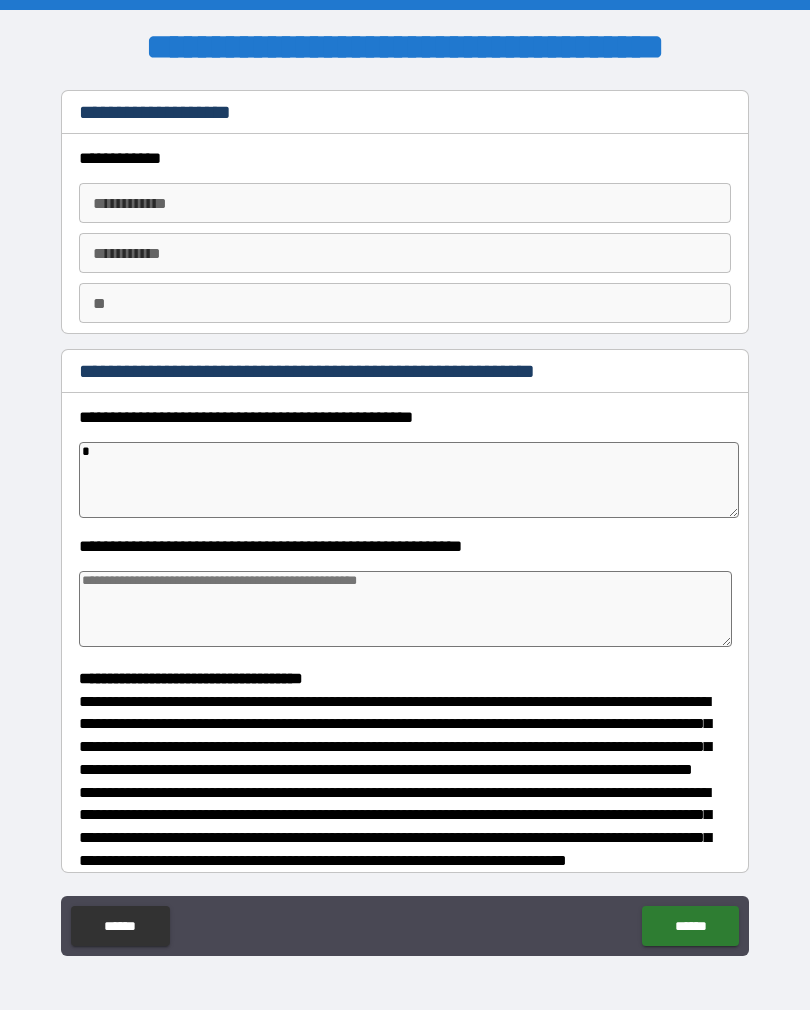 type on "**" 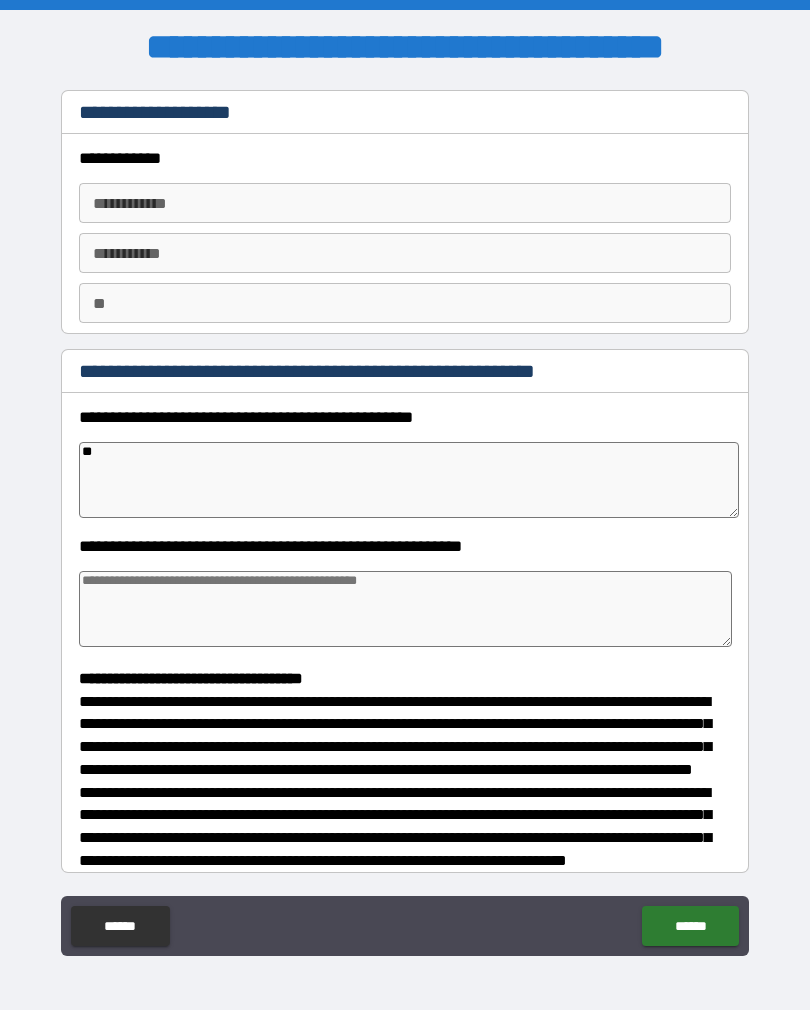 type on "*" 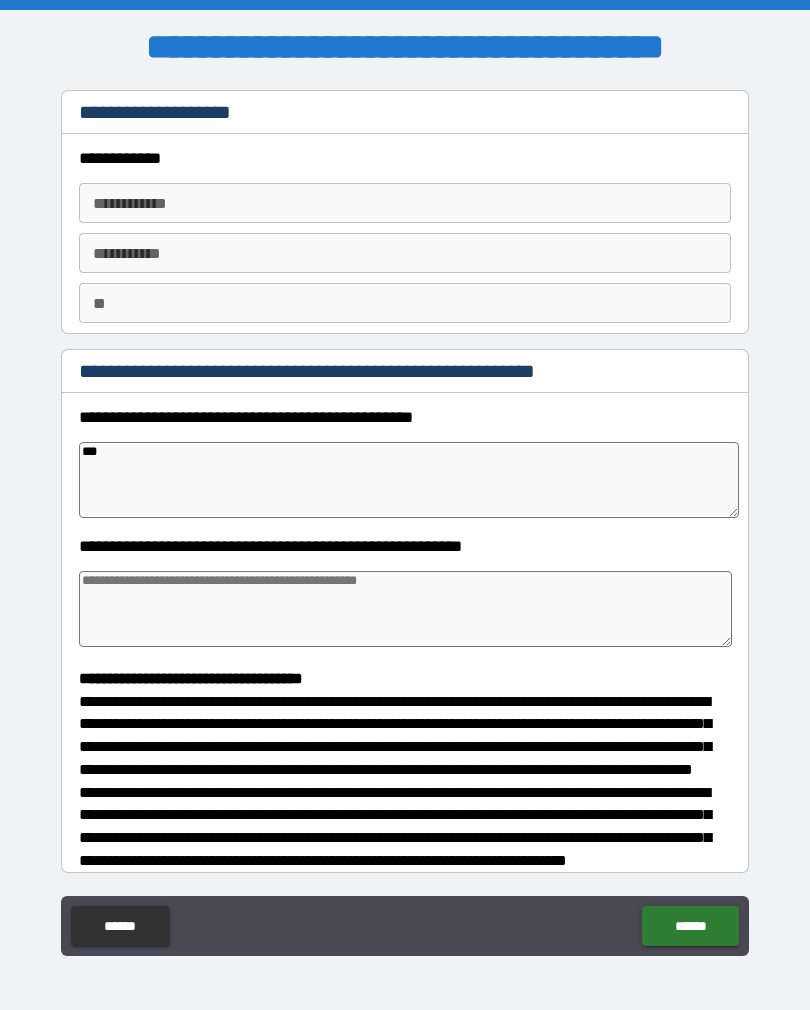 type on "*" 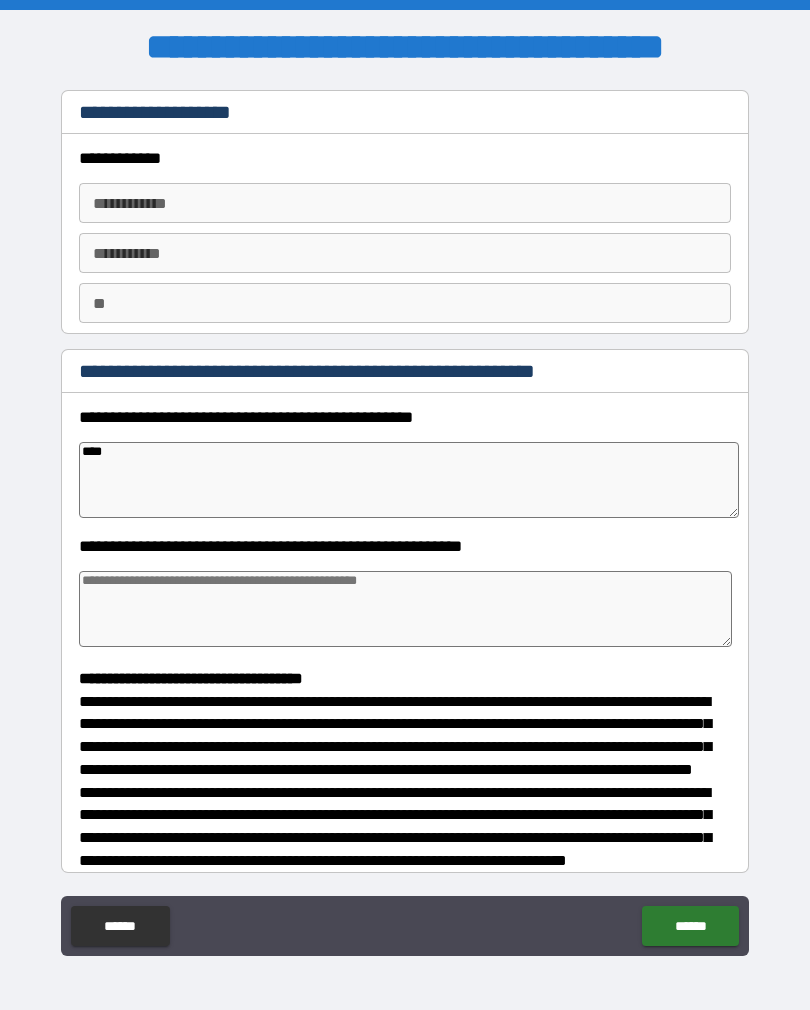 type on "*" 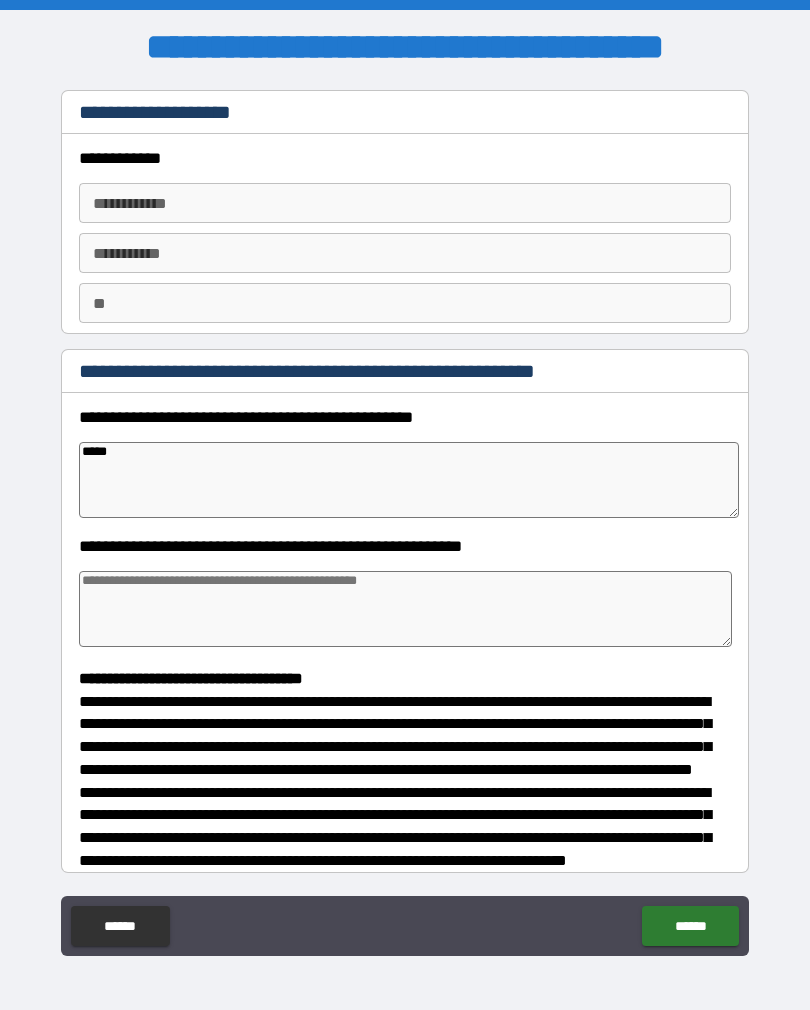 type on "*" 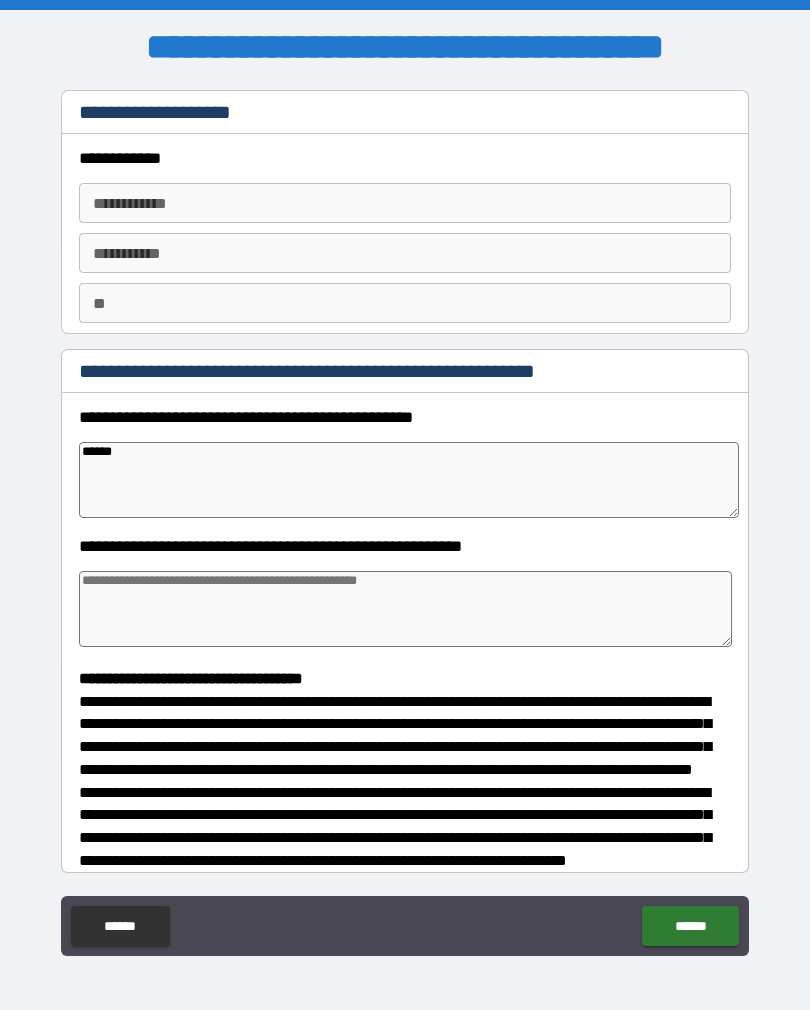 type on "*" 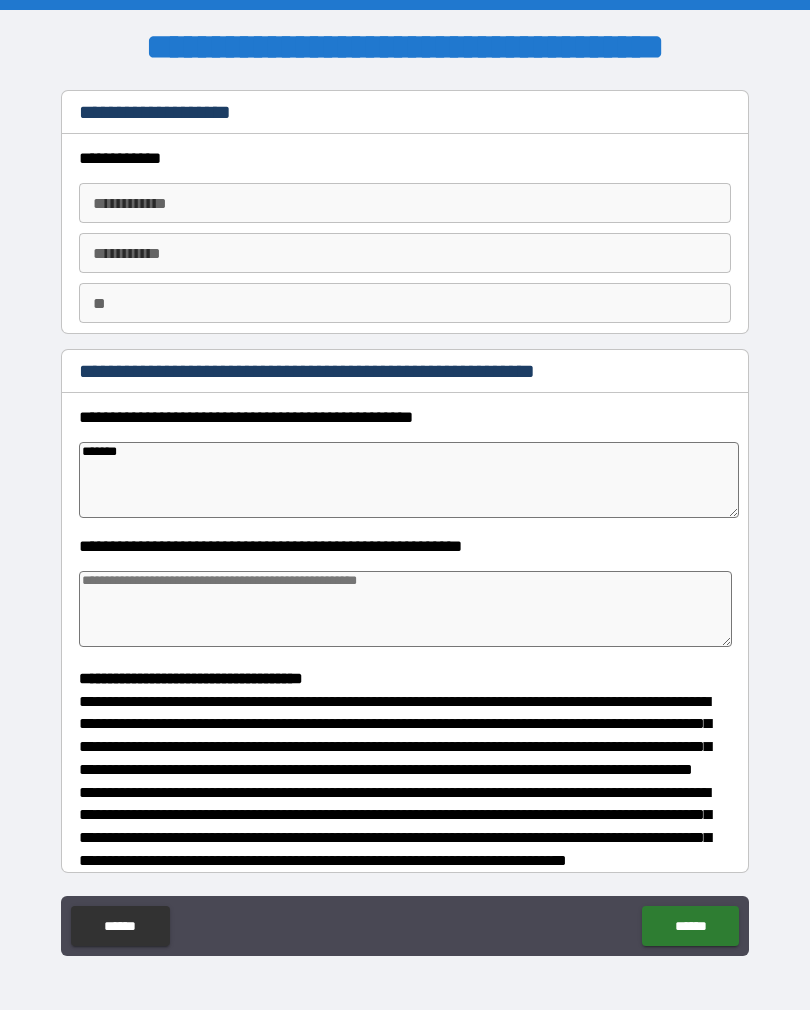 type on "*" 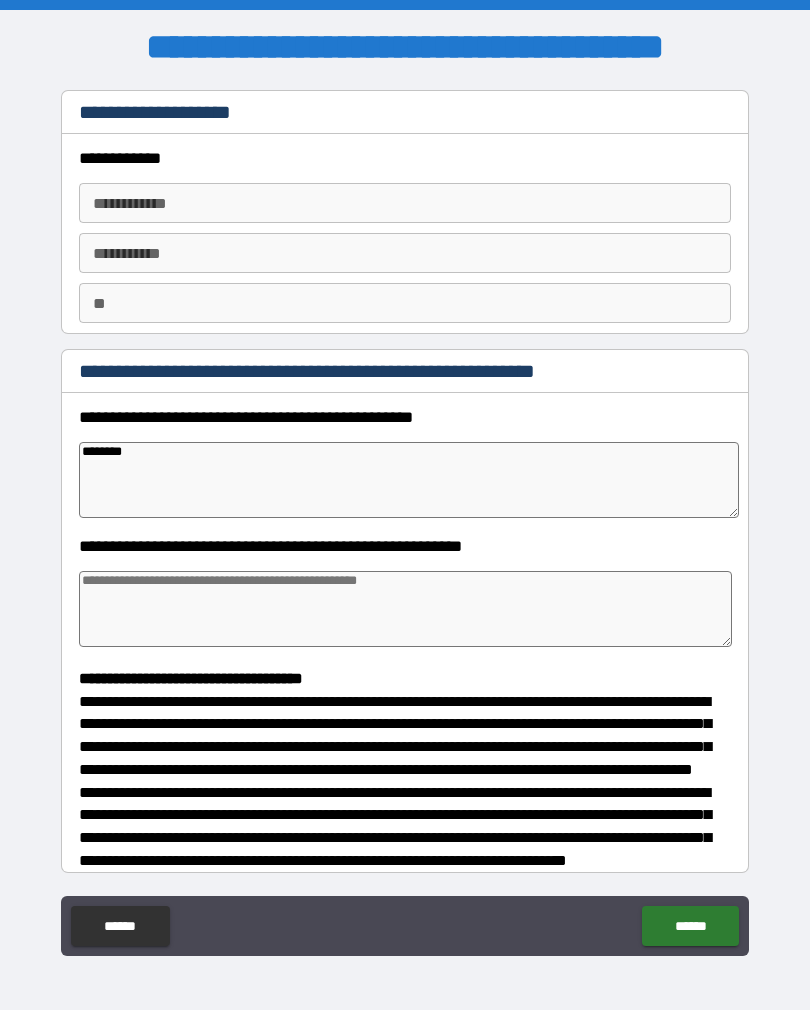 type on "*" 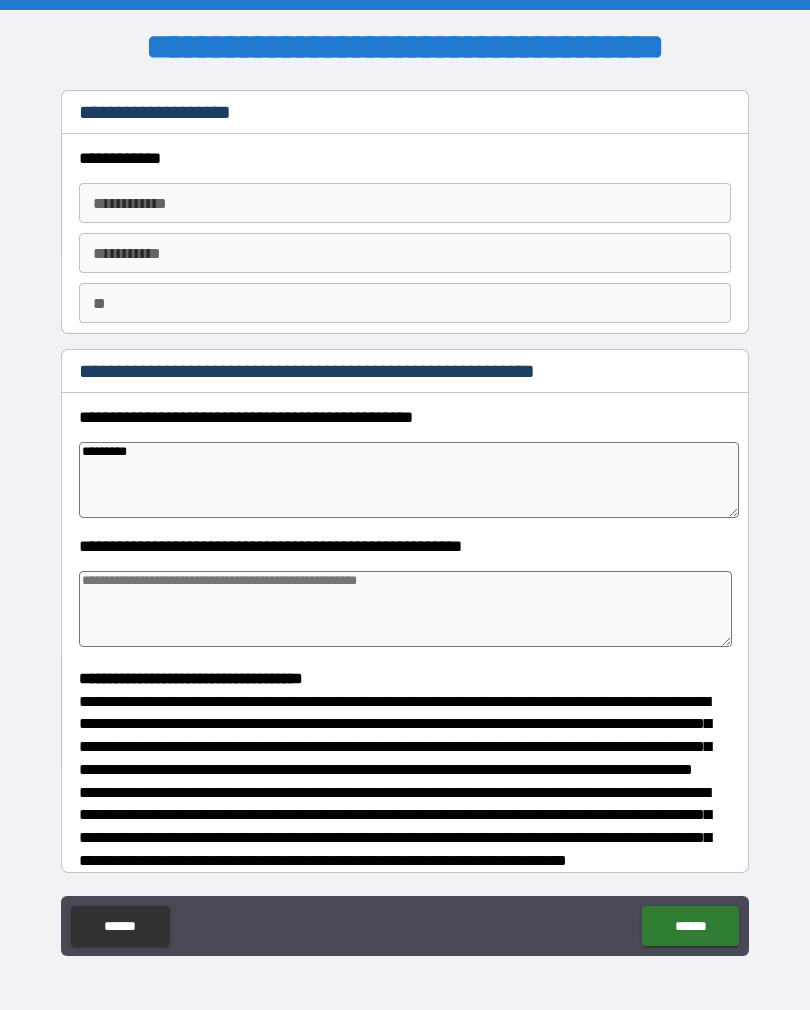type on "*" 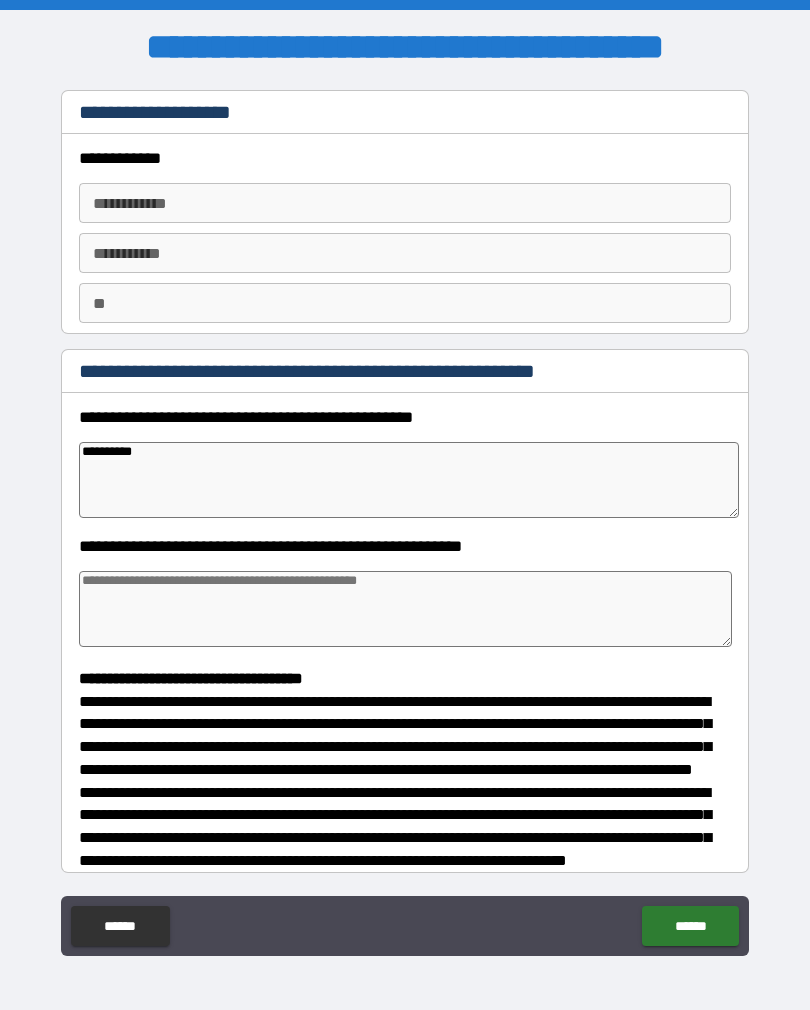 type on "*" 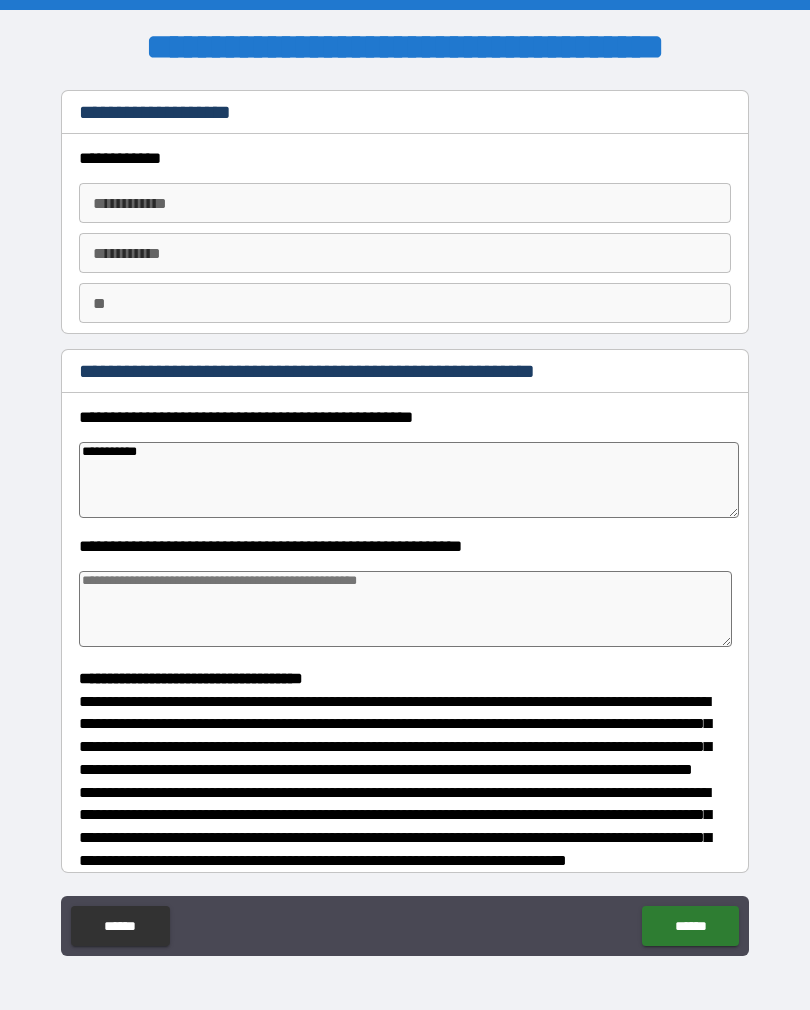 type on "*" 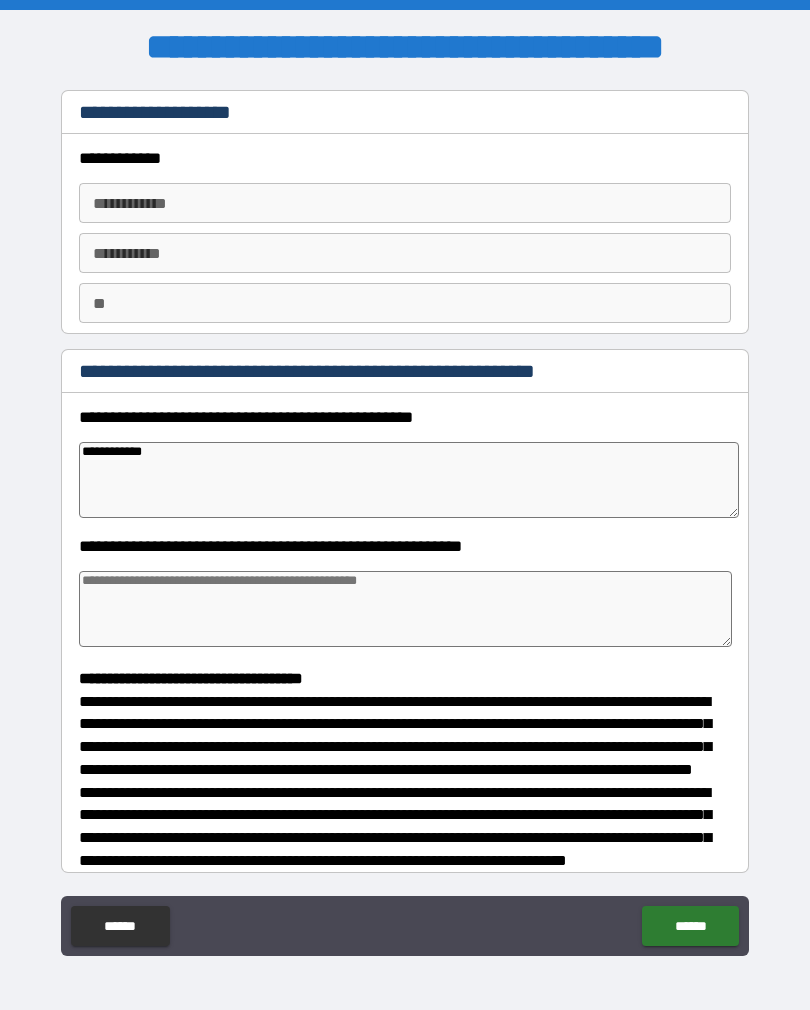 type on "*" 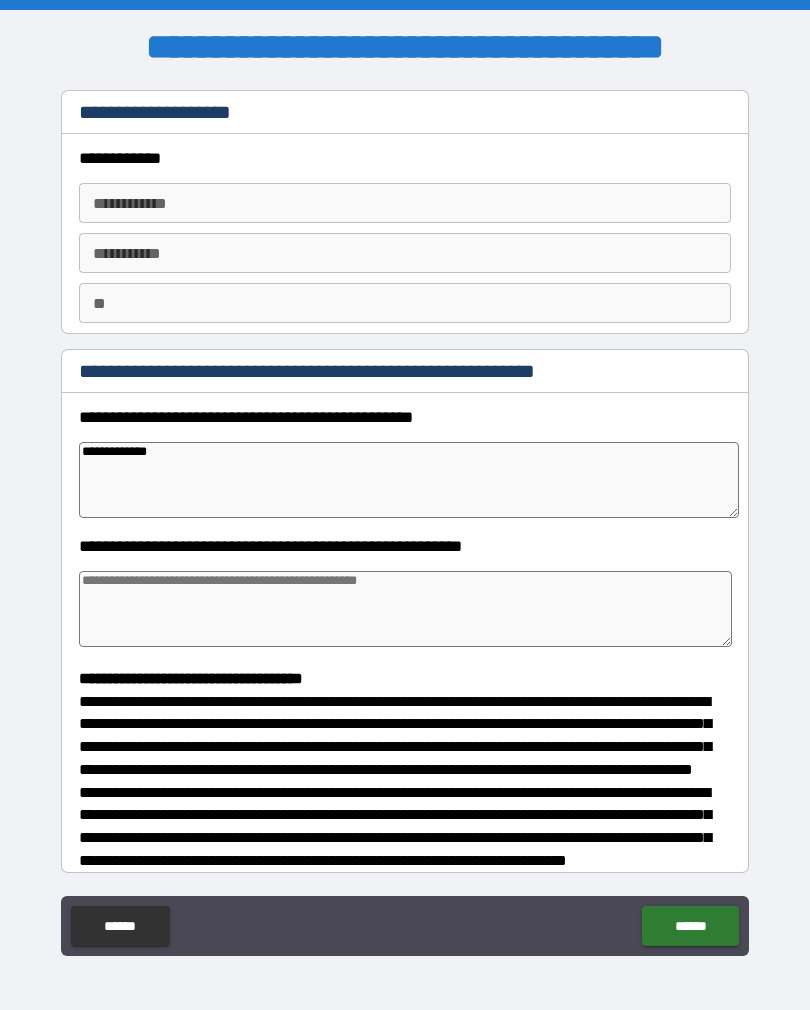 type on "*" 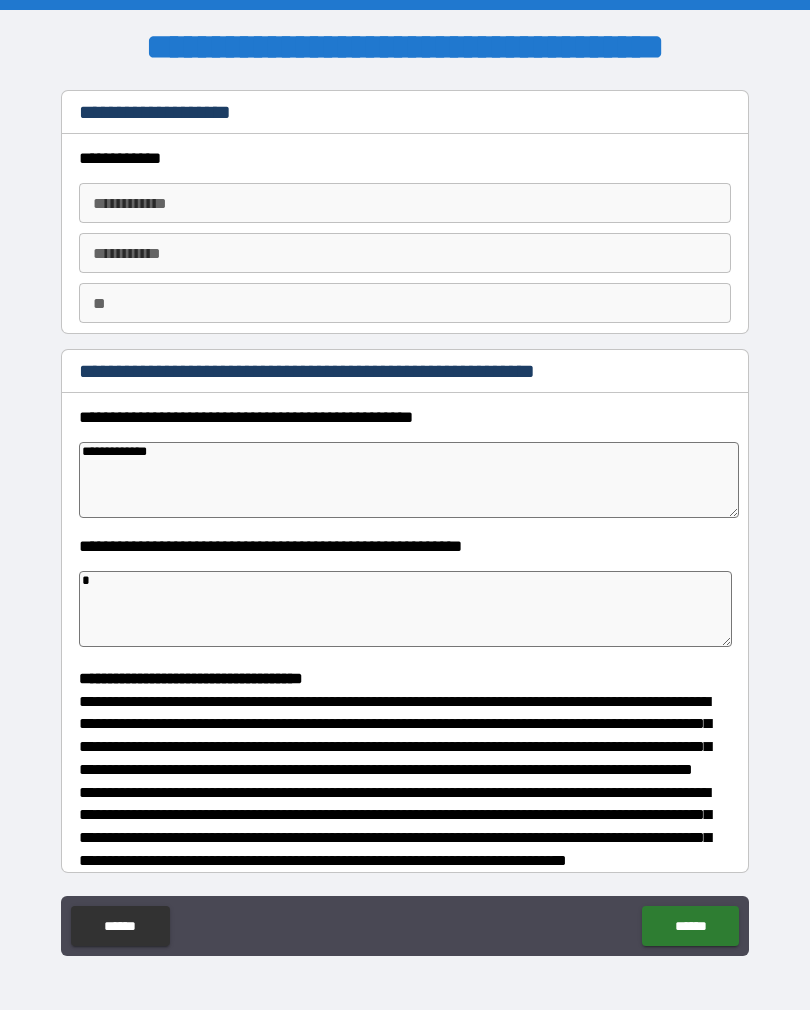 type on "*" 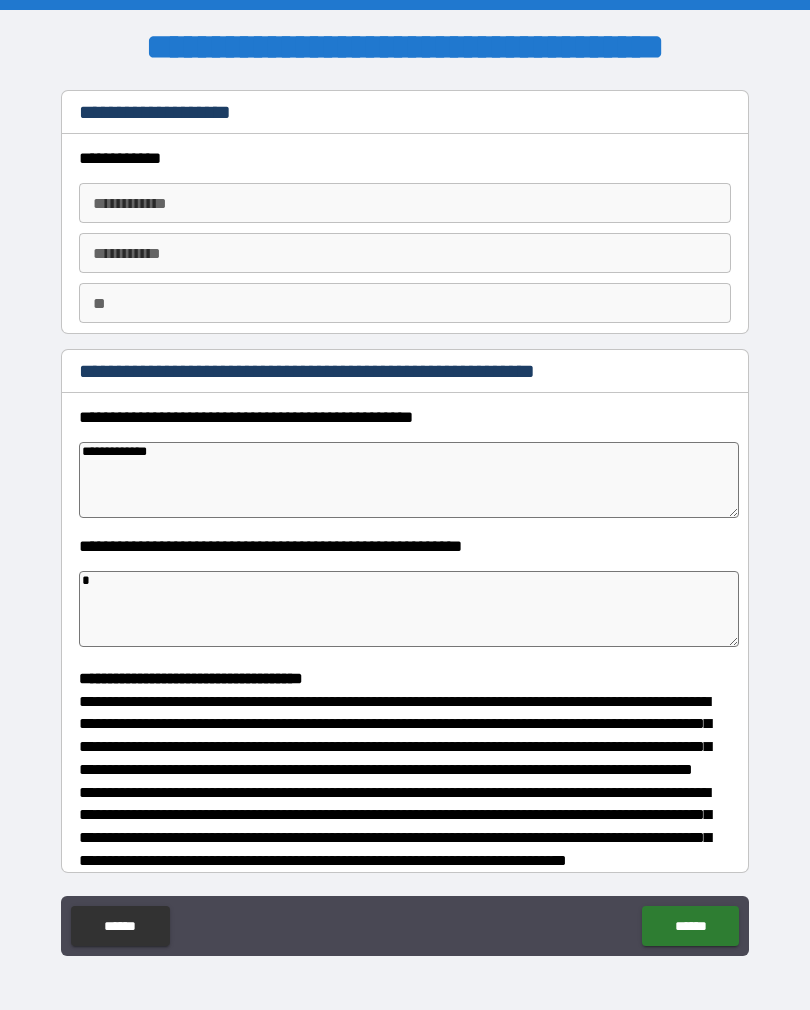 type on "**" 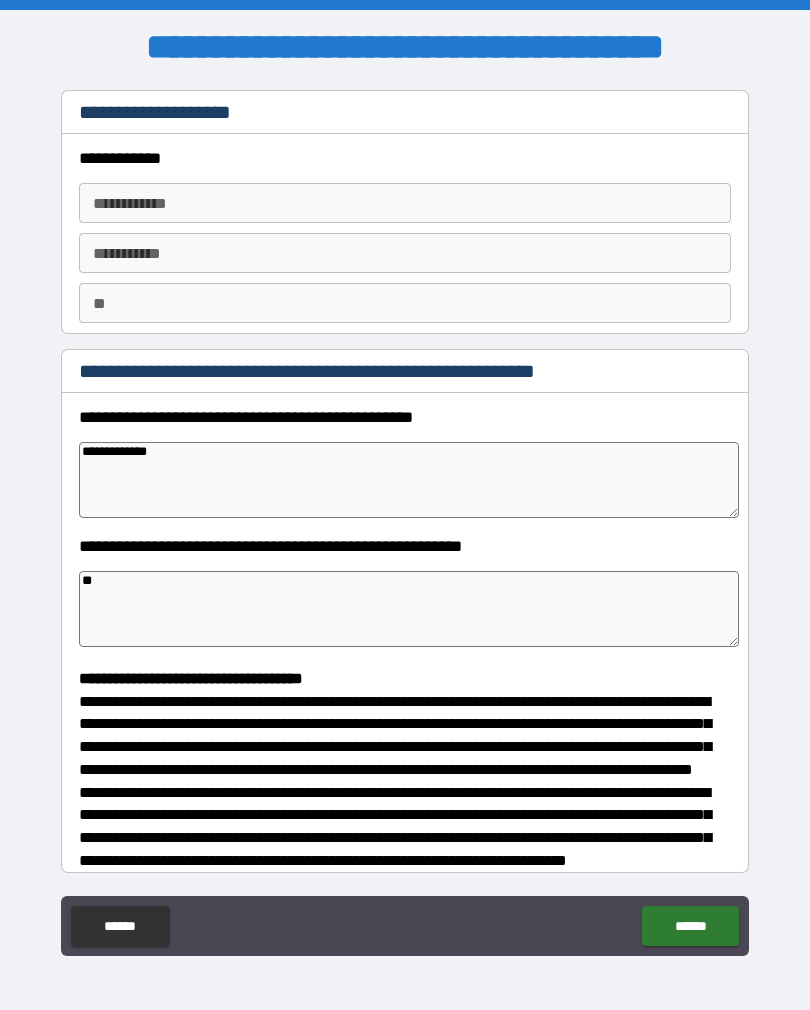 type on "*" 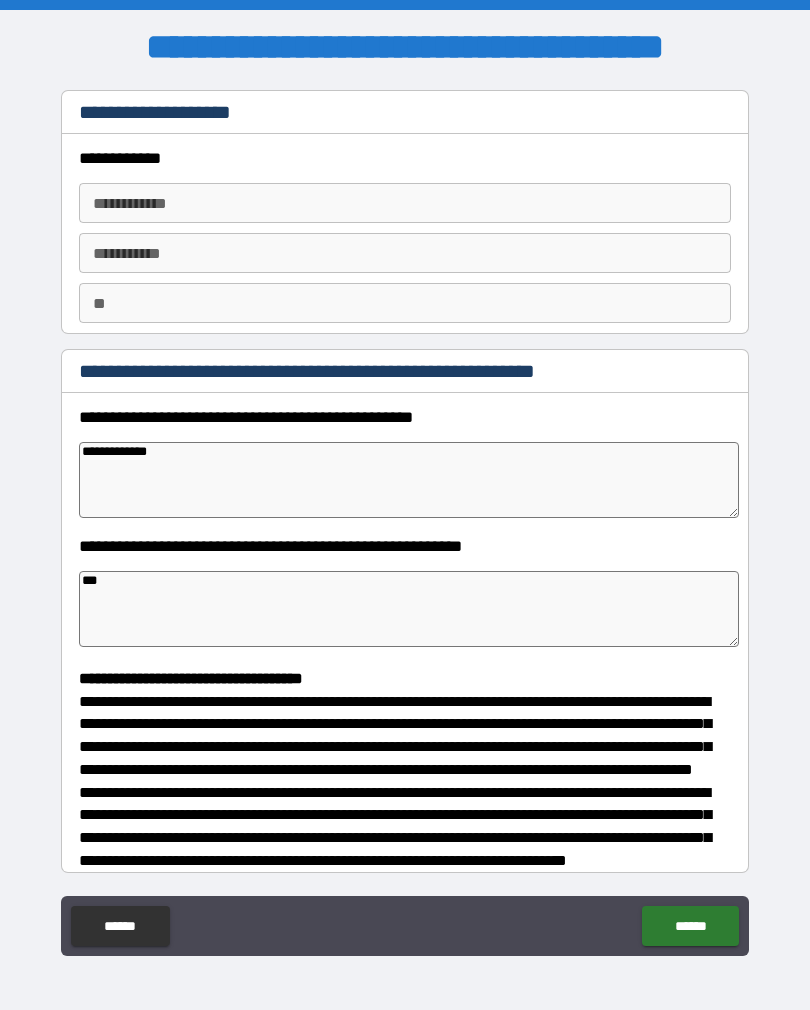 type on "*" 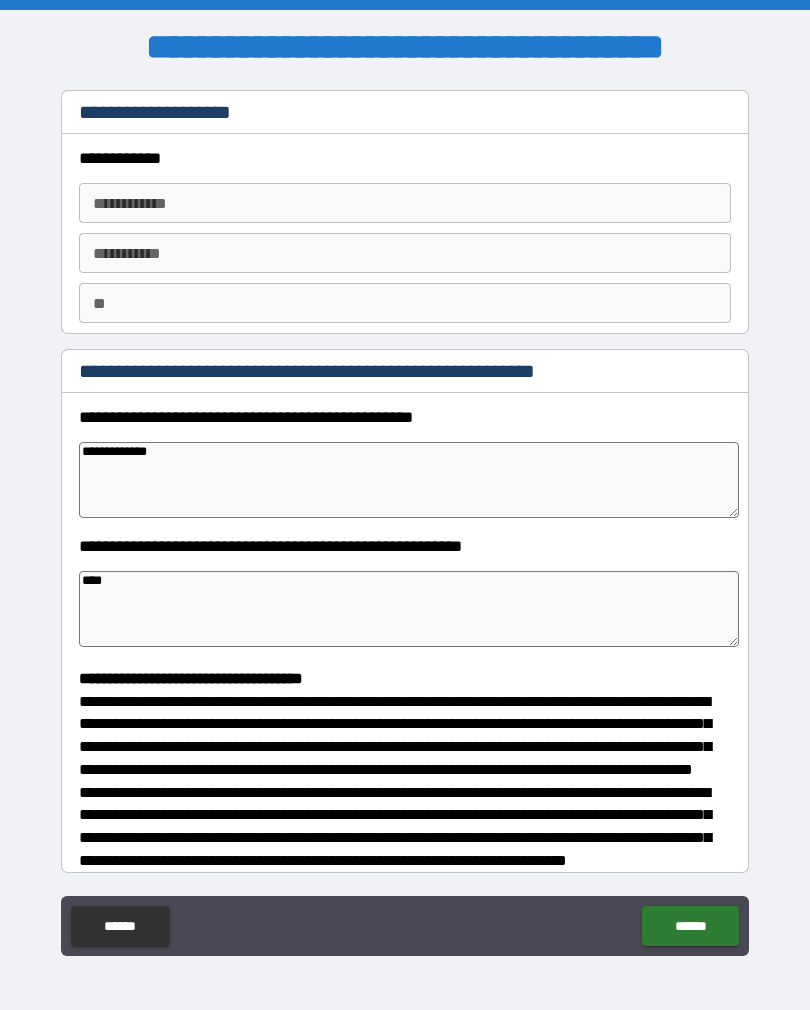type on "*" 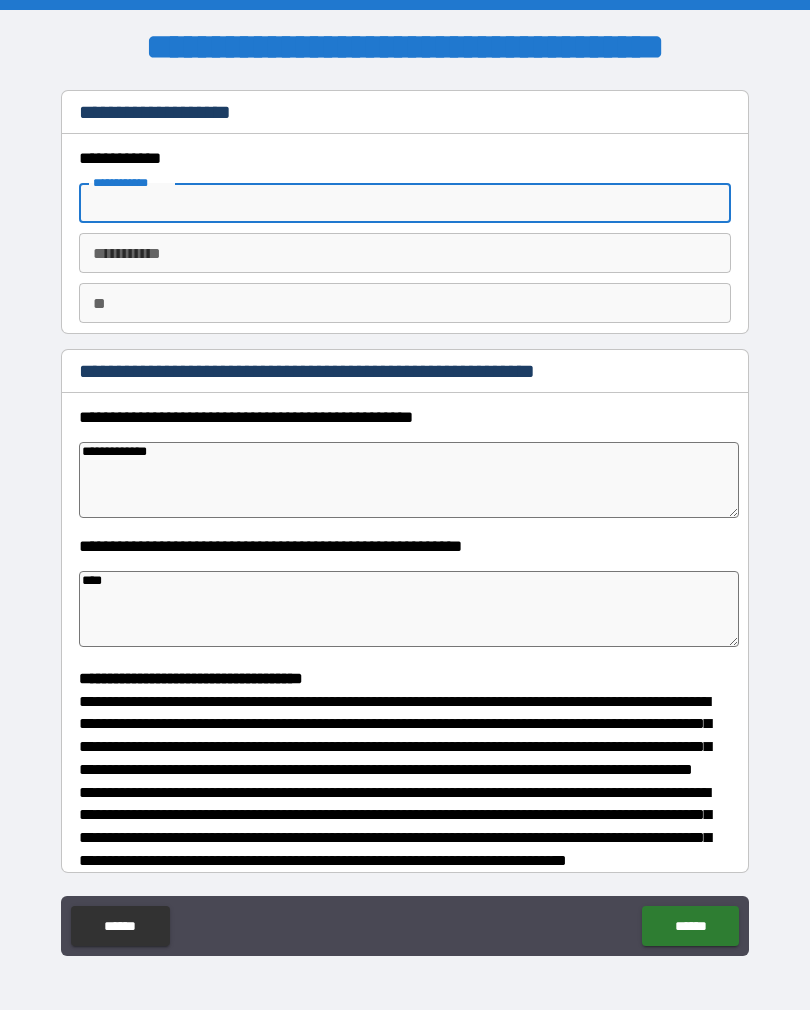 type on "*" 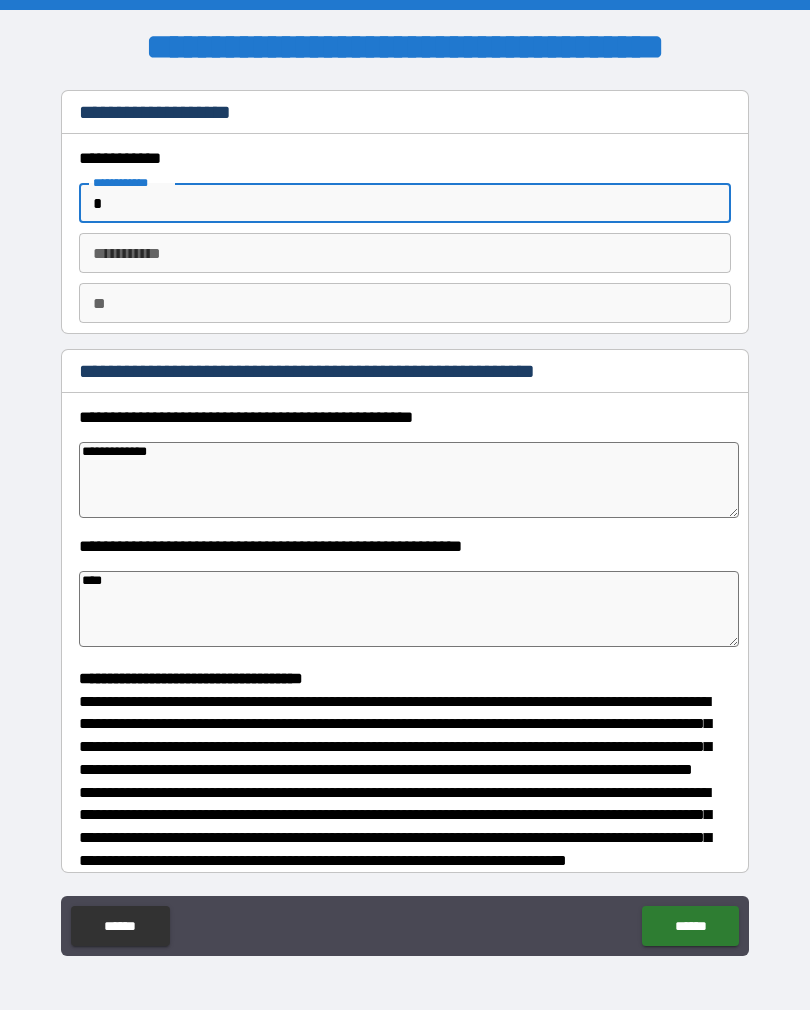 type on "*" 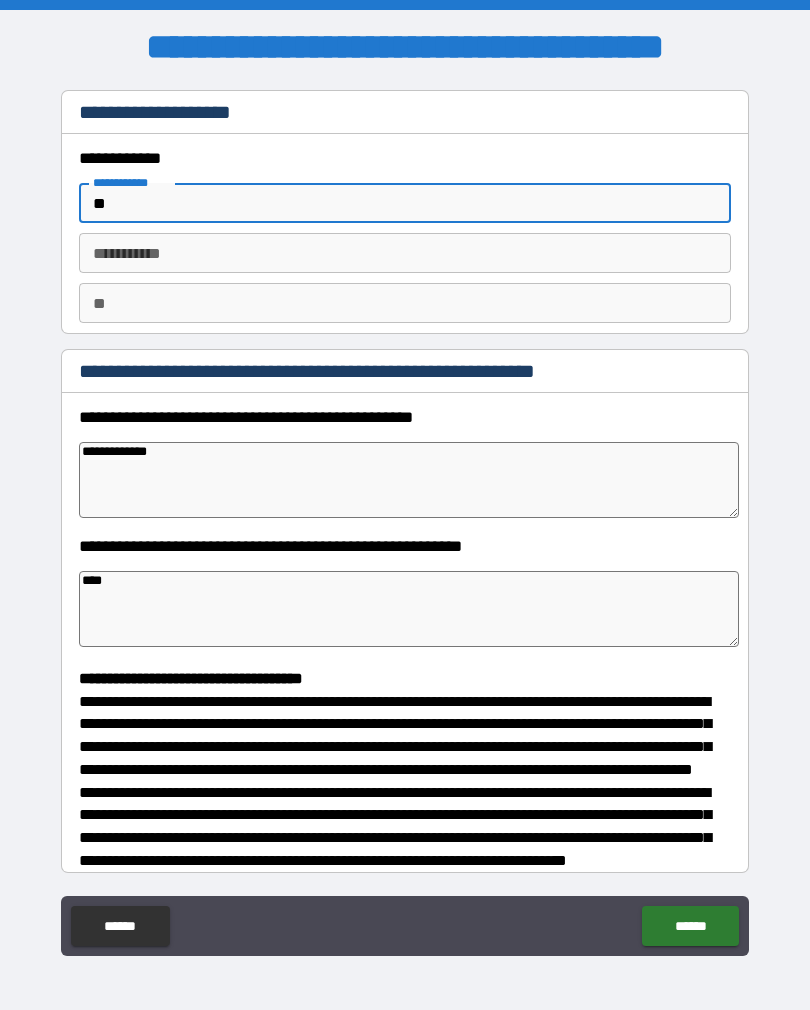 type on "*" 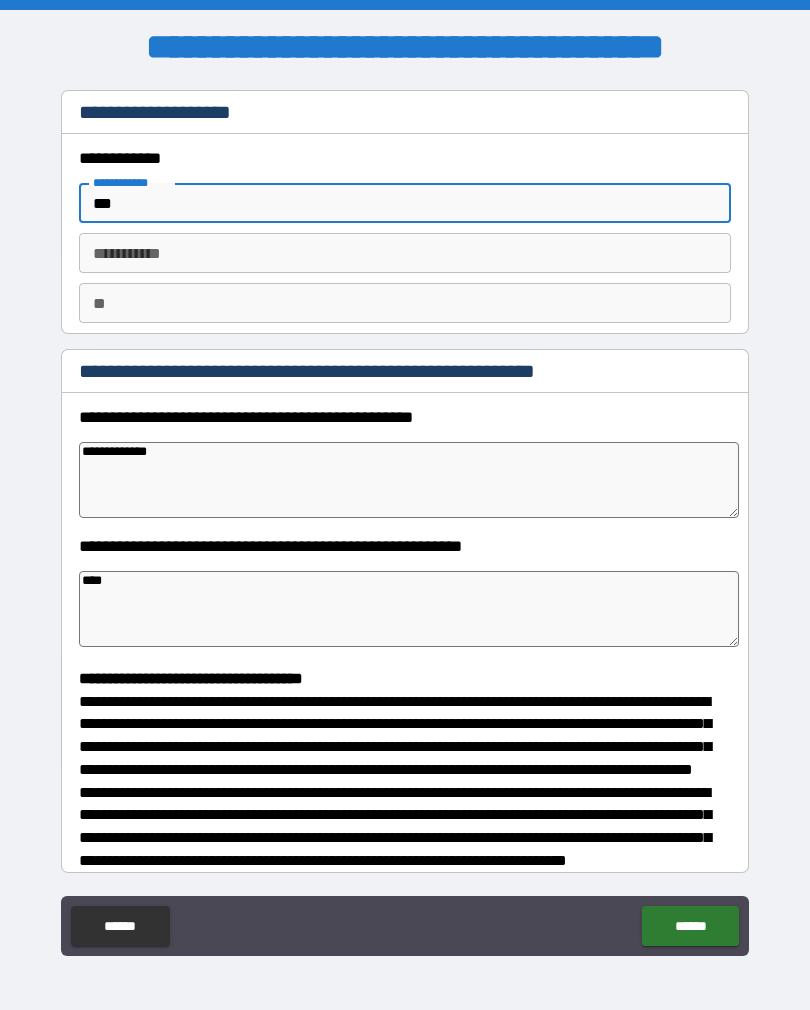 type on "*" 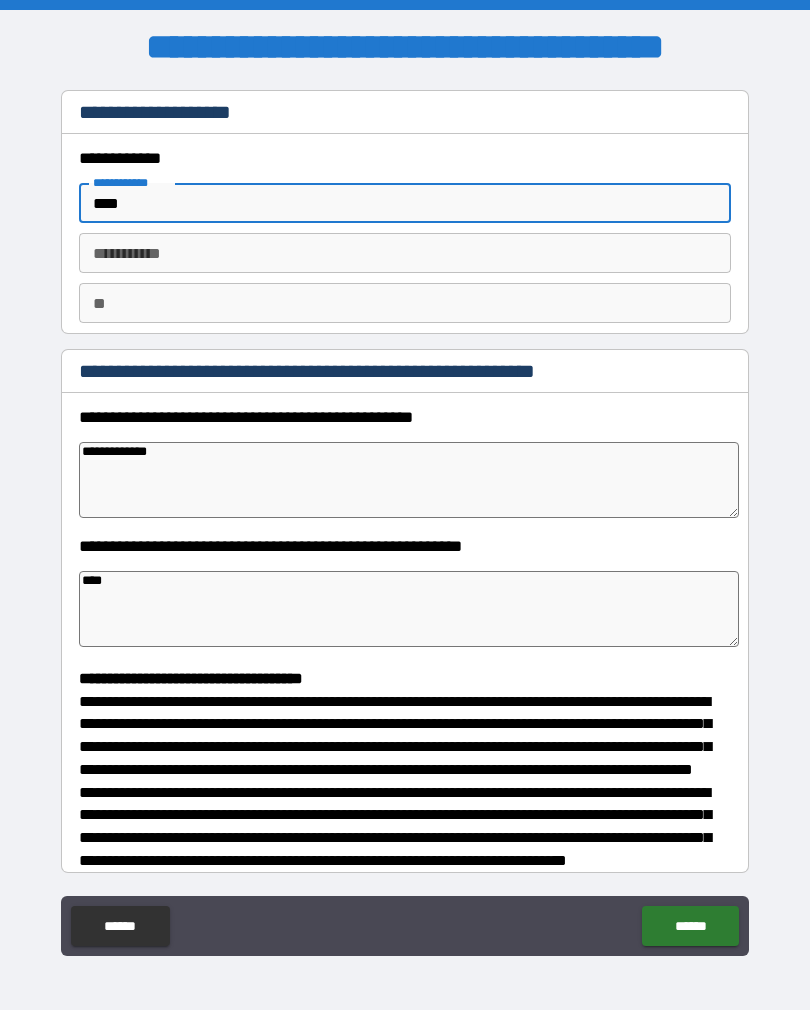 type on "*" 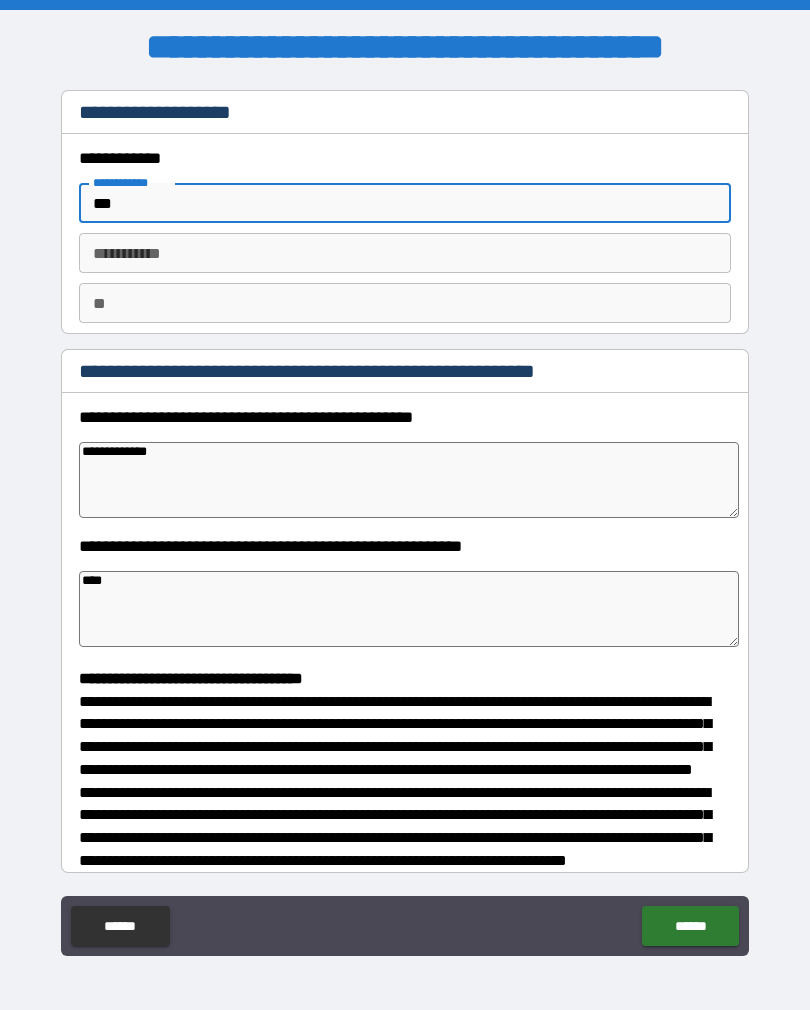 type on "*" 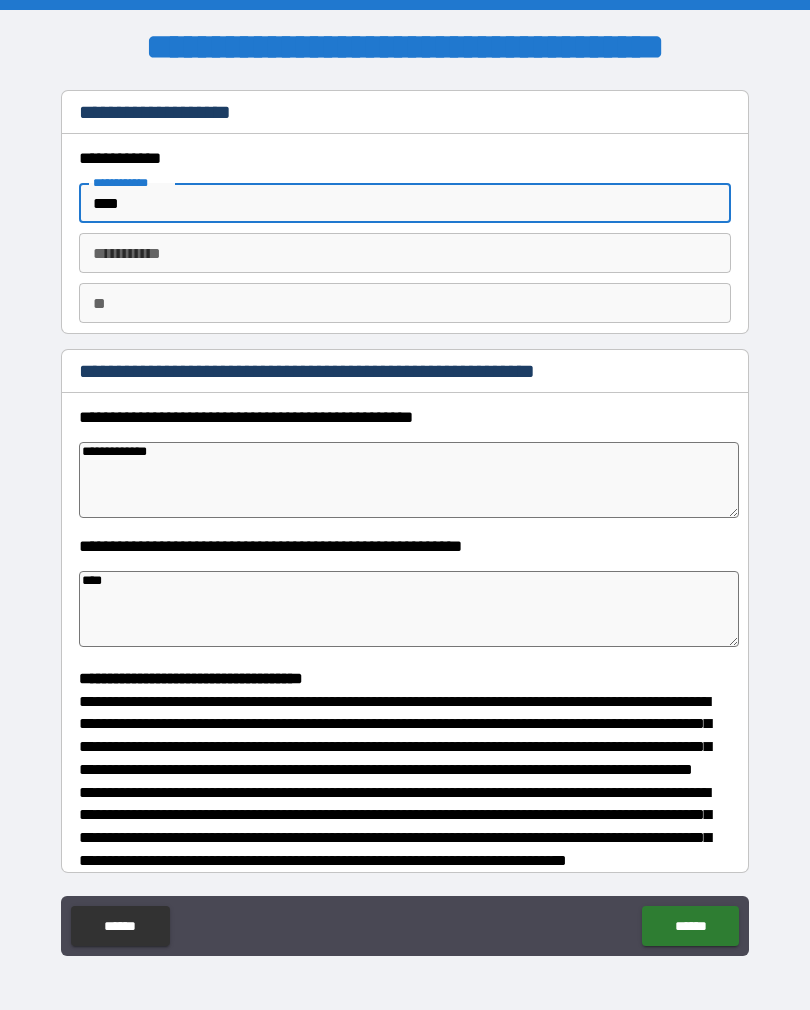 type on "*" 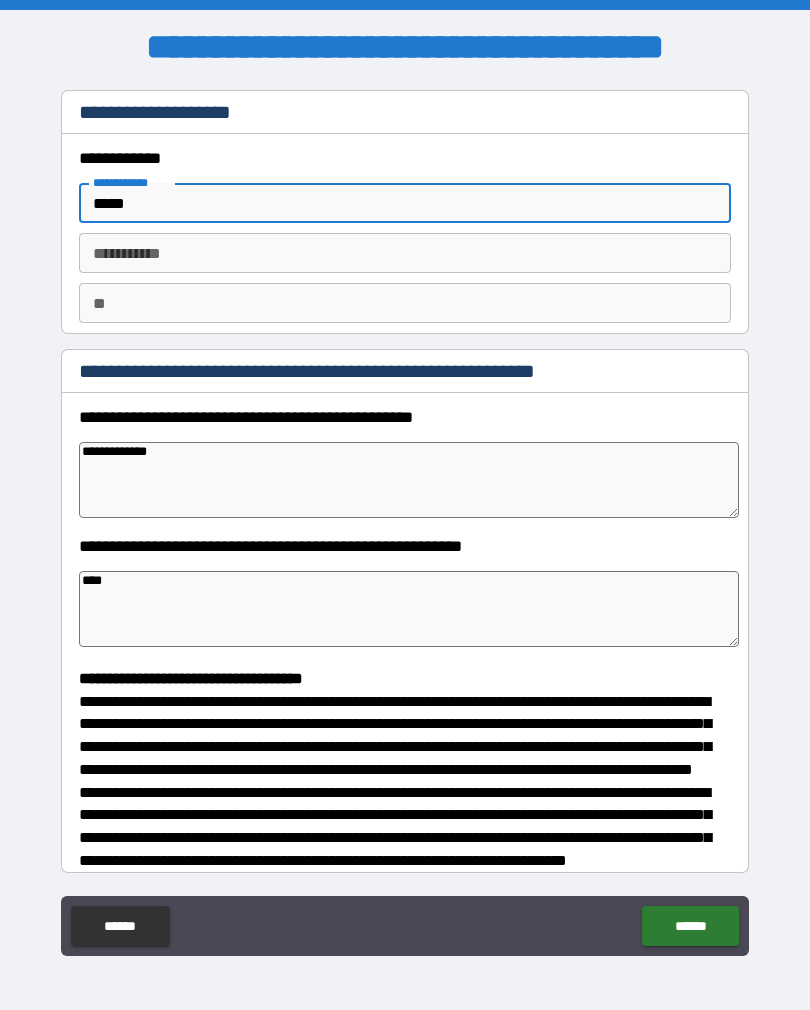 type on "*" 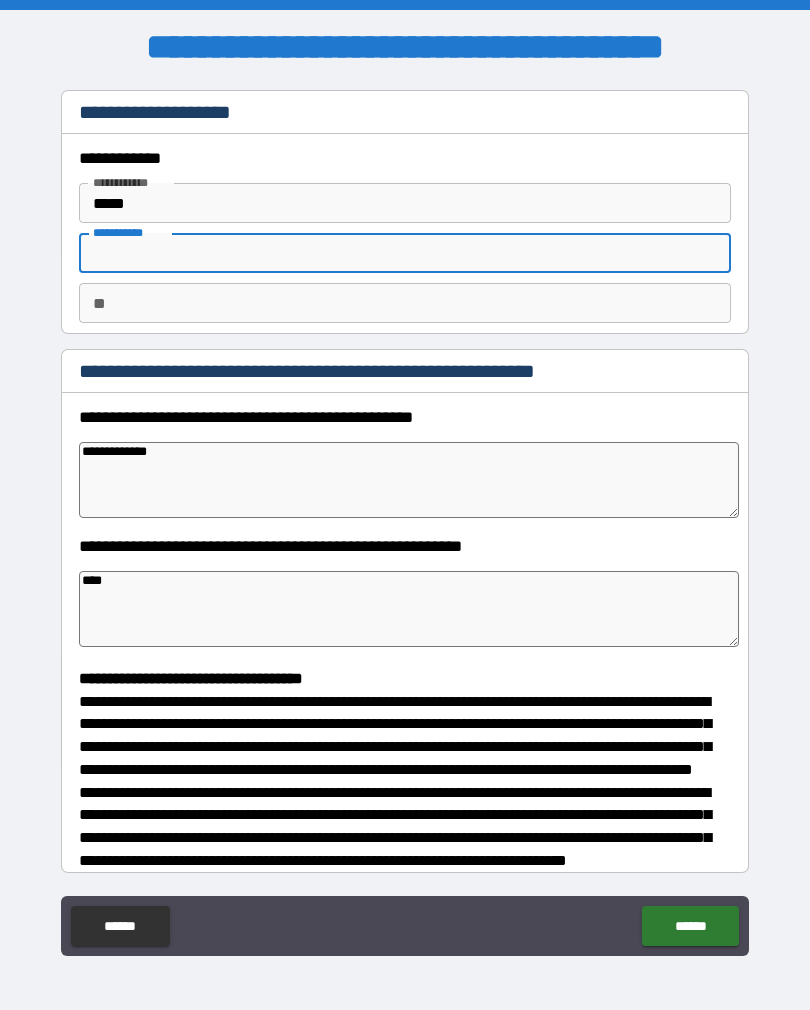 type on "*" 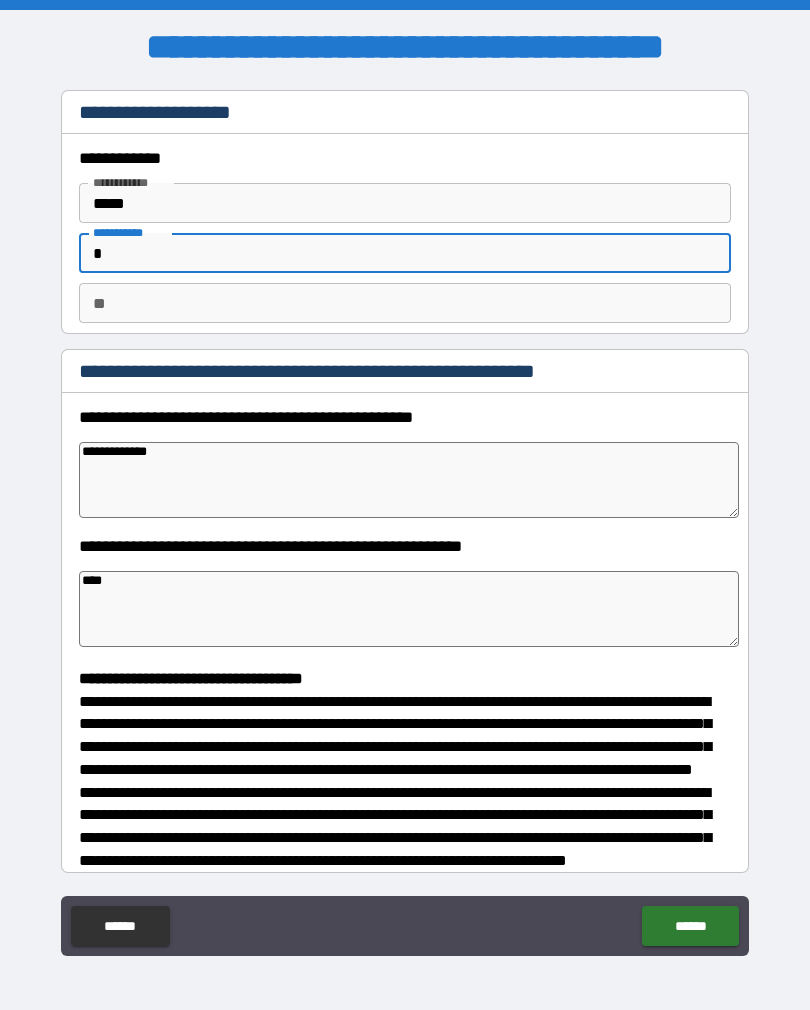 type on "*" 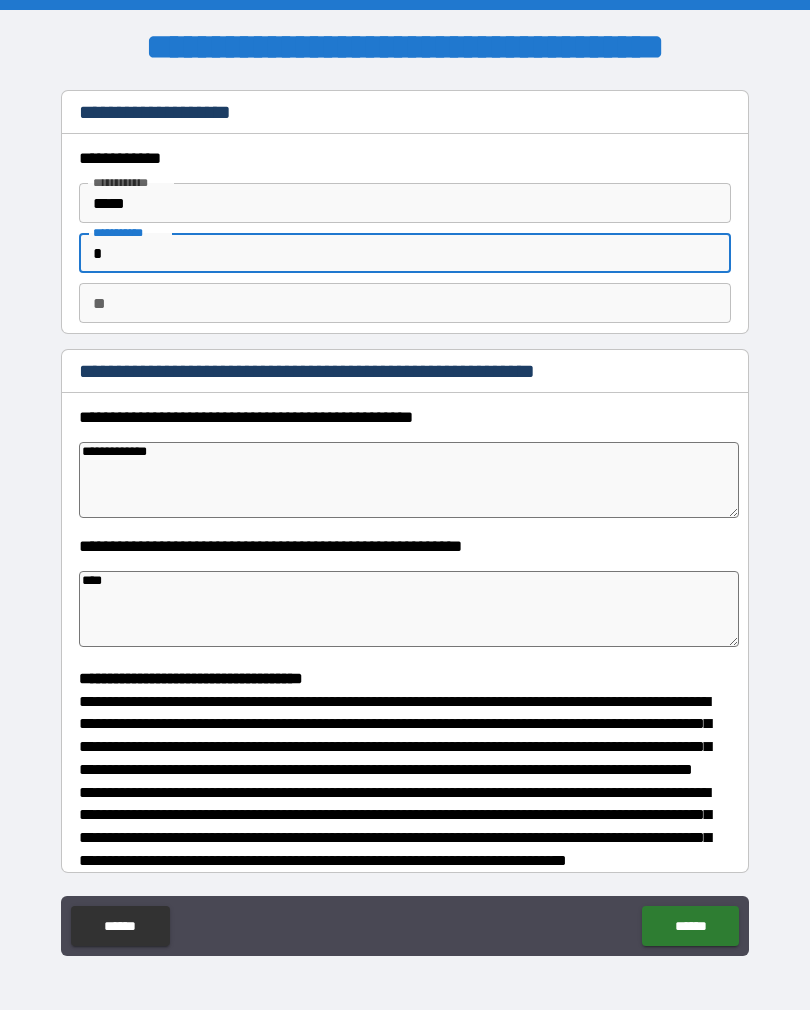 type on "*" 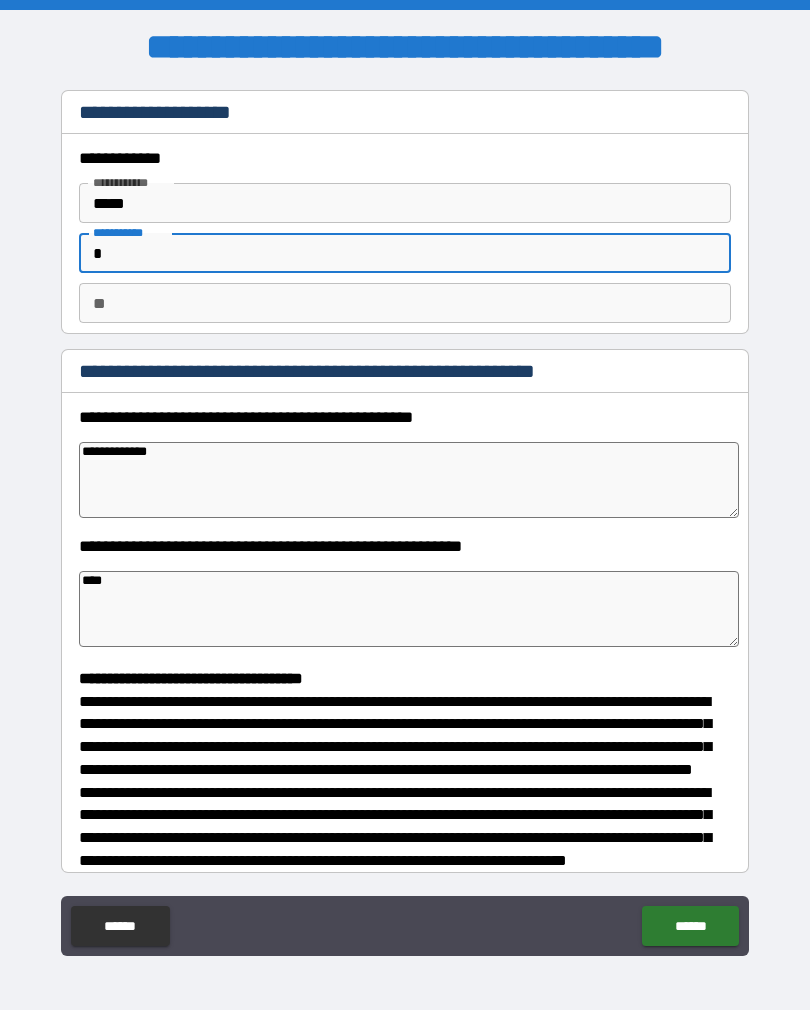 type on "*" 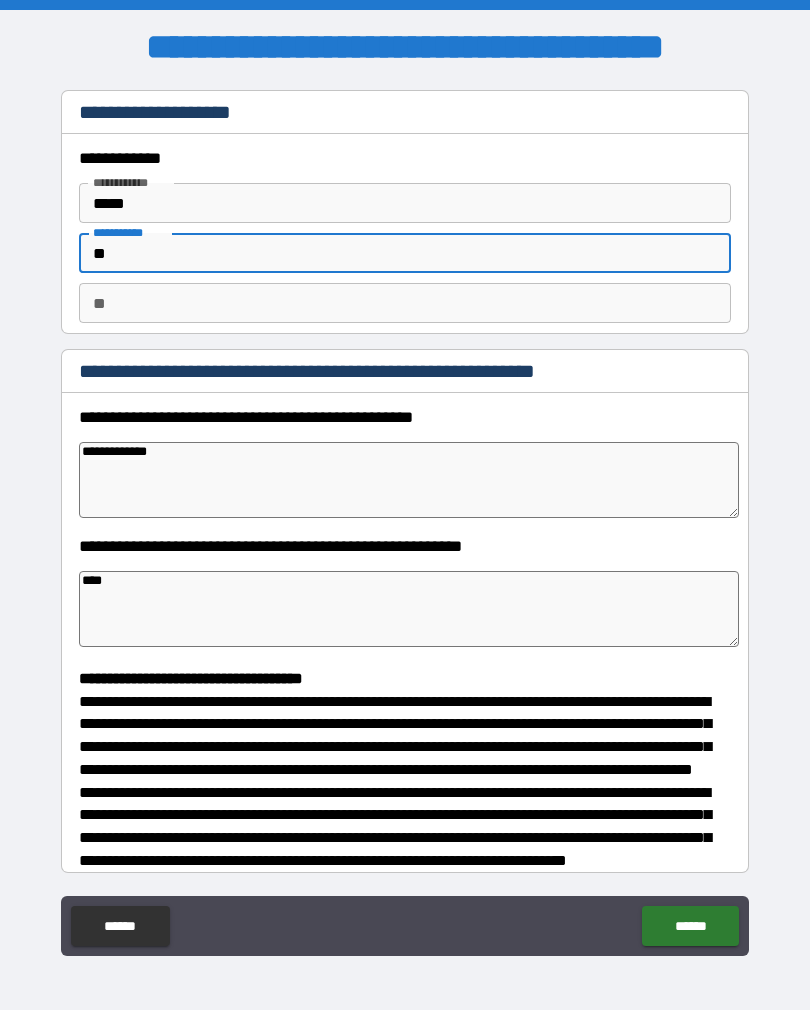type on "*" 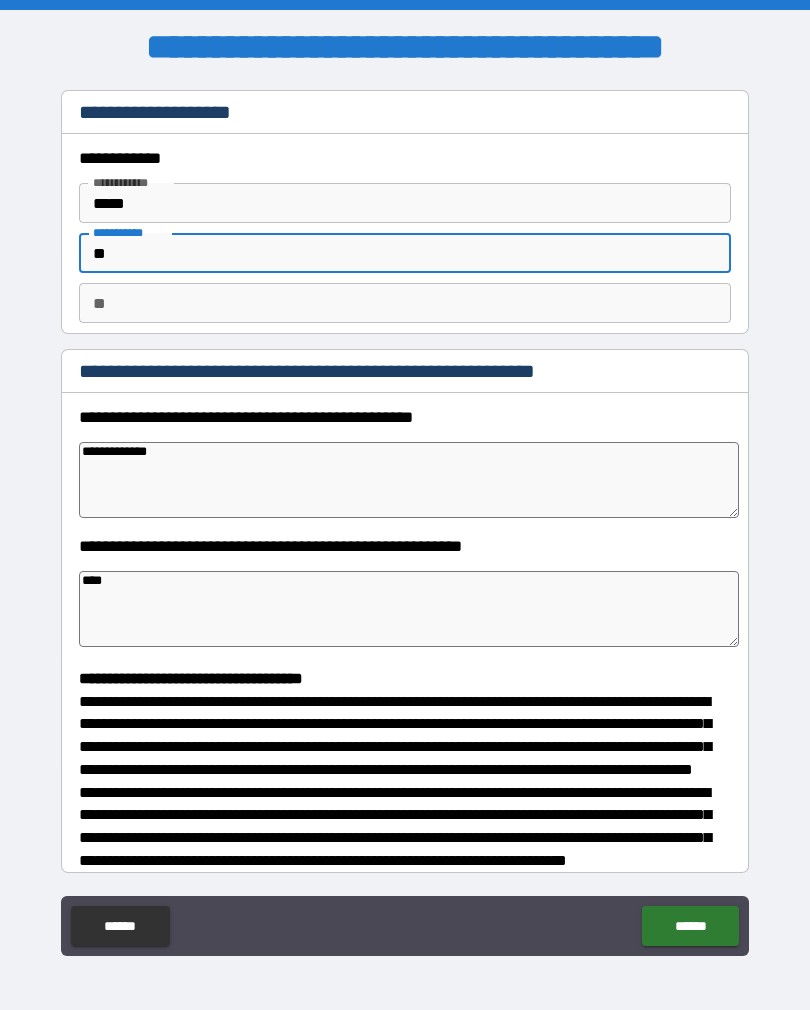 type on "***" 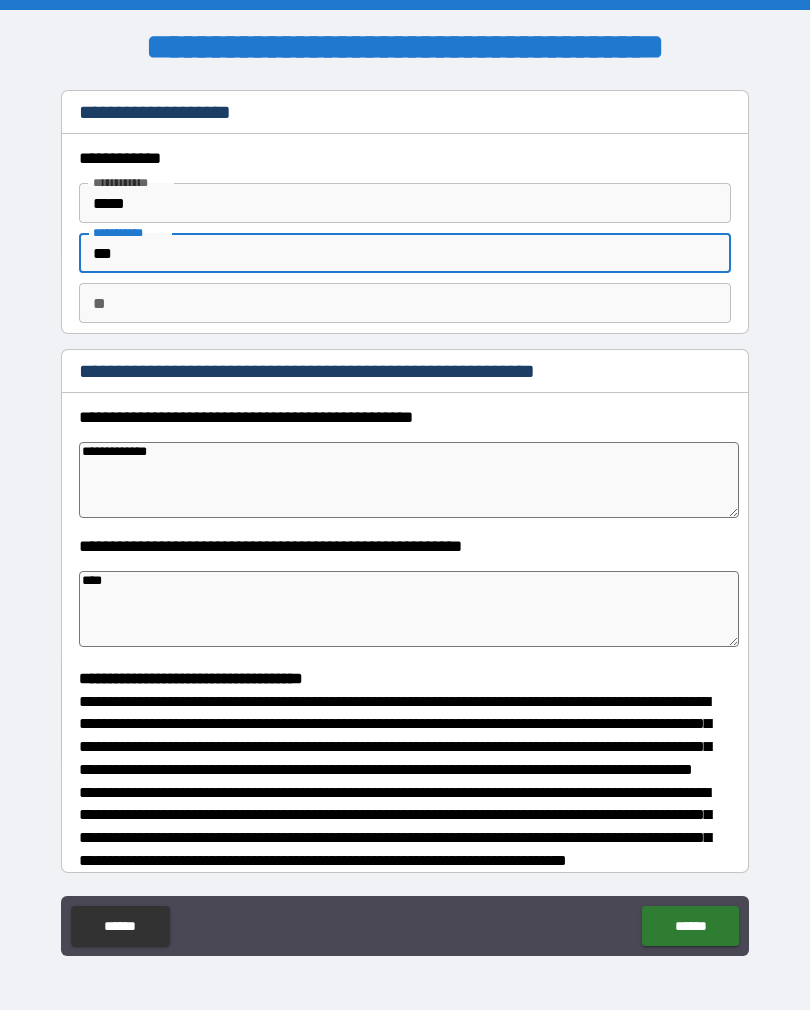 type on "*" 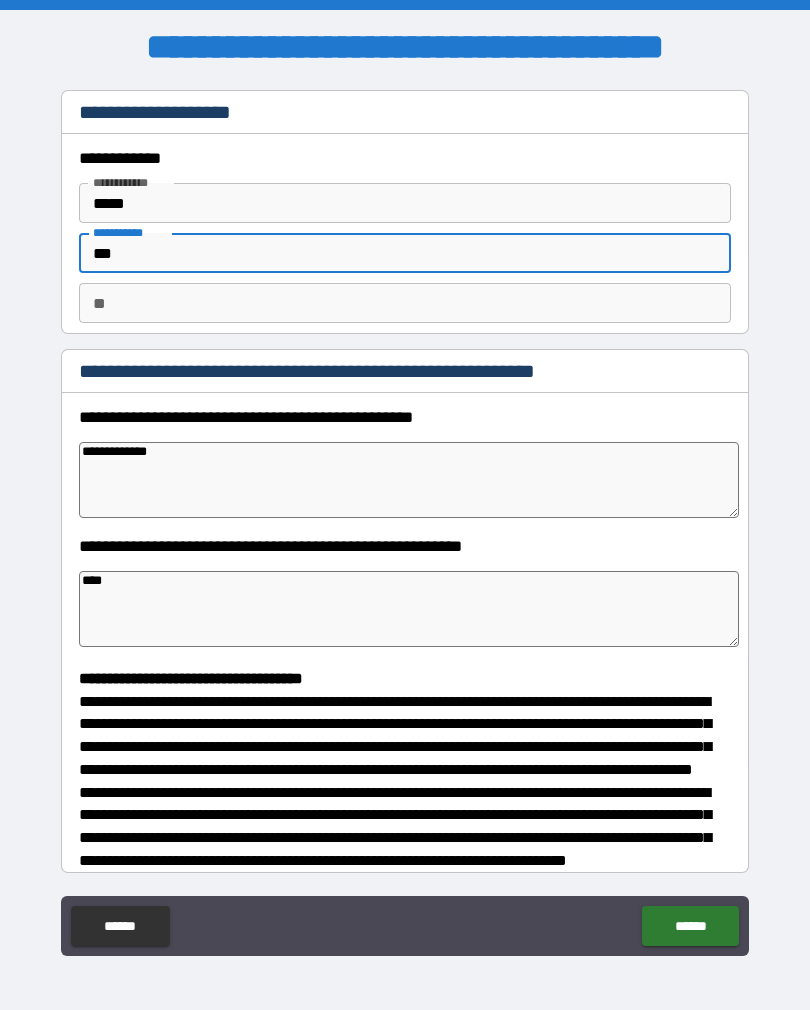 type on "*" 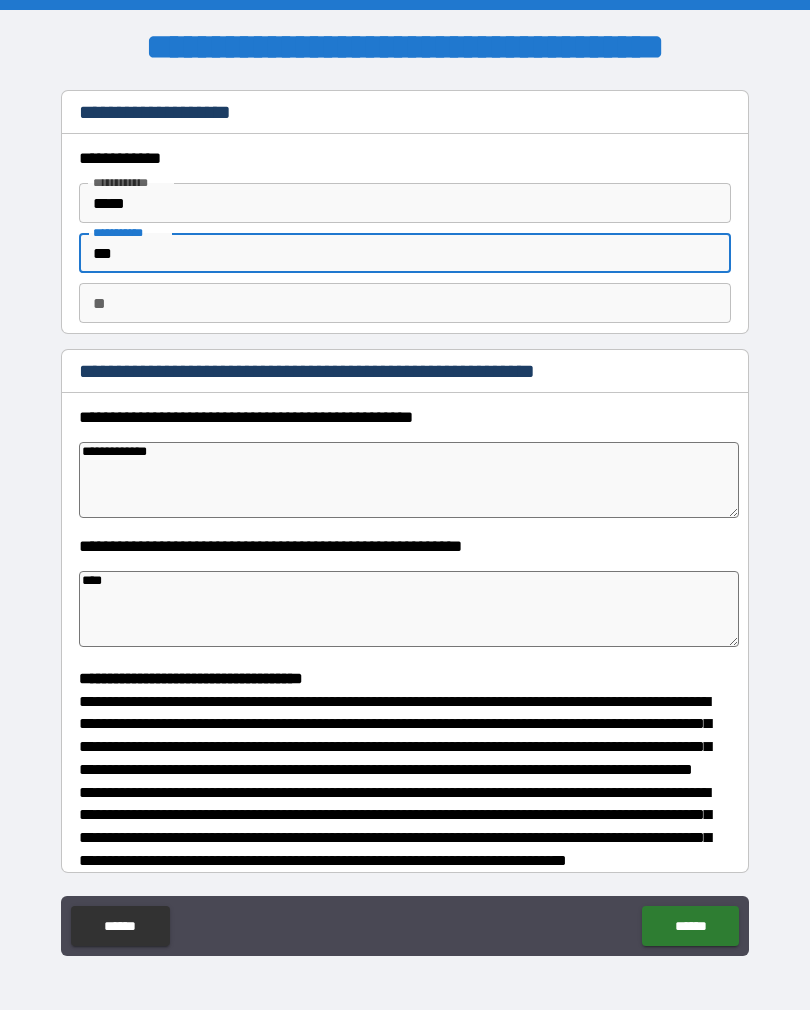 type on "*" 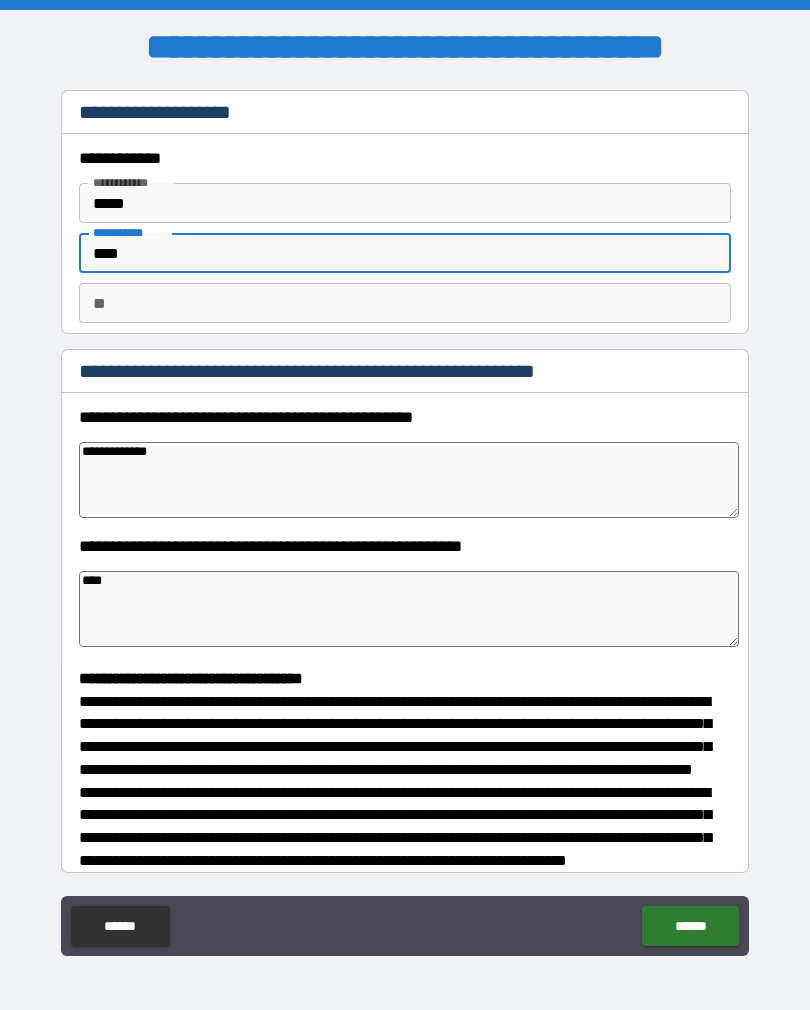 type on "*" 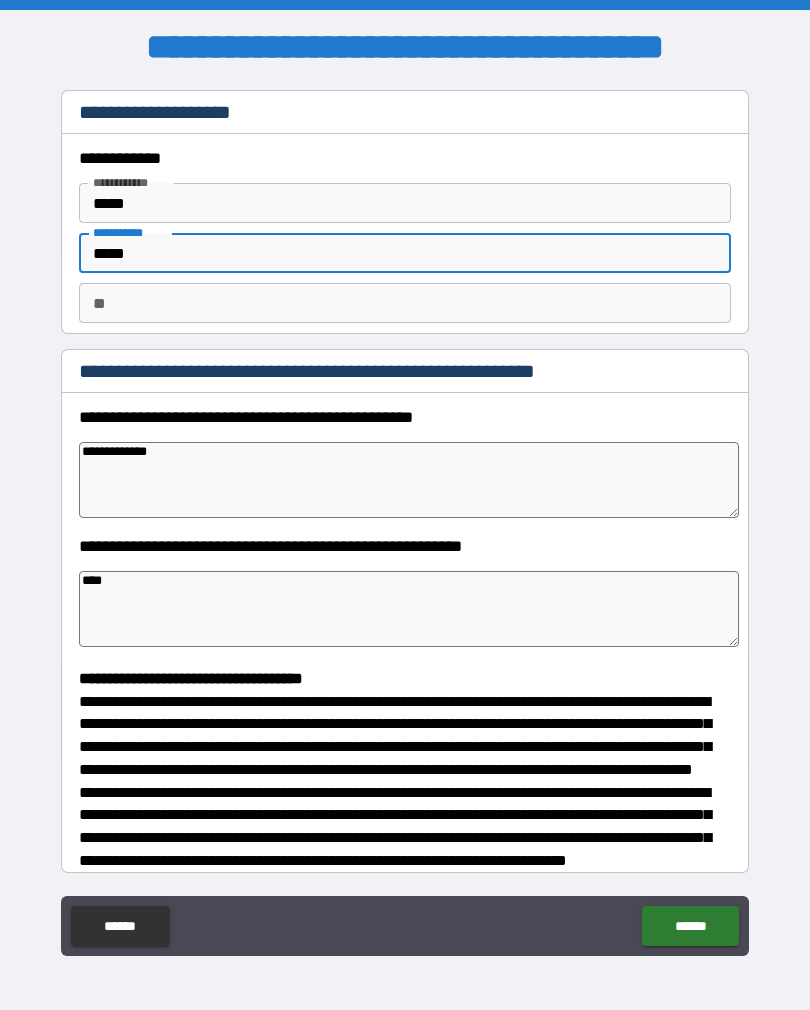 type on "*" 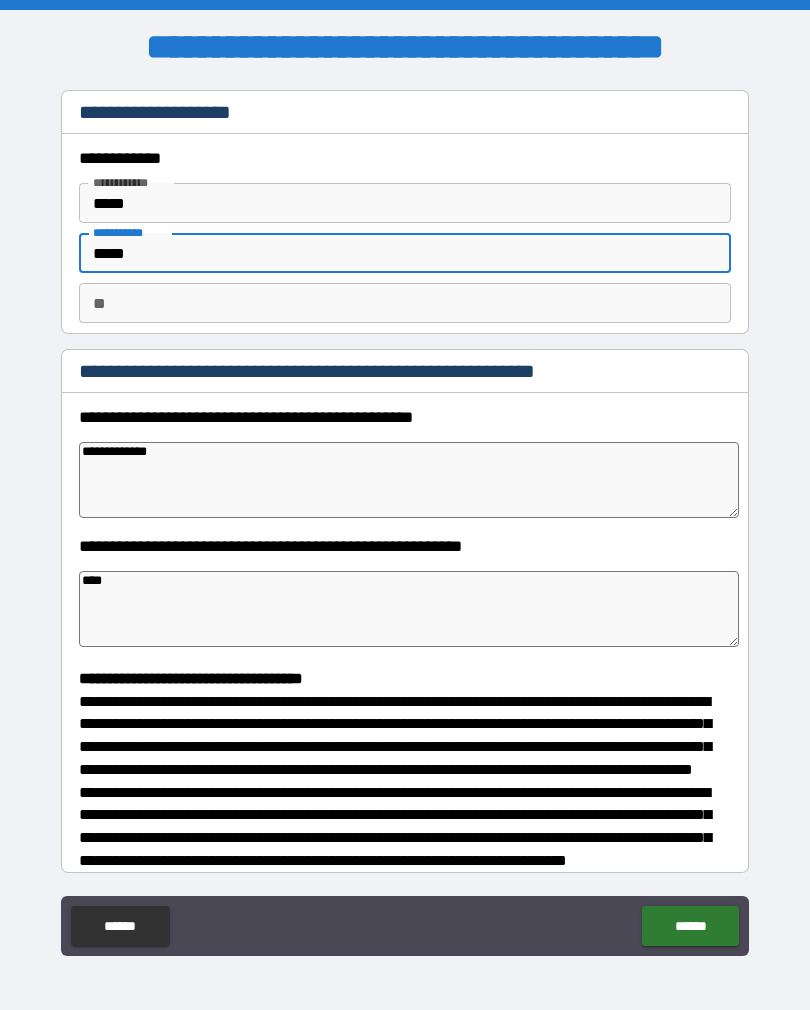 type on "*" 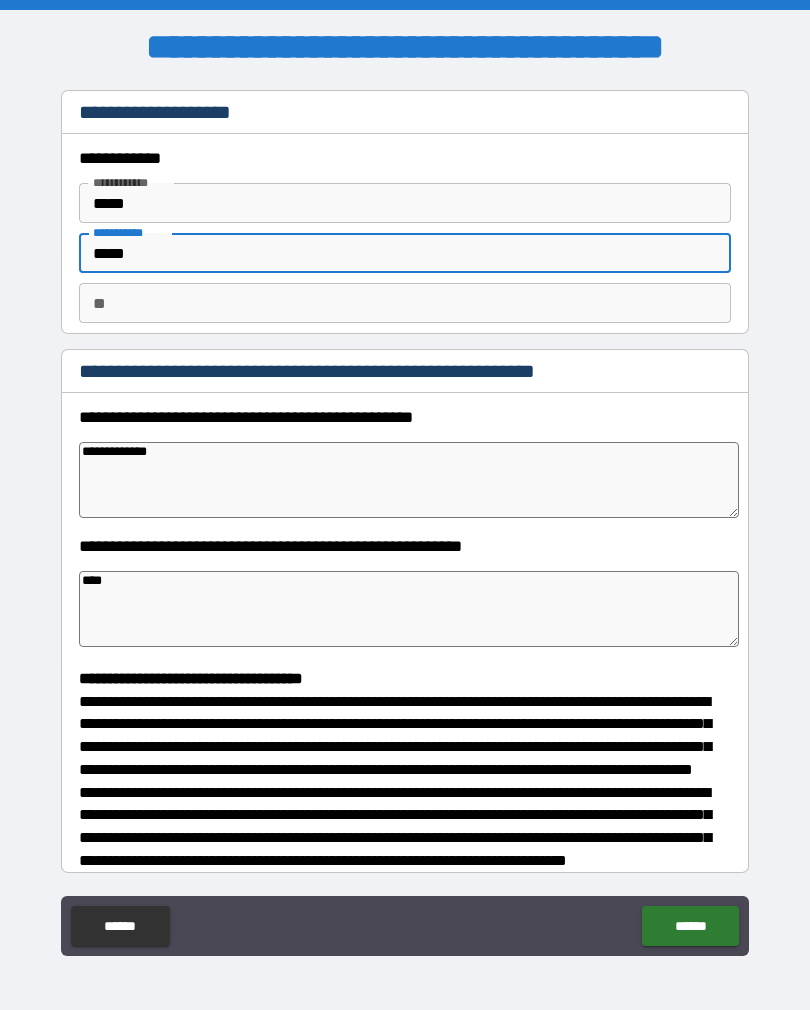 type 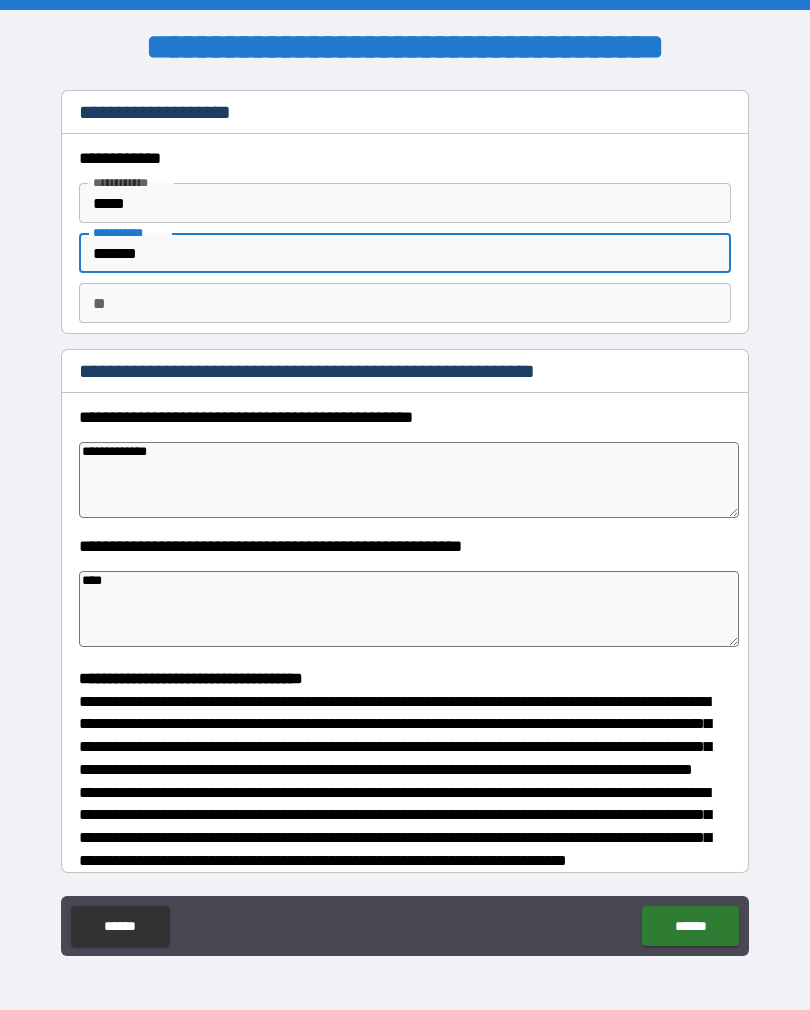 scroll, scrollTop: 0, scrollLeft: 0, axis: both 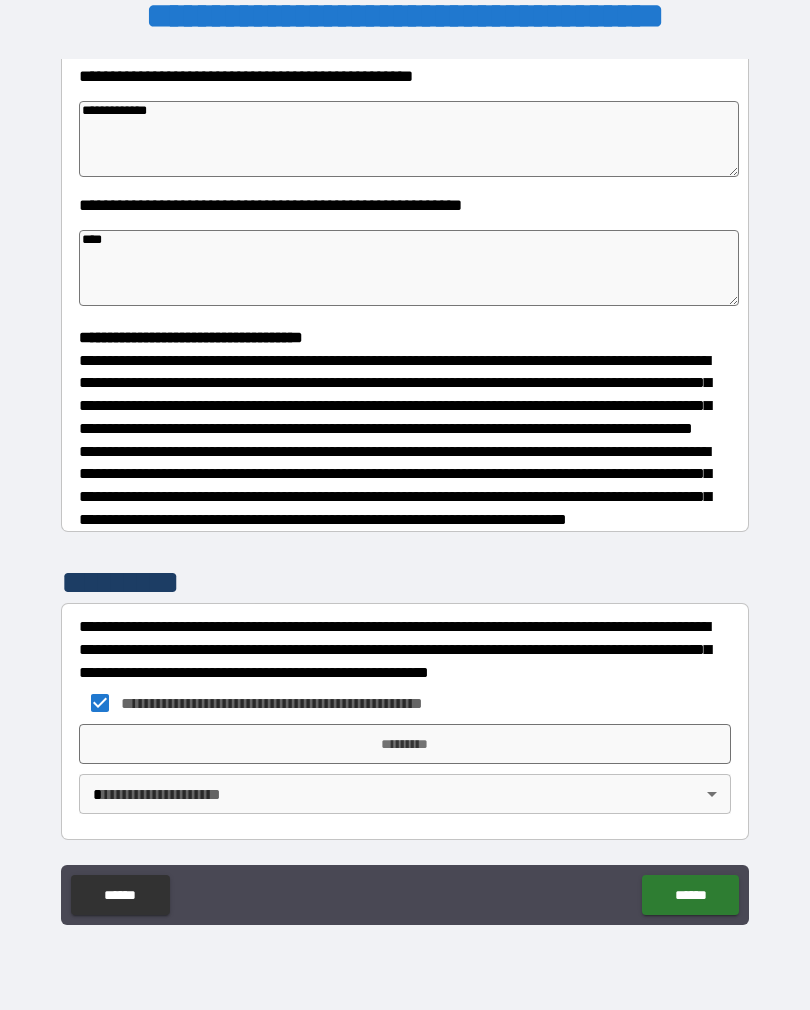 click on "*********" at bounding box center (405, 744) 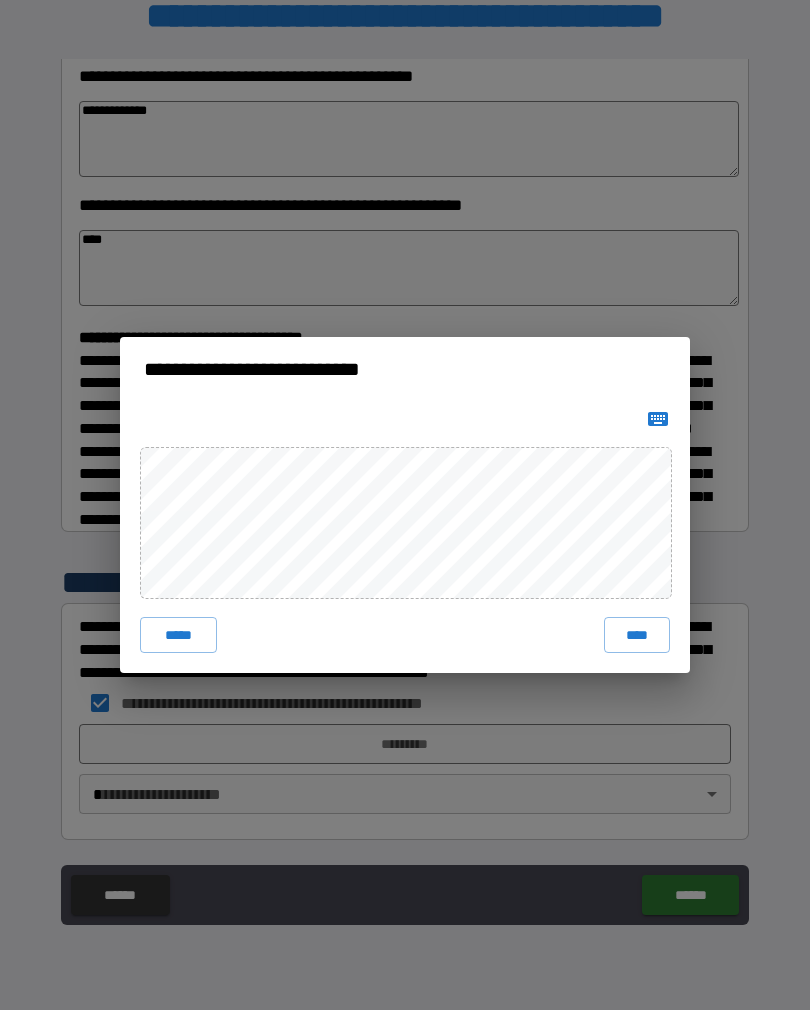 click on "****" at bounding box center [637, 635] 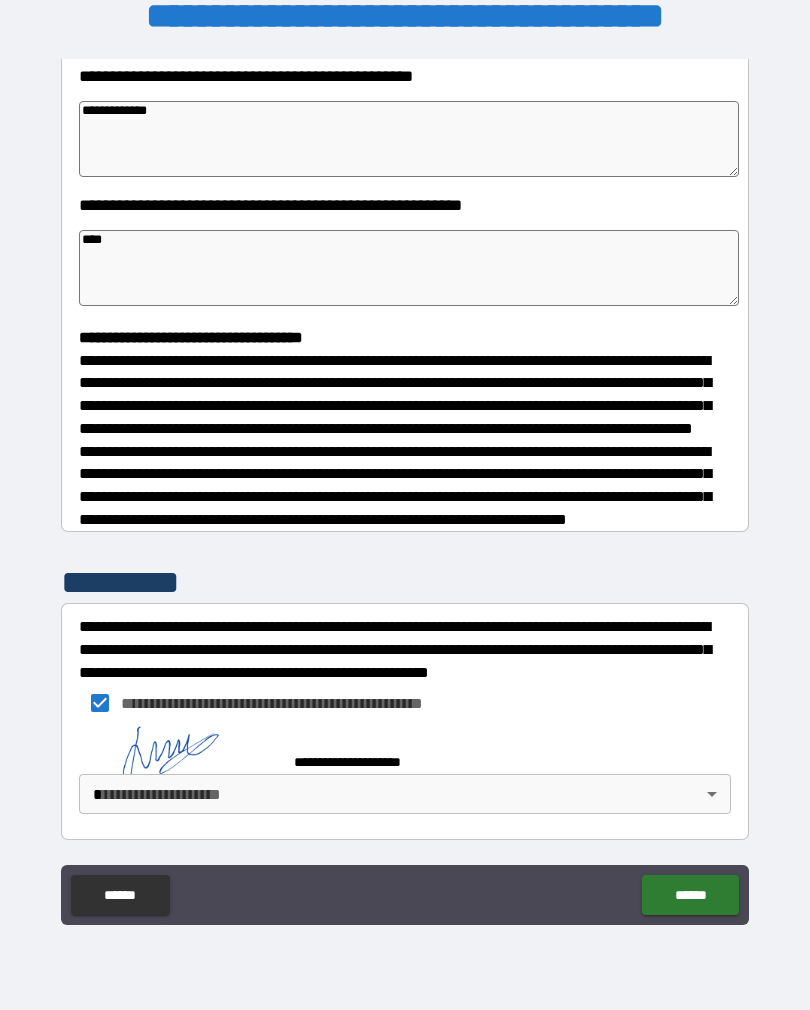 scroll, scrollTop: 338, scrollLeft: 0, axis: vertical 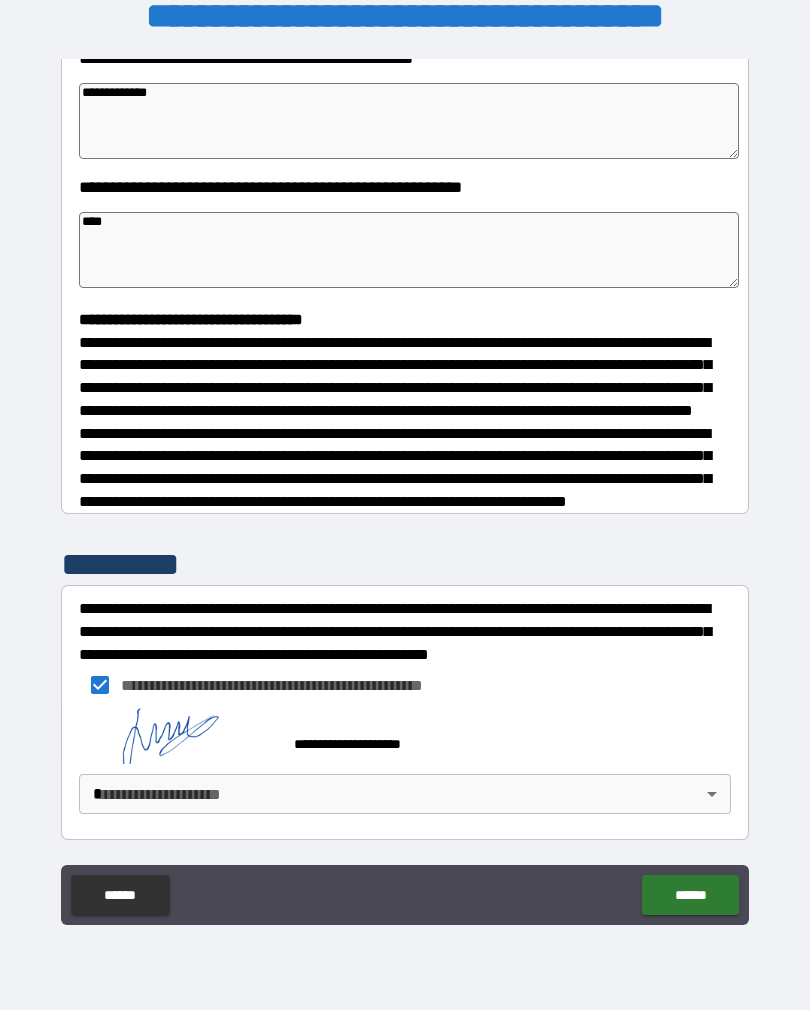 click on "**********" at bounding box center (405, 489) 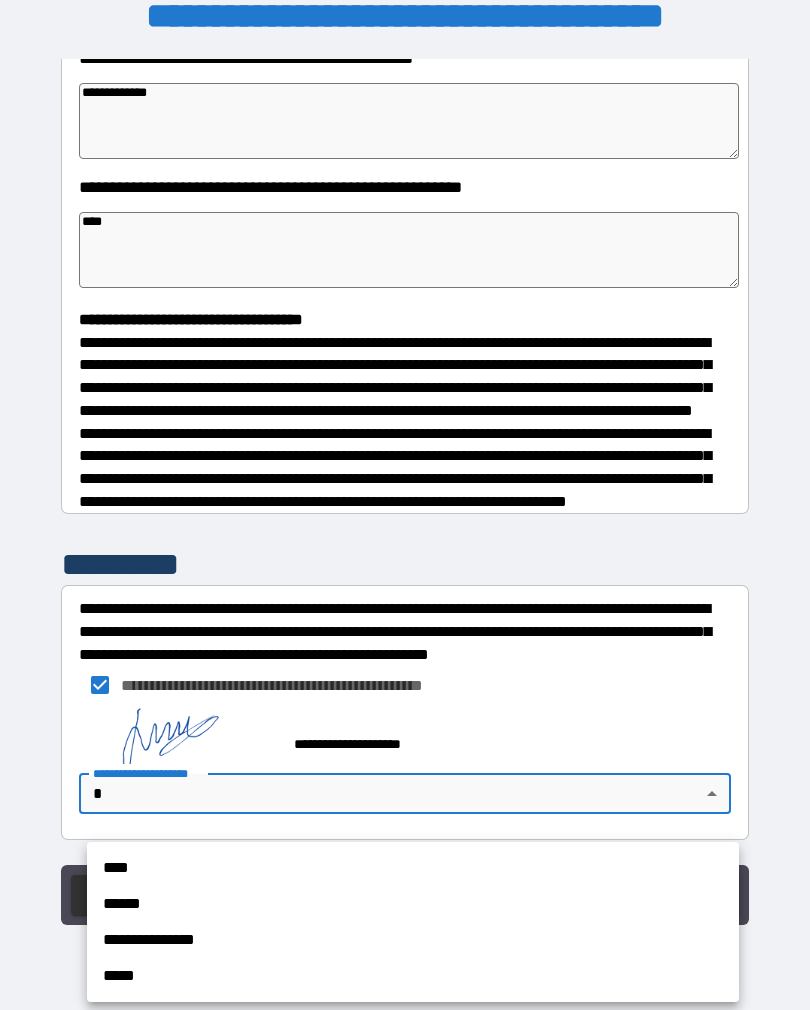 click on "****" at bounding box center (413, 868) 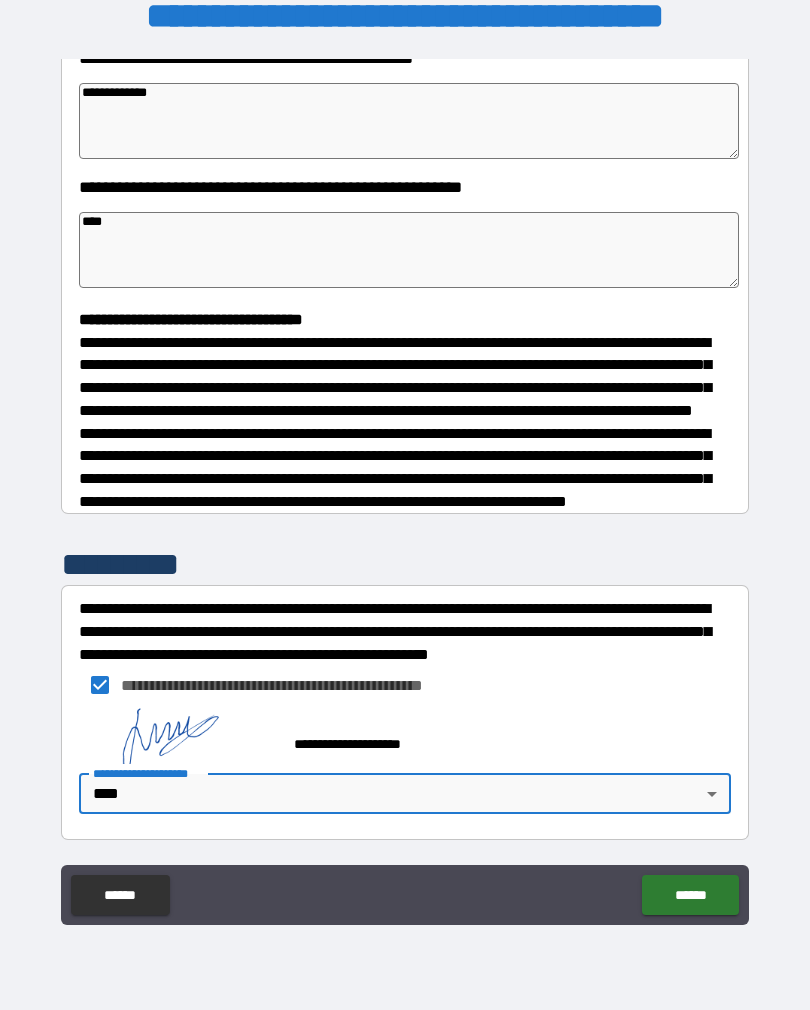 click on "******" at bounding box center [690, 895] 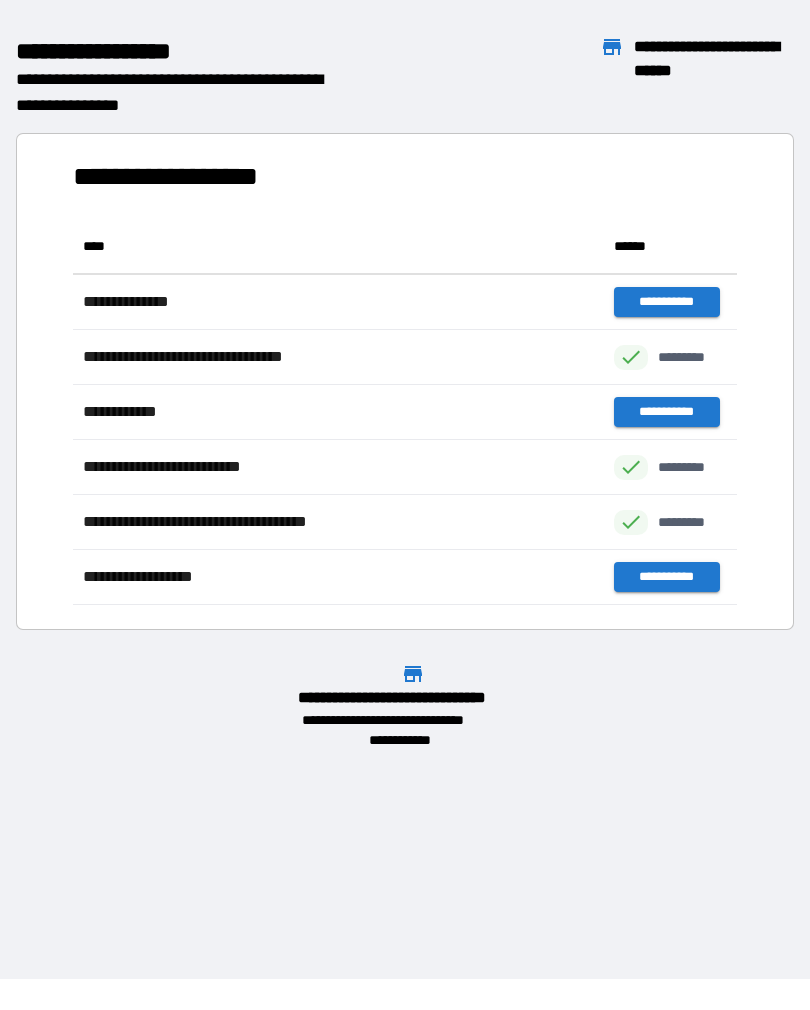 scroll, scrollTop: 1, scrollLeft: 1, axis: both 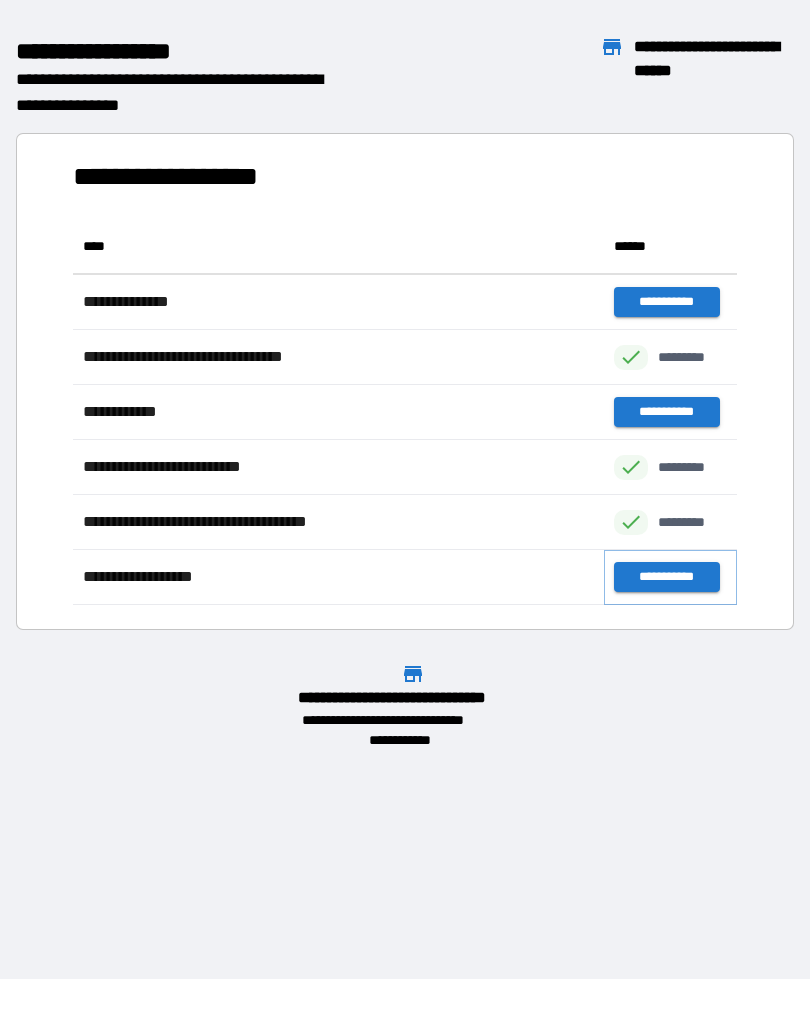 click on "**********" at bounding box center (666, 577) 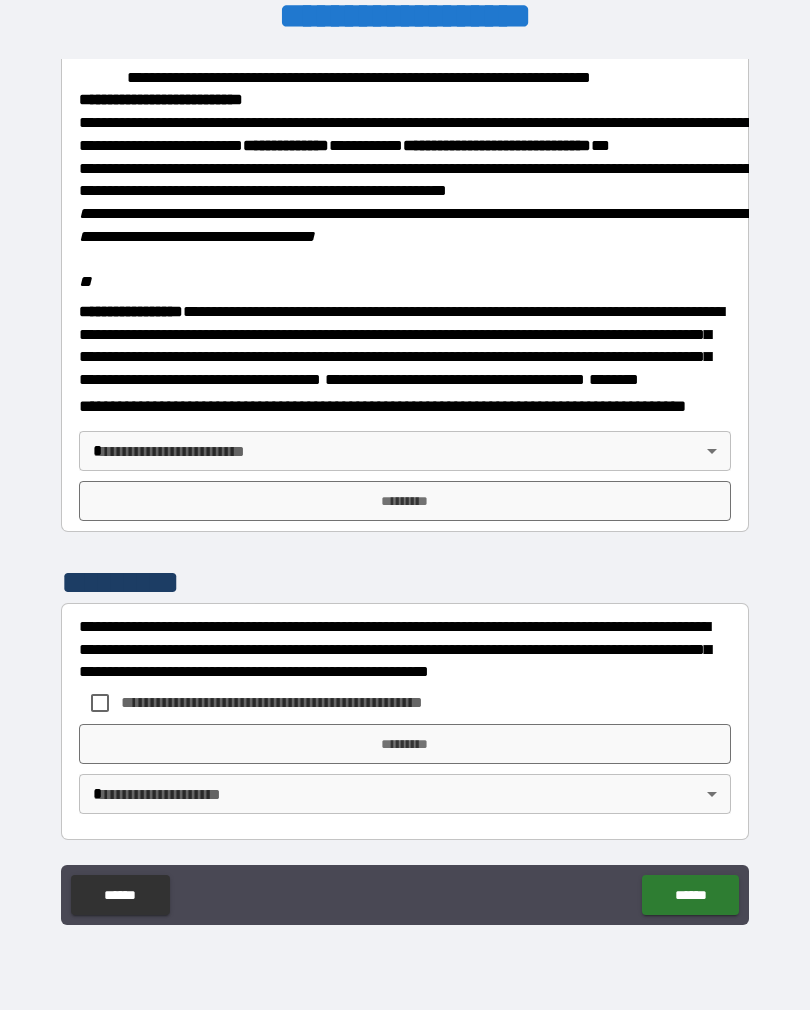 scroll, scrollTop: 2323, scrollLeft: 0, axis: vertical 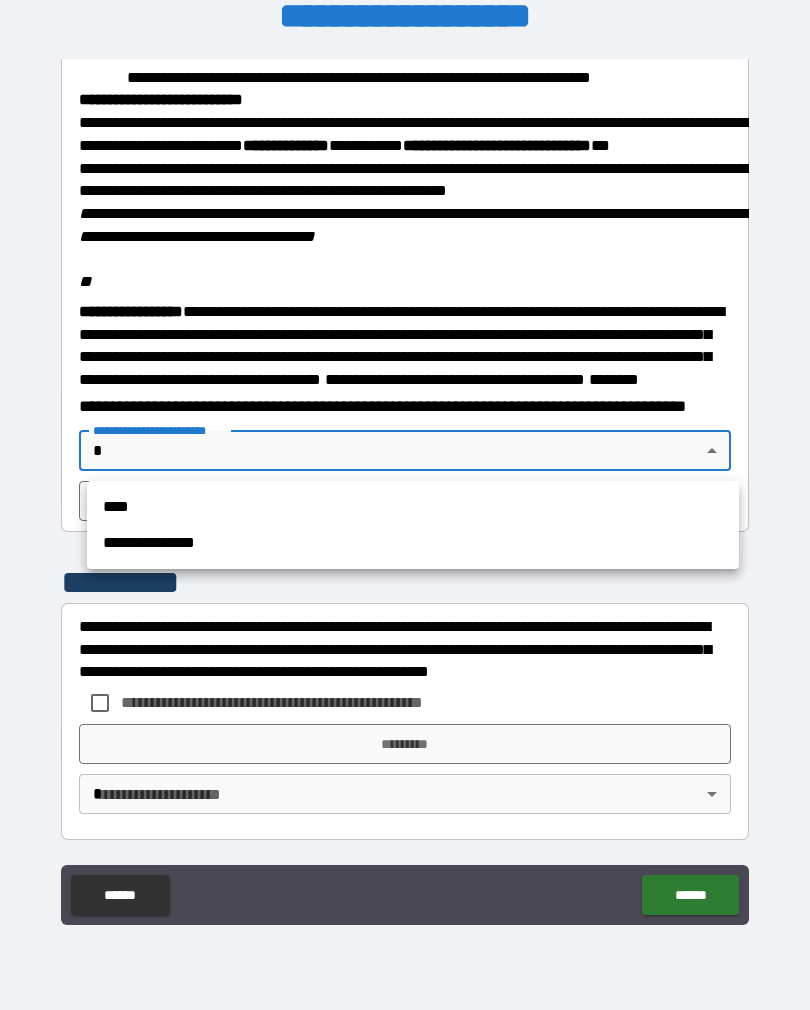 click on "****" at bounding box center [413, 507] 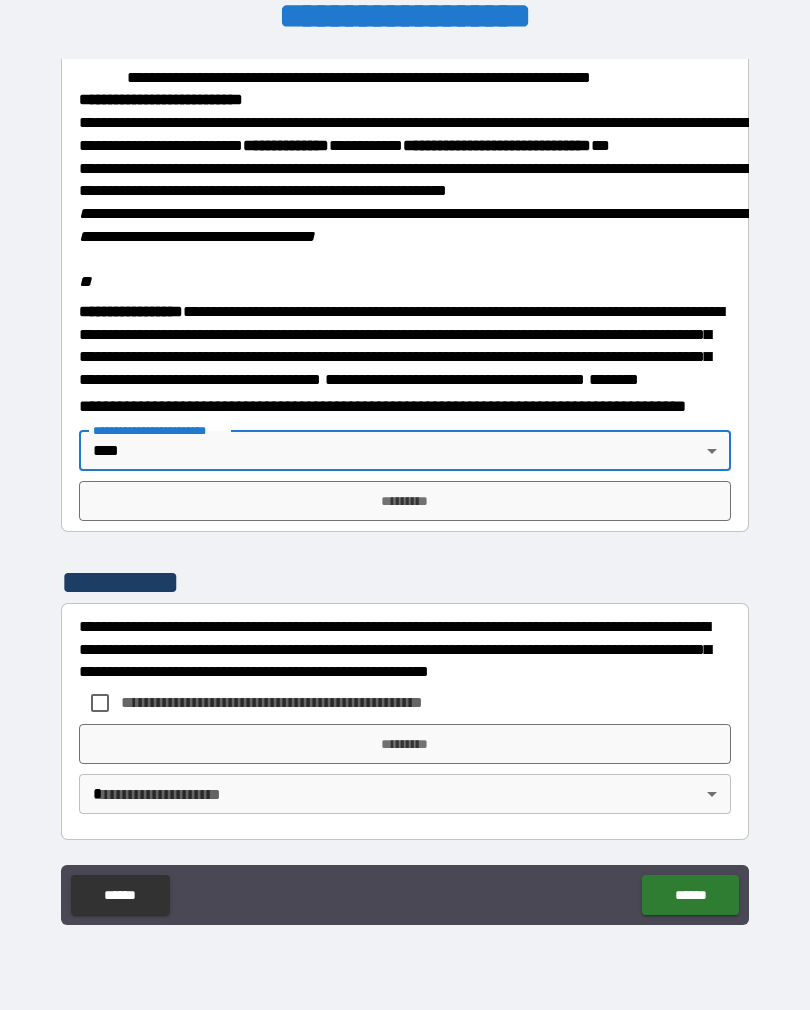 click on "**********" at bounding box center (405, 489) 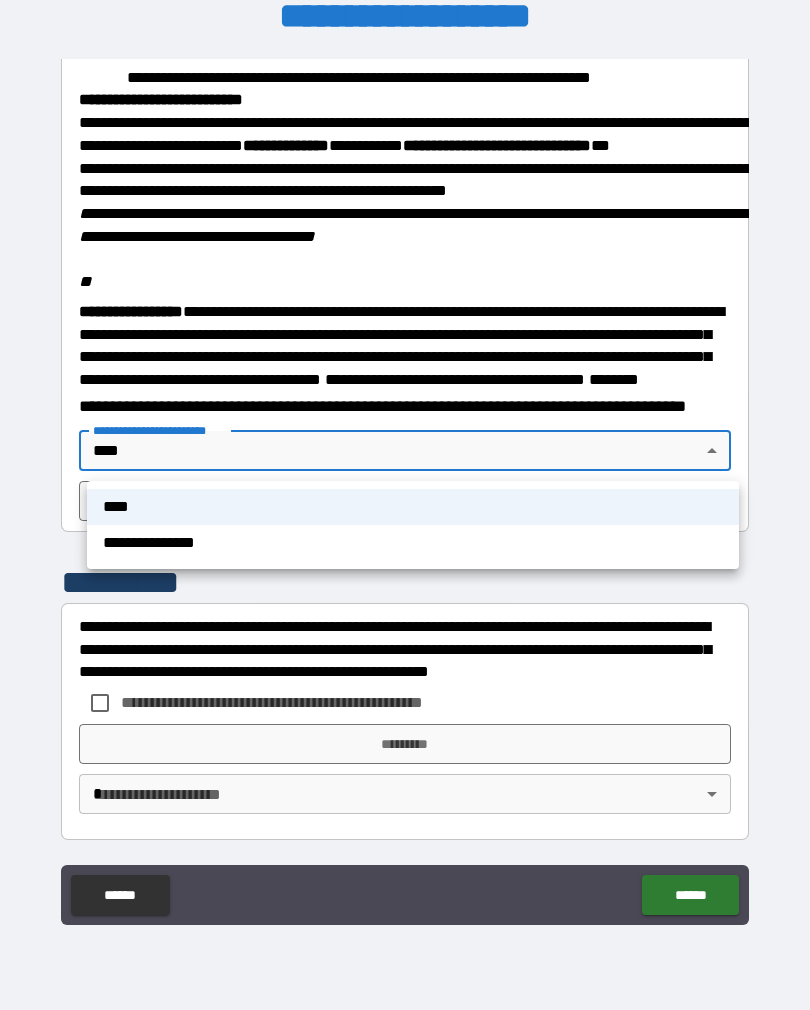 click at bounding box center [405, 505] 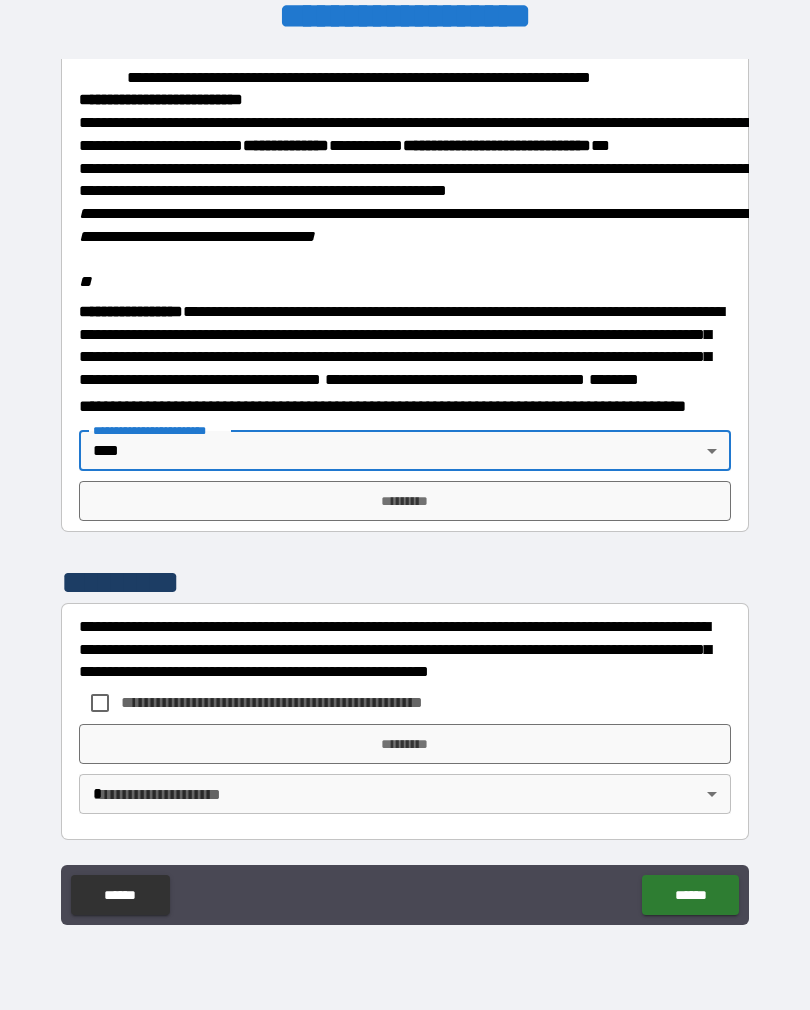 click on "**********" at bounding box center [405, 489] 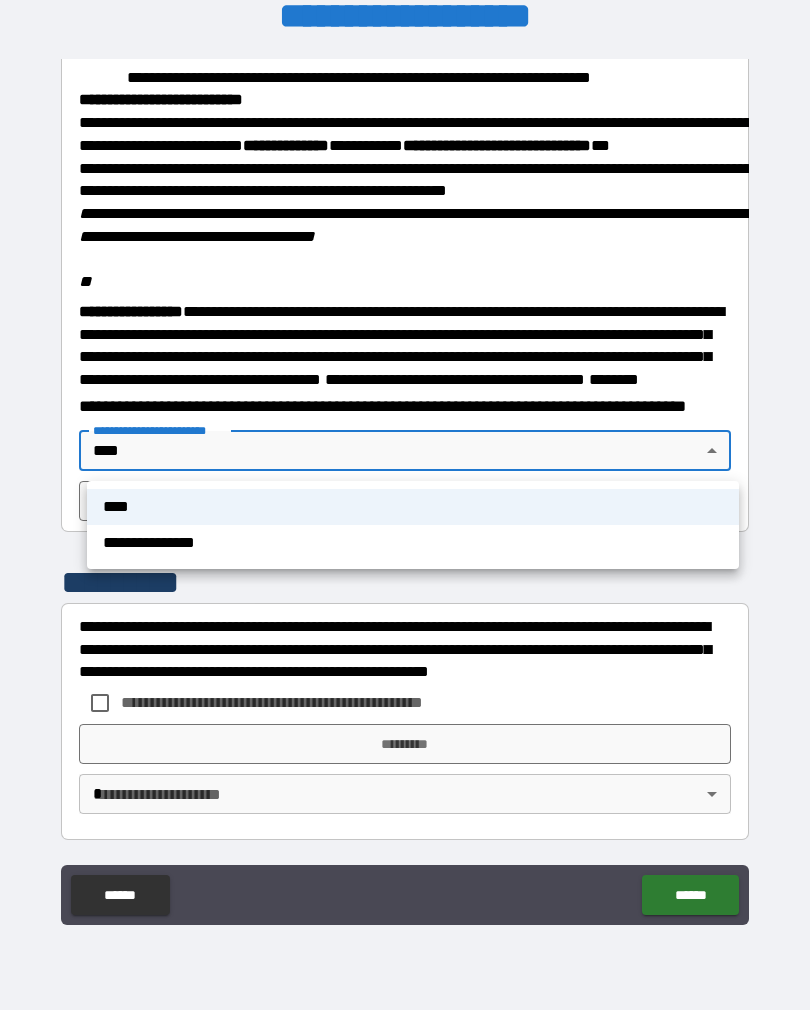 click on "**********" at bounding box center [413, 543] 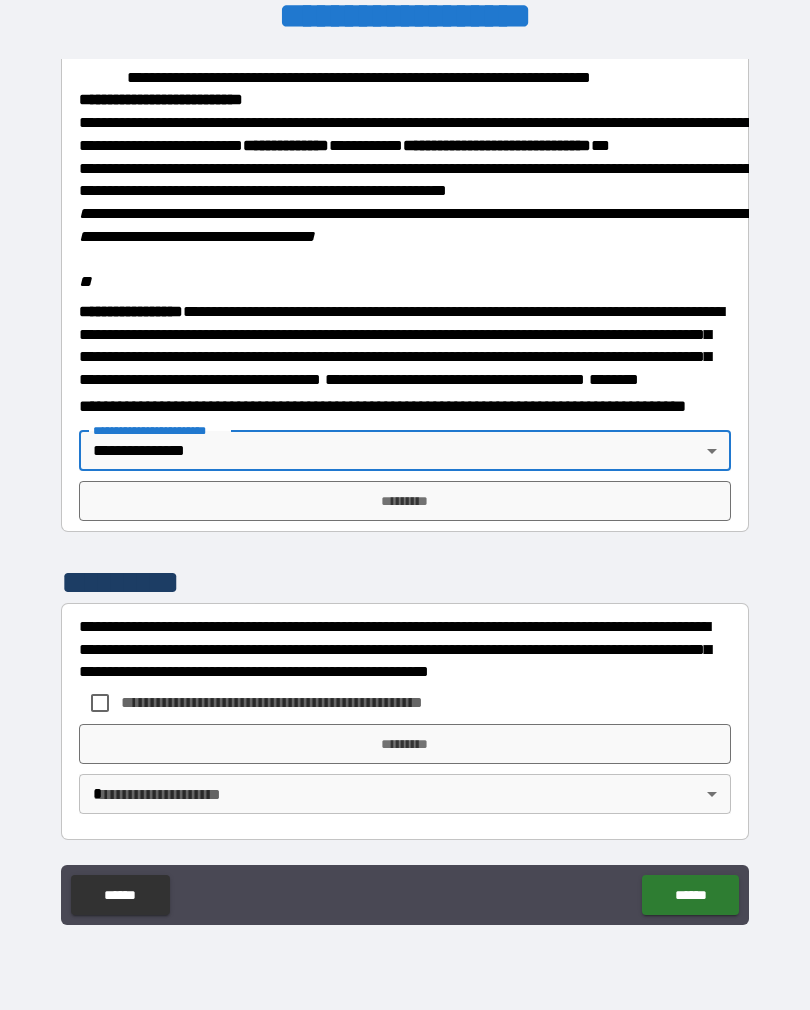 click on "*********" at bounding box center [405, 501] 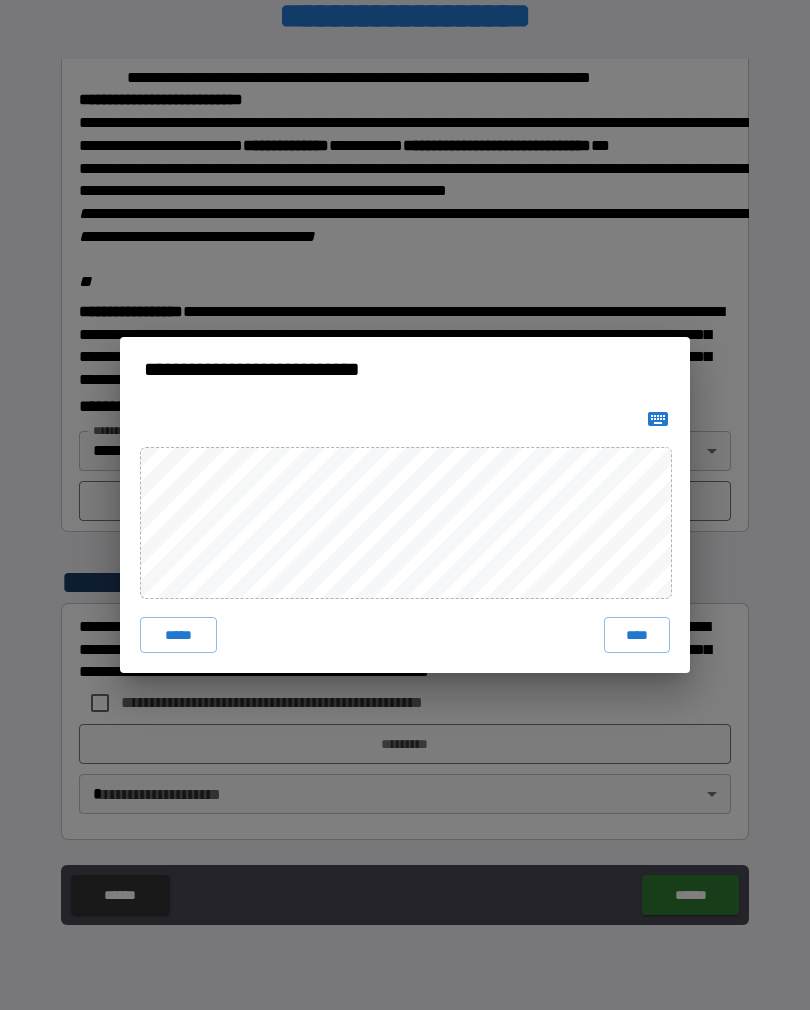 click on "**********" at bounding box center (405, 505) 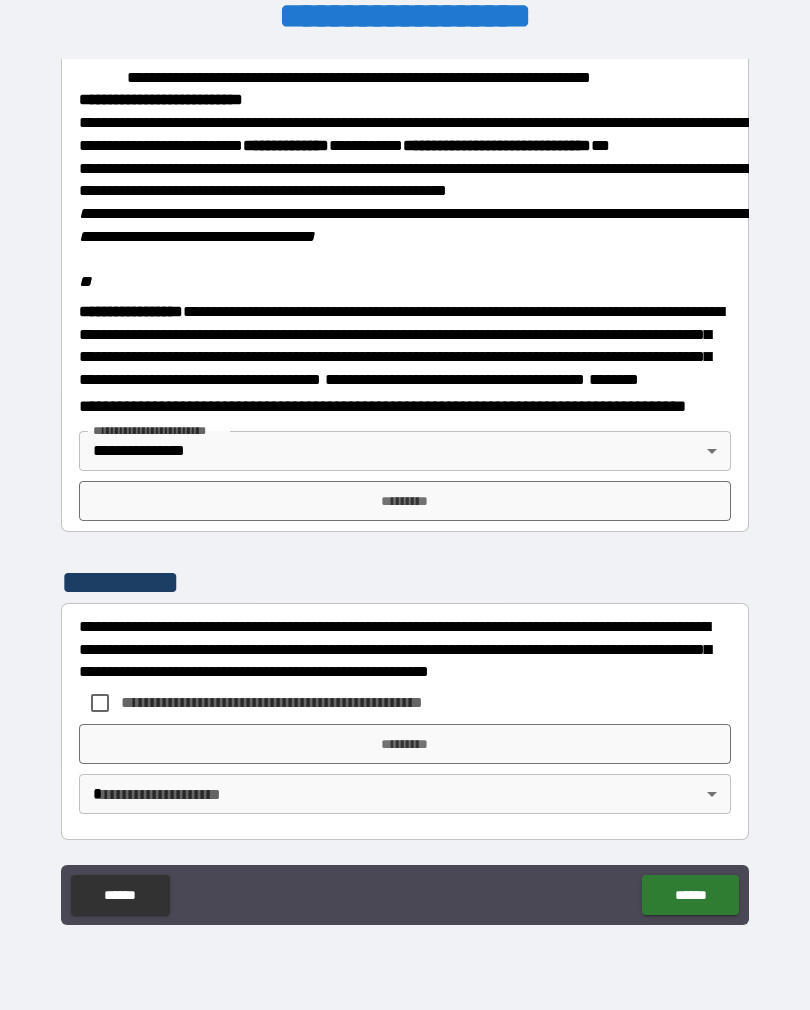 click on "**********" at bounding box center [405, 489] 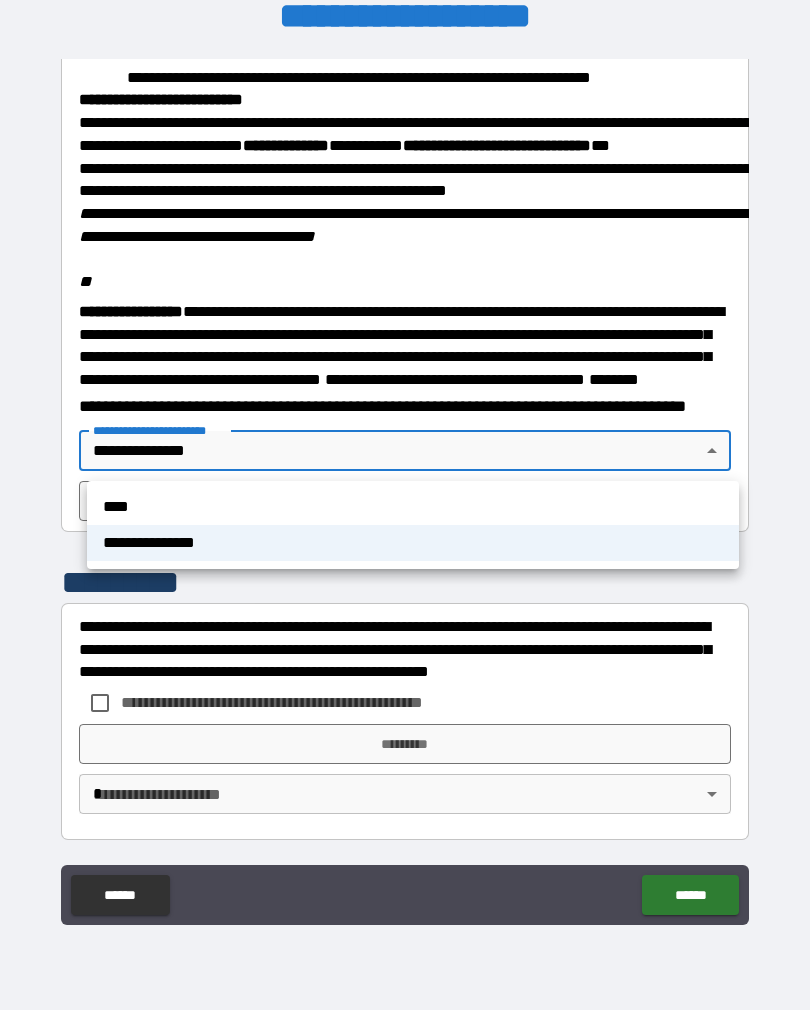 click on "****" at bounding box center (413, 507) 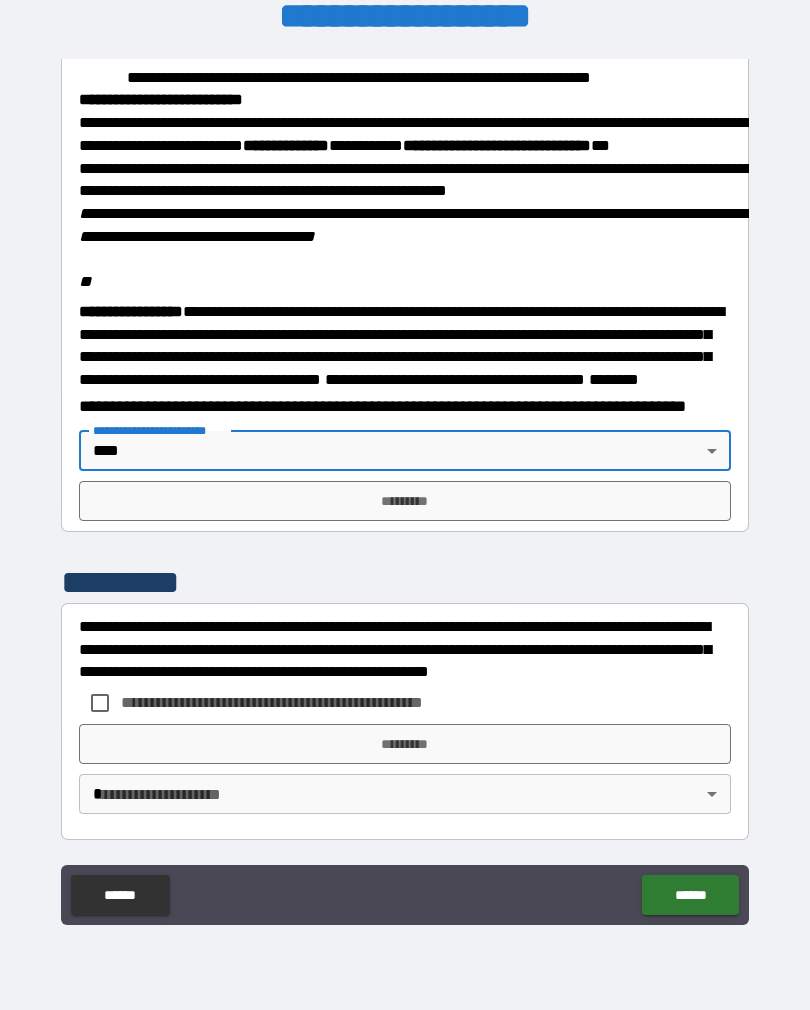 click on "*********" at bounding box center [405, 501] 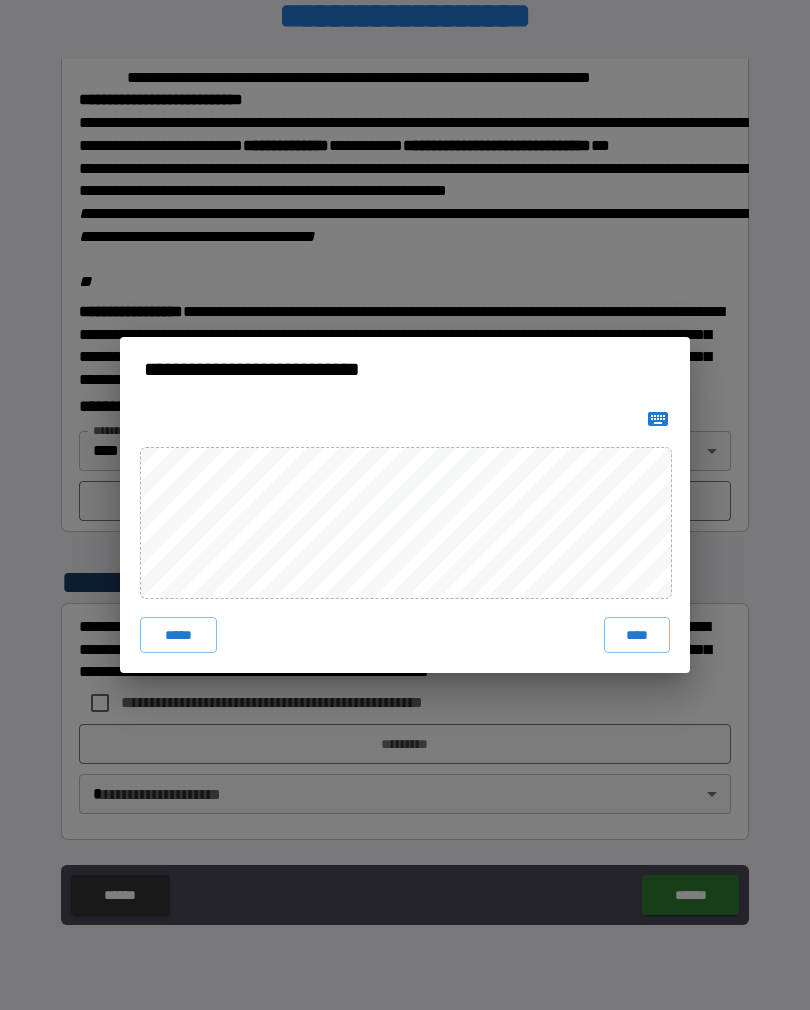 click on "****" at bounding box center [637, 635] 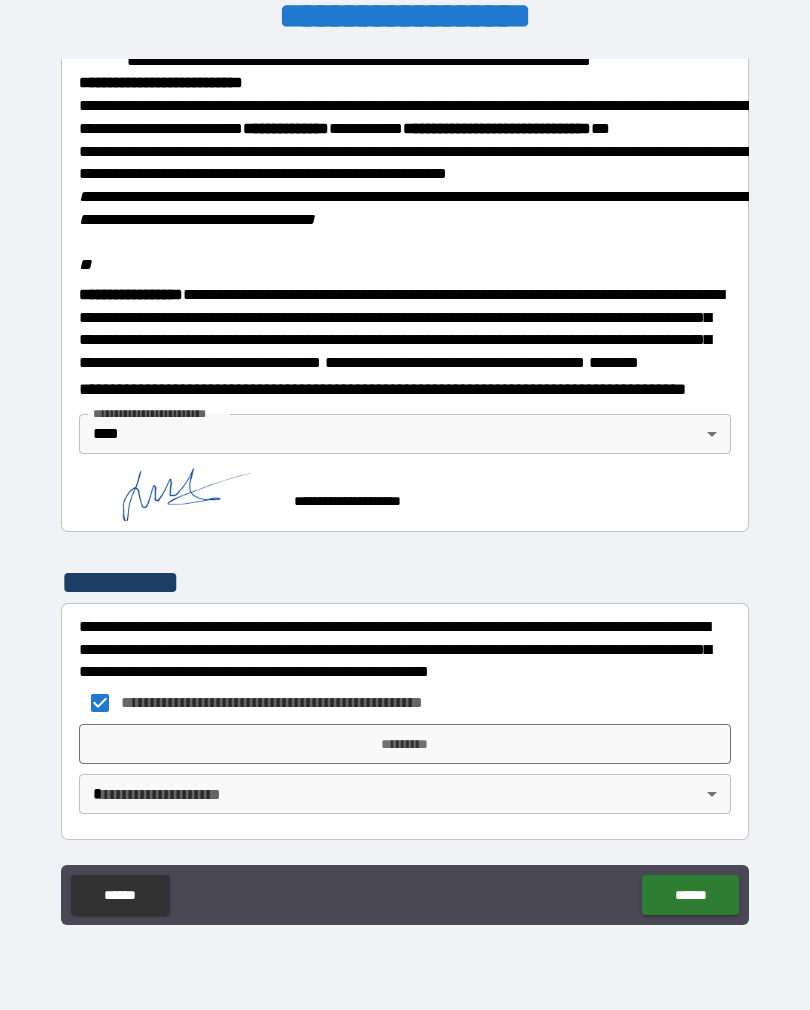 click on "*********" at bounding box center (405, 744) 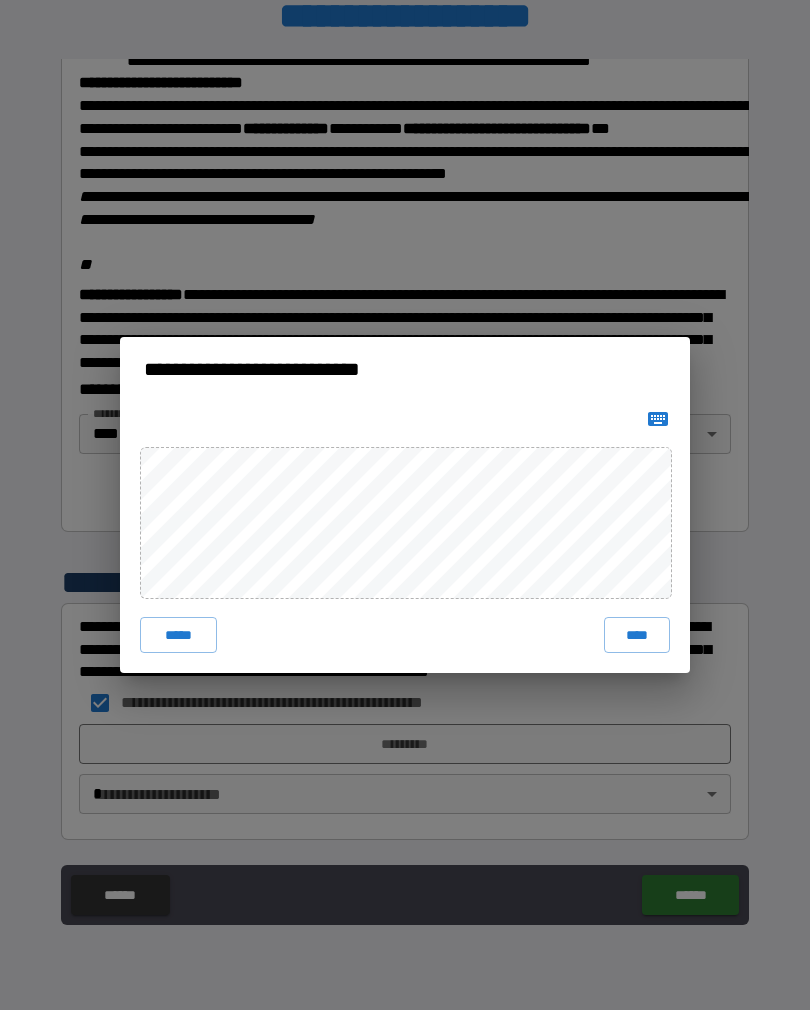 click on "*****" at bounding box center (178, 635) 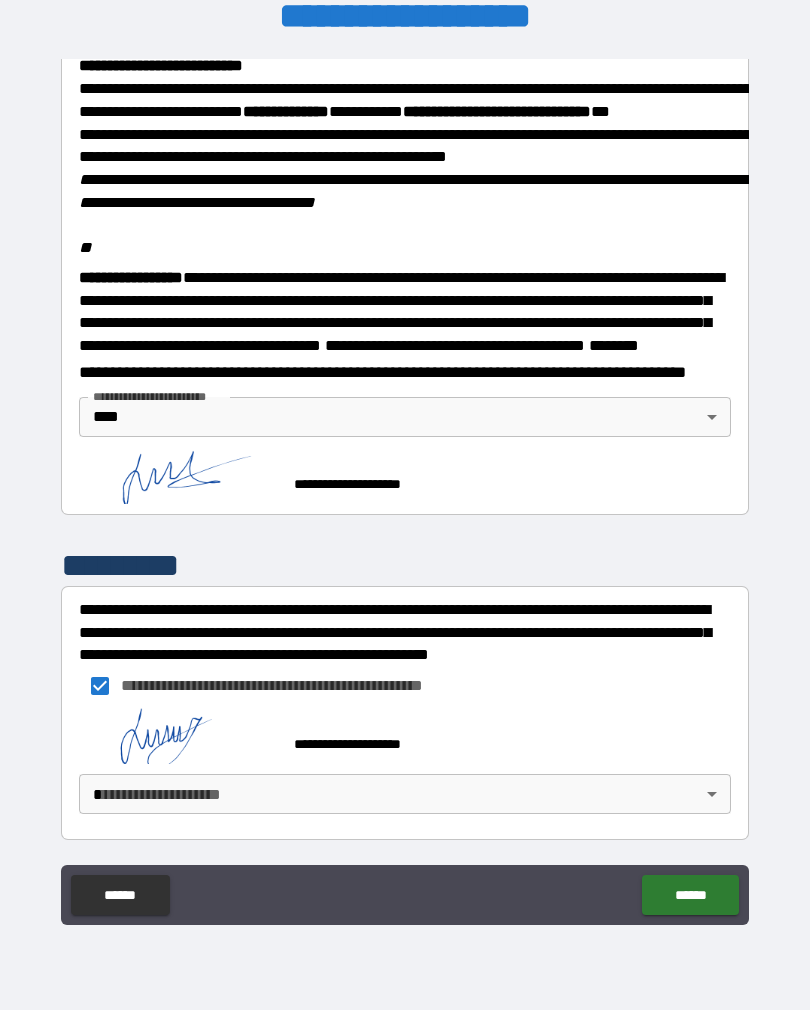 click on "******" at bounding box center [690, 895] 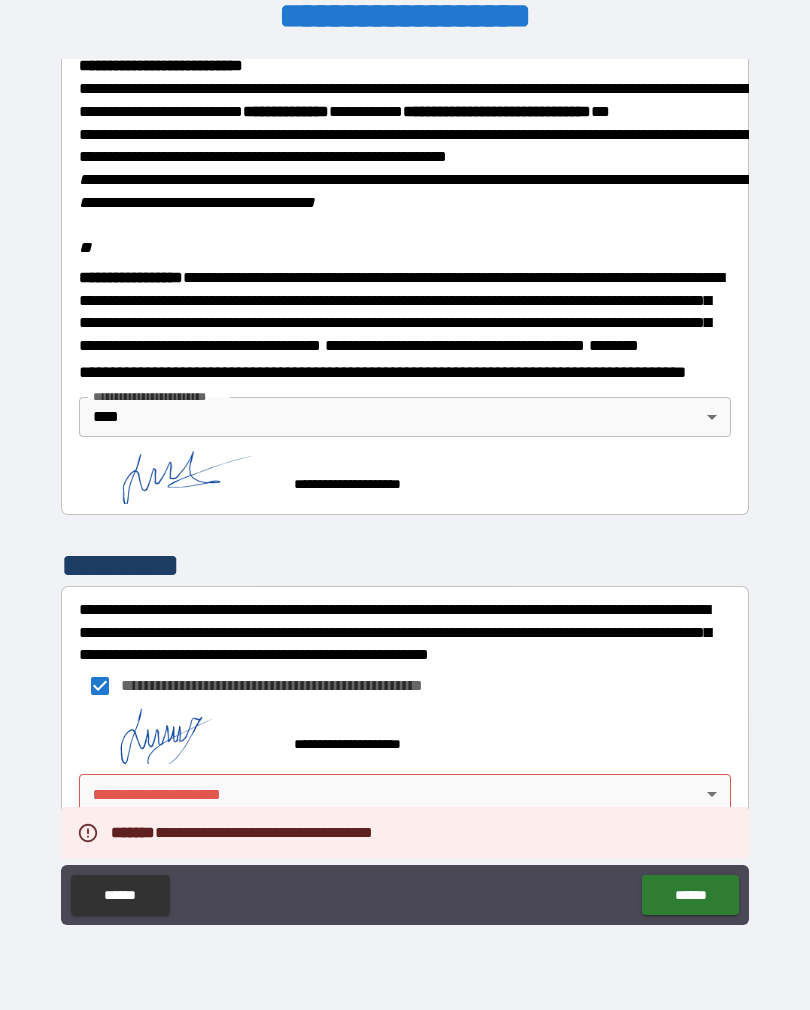 scroll, scrollTop: 2357, scrollLeft: 0, axis: vertical 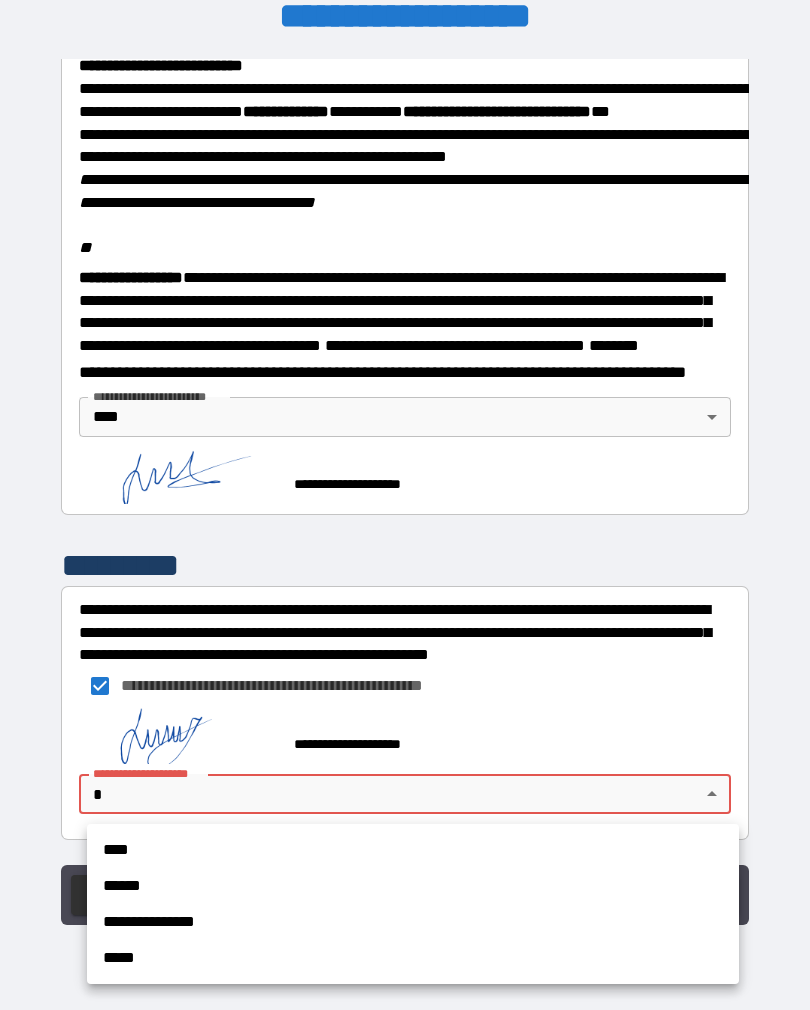 click on "****" at bounding box center [413, 850] 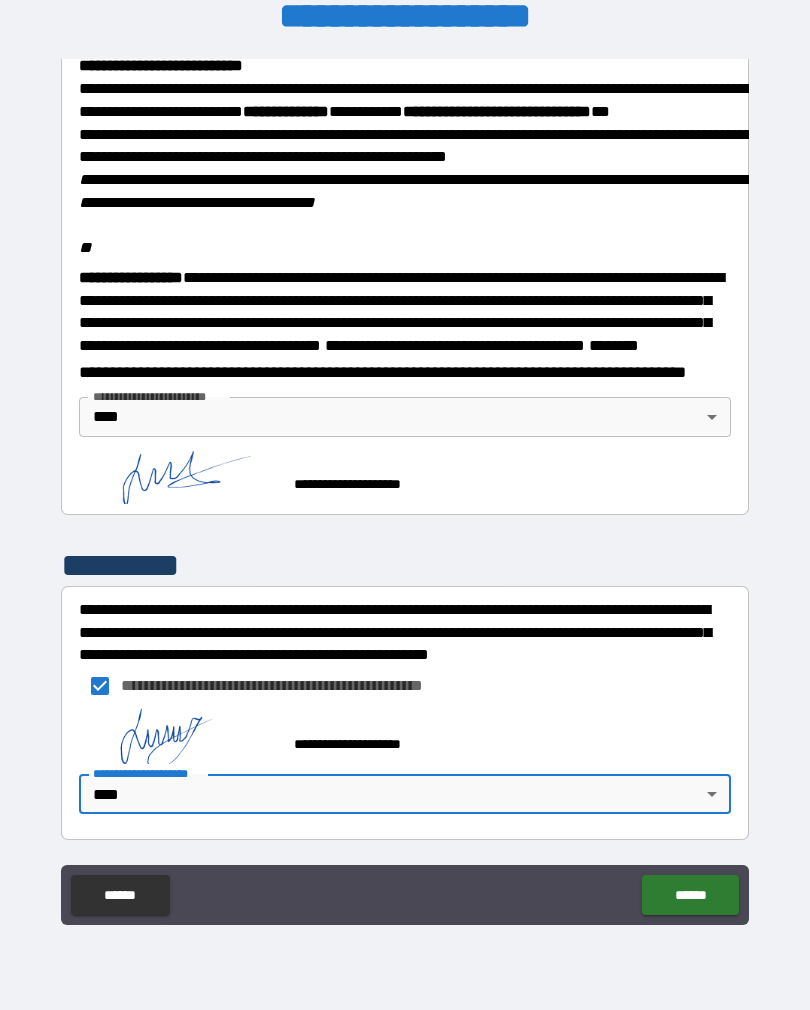 click on "**********" at bounding box center [405, 489] 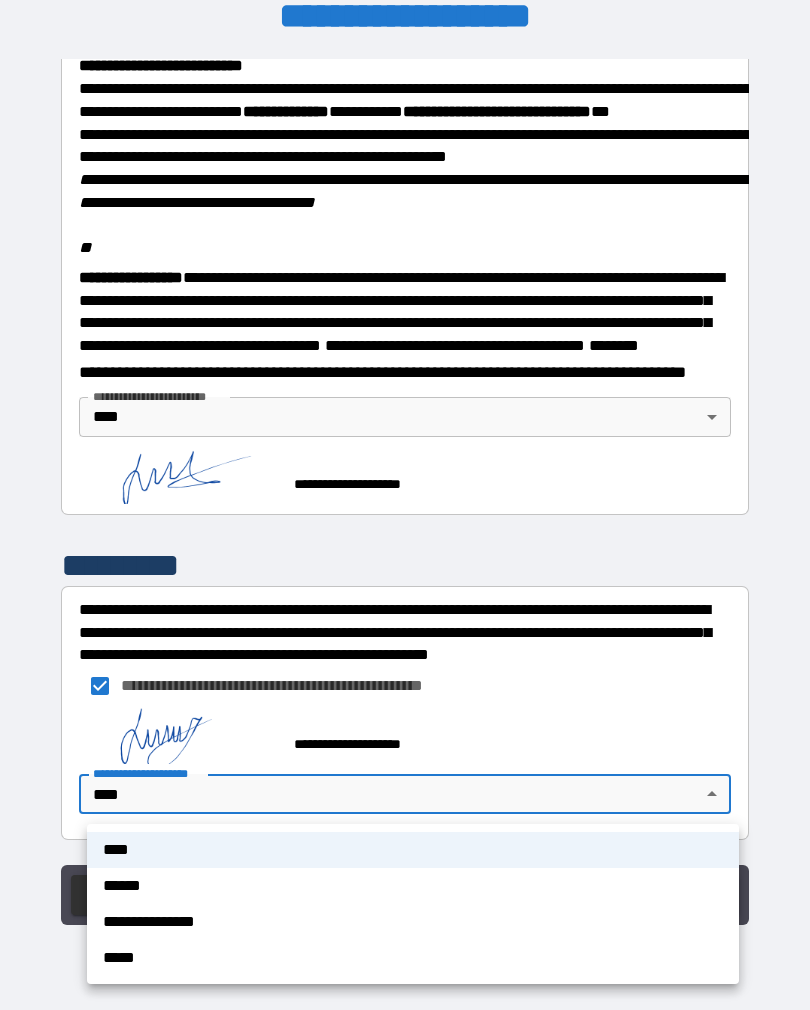 click on "*****" at bounding box center (413, 958) 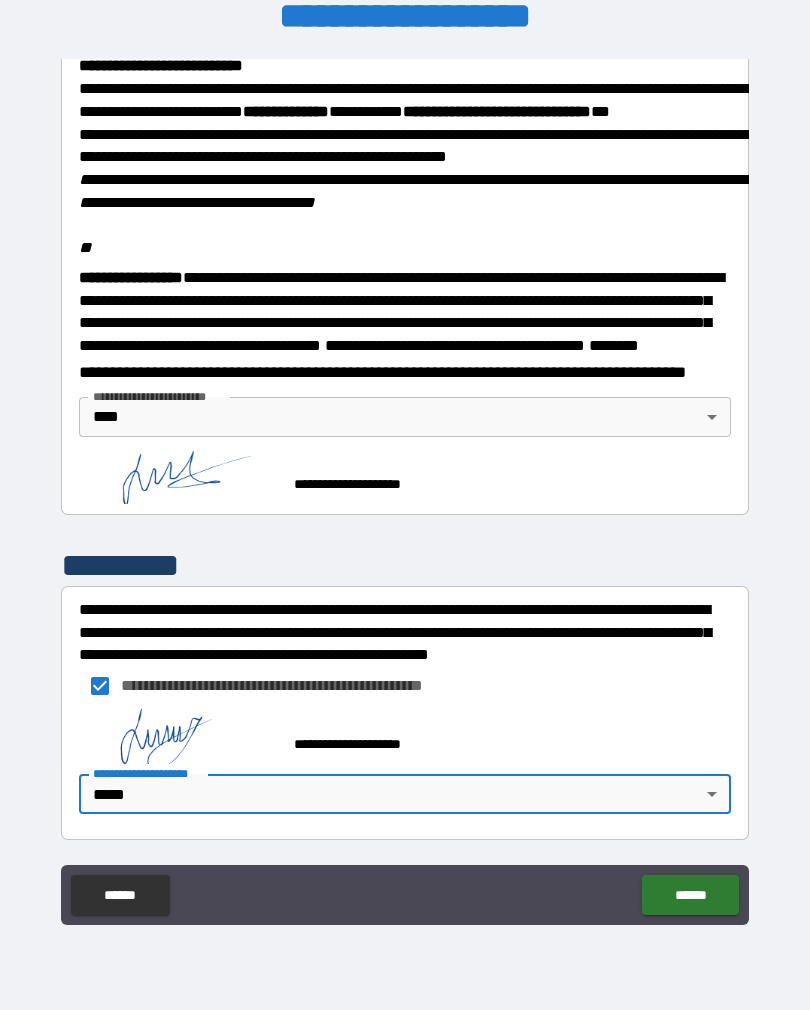click on "**********" at bounding box center [405, 489] 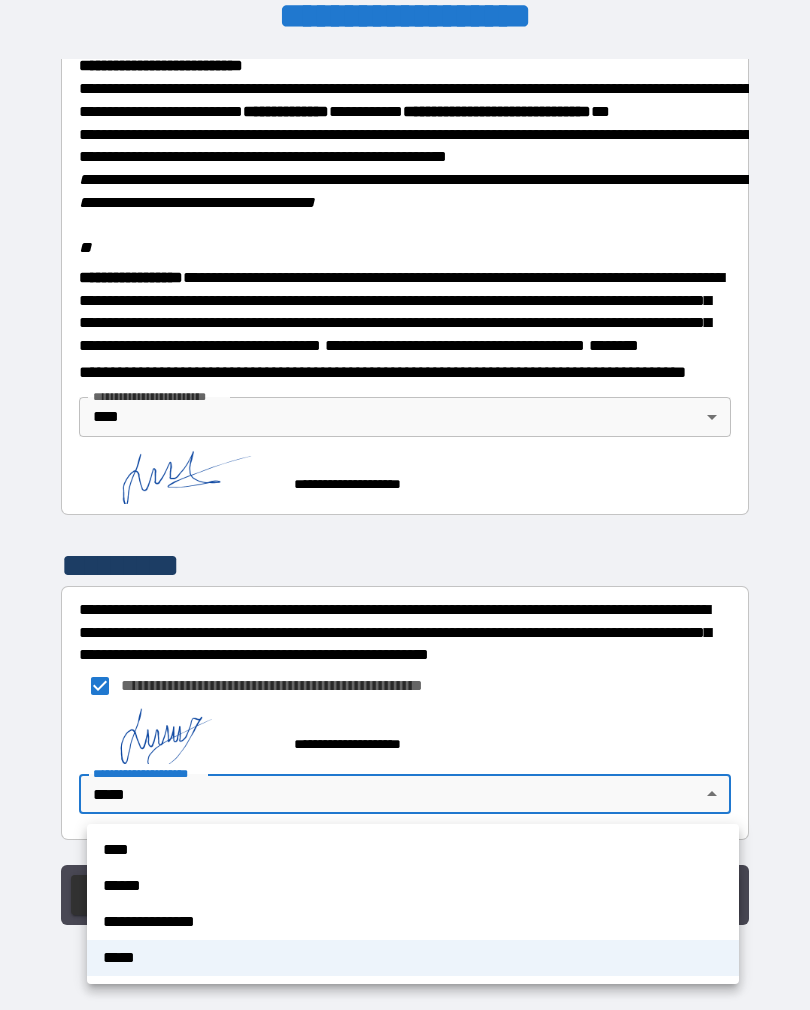 click on "****" at bounding box center [413, 850] 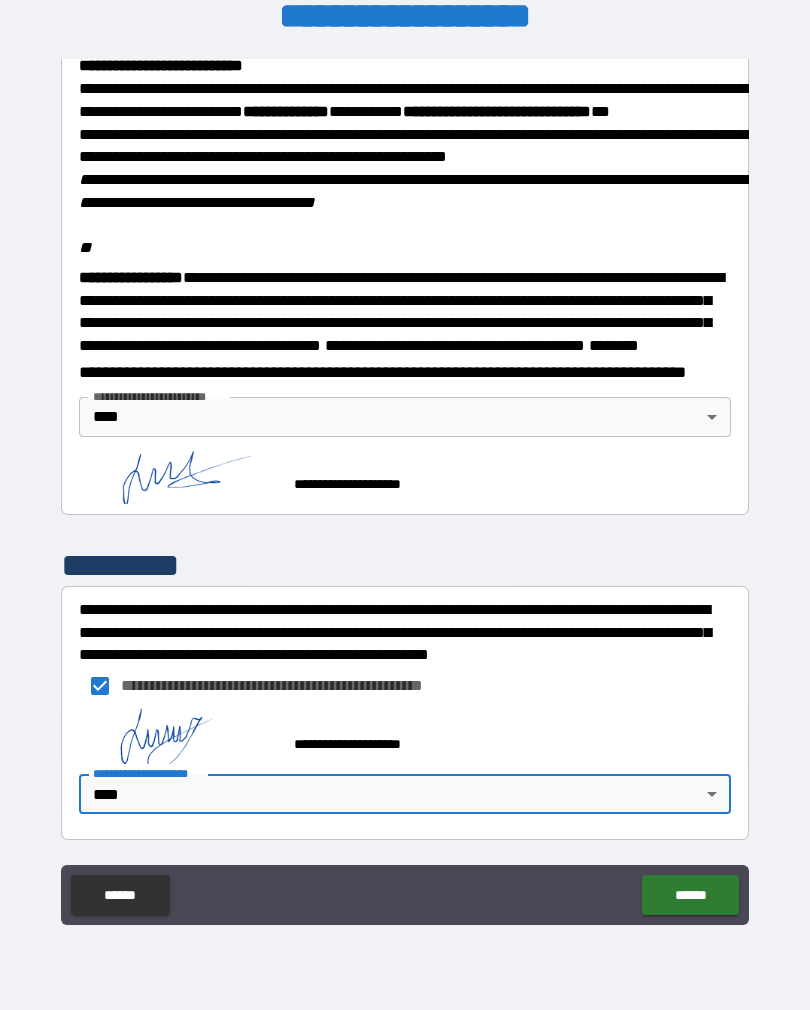 click on "******" at bounding box center [690, 895] 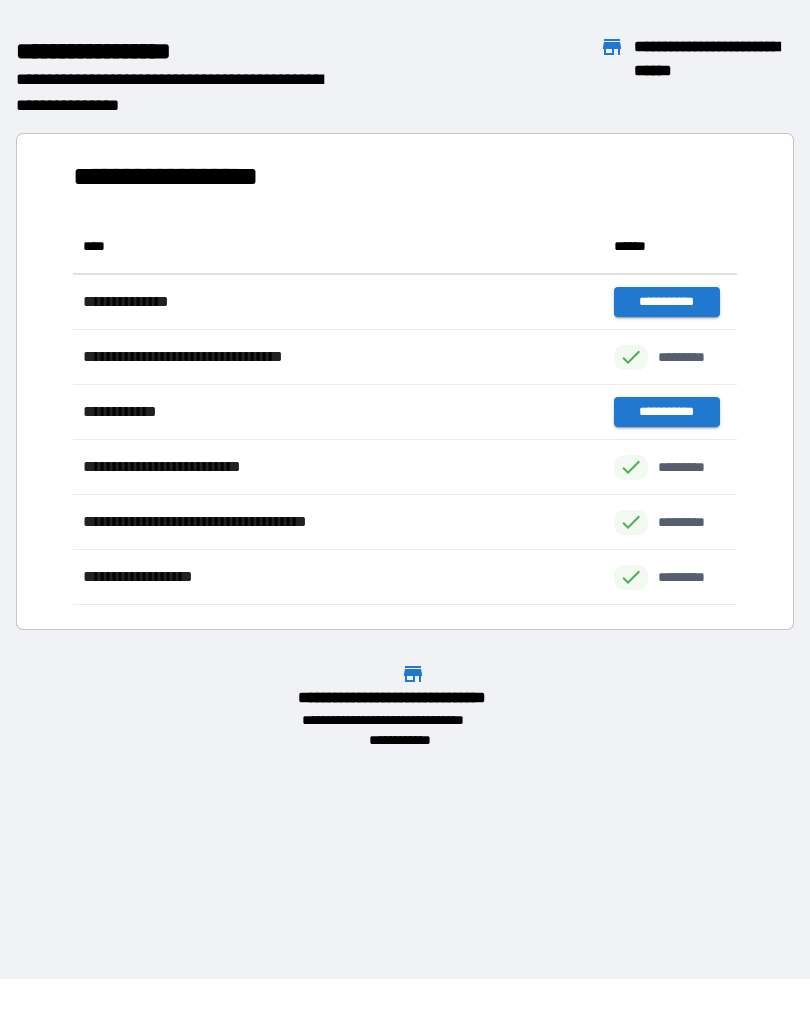 scroll, scrollTop: 1, scrollLeft: 1, axis: both 